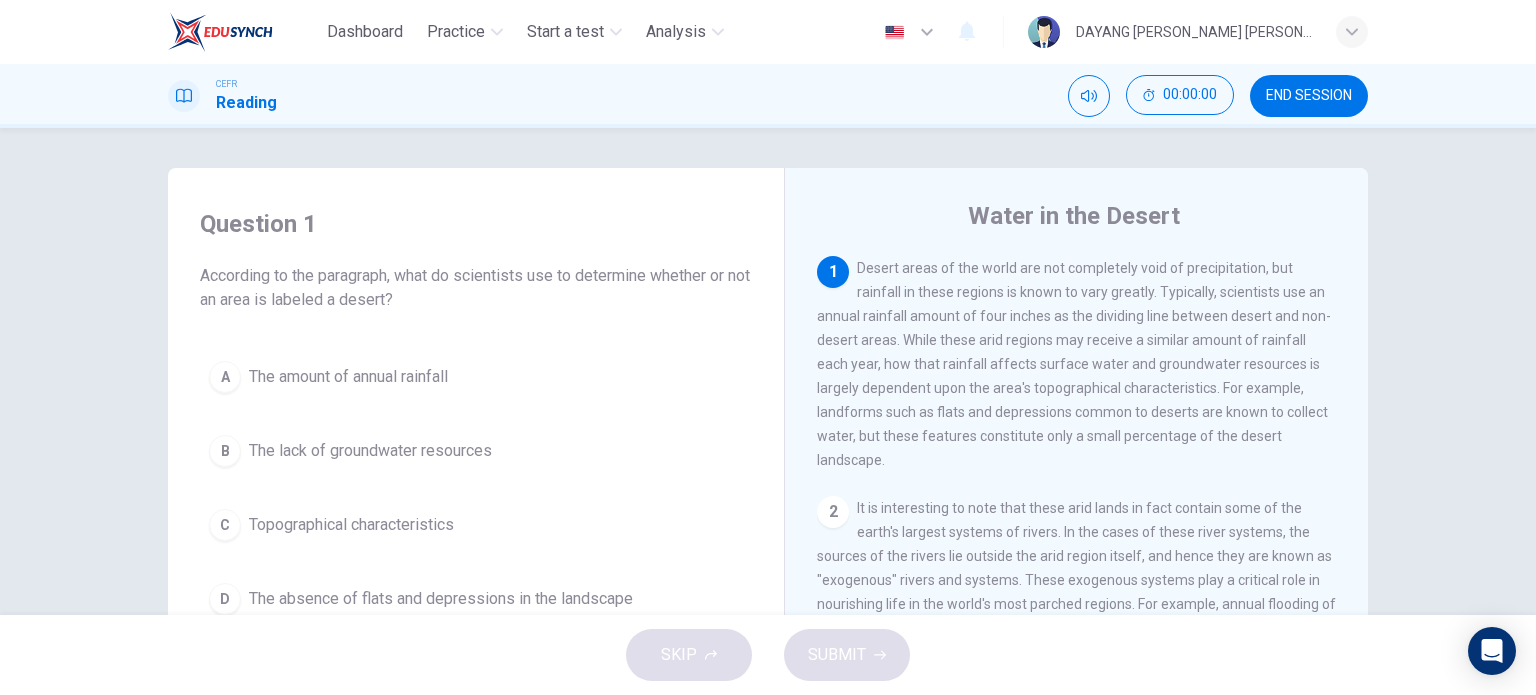 scroll, scrollTop: 0, scrollLeft: 0, axis: both 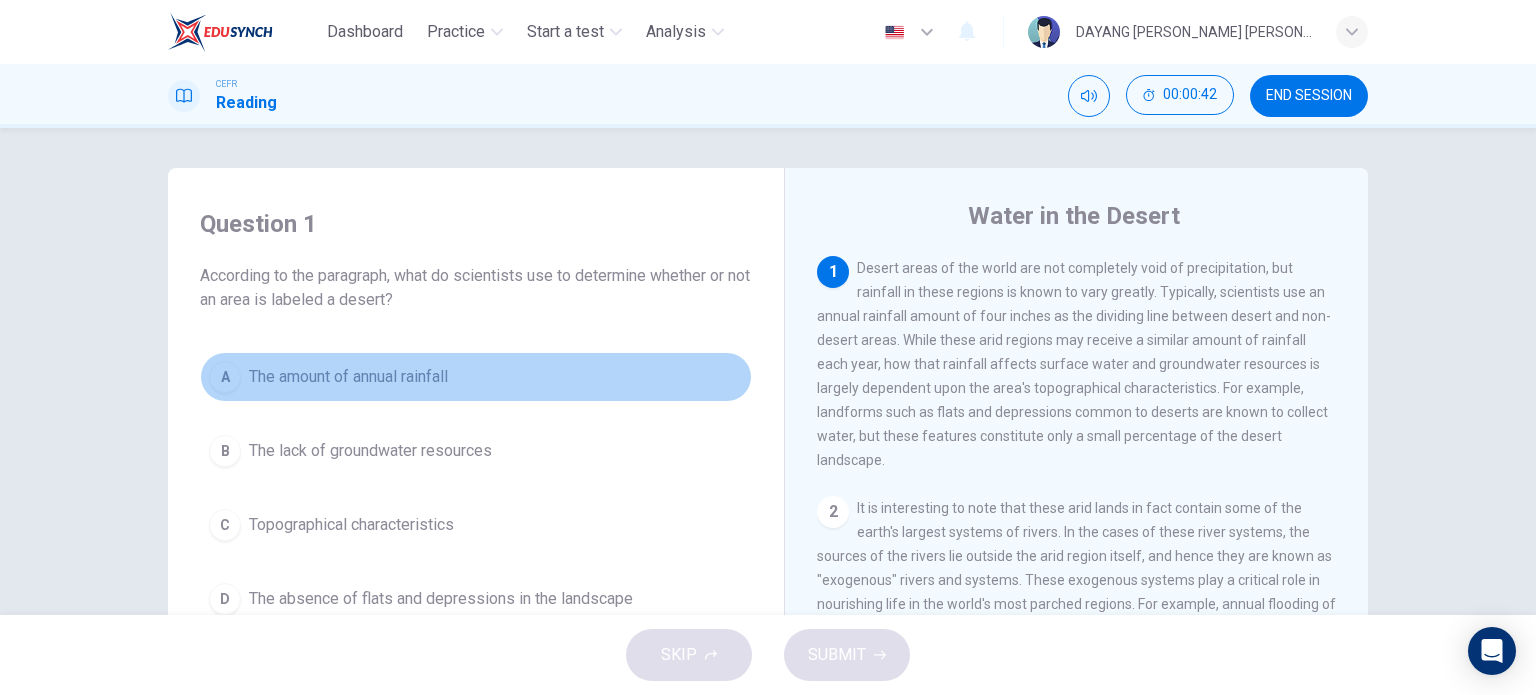 click on "The amount of annual rainfall" at bounding box center (348, 377) 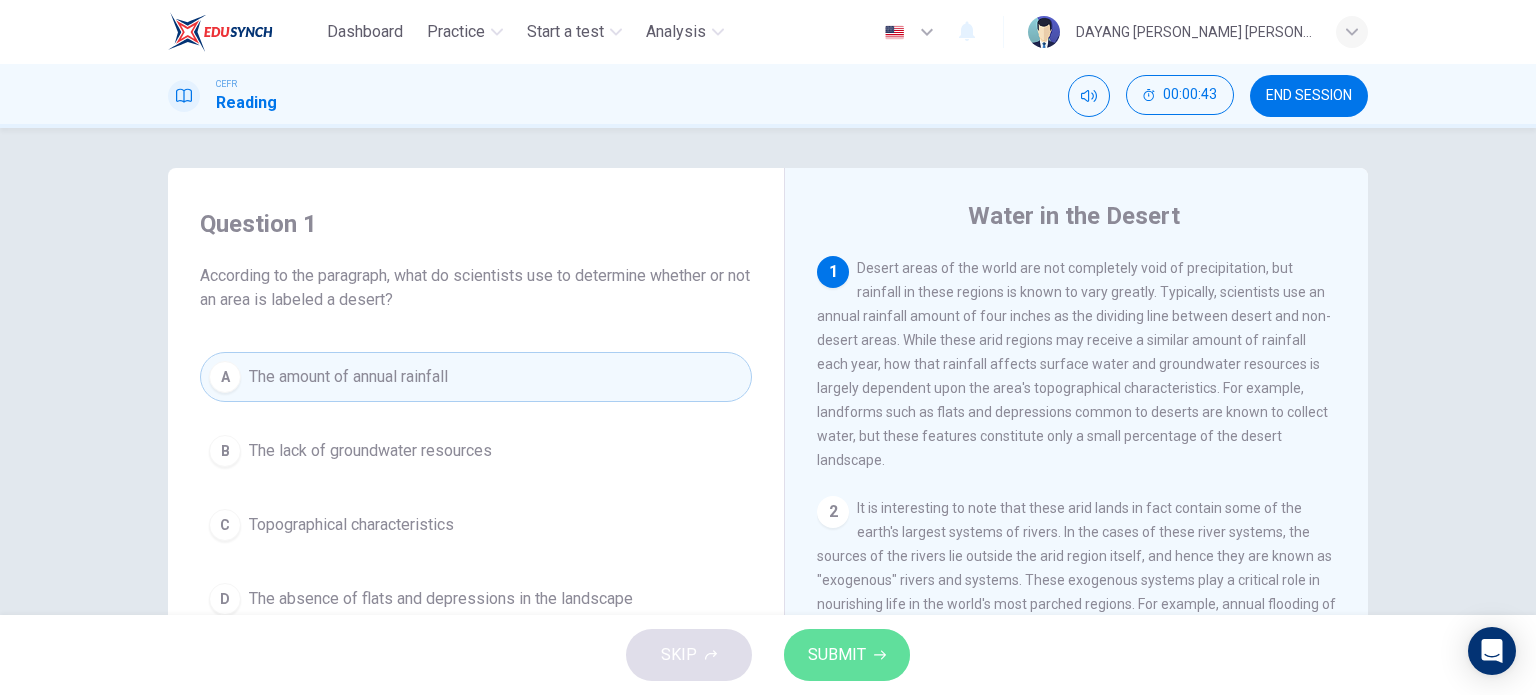 click on "SUBMIT" at bounding box center [837, 655] 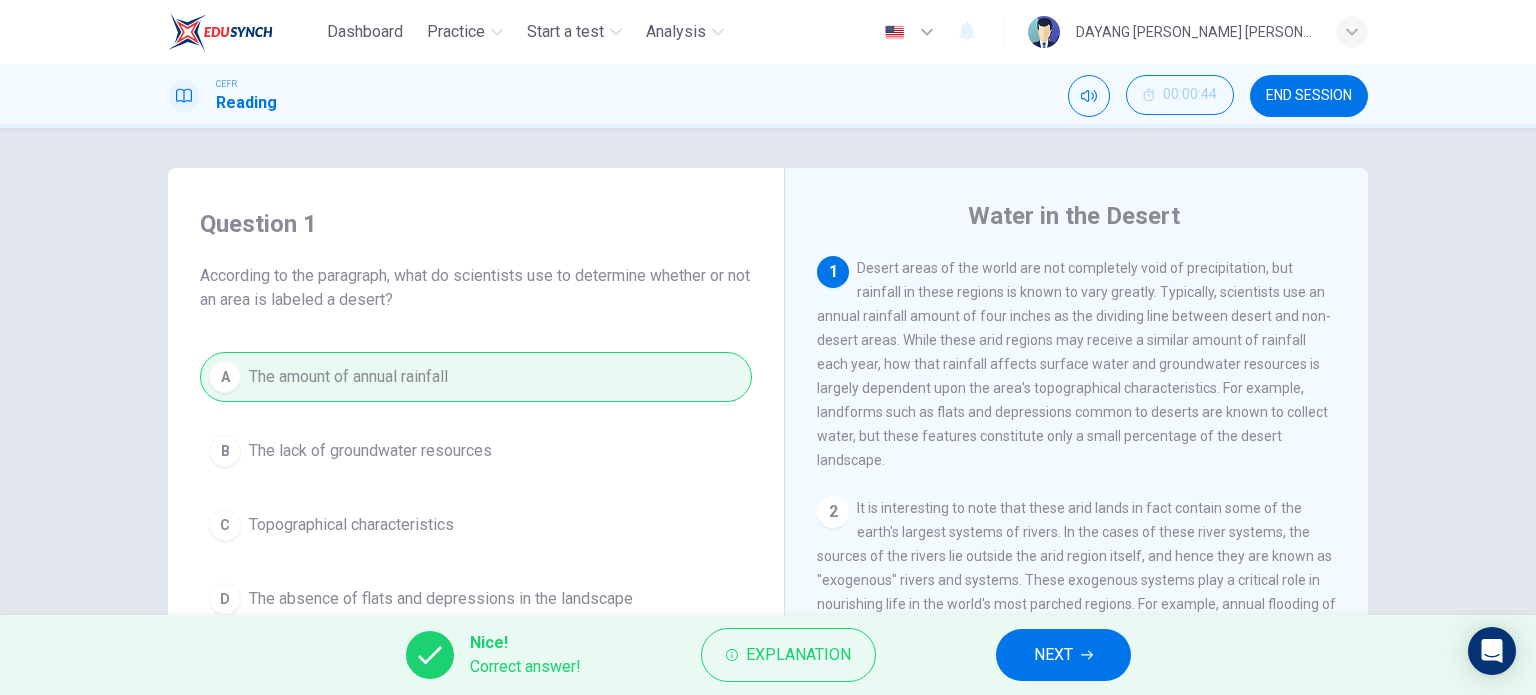 click on "NEXT" at bounding box center (1063, 655) 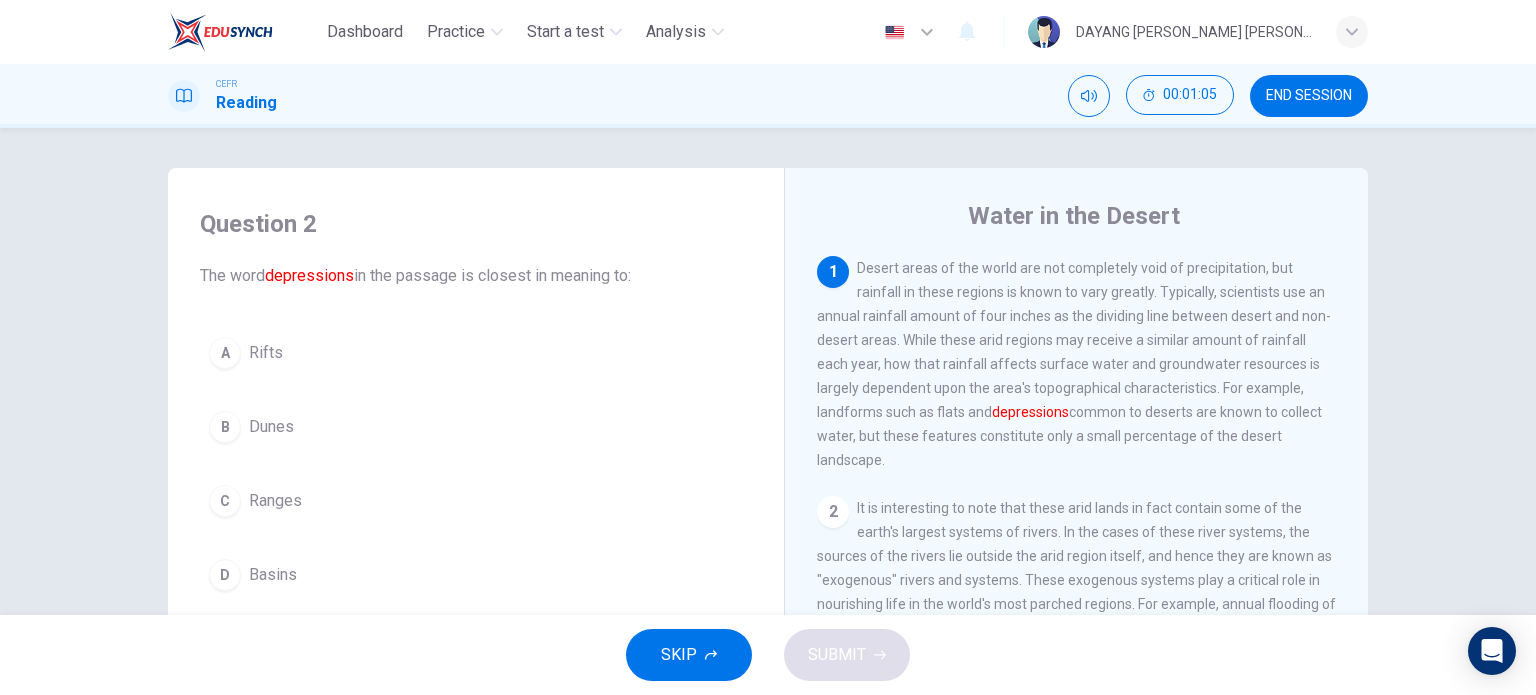 click on "A" at bounding box center [225, 353] 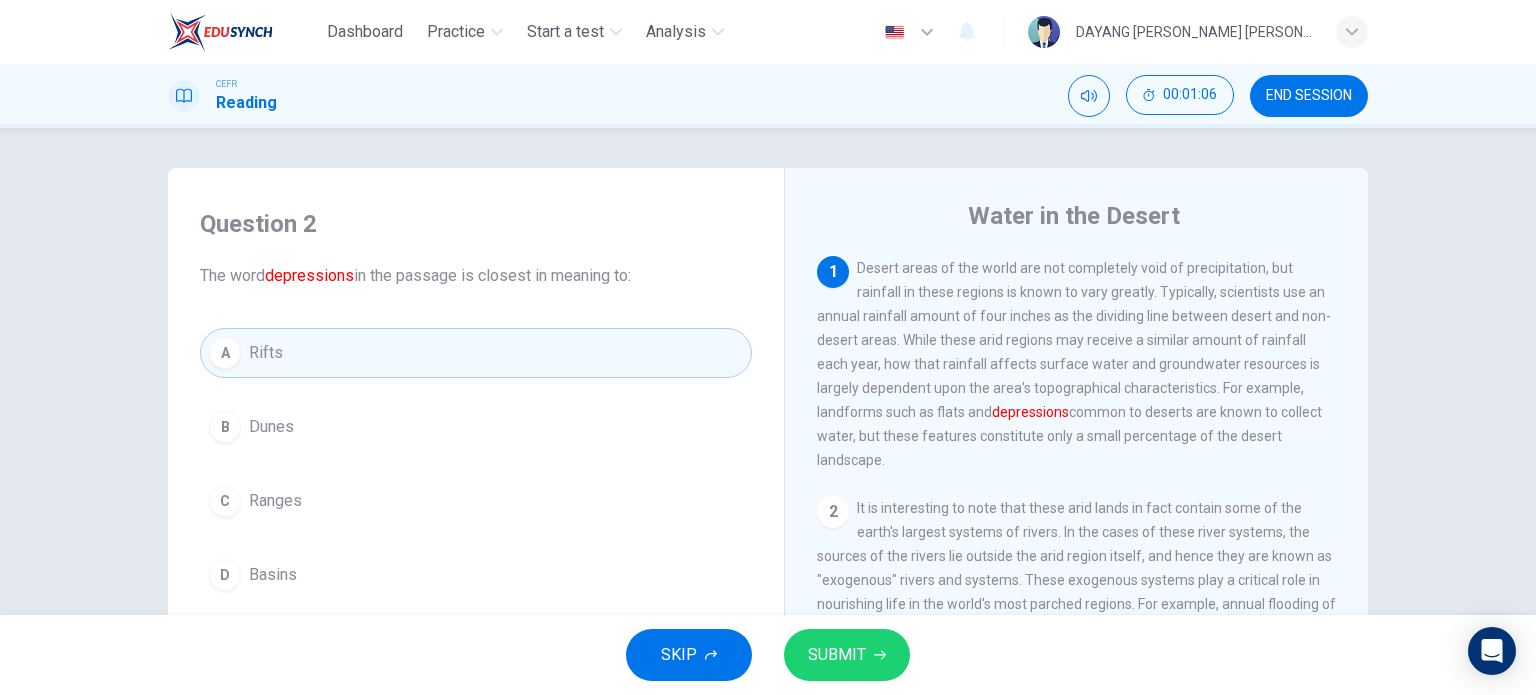 click on "SUBMIT" at bounding box center (837, 655) 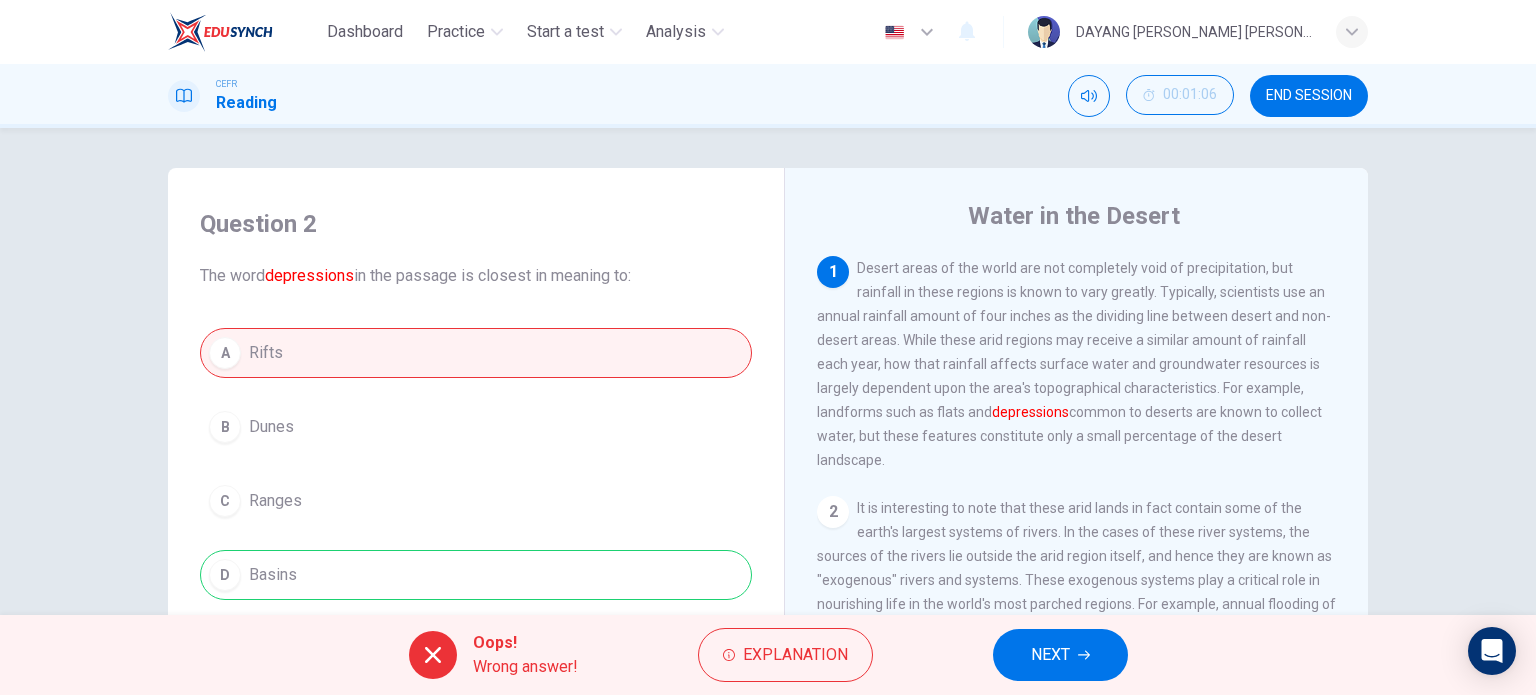 click on "NEXT" at bounding box center (1050, 655) 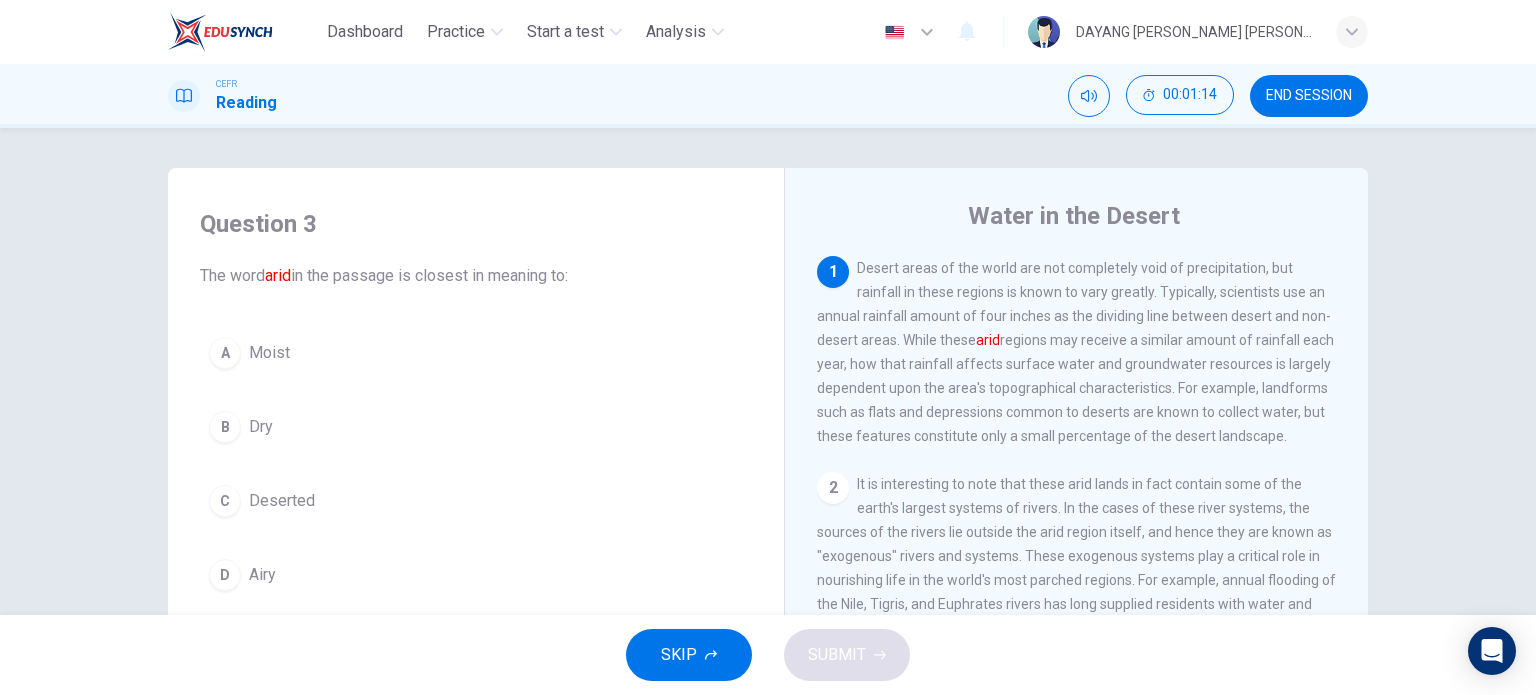 click on "B Dry" at bounding box center [476, 427] 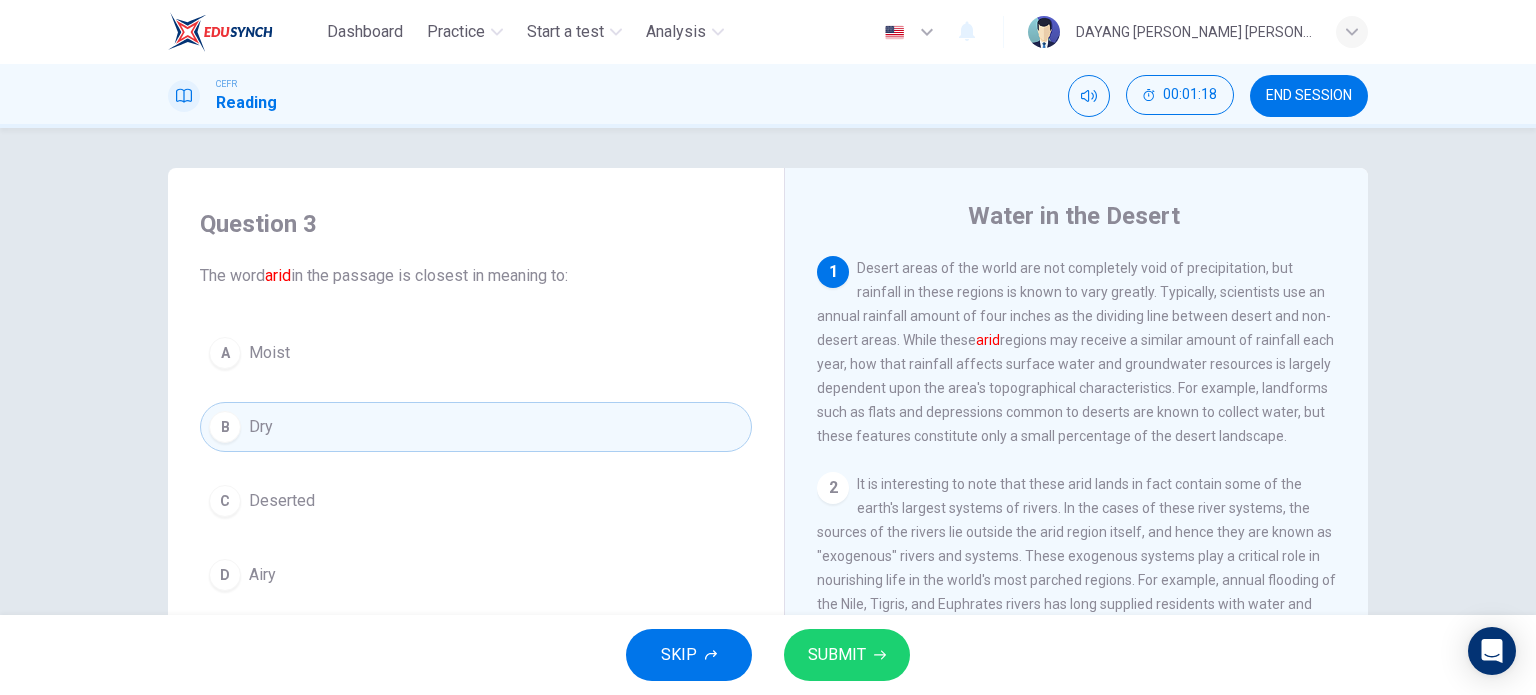 click on "SUBMIT" at bounding box center [847, 655] 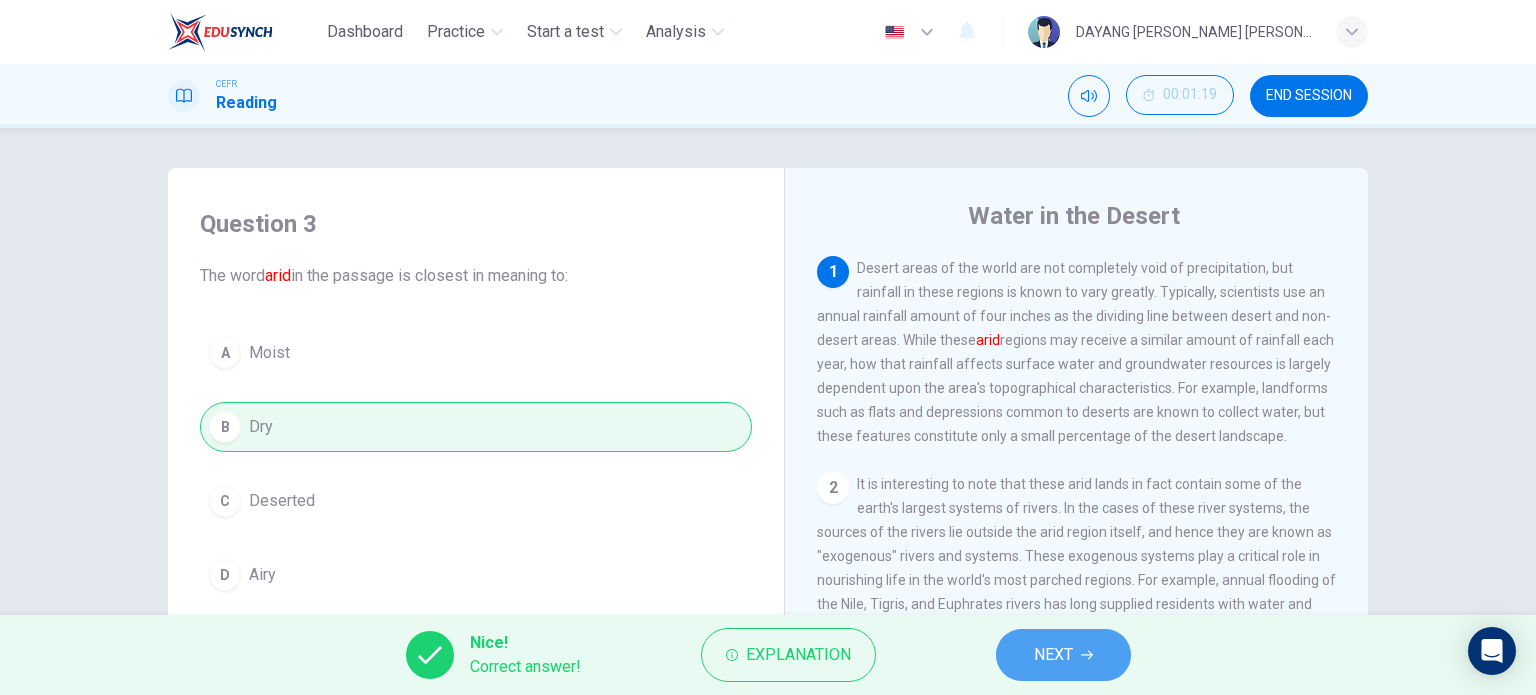 click on "NEXT" at bounding box center (1053, 655) 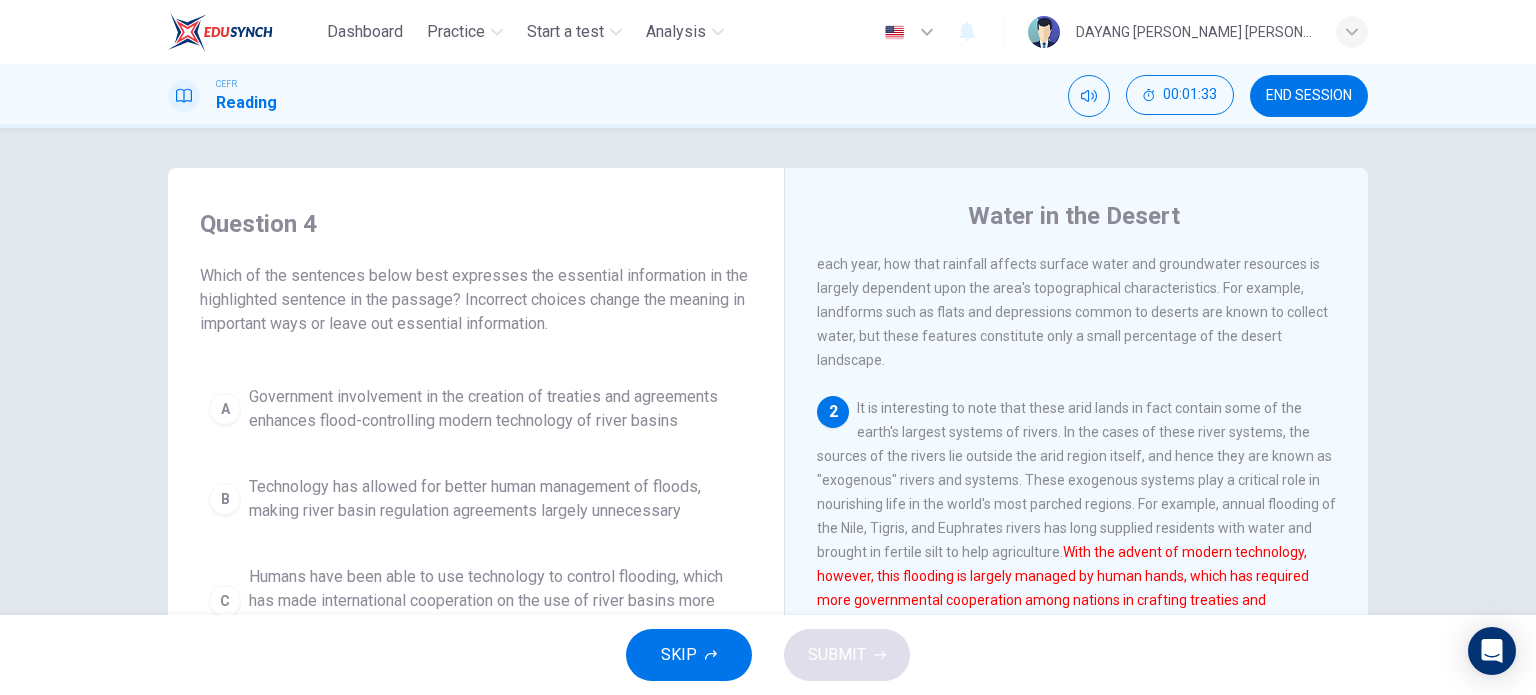 scroll, scrollTop: 200, scrollLeft: 0, axis: vertical 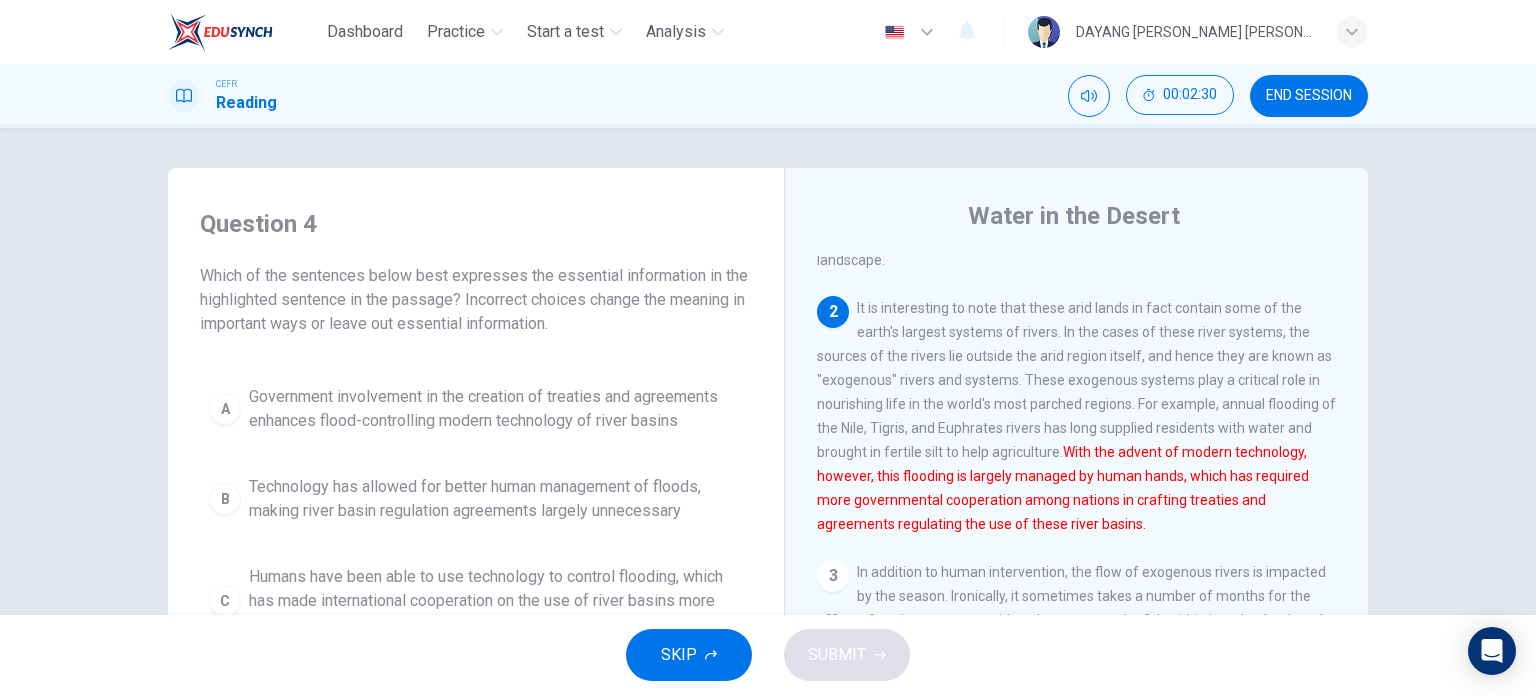 click on "Technology has allowed for better human management of floods, making river basin regulation agreements largely unnecessary" at bounding box center [496, 499] 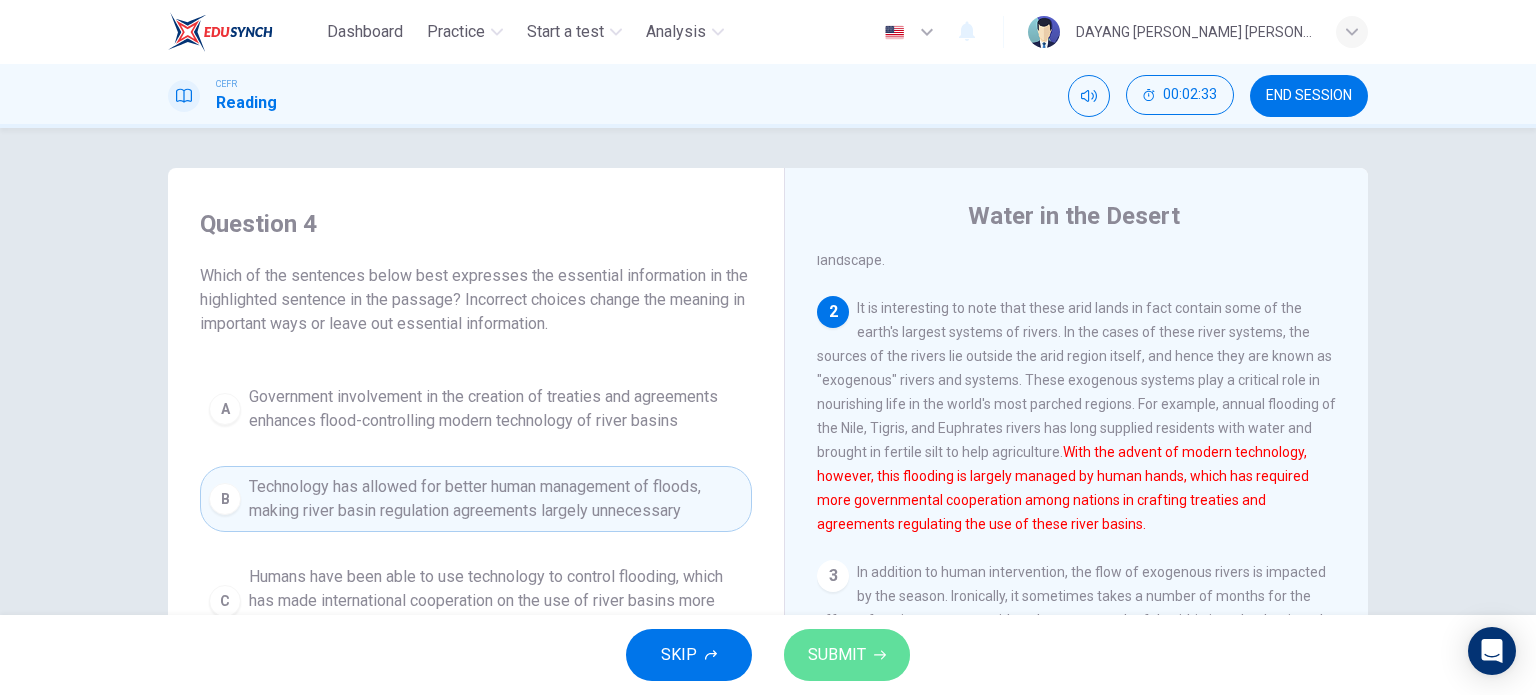 click on "SUBMIT" at bounding box center (837, 655) 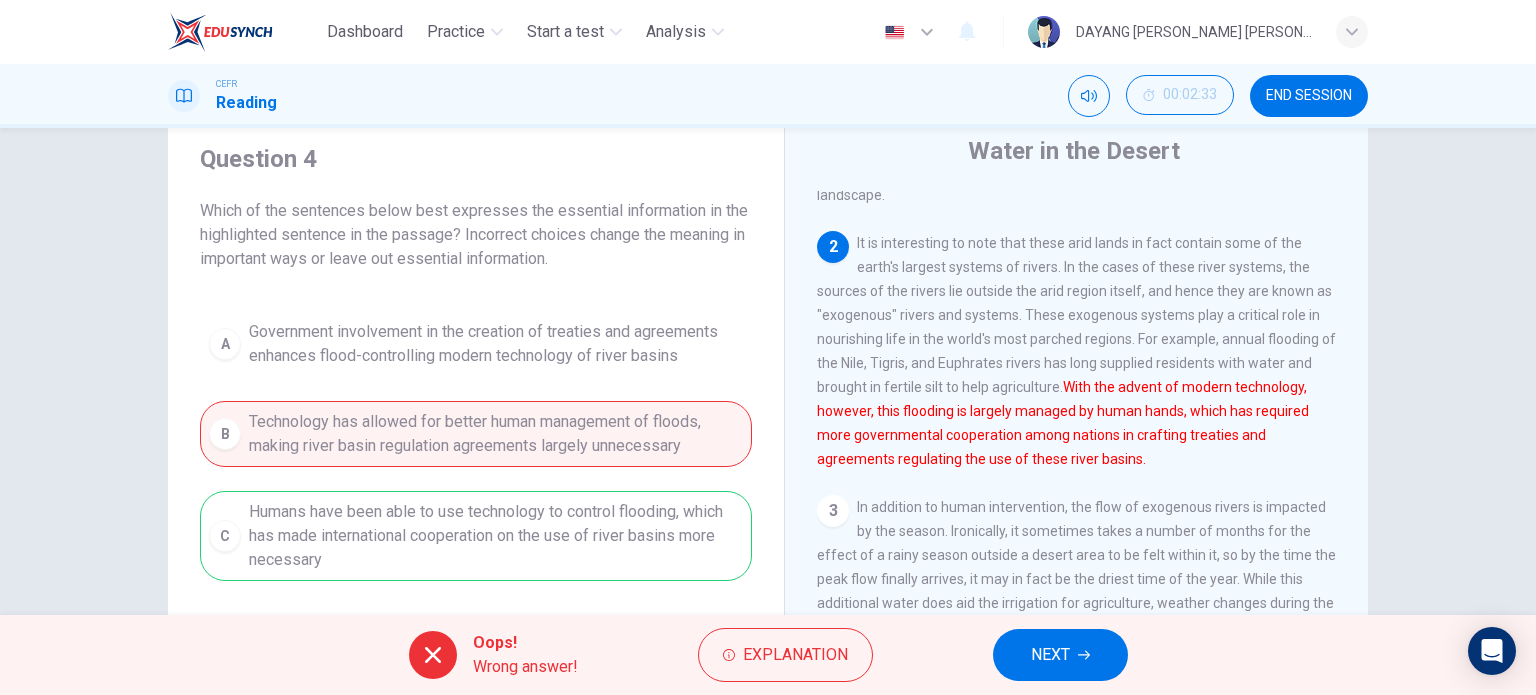 scroll, scrollTop: 100, scrollLeft: 0, axis: vertical 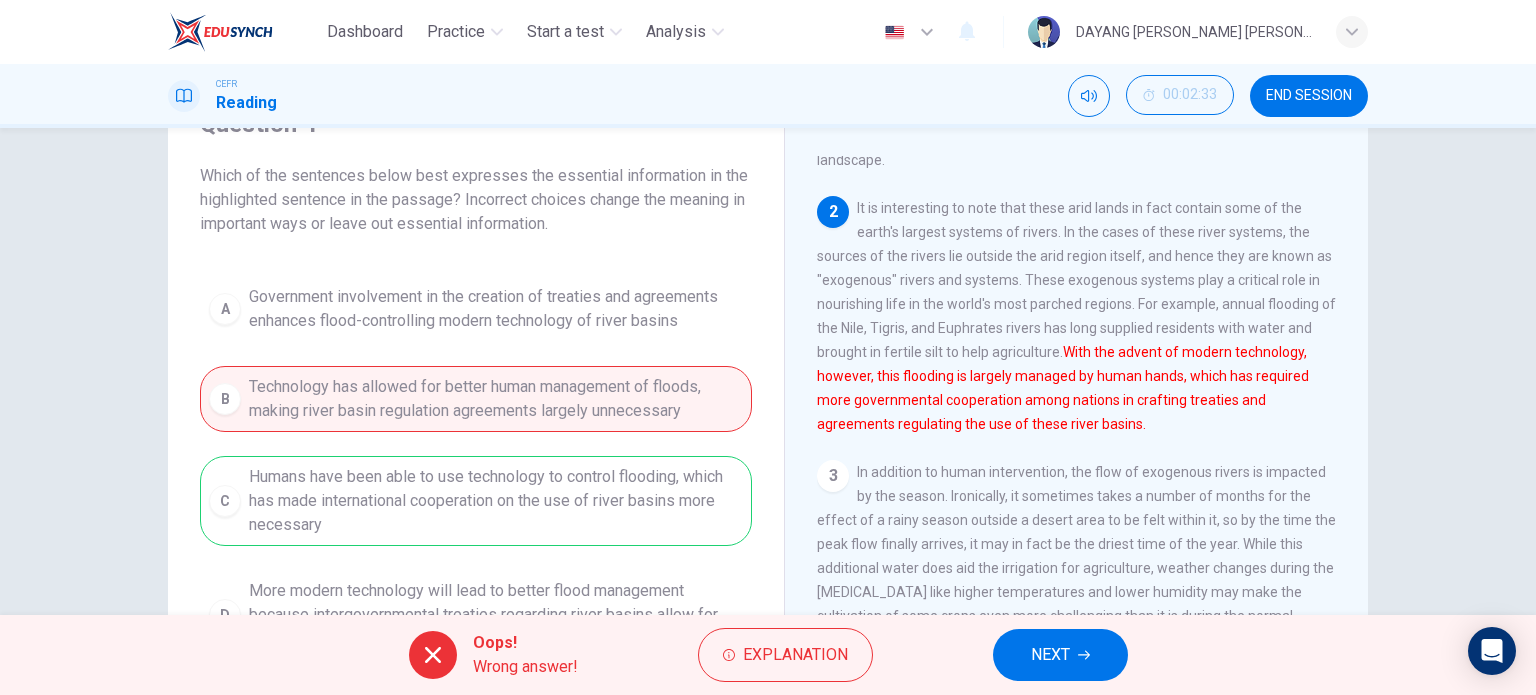 click on "NEXT" at bounding box center [1060, 655] 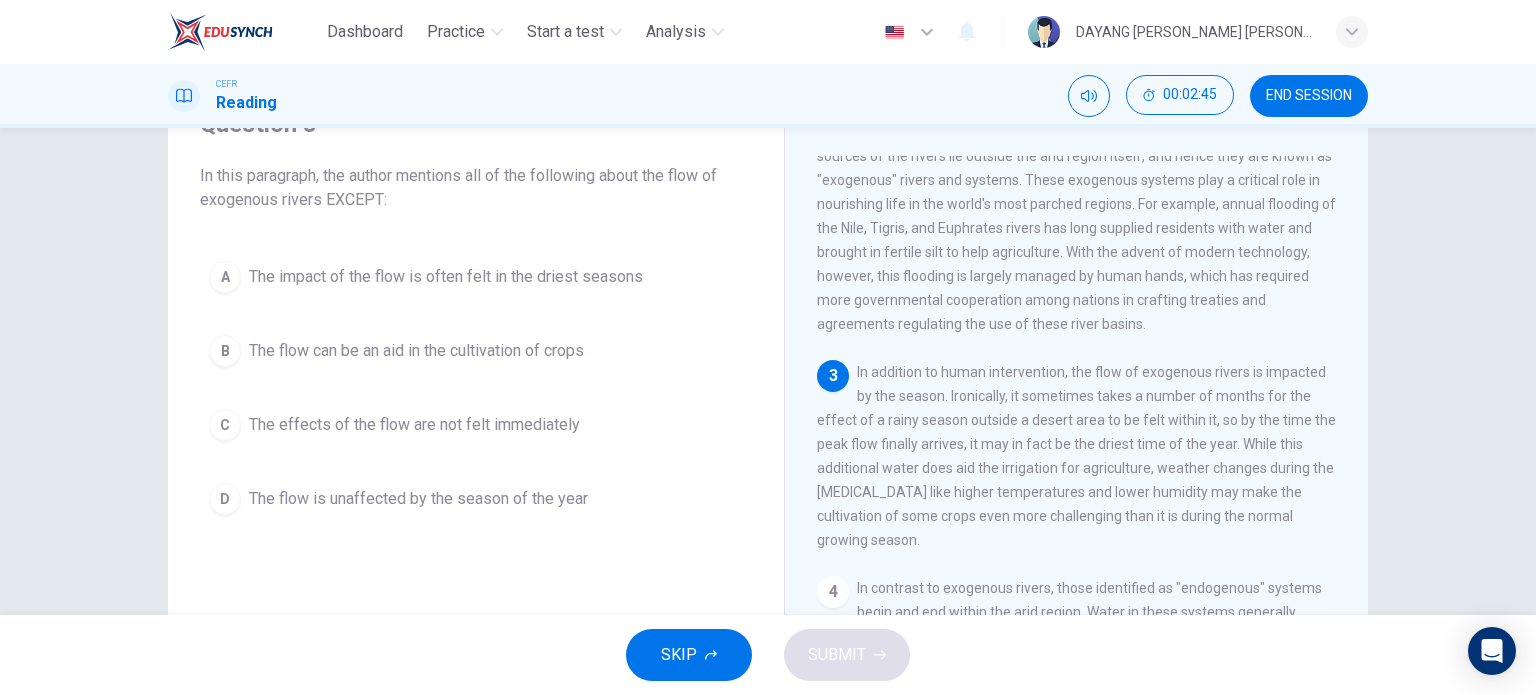 scroll, scrollTop: 400, scrollLeft: 0, axis: vertical 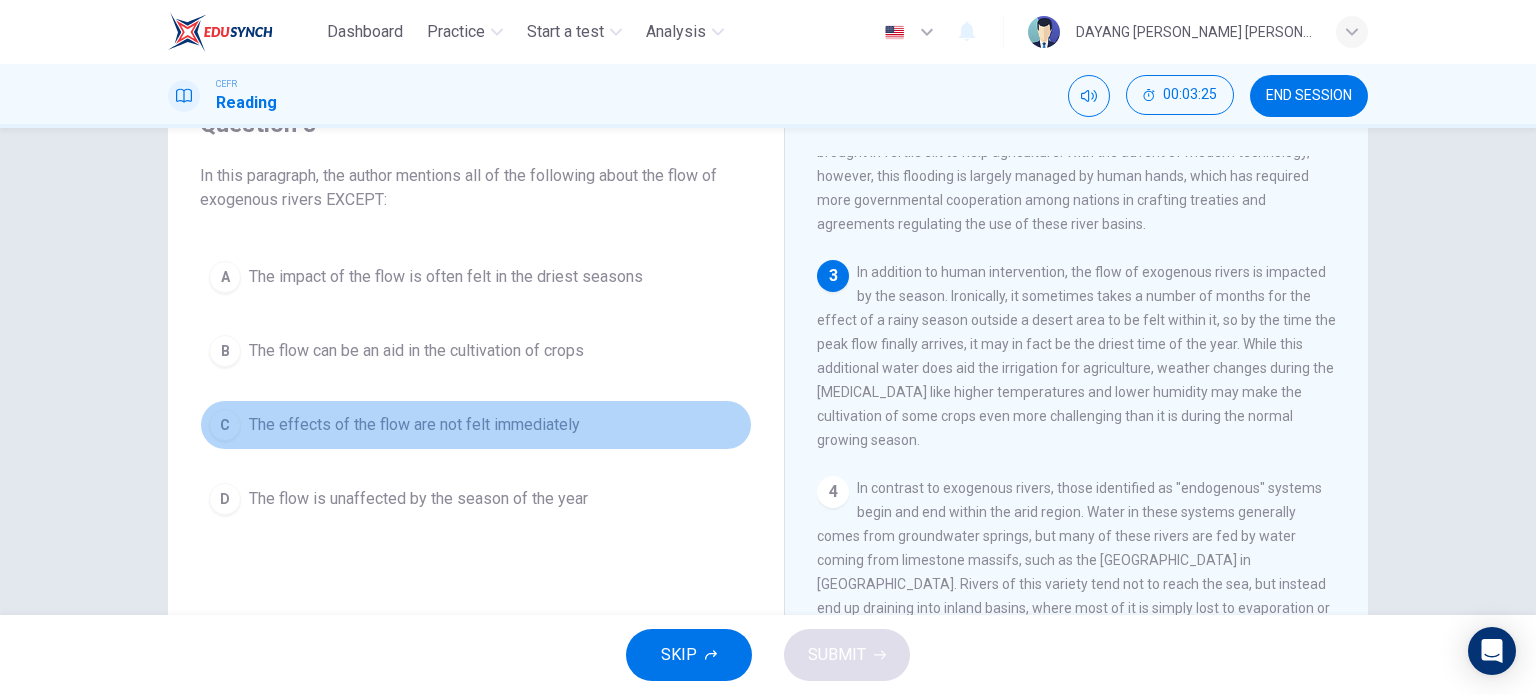 click on "The effects of the flow are not felt immediately" at bounding box center [414, 425] 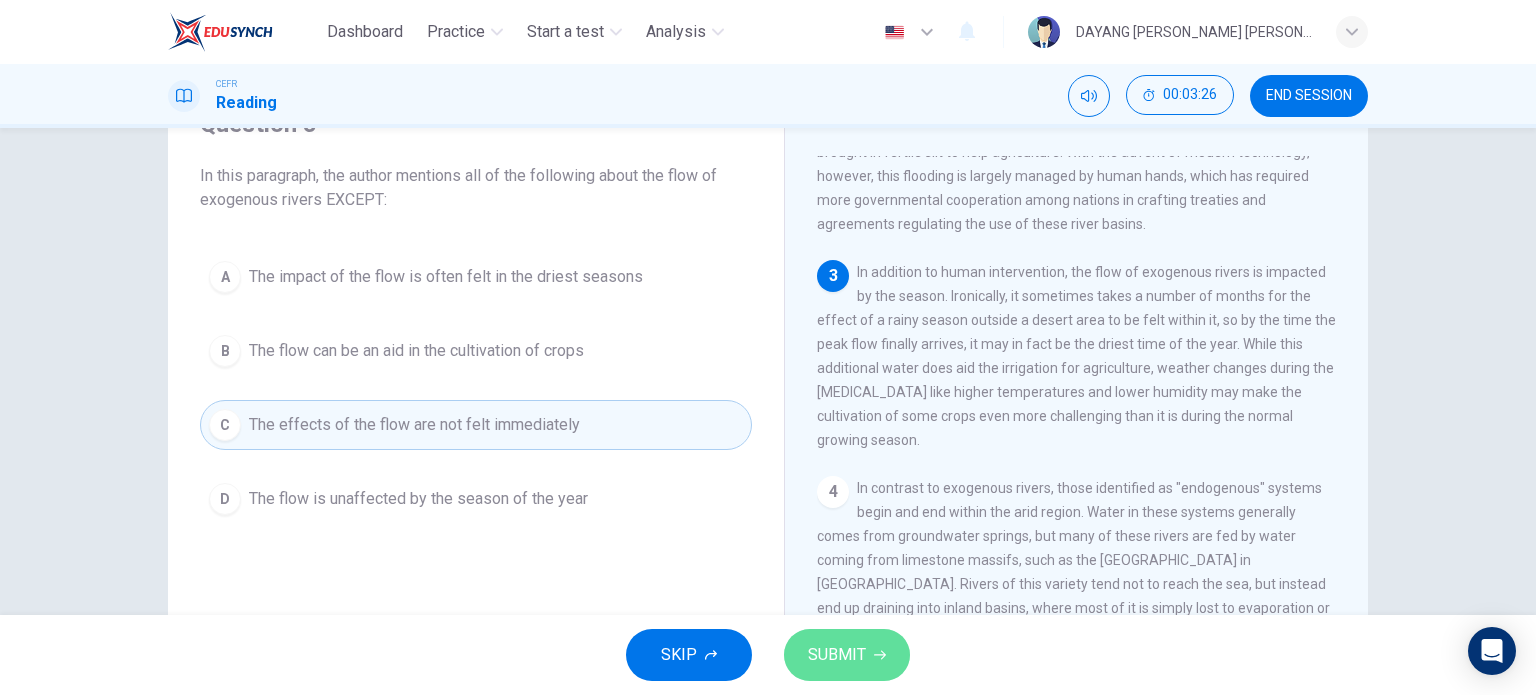 click on "SUBMIT" at bounding box center (837, 655) 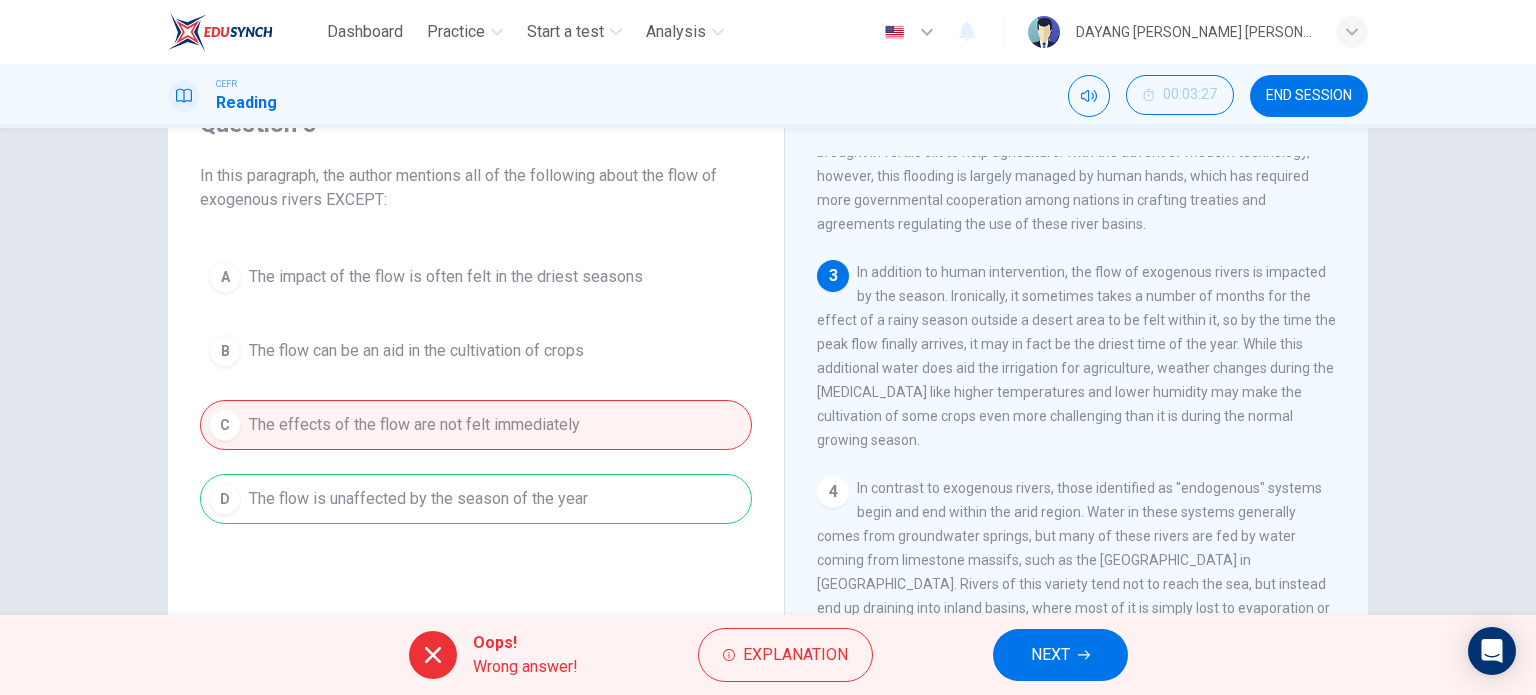 click on "NEXT" at bounding box center (1060, 655) 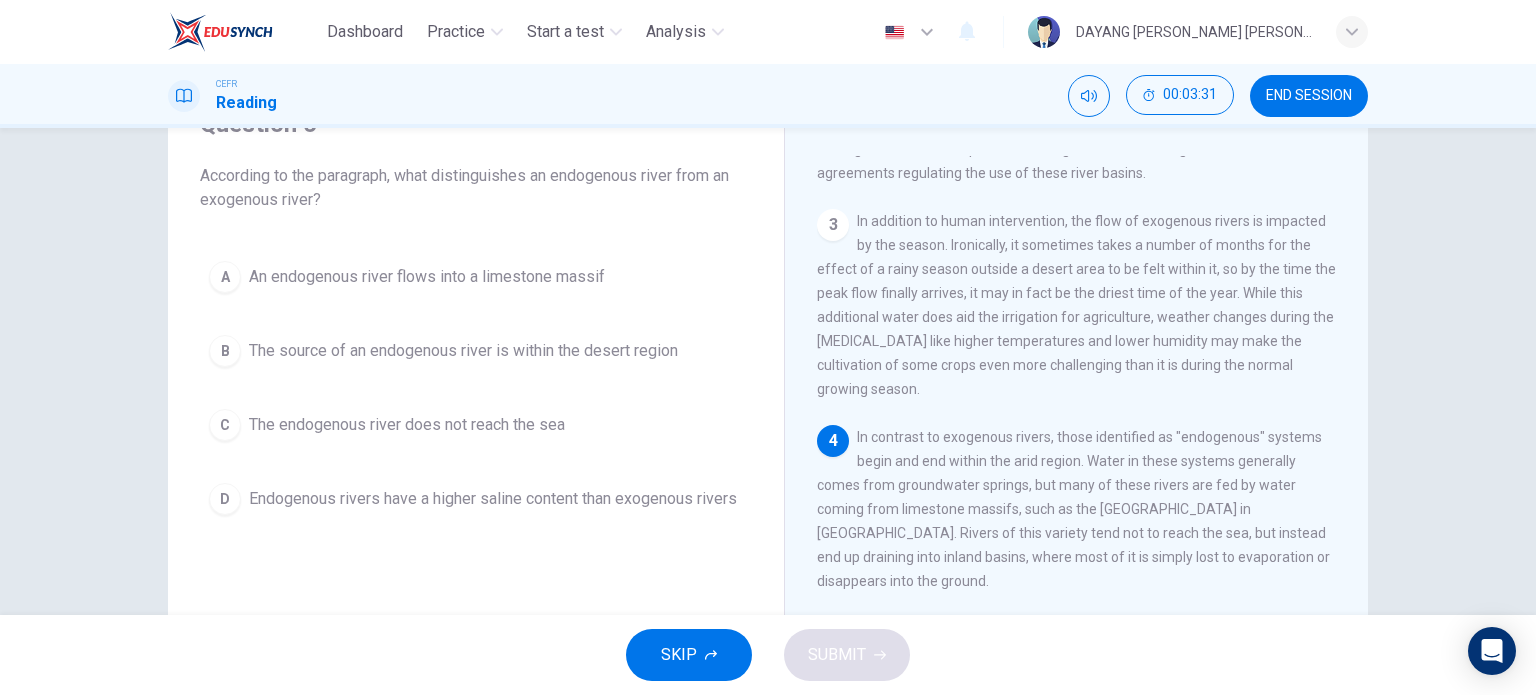 scroll, scrollTop: 500, scrollLeft: 0, axis: vertical 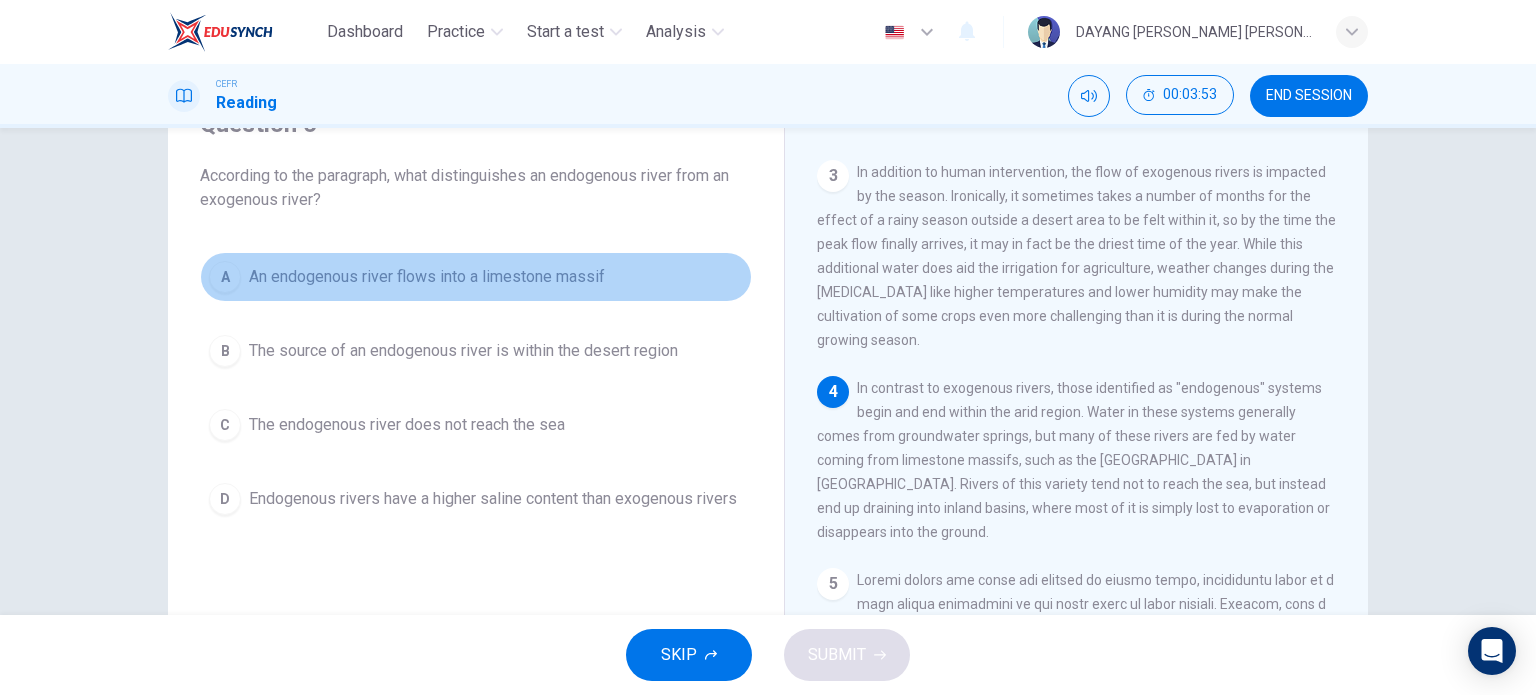 click on "An endogenous river flows into a limestone massif" at bounding box center (427, 277) 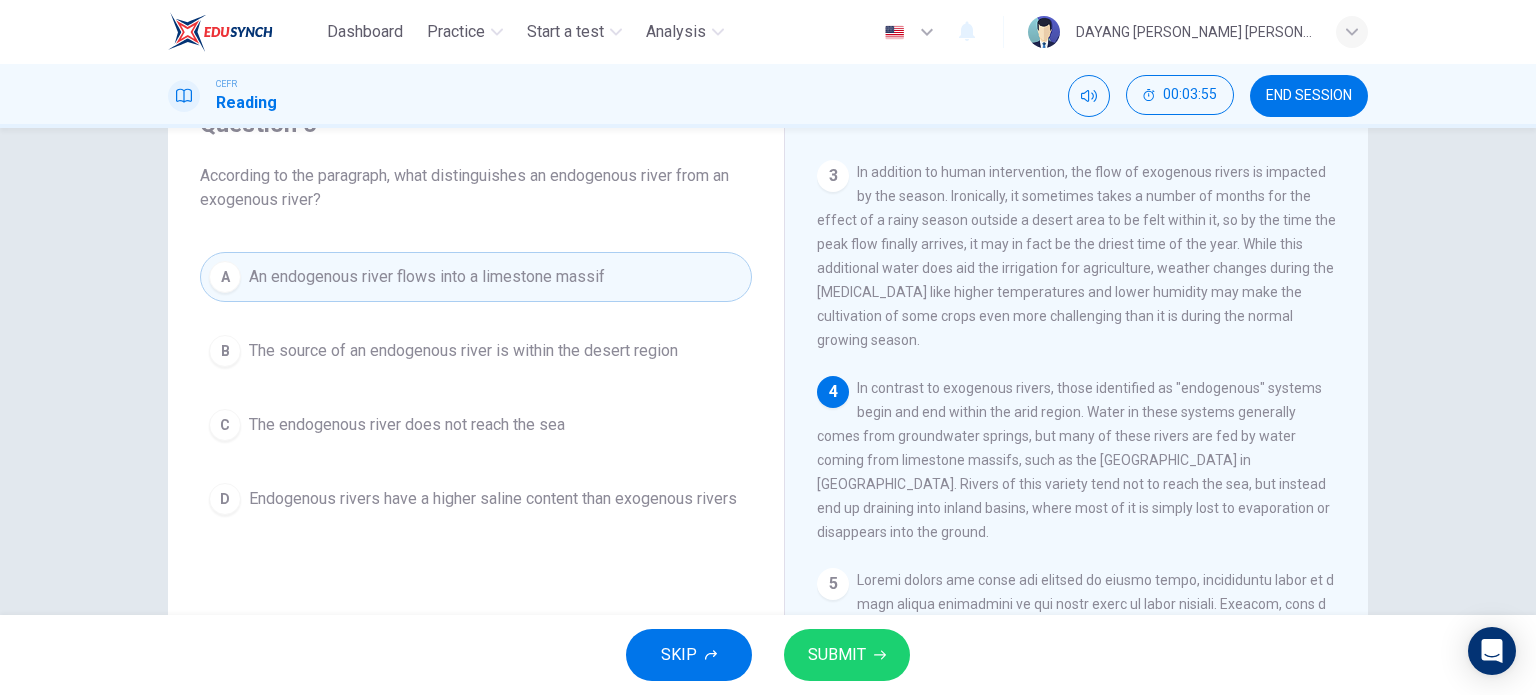click on "SUBMIT" at bounding box center (847, 655) 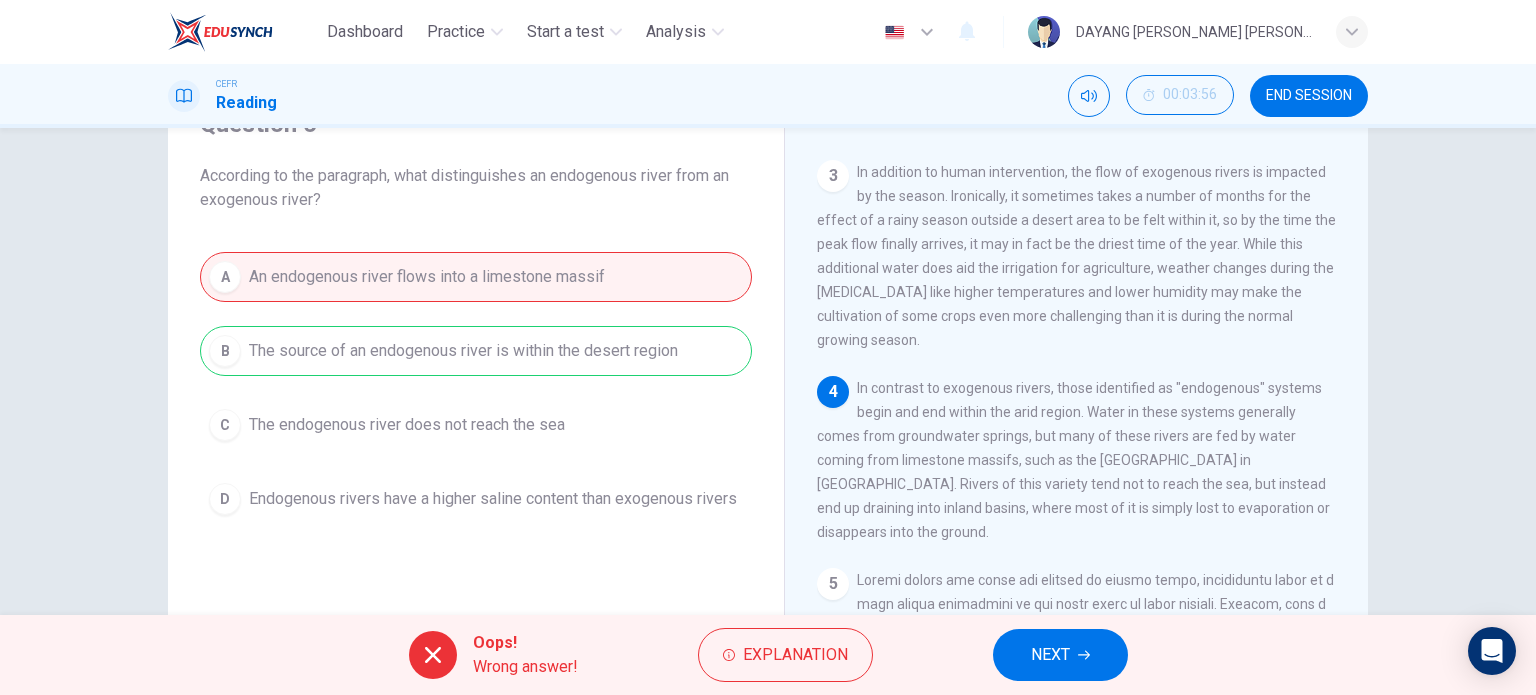 click on "NEXT" at bounding box center (1060, 655) 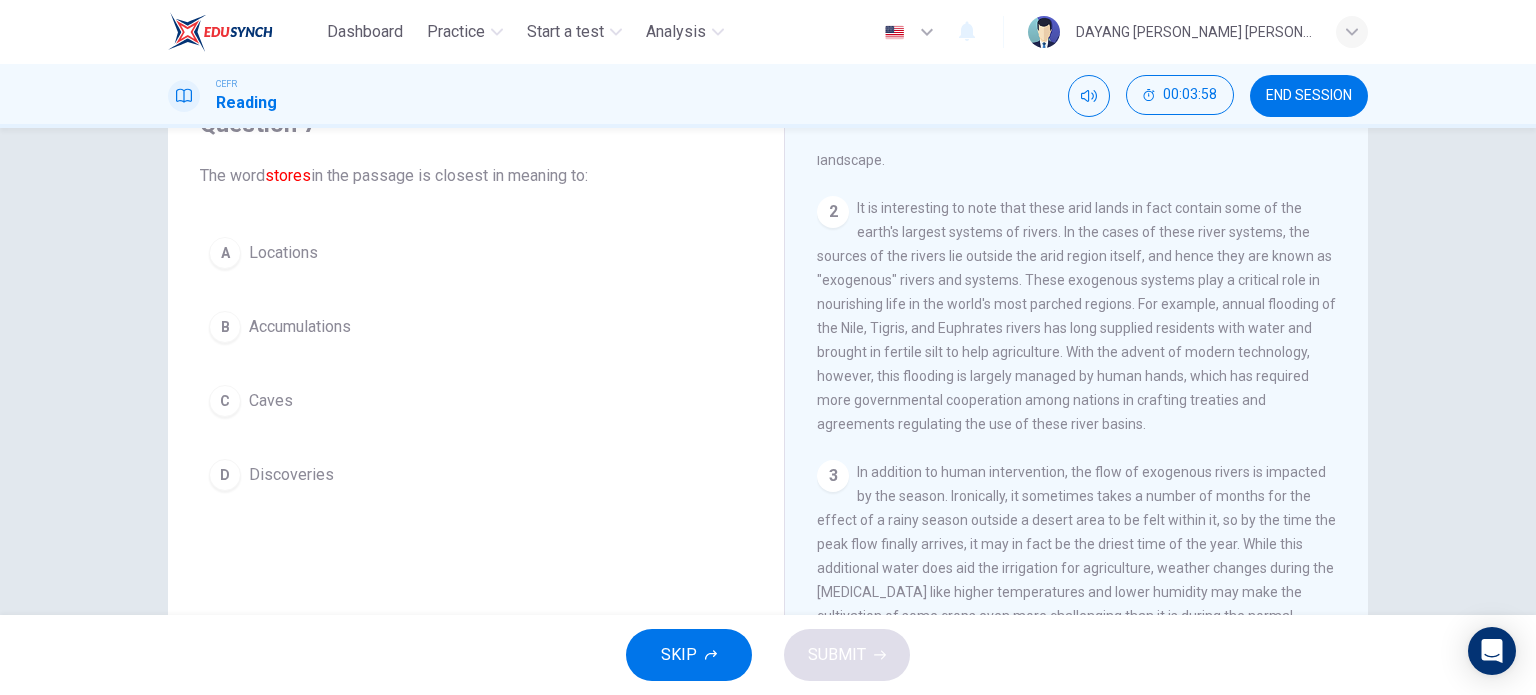 scroll, scrollTop: 900, scrollLeft: 0, axis: vertical 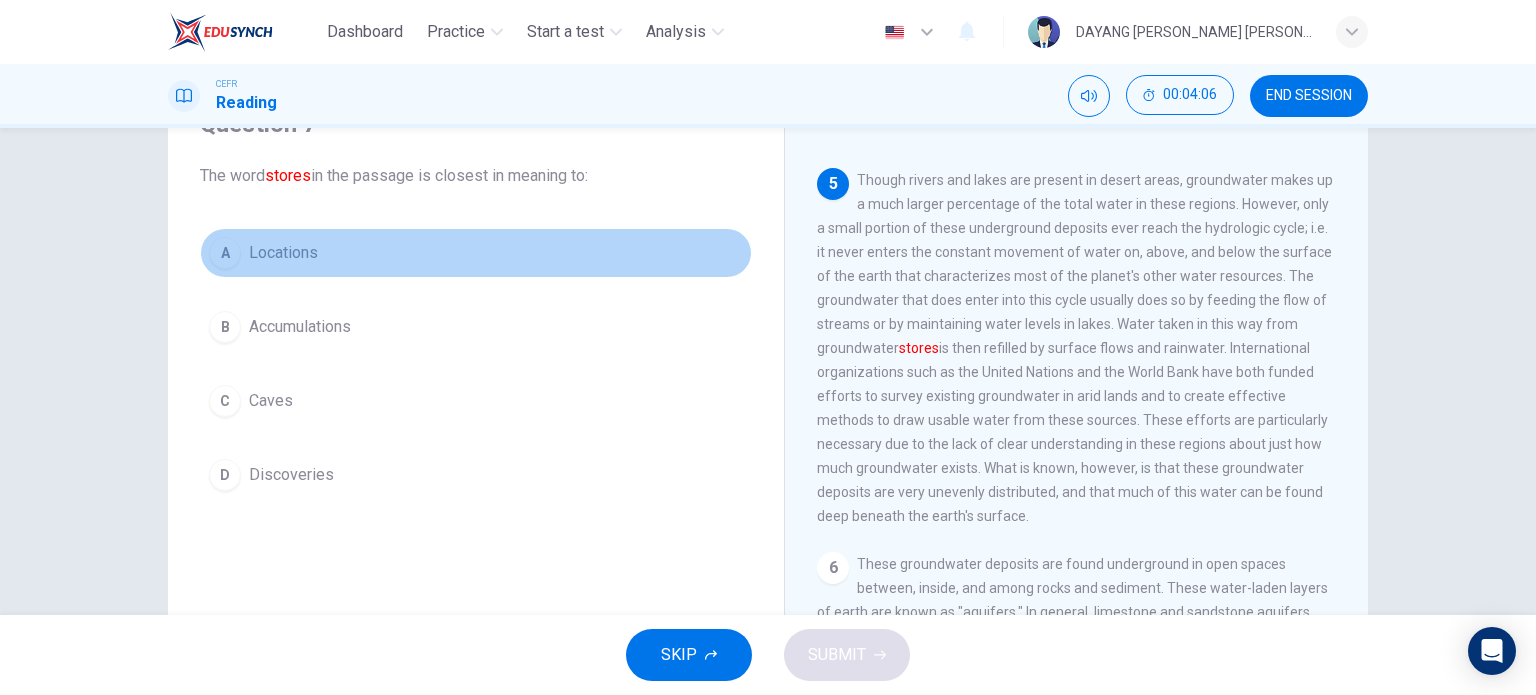 click on "Locations" at bounding box center [283, 253] 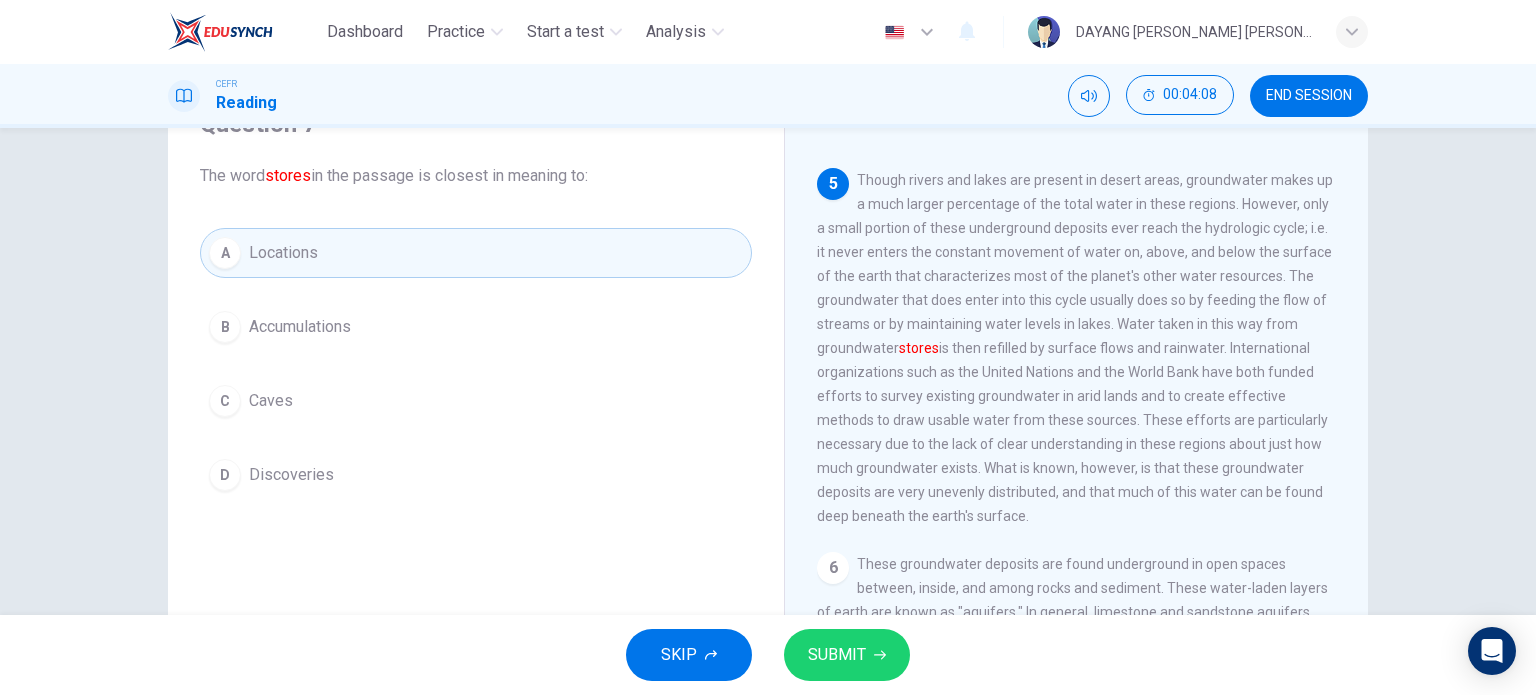 click 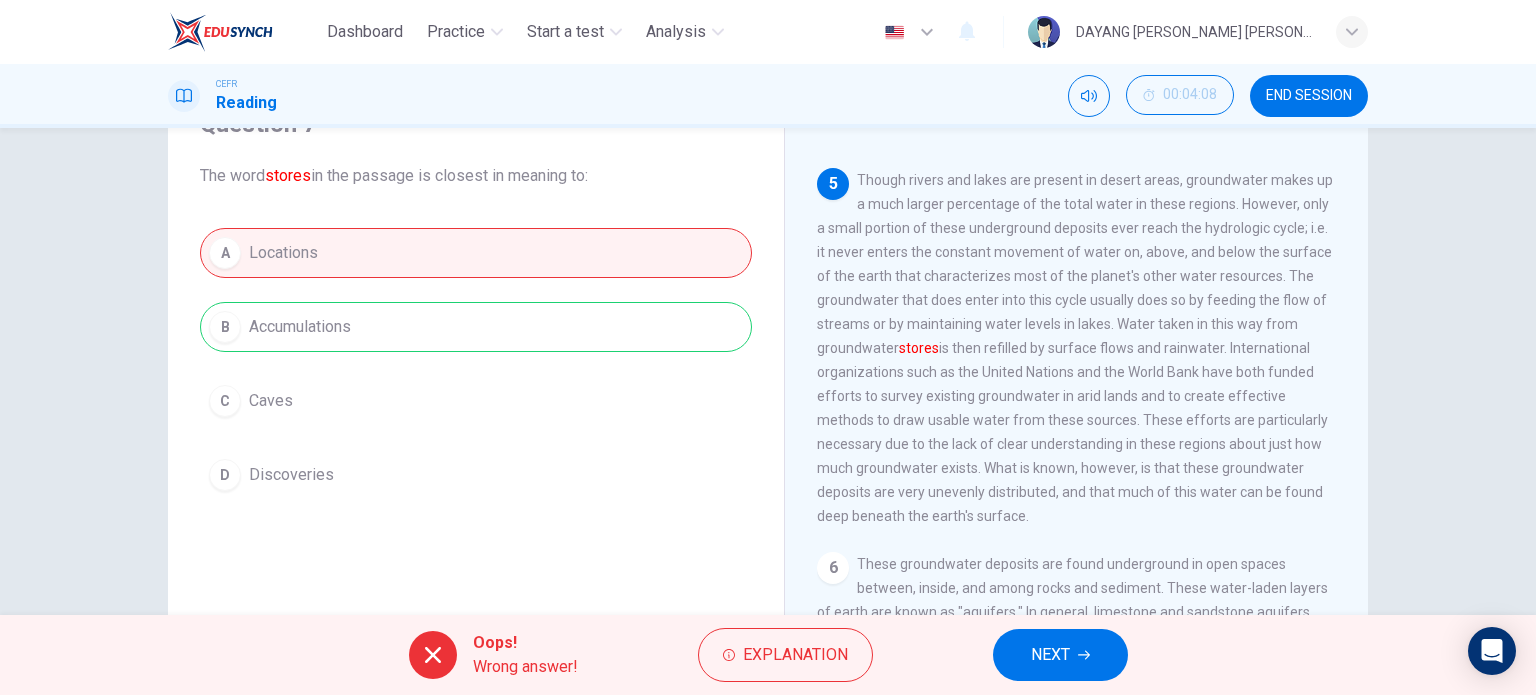 click on "NEXT" at bounding box center [1060, 655] 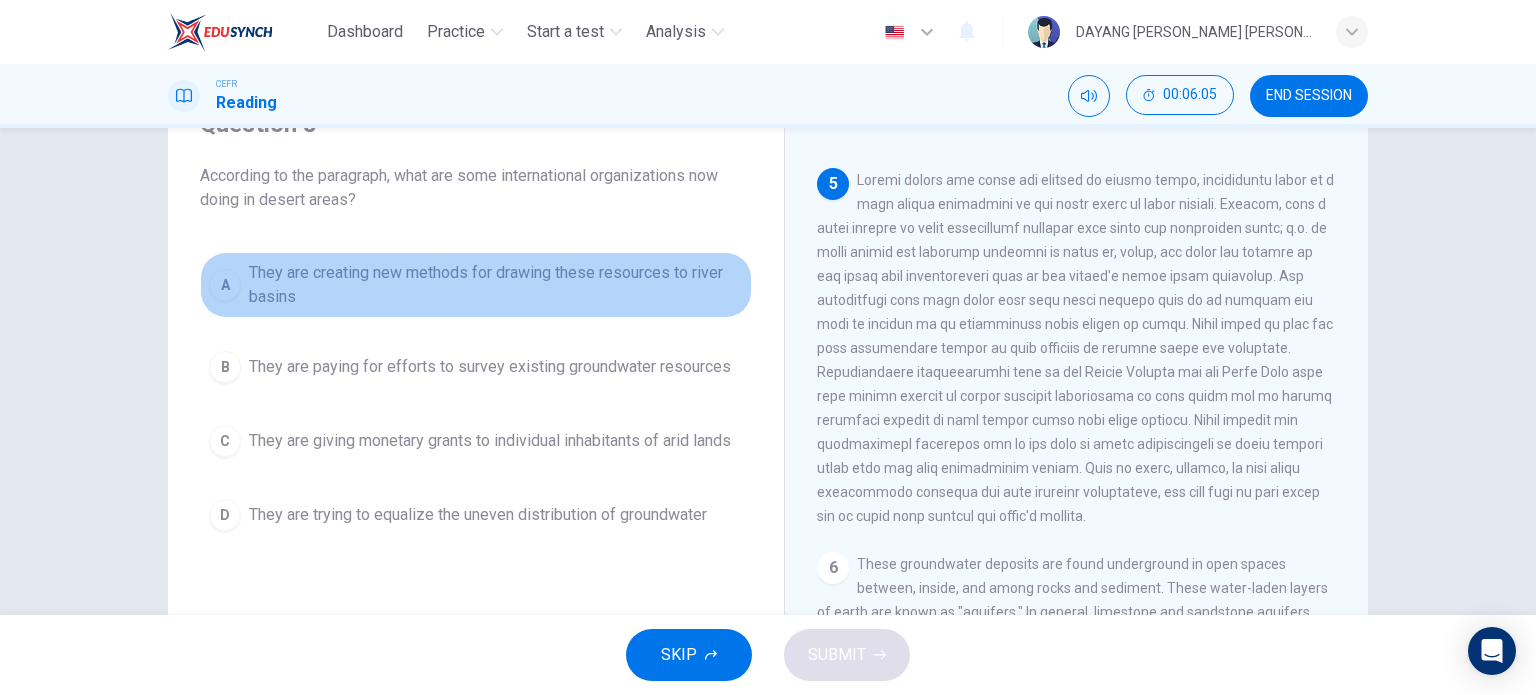 click on "They are creating new methods for drawing these resources to river basins" at bounding box center [496, 285] 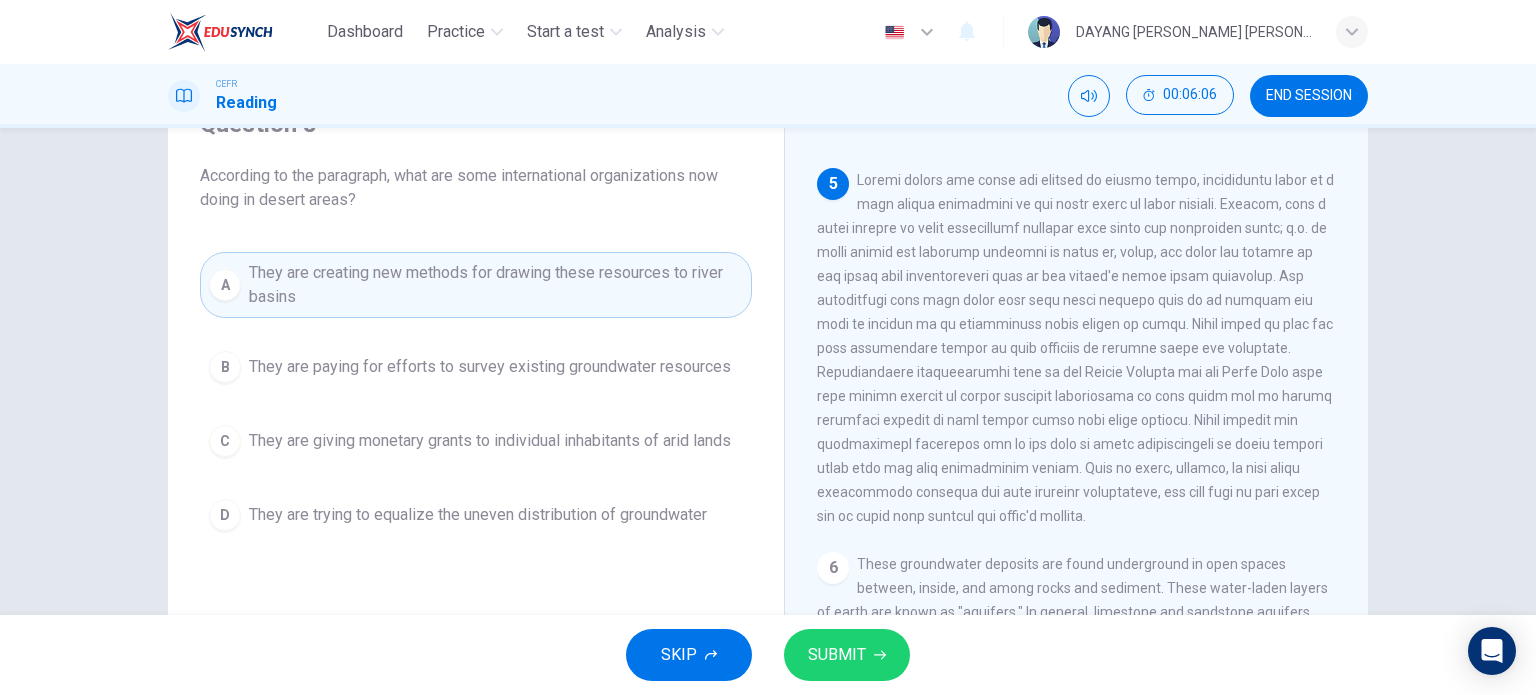 click on "SUBMIT" at bounding box center (837, 655) 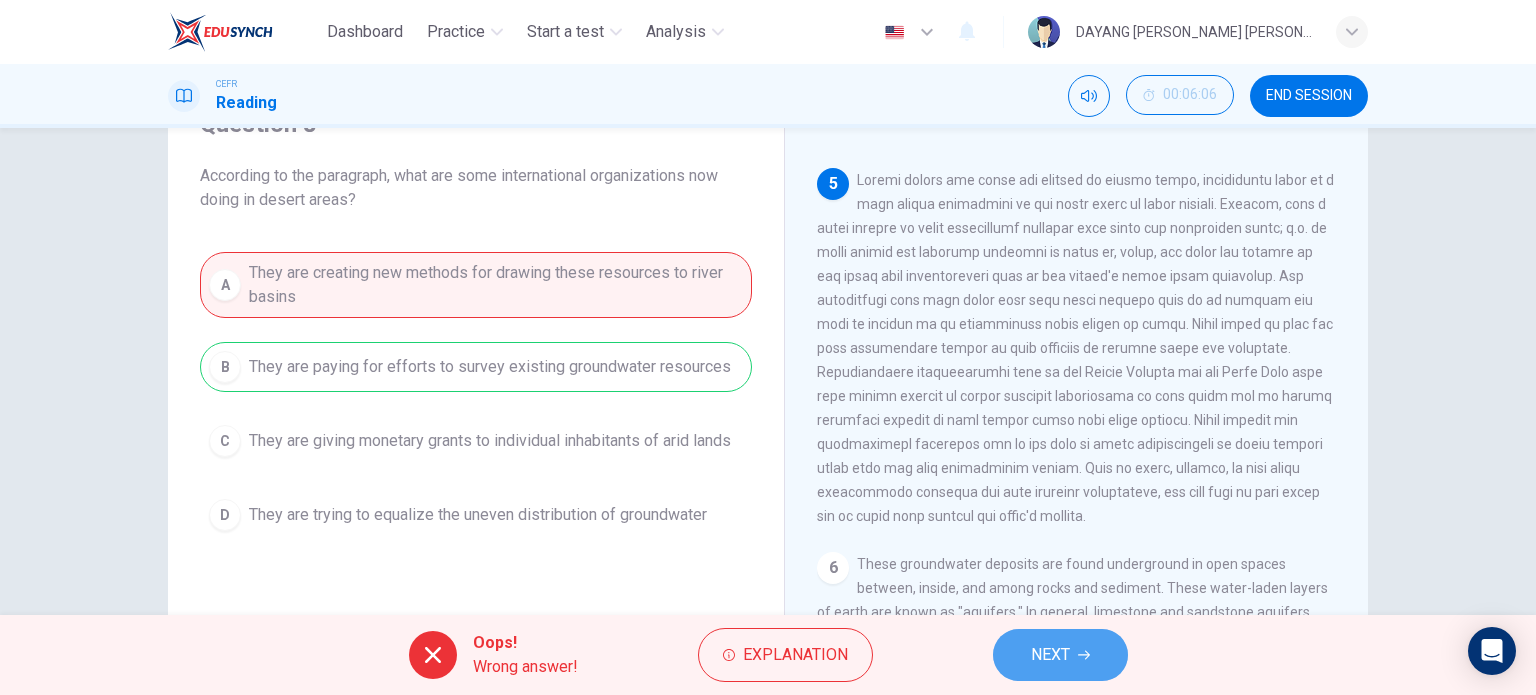 click on "NEXT" at bounding box center [1050, 655] 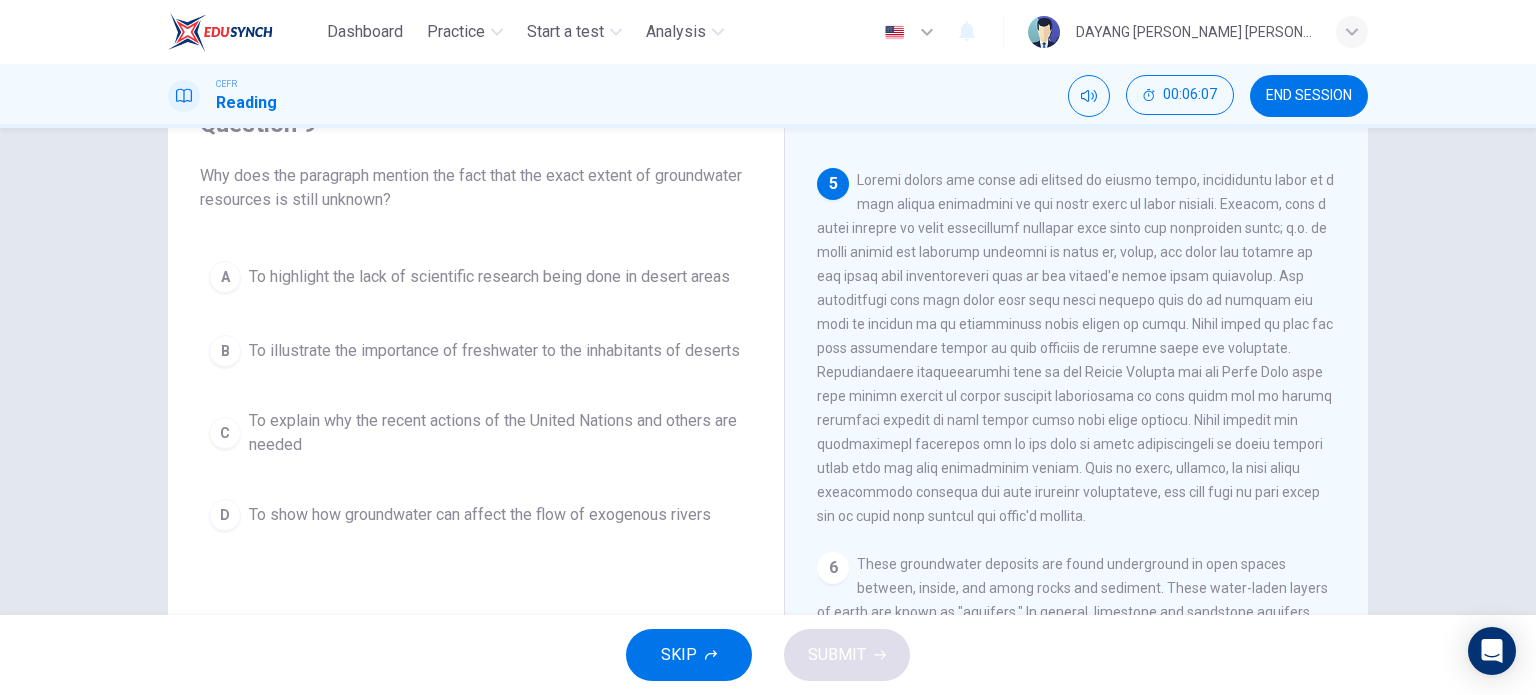 click on "END SESSION" at bounding box center (1309, 96) 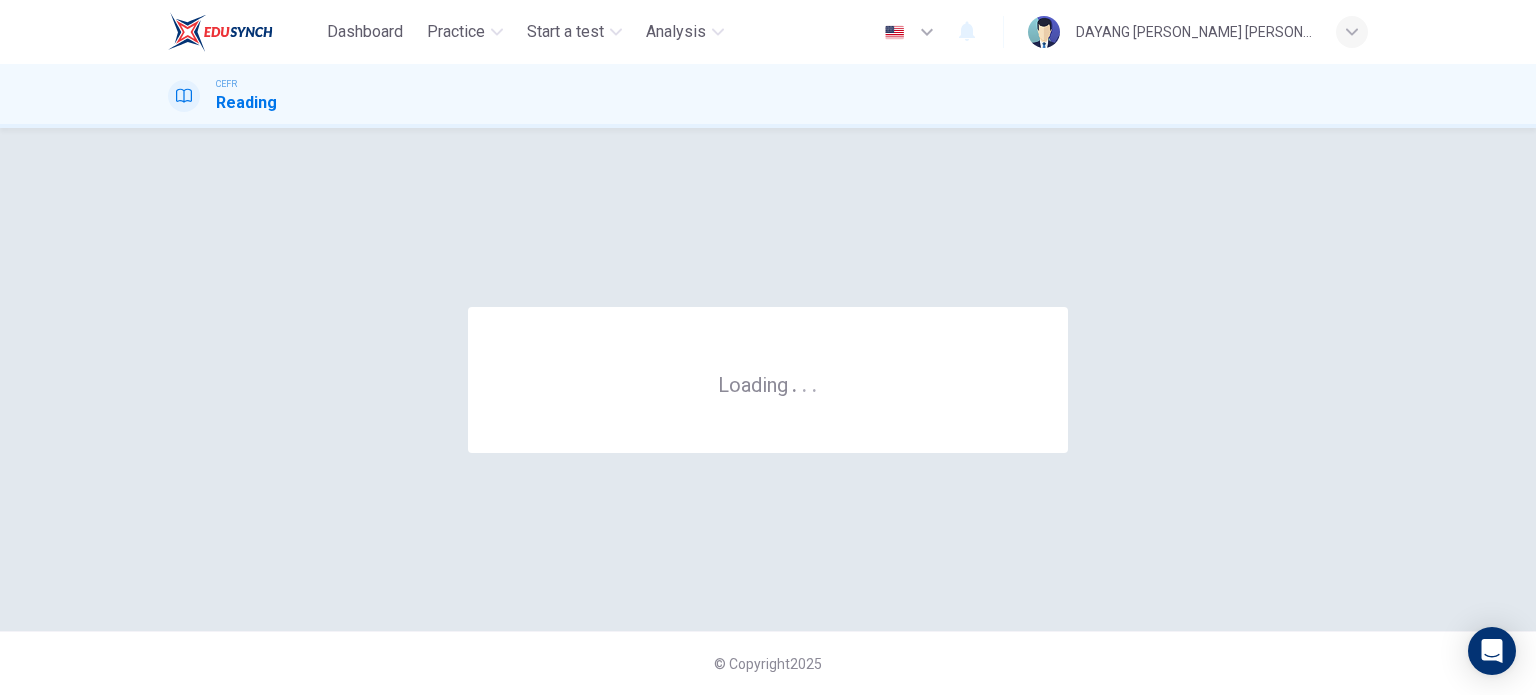 scroll, scrollTop: 0, scrollLeft: 0, axis: both 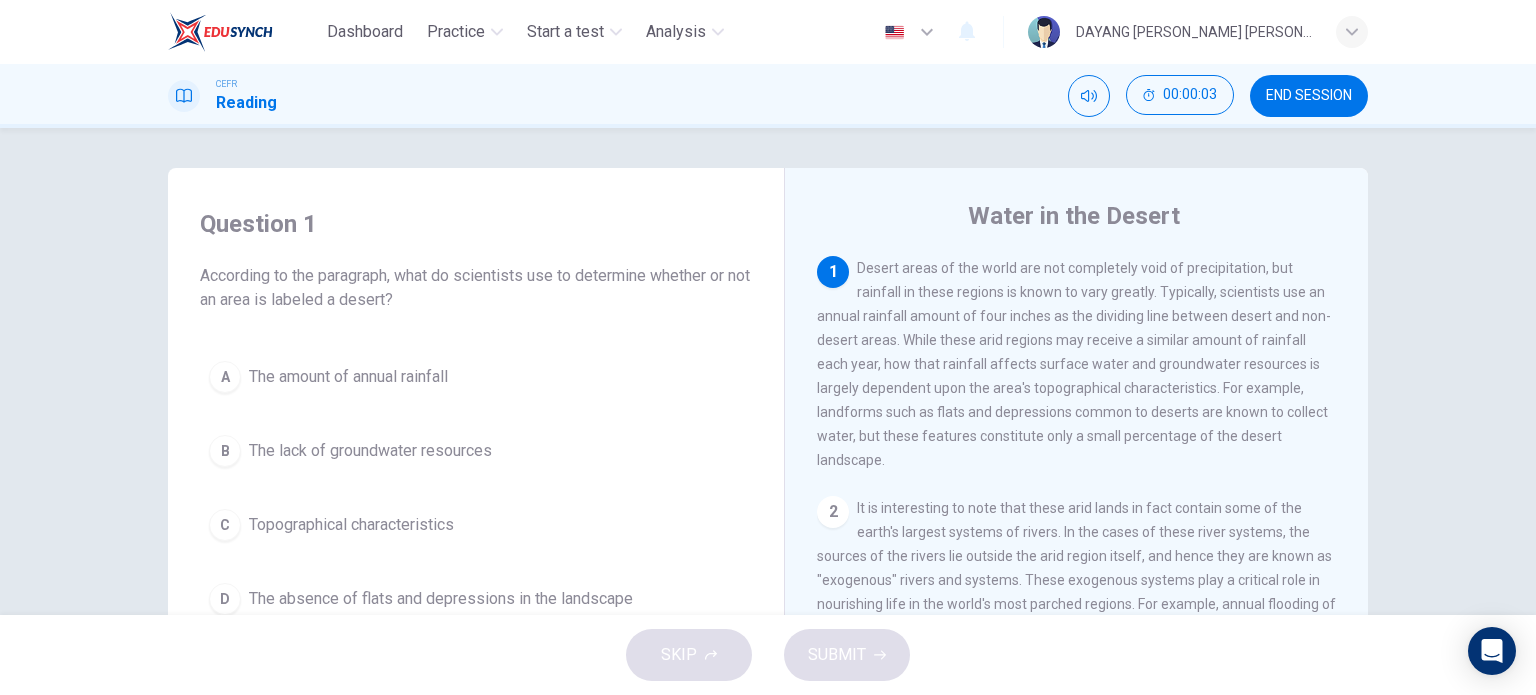 click on "The amount of annual rainfall" at bounding box center (348, 377) 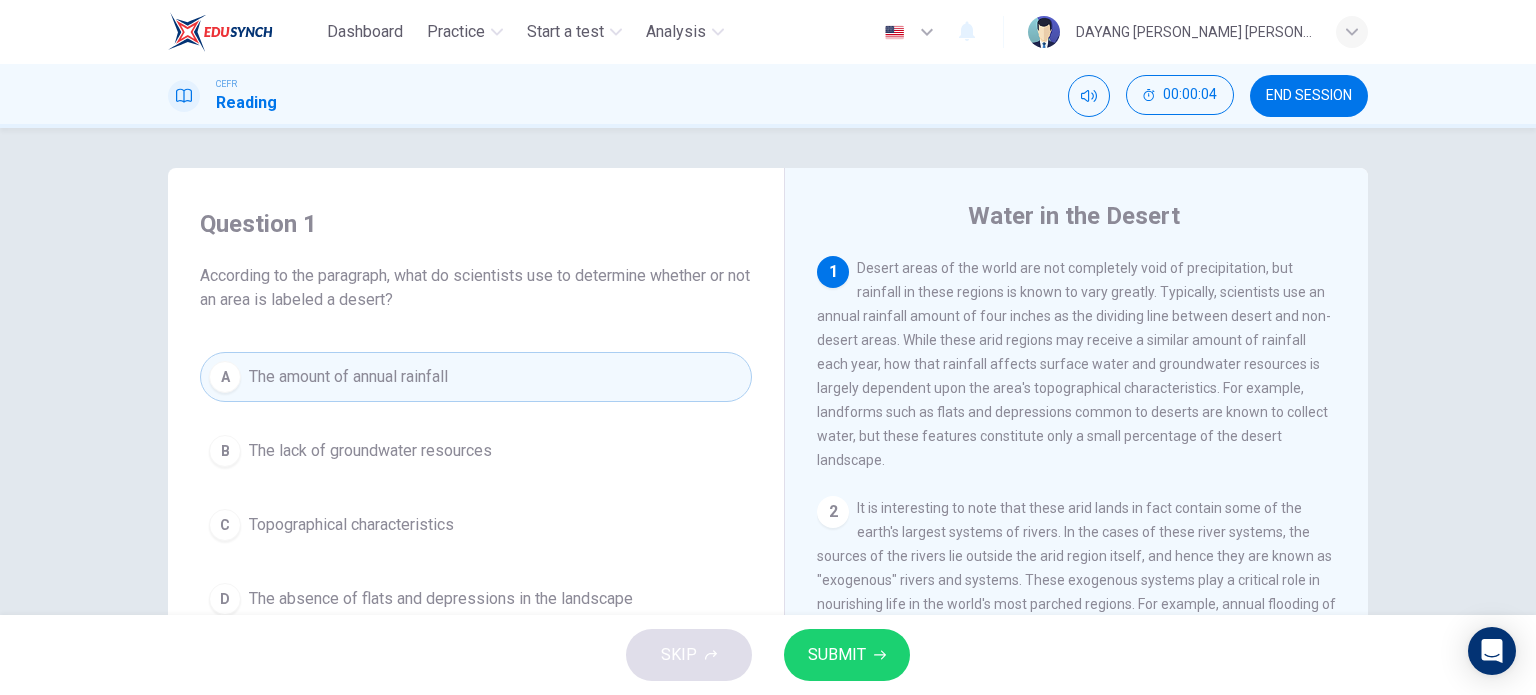 click on "SUBMIT" at bounding box center (837, 655) 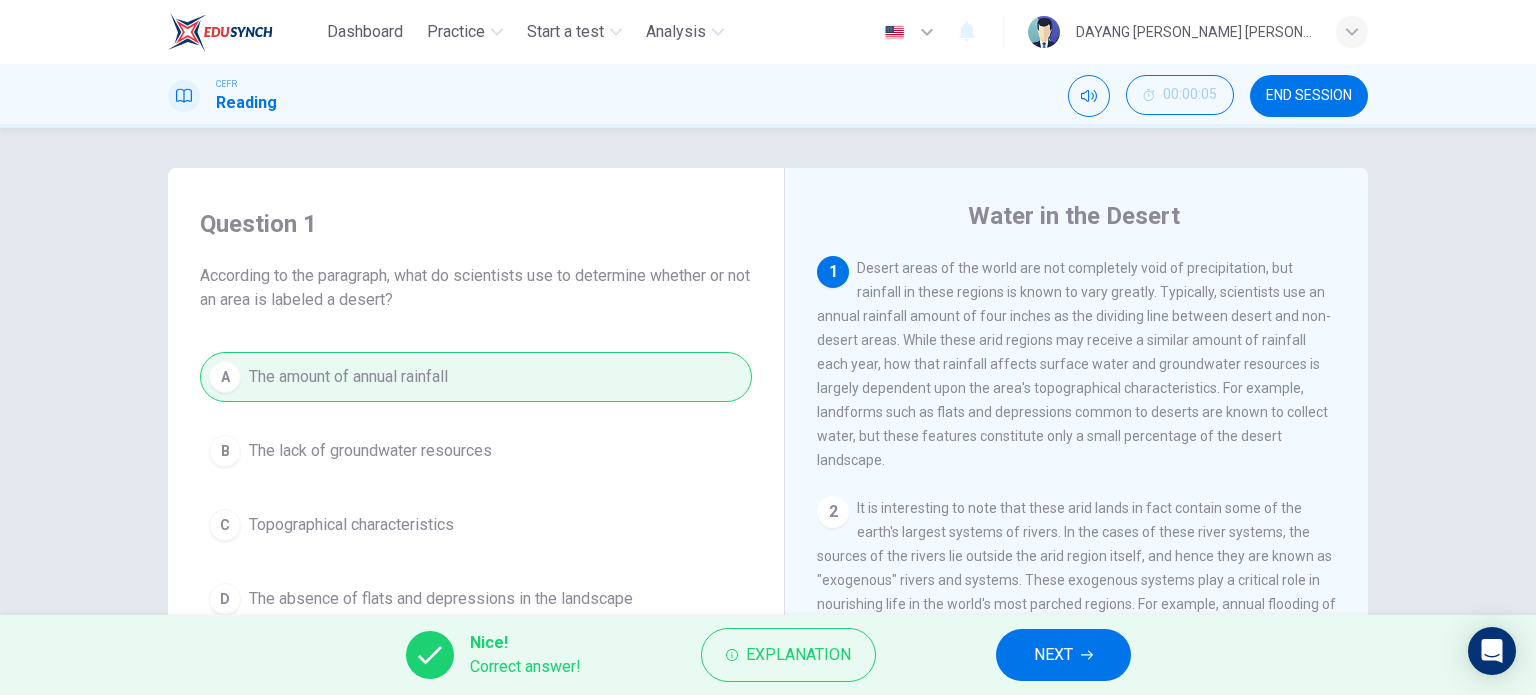 click on "NEXT" at bounding box center (1053, 655) 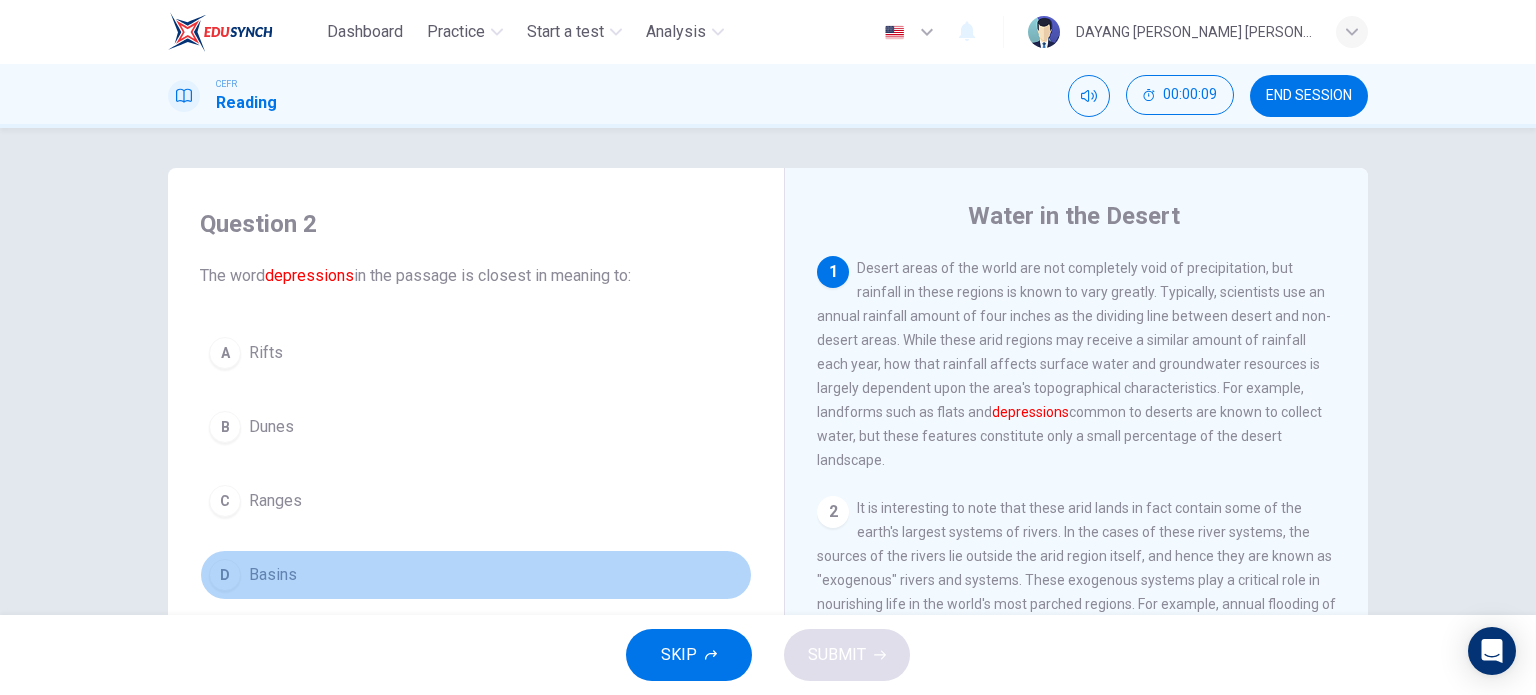 click on "Basins" at bounding box center (273, 575) 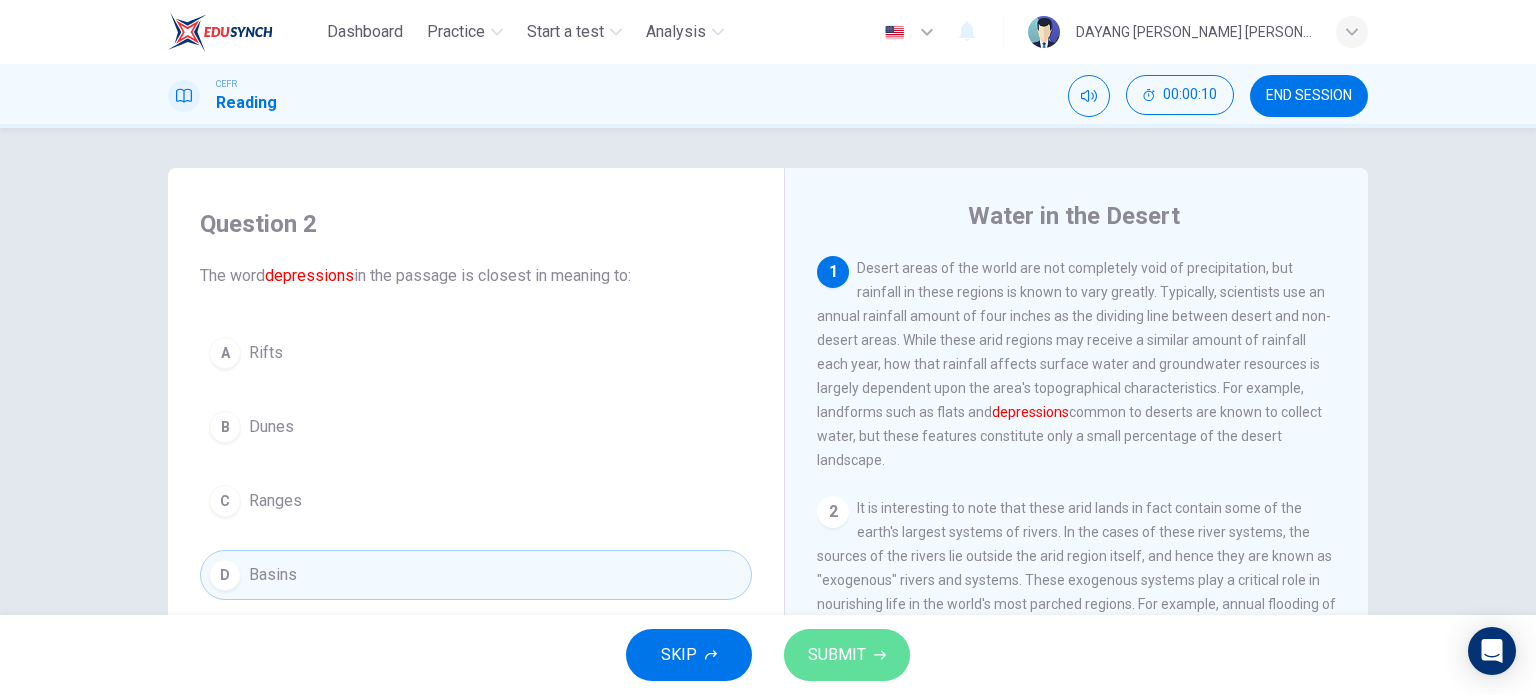 click on "SUBMIT" at bounding box center [837, 655] 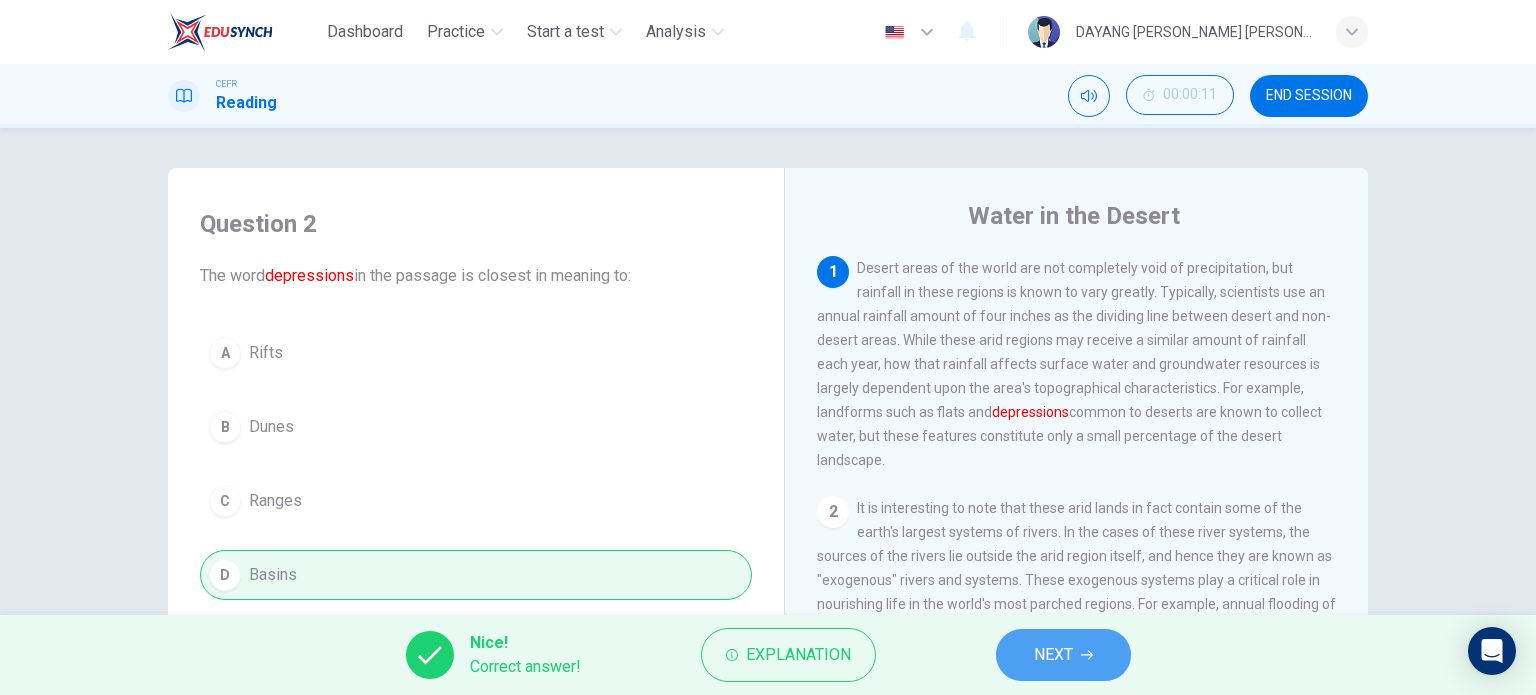 click on "NEXT" at bounding box center [1053, 655] 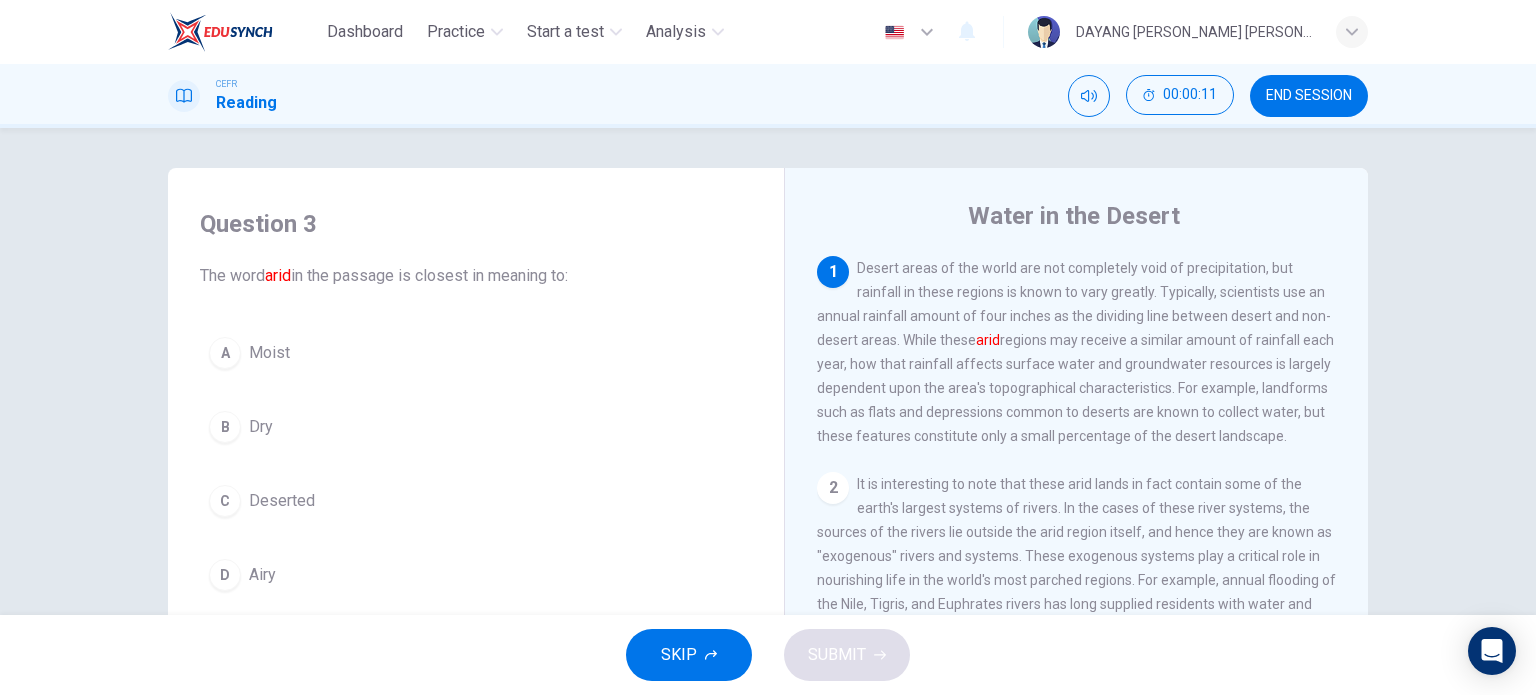 click on "B Dry" at bounding box center (476, 427) 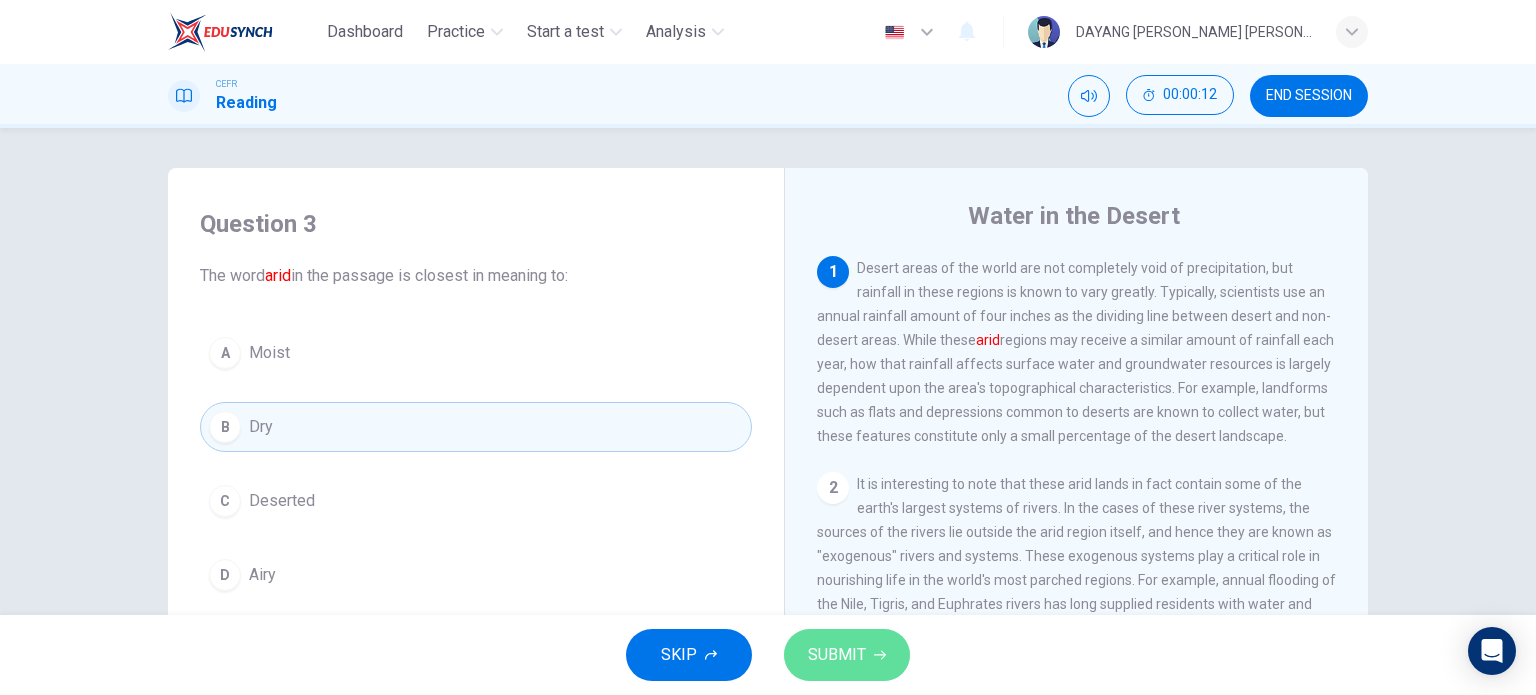 click on "SUBMIT" at bounding box center [847, 655] 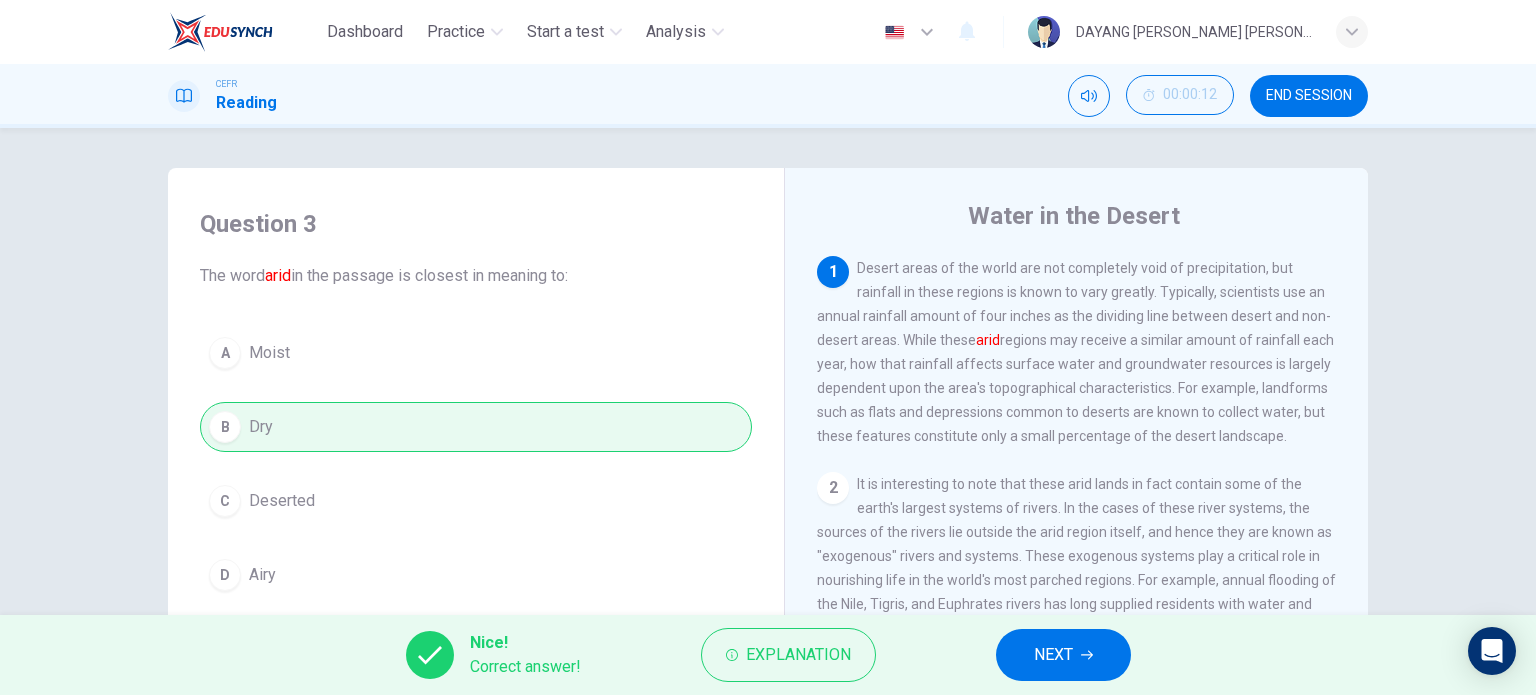 click on "NEXT" at bounding box center [1053, 655] 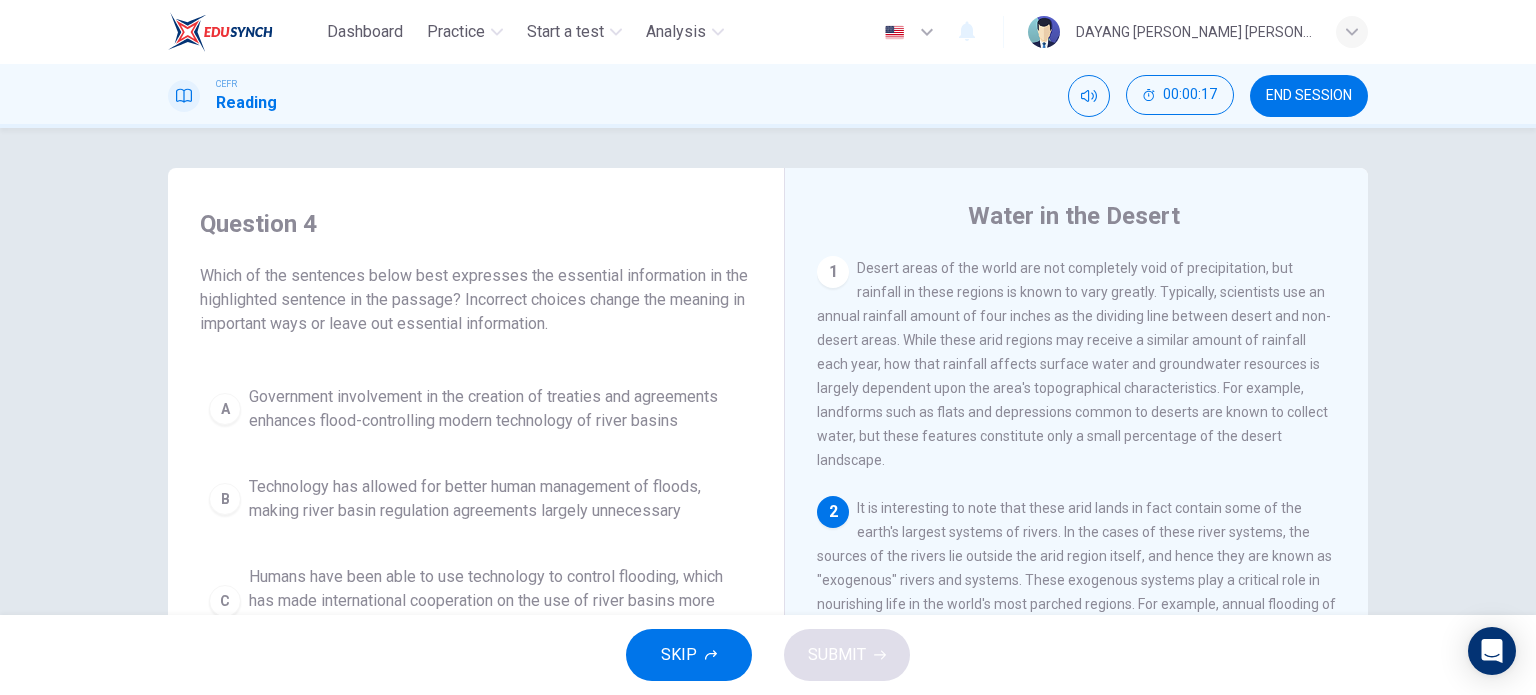scroll, scrollTop: 100, scrollLeft: 0, axis: vertical 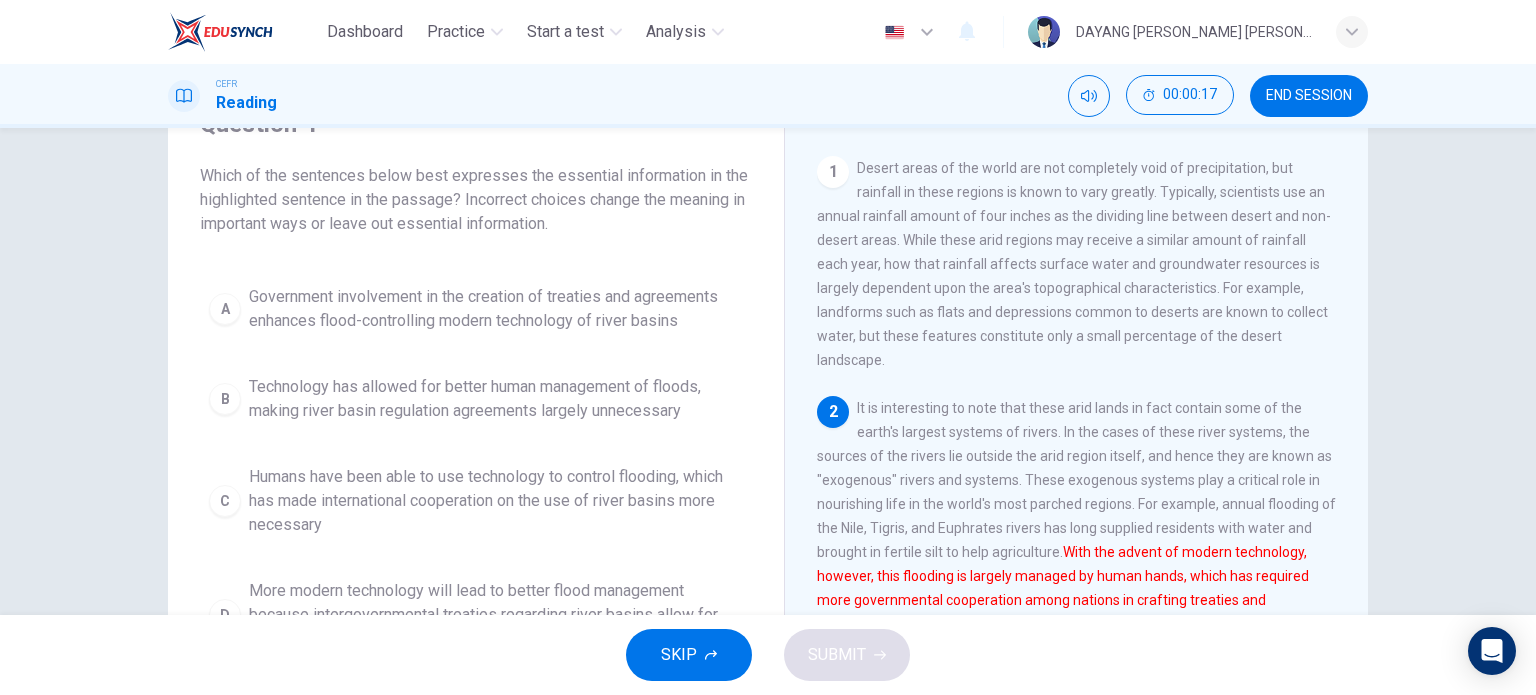 click on "Humans have been able to use technology to control flooding, which has made international cooperation on the use of river basins more necessary" at bounding box center (496, 501) 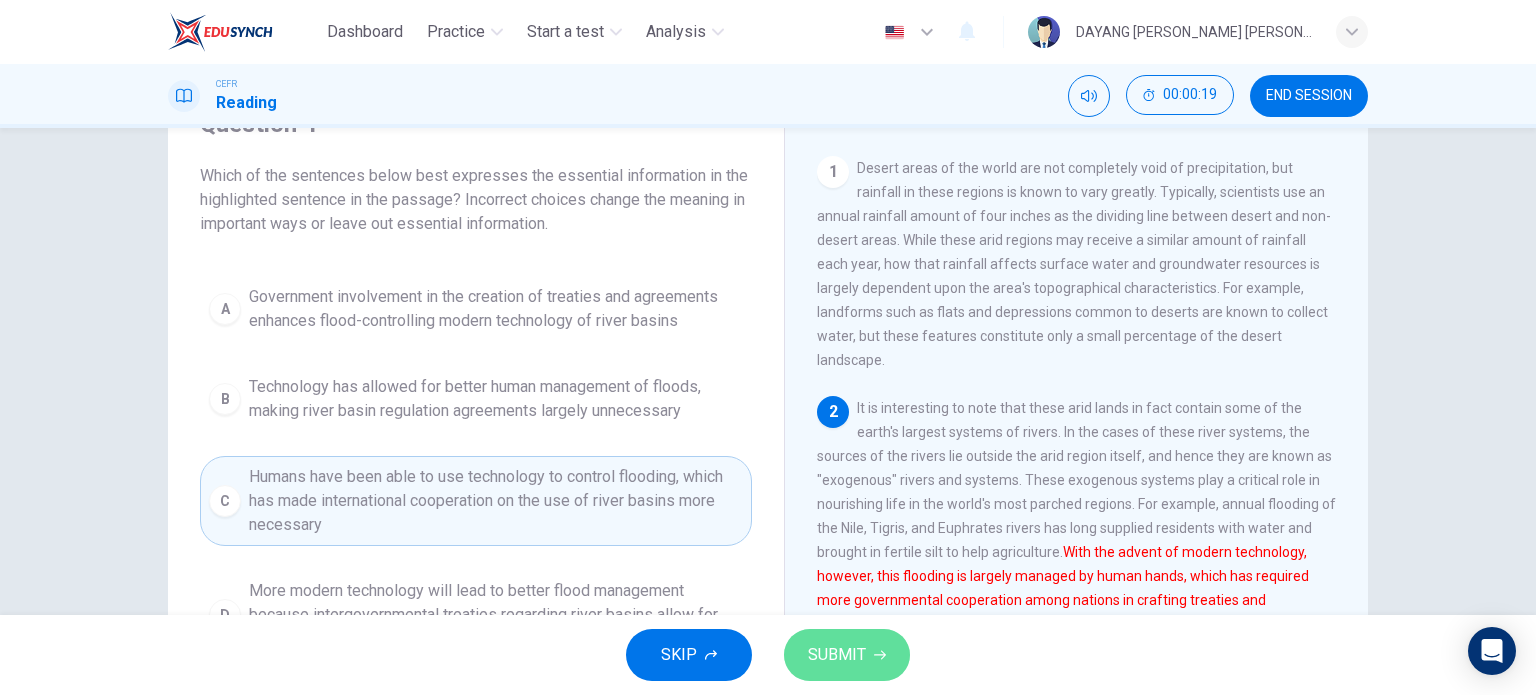 click on "SUBMIT" at bounding box center [837, 655] 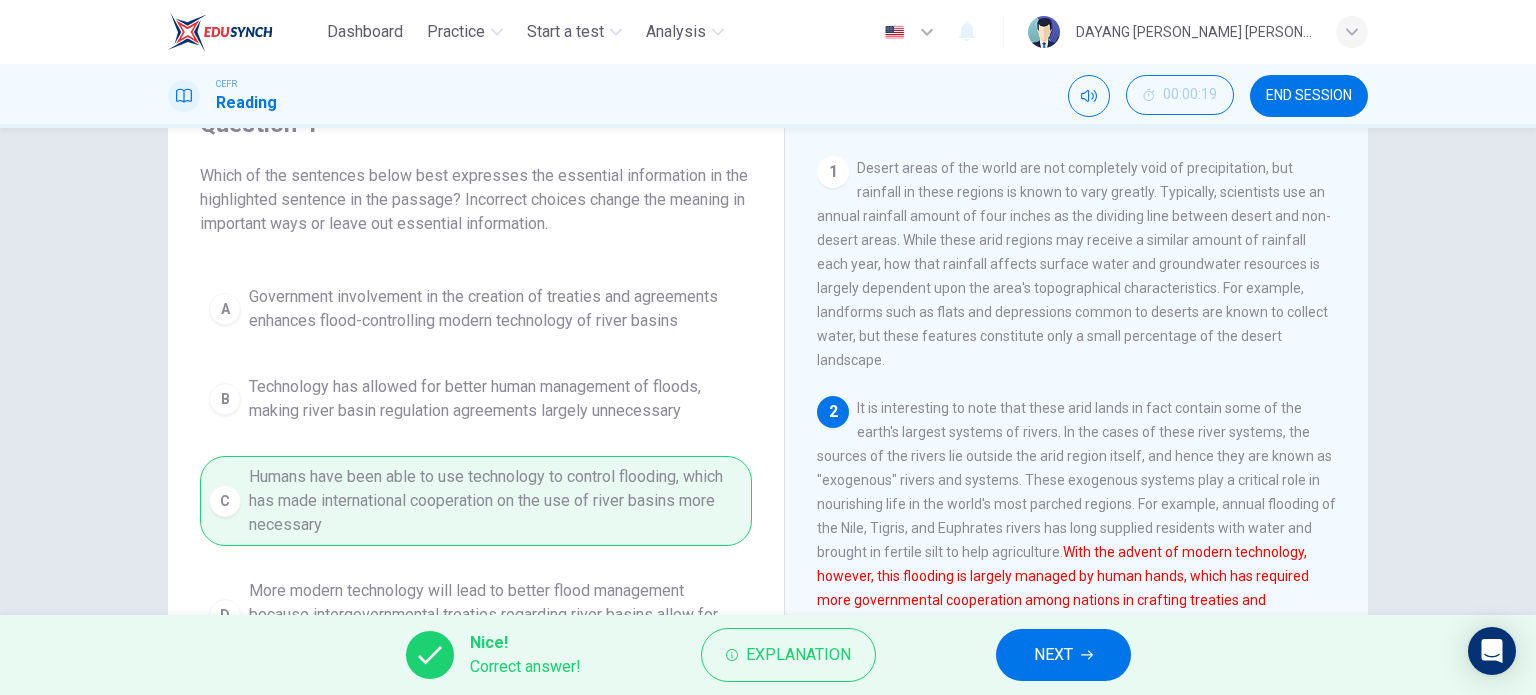 click on "NEXT" at bounding box center [1063, 655] 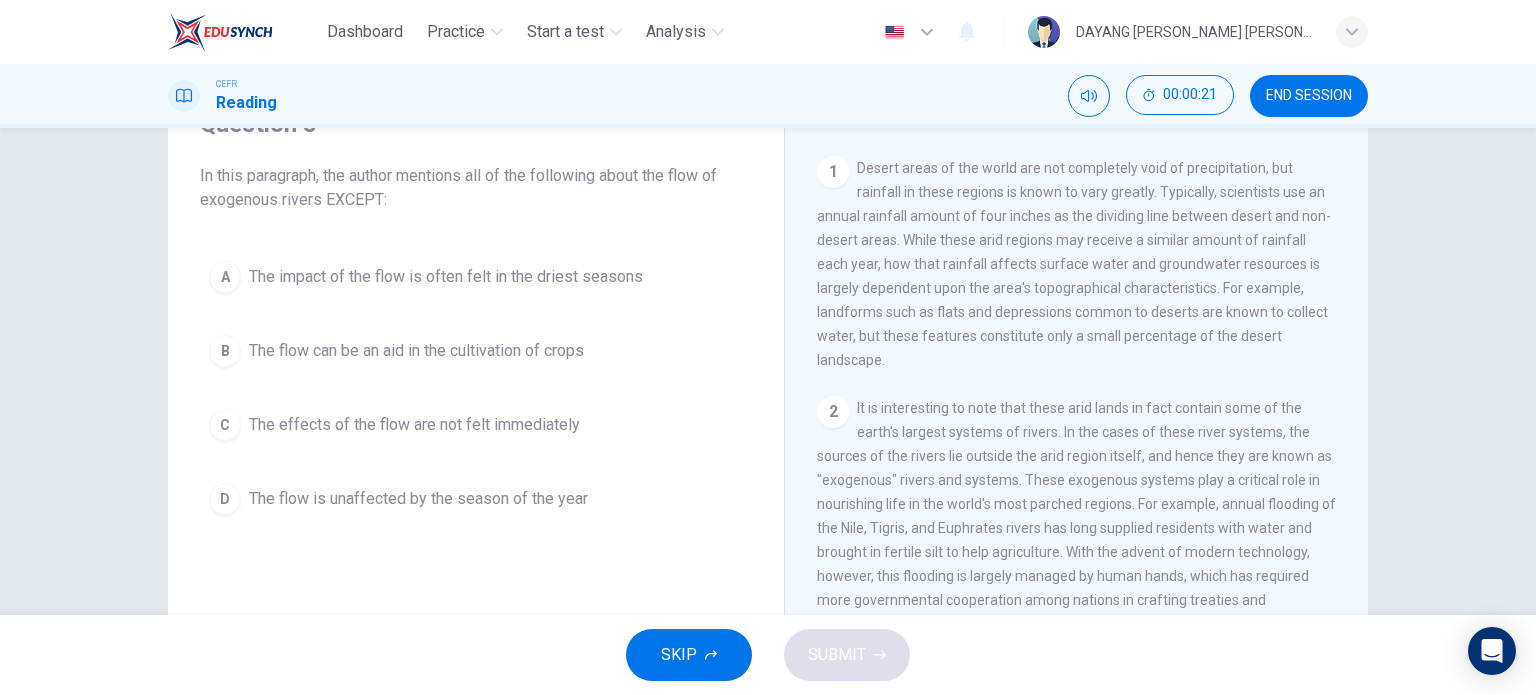 click on "The flow is unaffected by the season of the year" at bounding box center (418, 499) 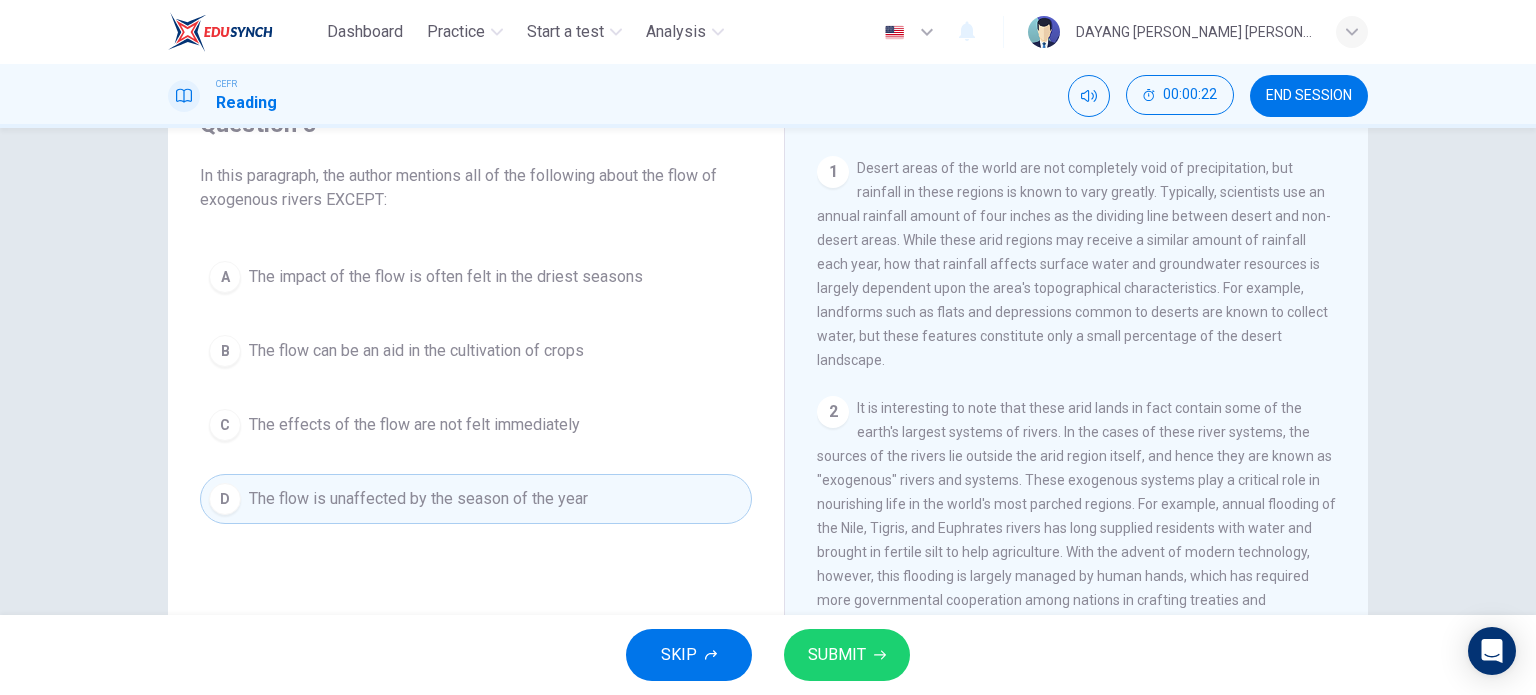 click on "SUBMIT" at bounding box center (837, 655) 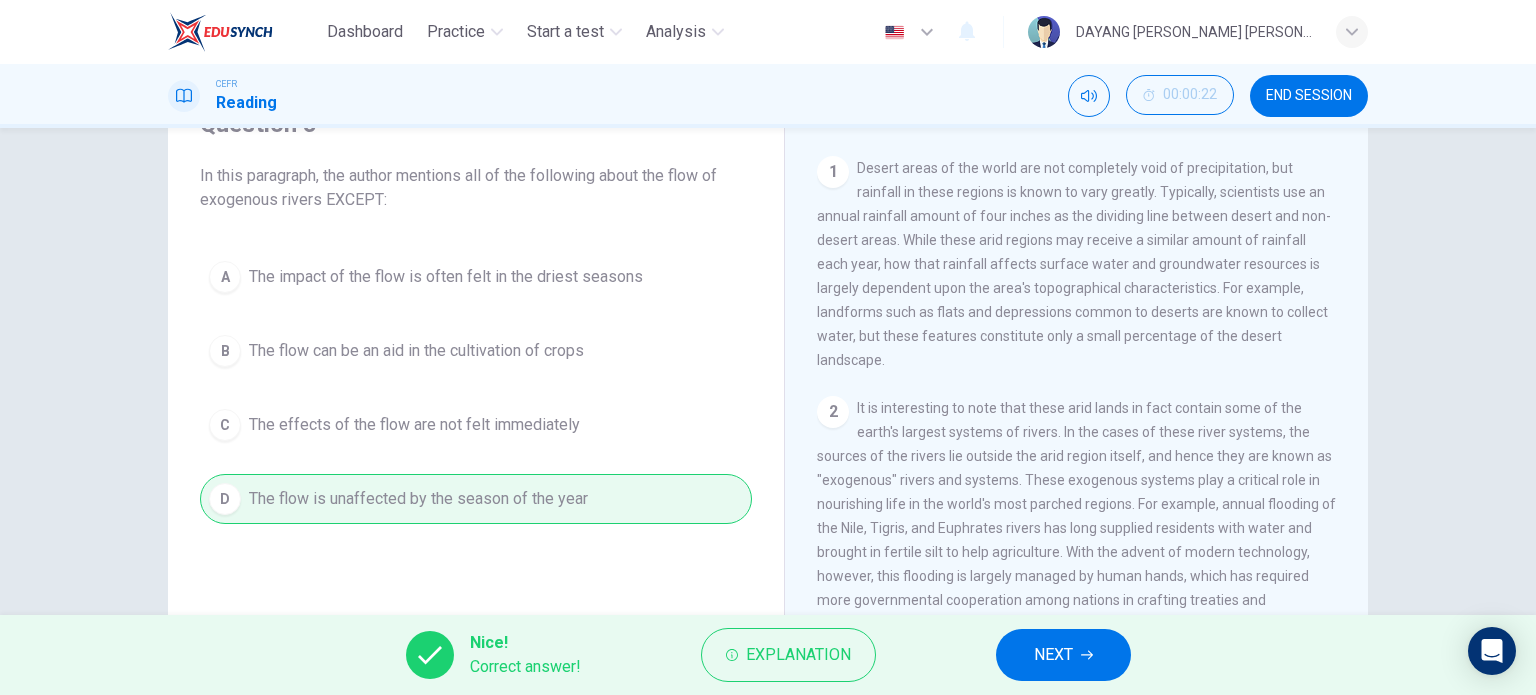 click on "NEXT" at bounding box center (1053, 655) 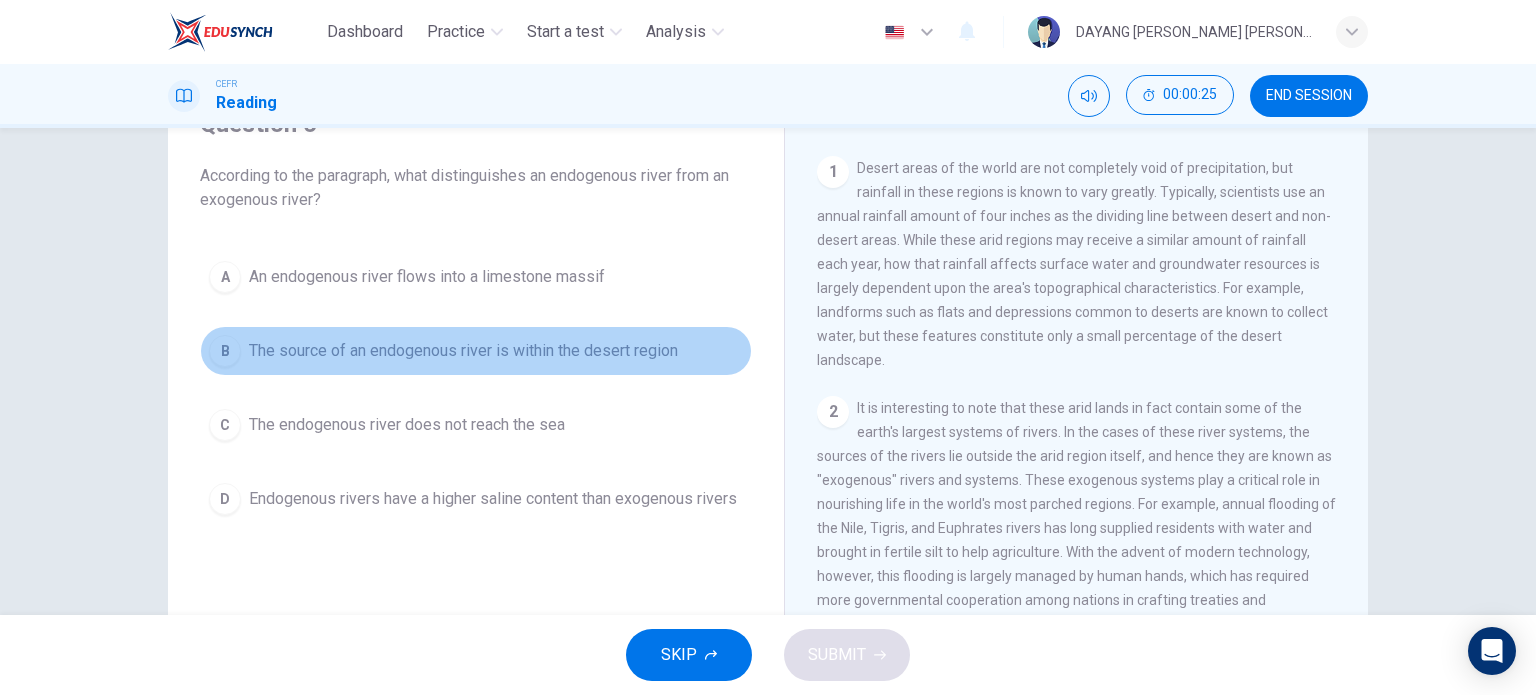 click on "The source of an endogenous river is within the desert region" at bounding box center (463, 351) 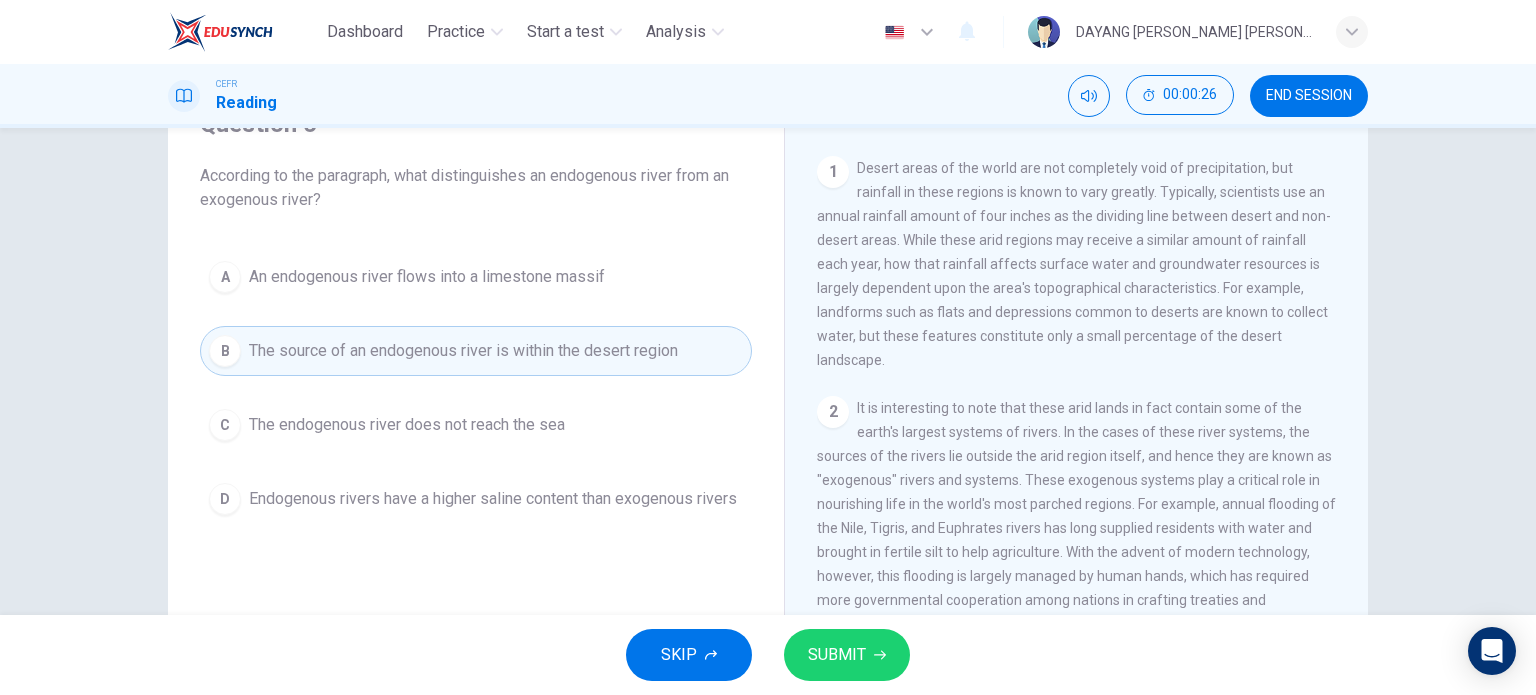 click on "SUBMIT" at bounding box center [847, 655] 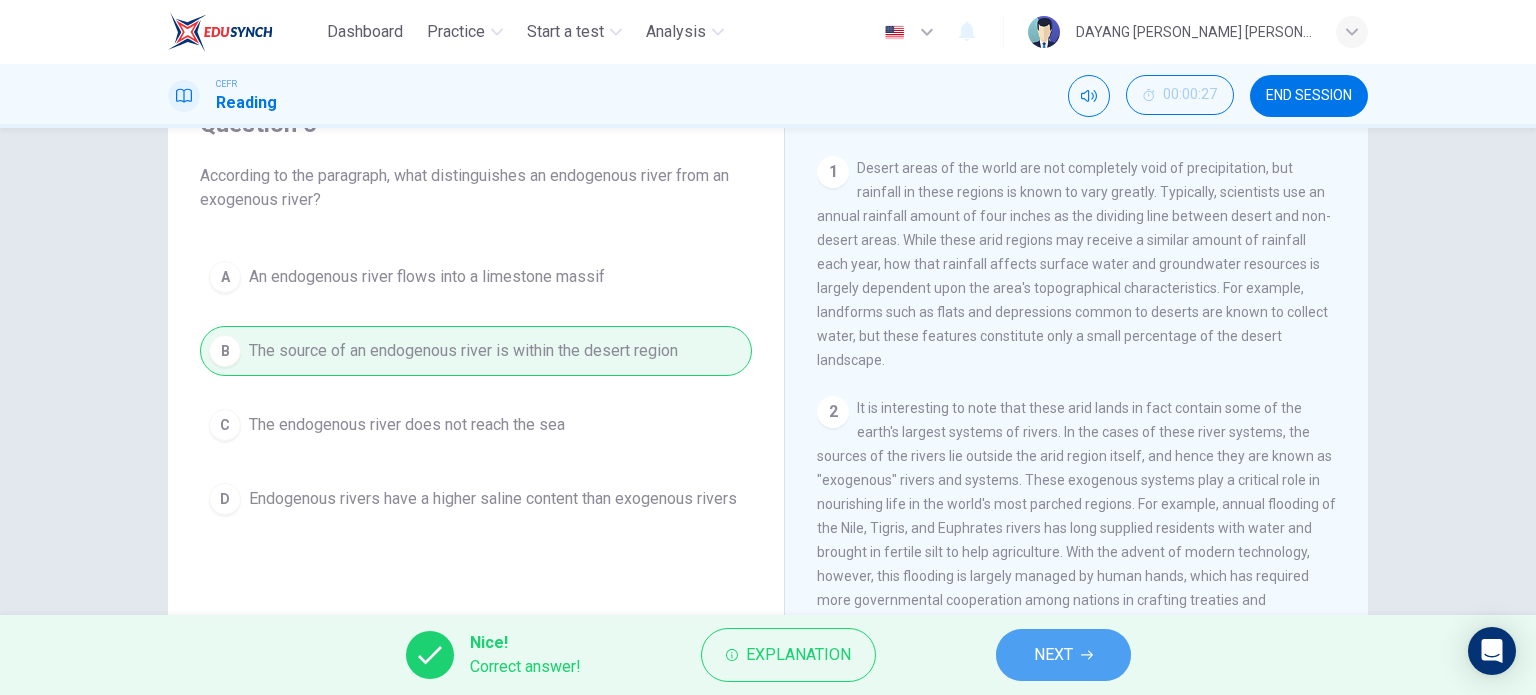 click on "NEXT" at bounding box center [1063, 655] 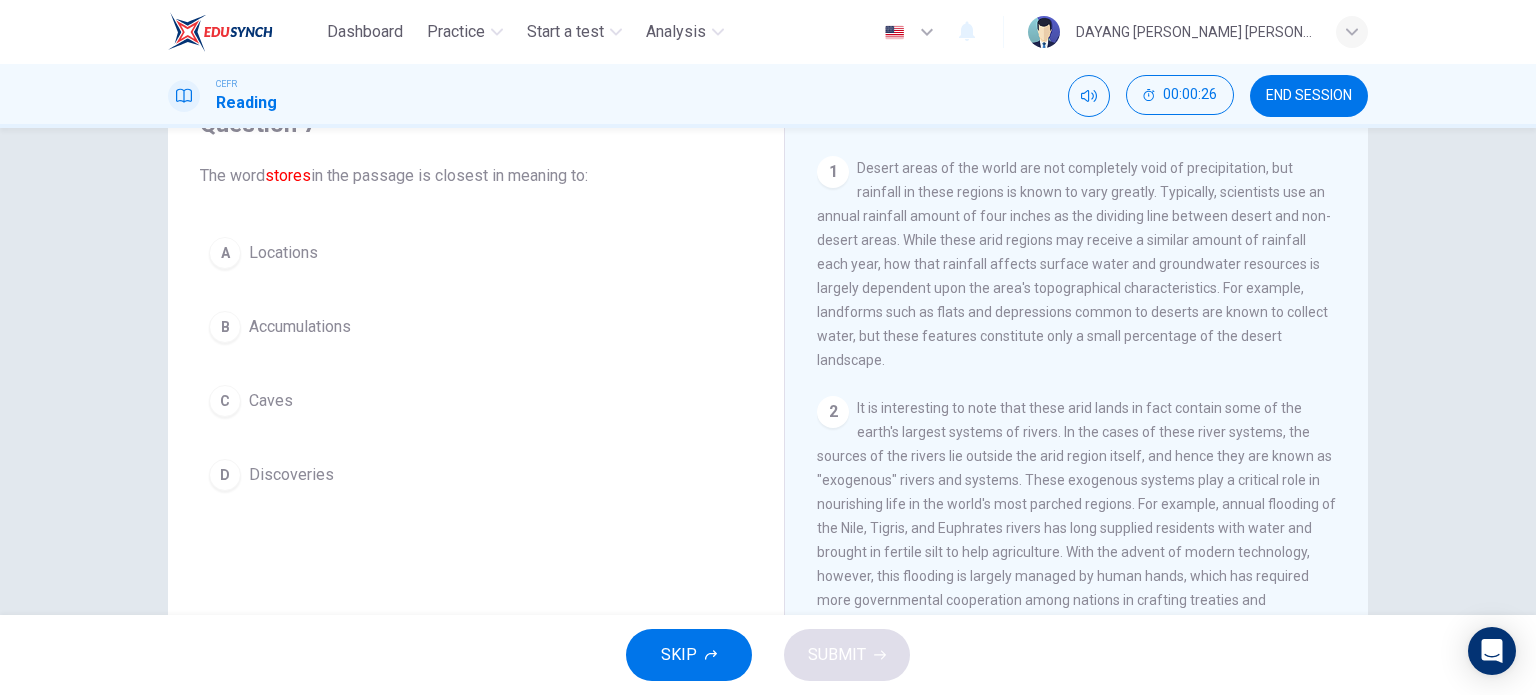 click on "Accumulations" at bounding box center [300, 327] 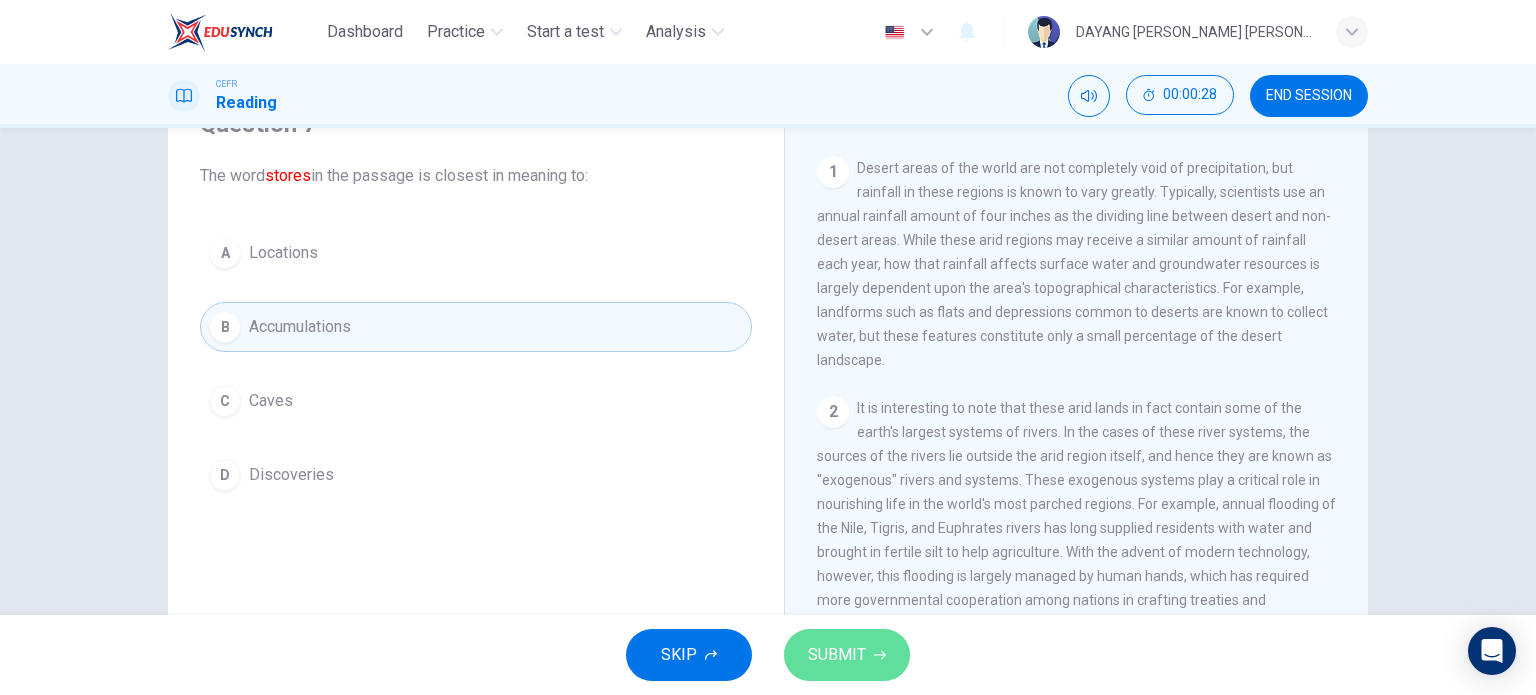 click on "SUBMIT" at bounding box center (837, 655) 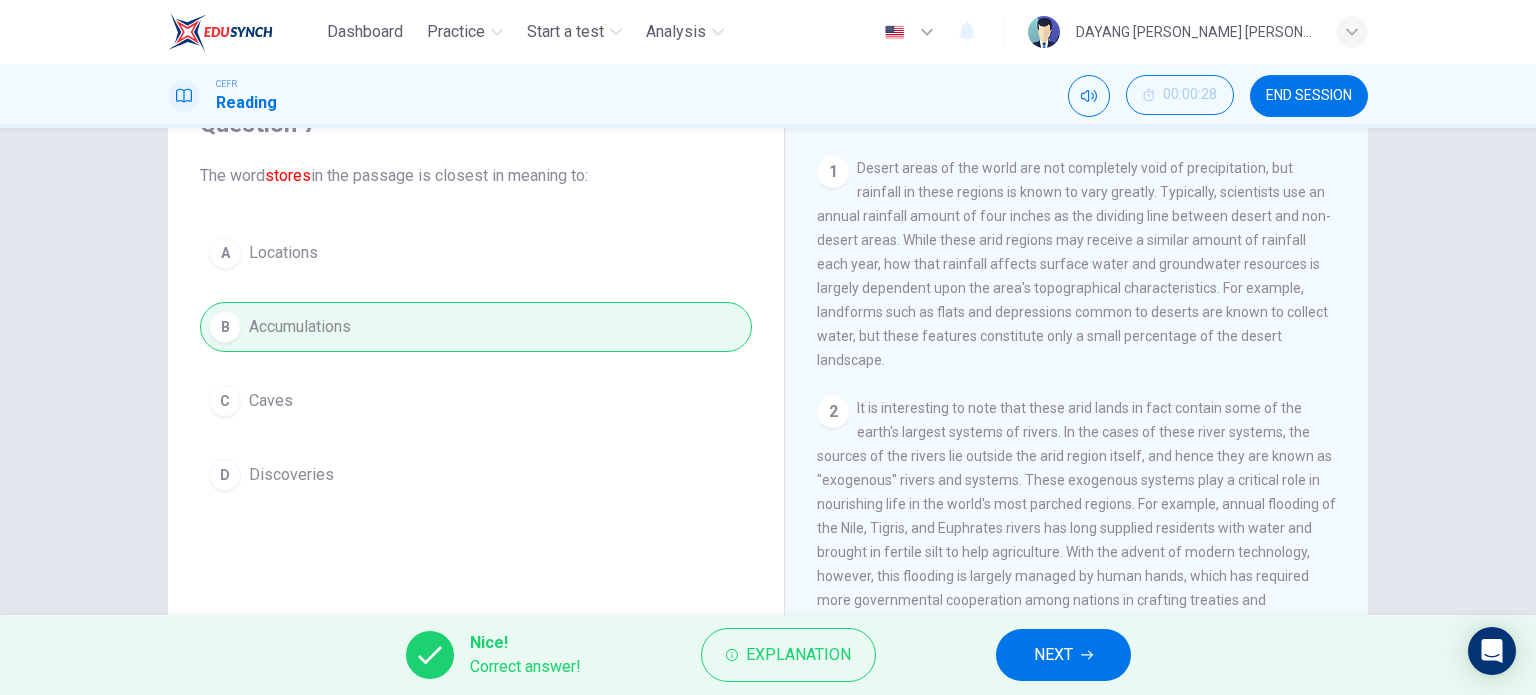 click on "NEXT" at bounding box center [1063, 655] 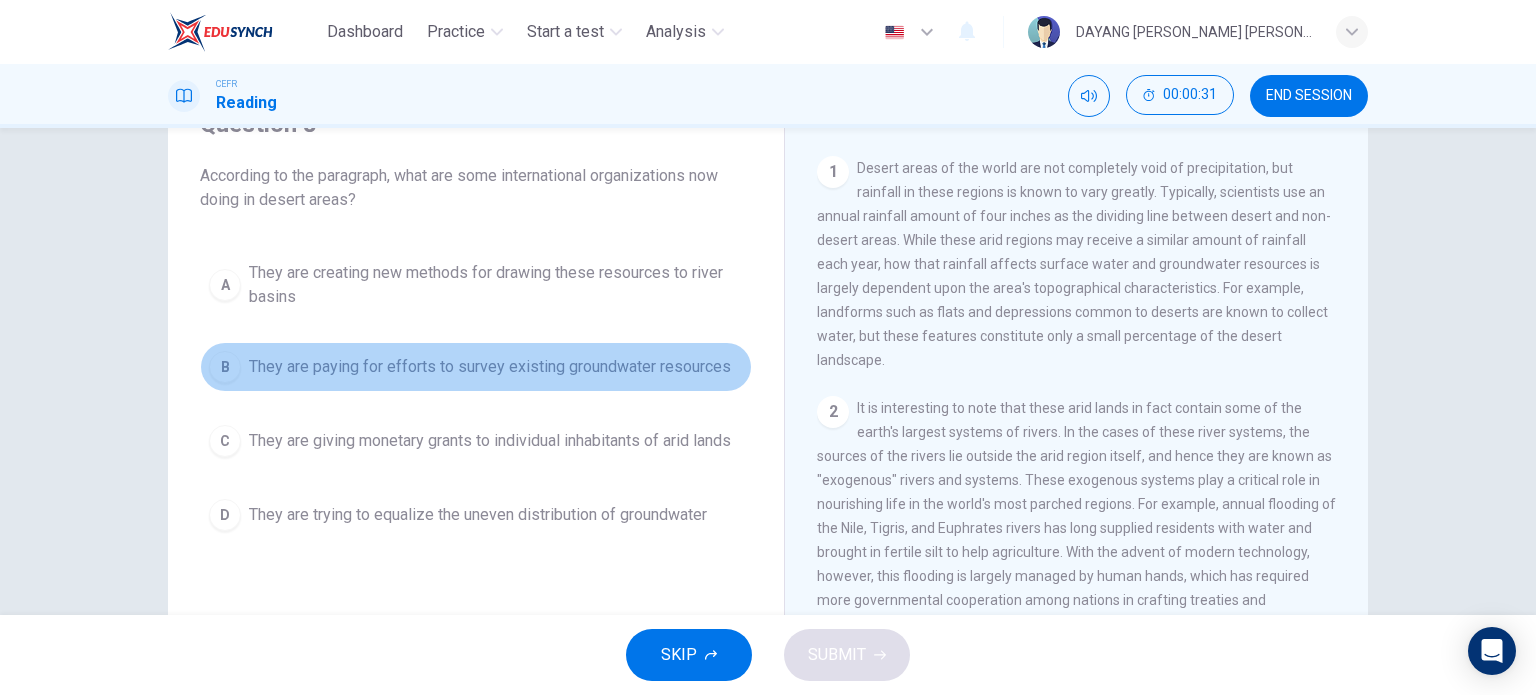 click on "They are paying for efforts to survey existing groundwater resources" at bounding box center [490, 367] 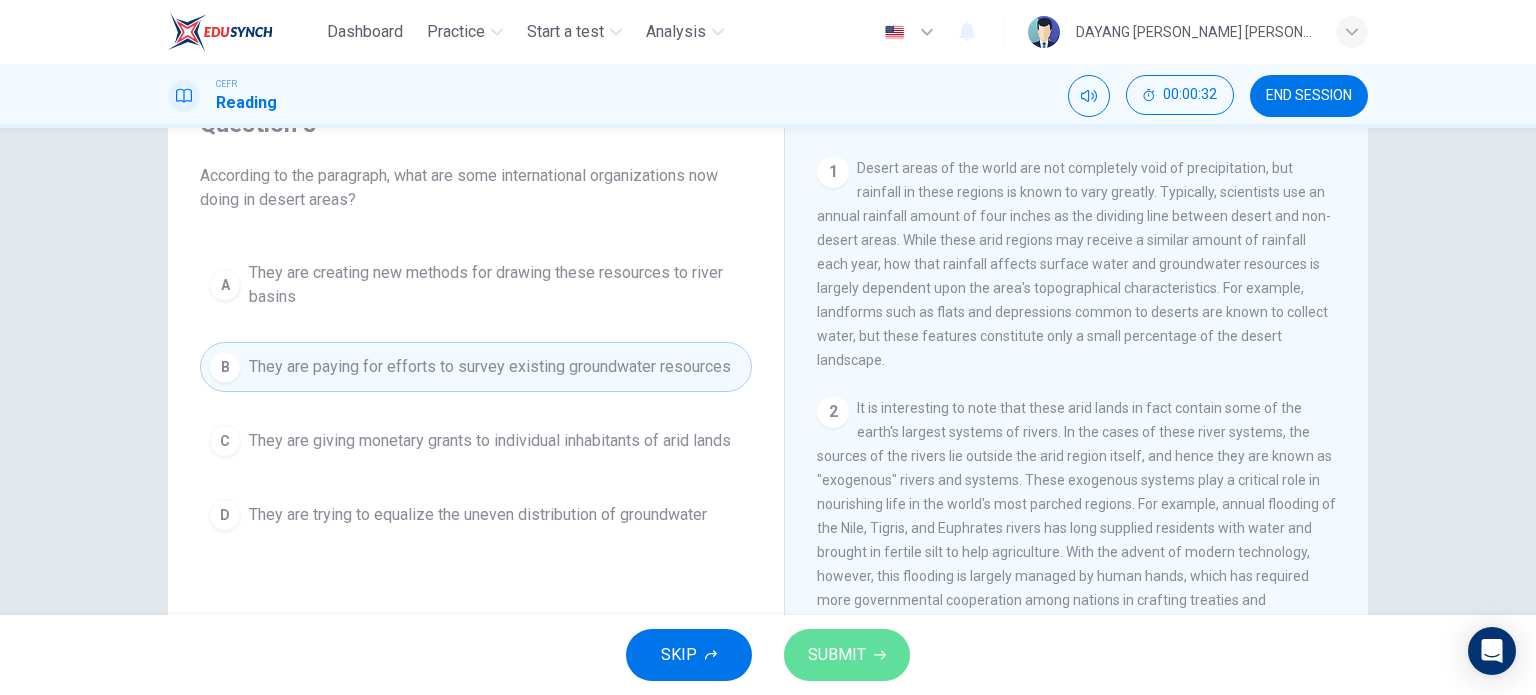 click 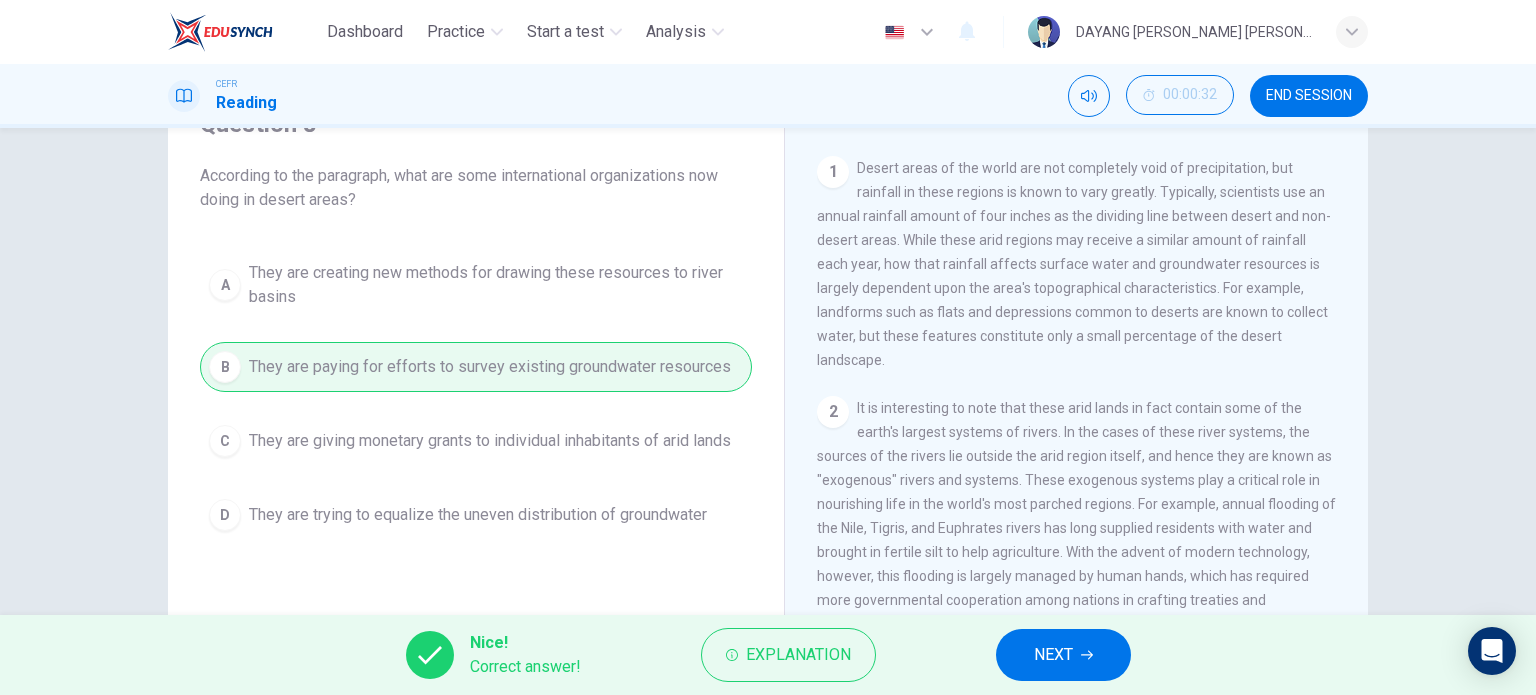 click on "NEXT" at bounding box center [1063, 655] 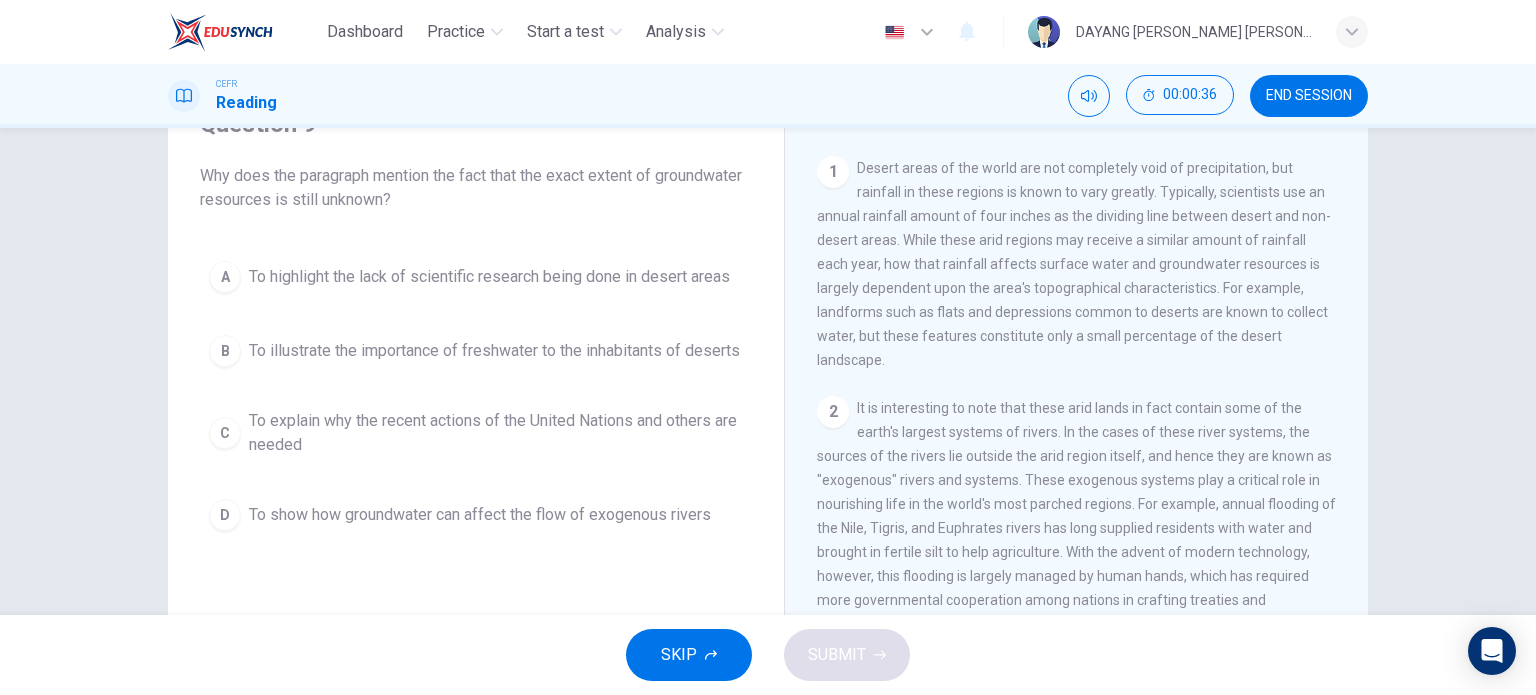 scroll, scrollTop: 288, scrollLeft: 0, axis: vertical 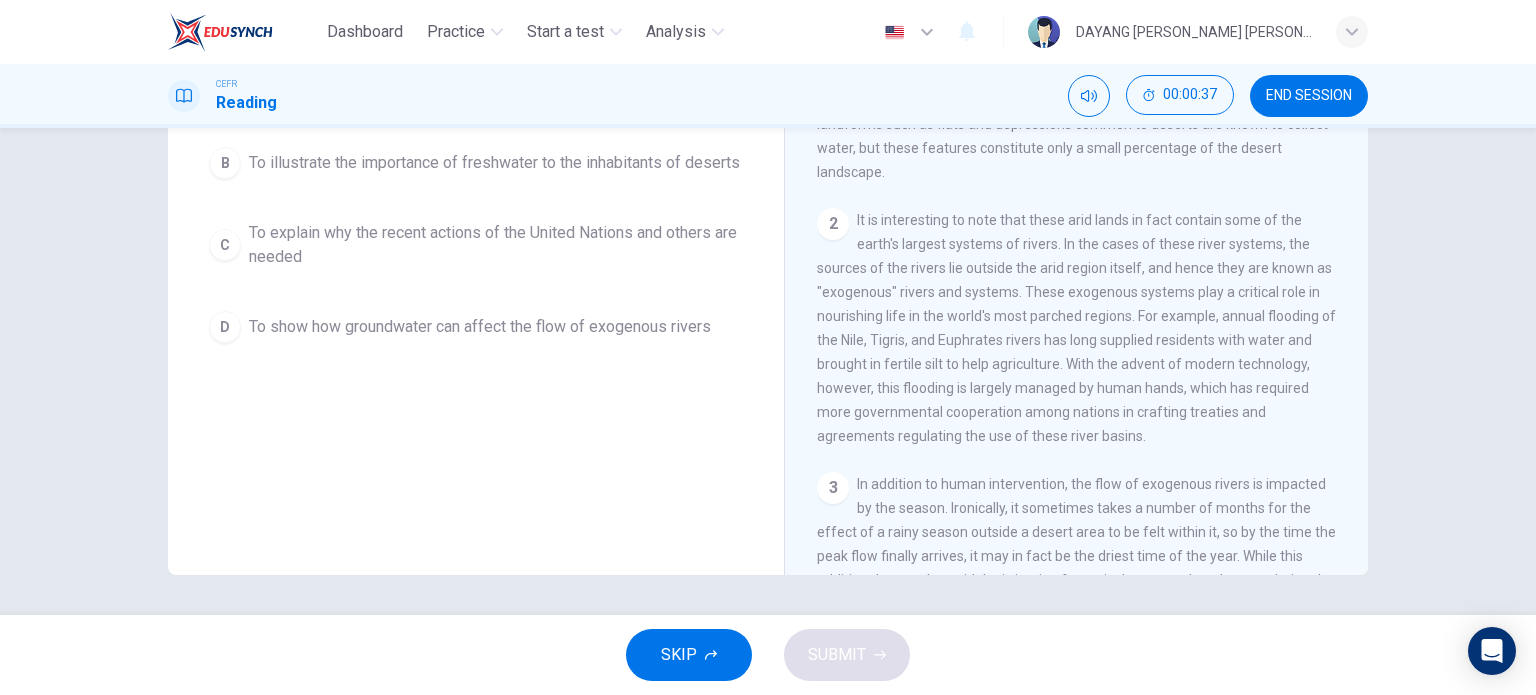 click on "It is interesting to note that these arid lands in fact contain some of the earth's largest systems of rivers. In the cases of these river systems, the sources of the rivers lie outside the arid region itself, and hence they are known as "exogenous" rivers and systems. These exogenous systems play a critical role in nourishing life in the world's most parched regions. For example, annual flooding of the Nile, Tigris, and Euphrates rivers has long supplied residents with water and brought in fertile silt to help agriculture. With the advent of modern technology, however, this flooding is largely managed by human hands, which has required more governmental cooperation among nations in crafting treaties and agreements regulating the use of these river basins." at bounding box center [1076, 328] 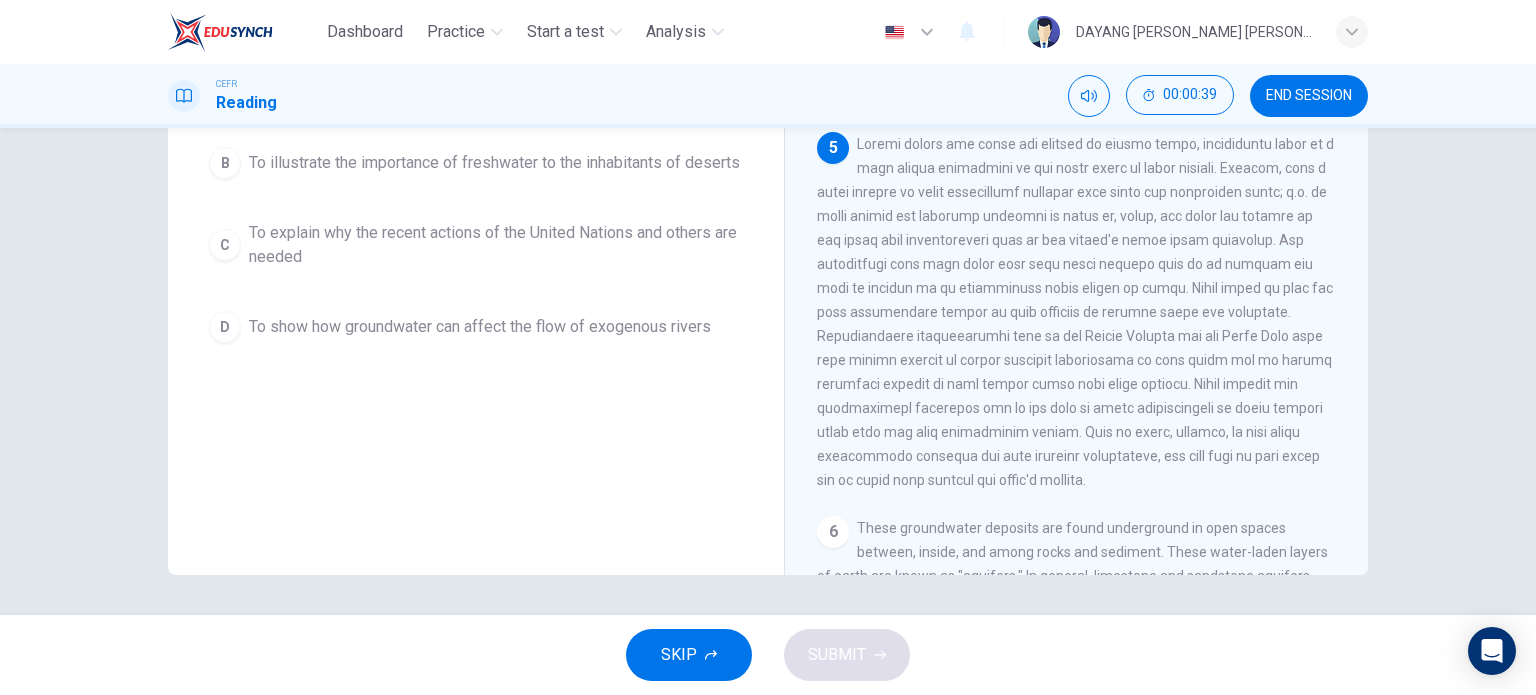 scroll, scrollTop: 650, scrollLeft: 0, axis: vertical 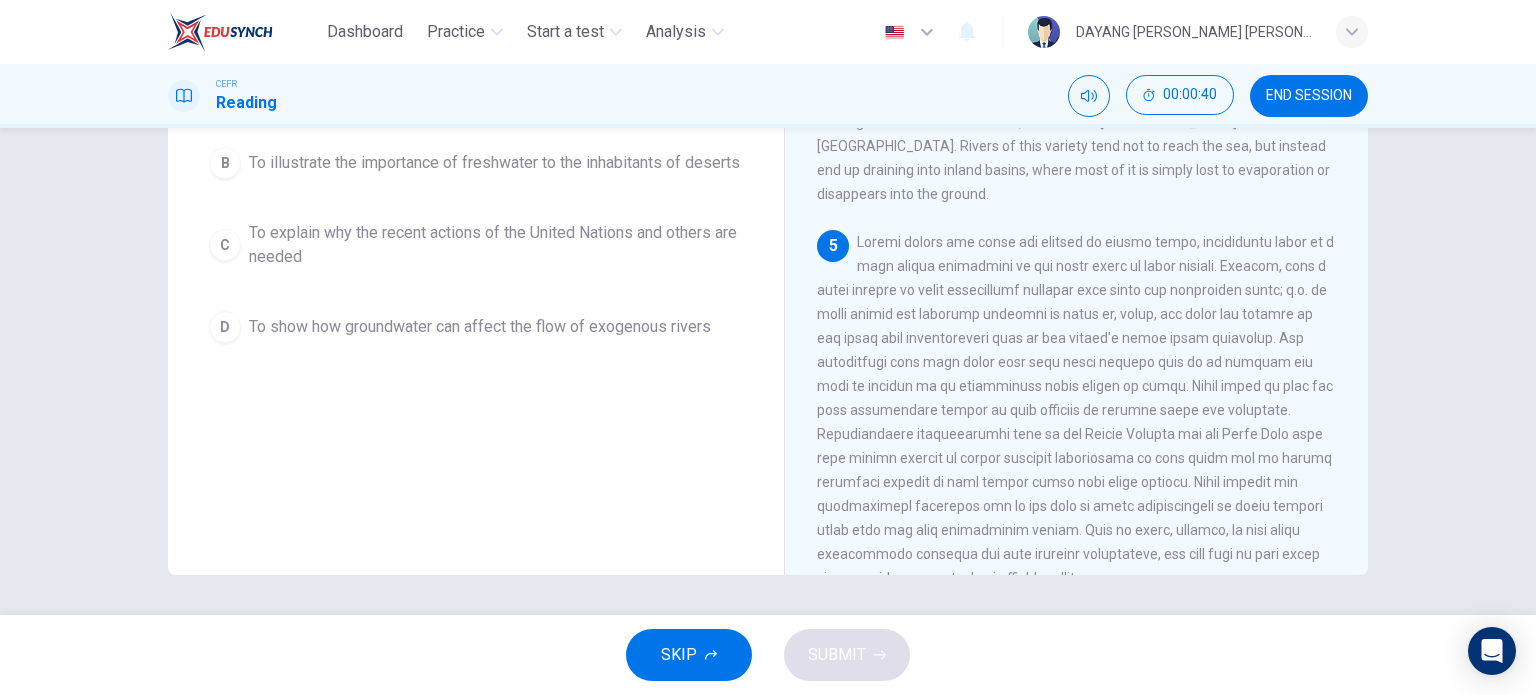 click on "Question 9 Why does the paragraph mention the fact that the exact extent of groundwater resources is still unknown?	 A To highlight the lack of scientific research being done in desert areas B To illustrate the importance of freshwater to the inhabitants of deserts C To explain why the recent actions of the United Nations and others are needed D To show how groundwater can affect the flow of exogenous rivers" at bounding box center (476, 237) 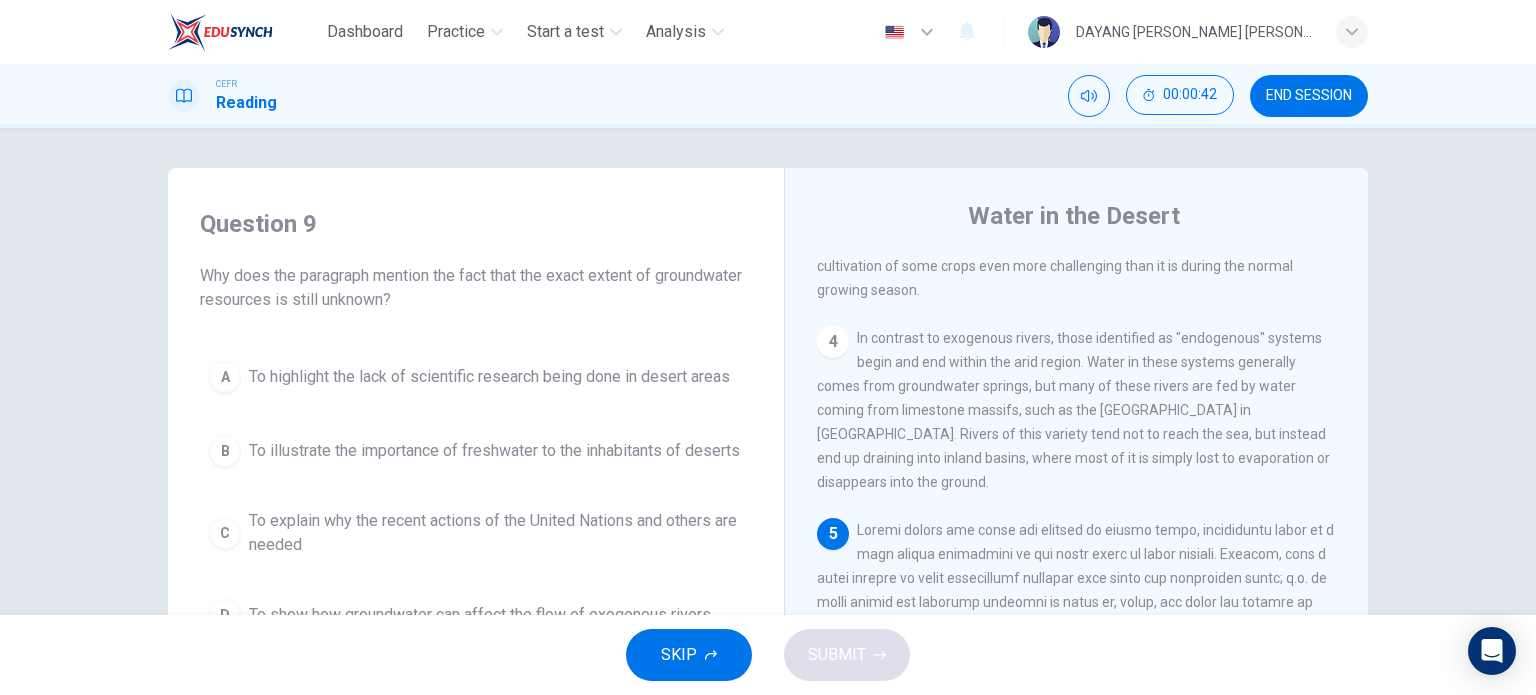 scroll, scrollTop: 288, scrollLeft: 0, axis: vertical 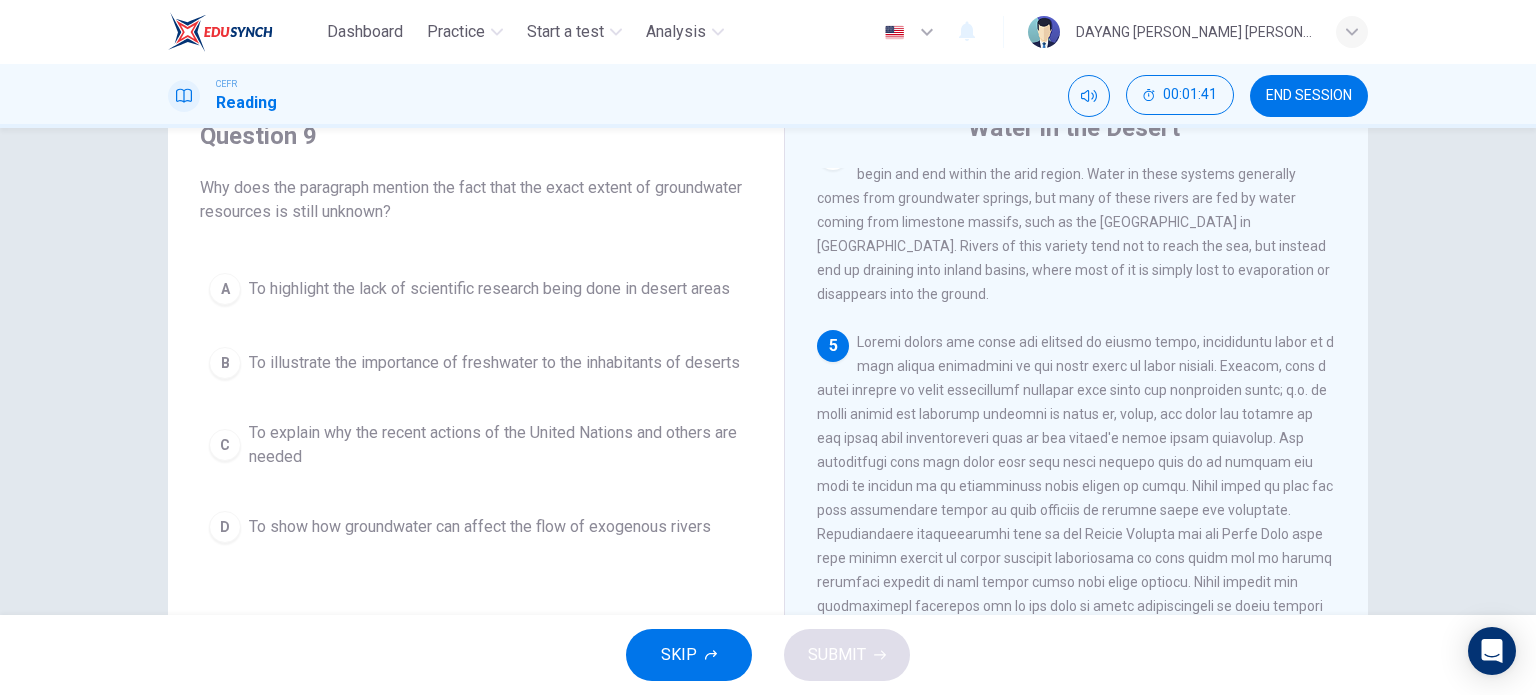 click on "To highlight the lack of scientific research being done in desert areas" at bounding box center [489, 289] 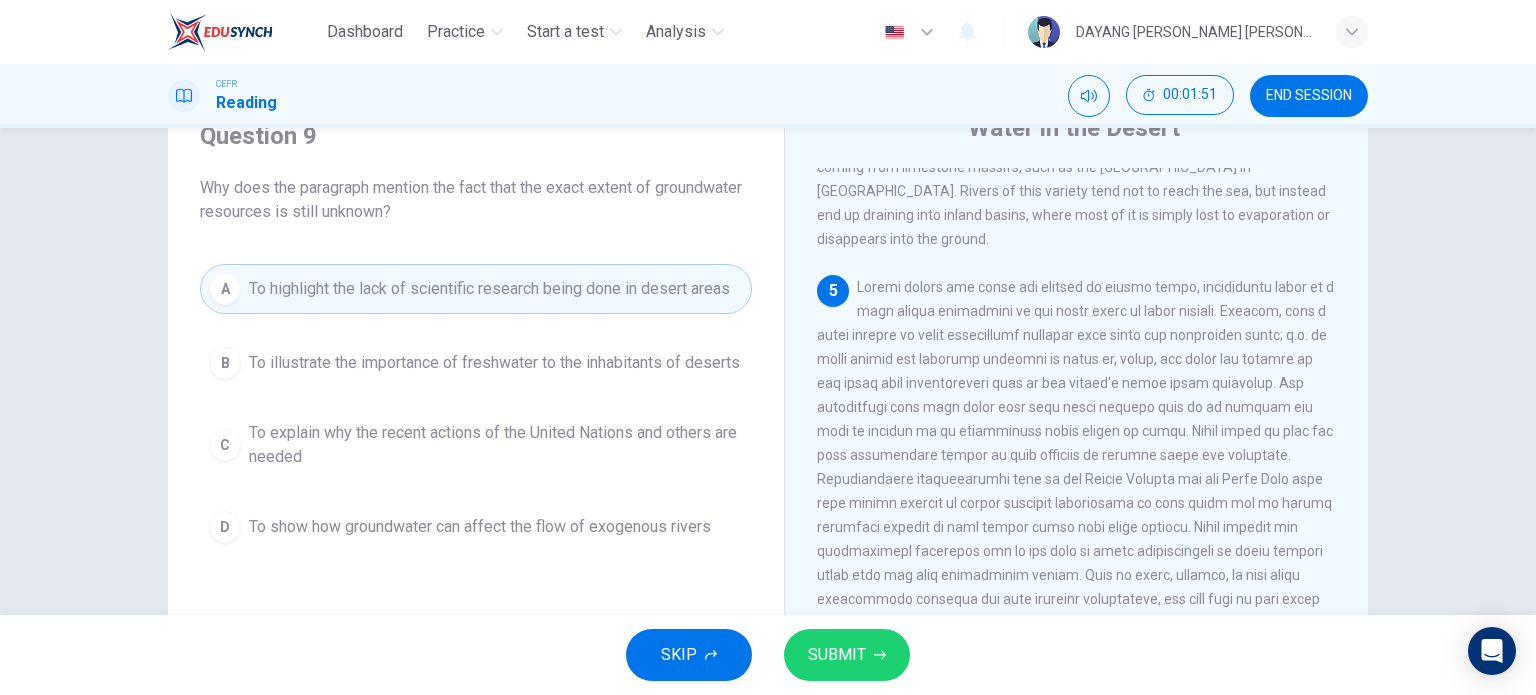 scroll, scrollTop: 850, scrollLeft: 0, axis: vertical 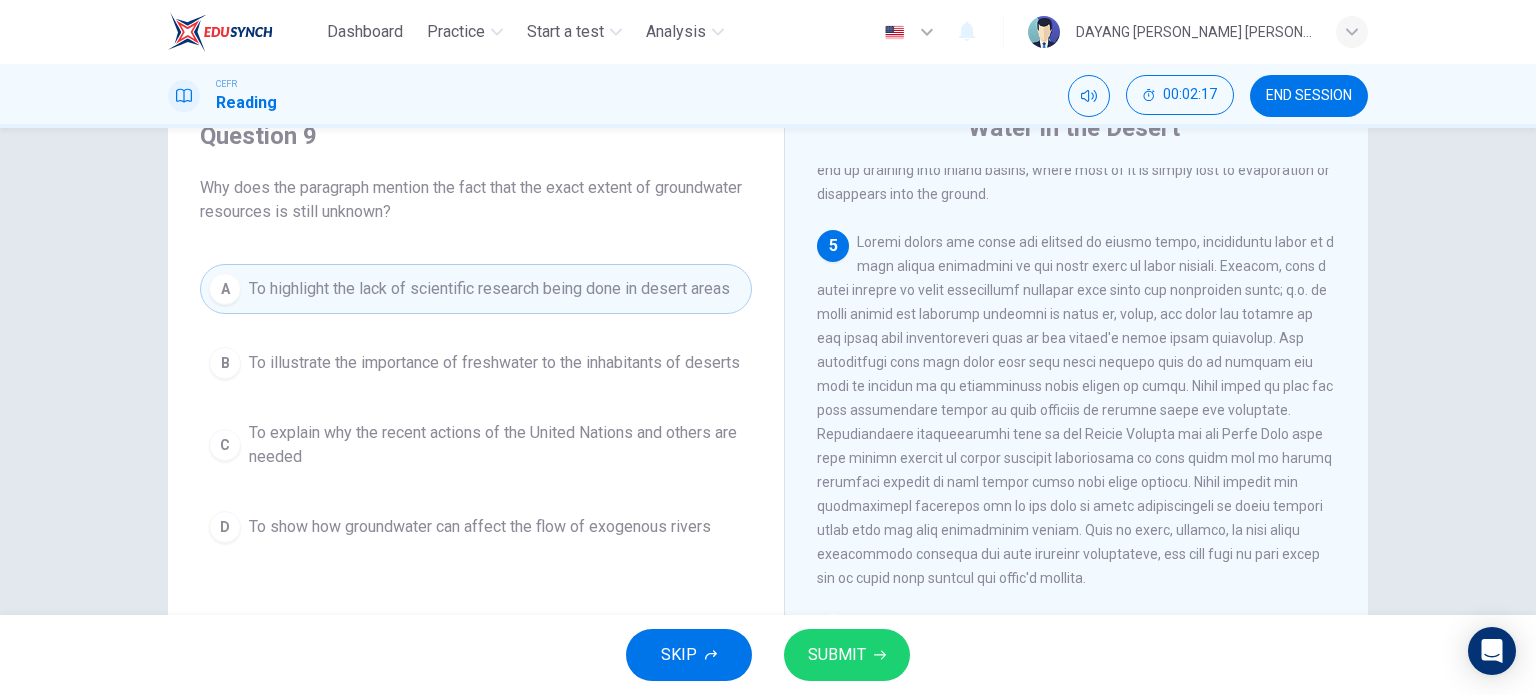 click on "To explain why the recent actions of the United Nations and others are needed" at bounding box center (496, 445) 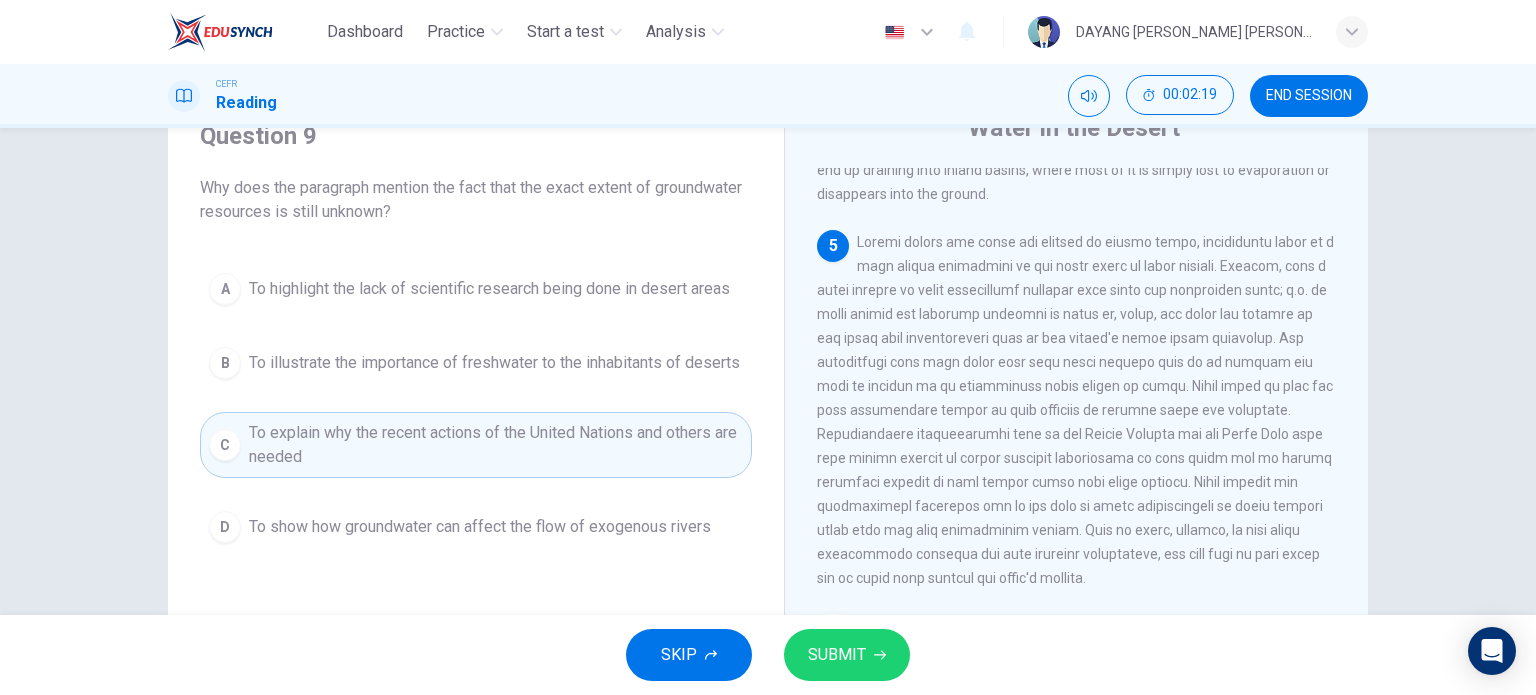 click on "SUBMIT" at bounding box center (837, 655) 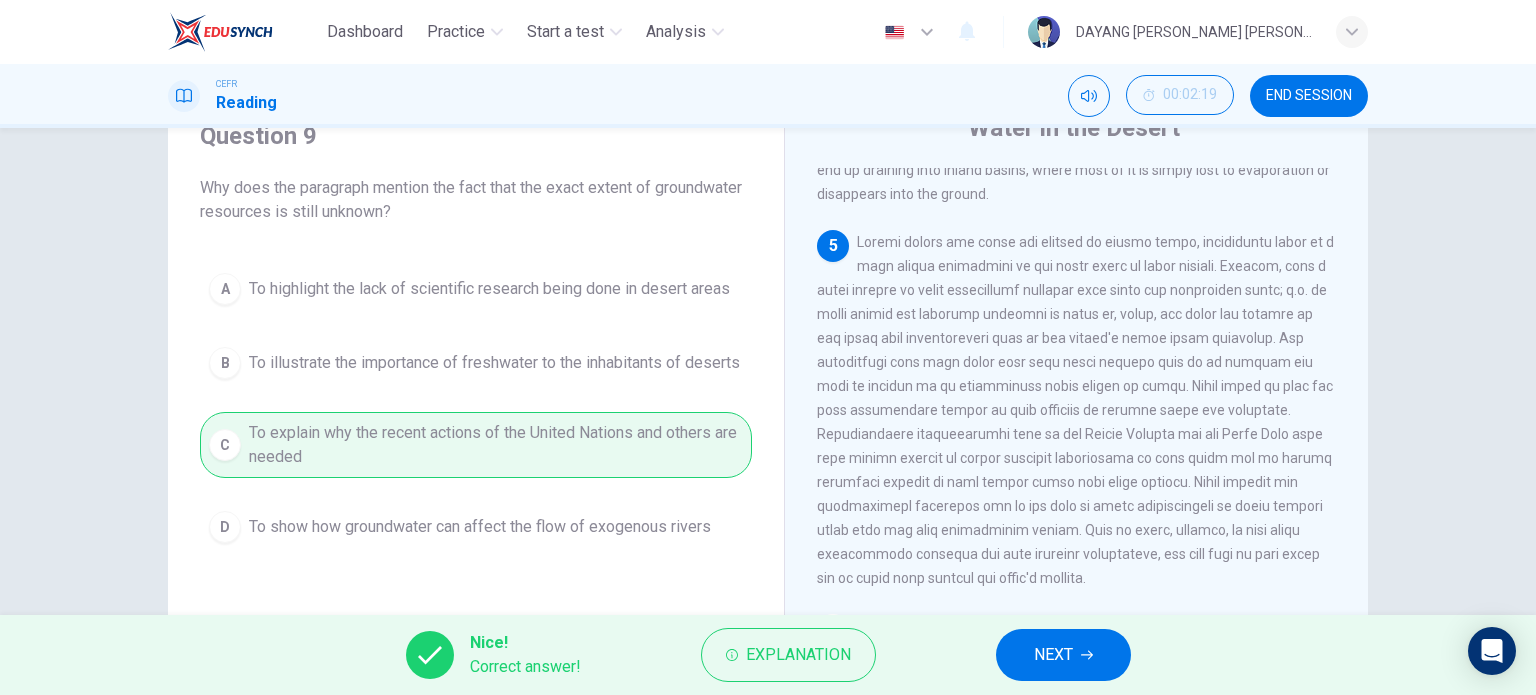 click on "NEXT" at bounding box center (1063, 655) 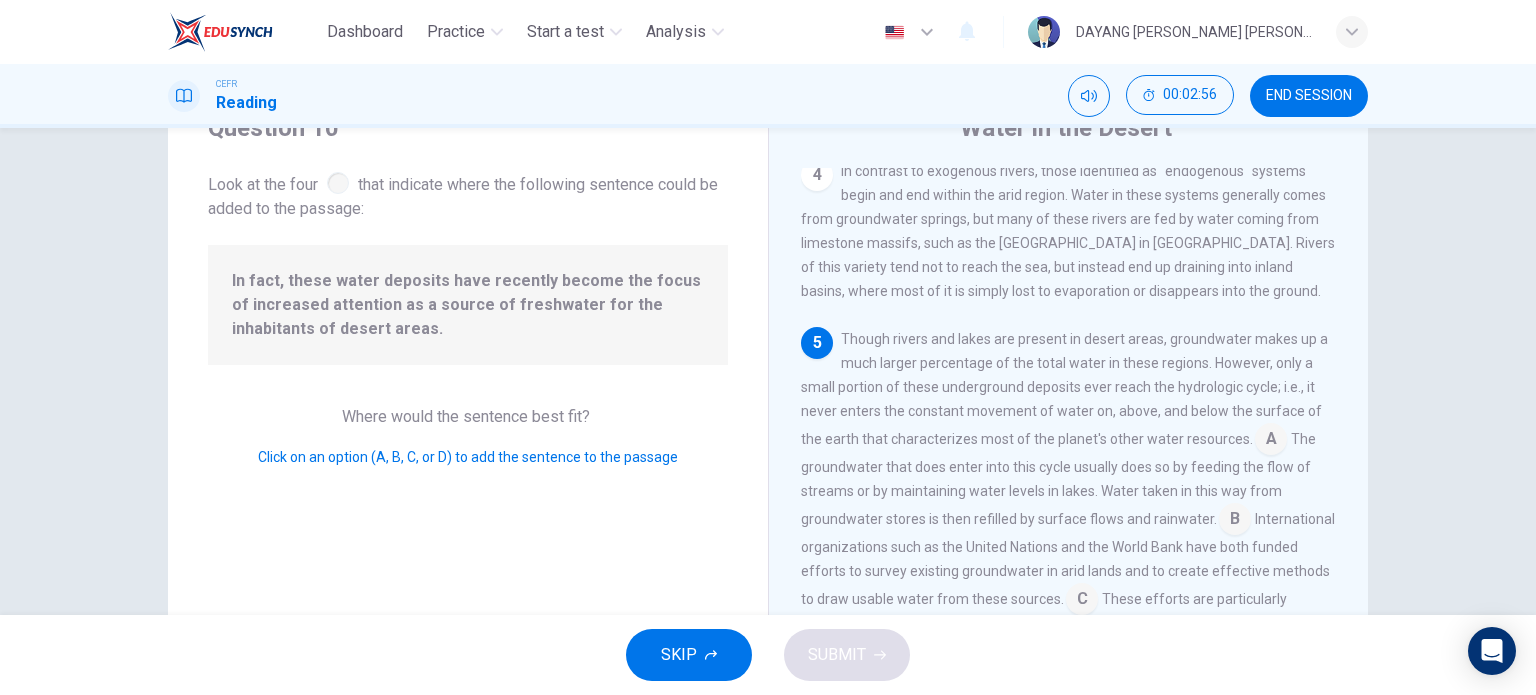 scroll, scrollTop: 781, scrollLeft: 0, axis: vertical 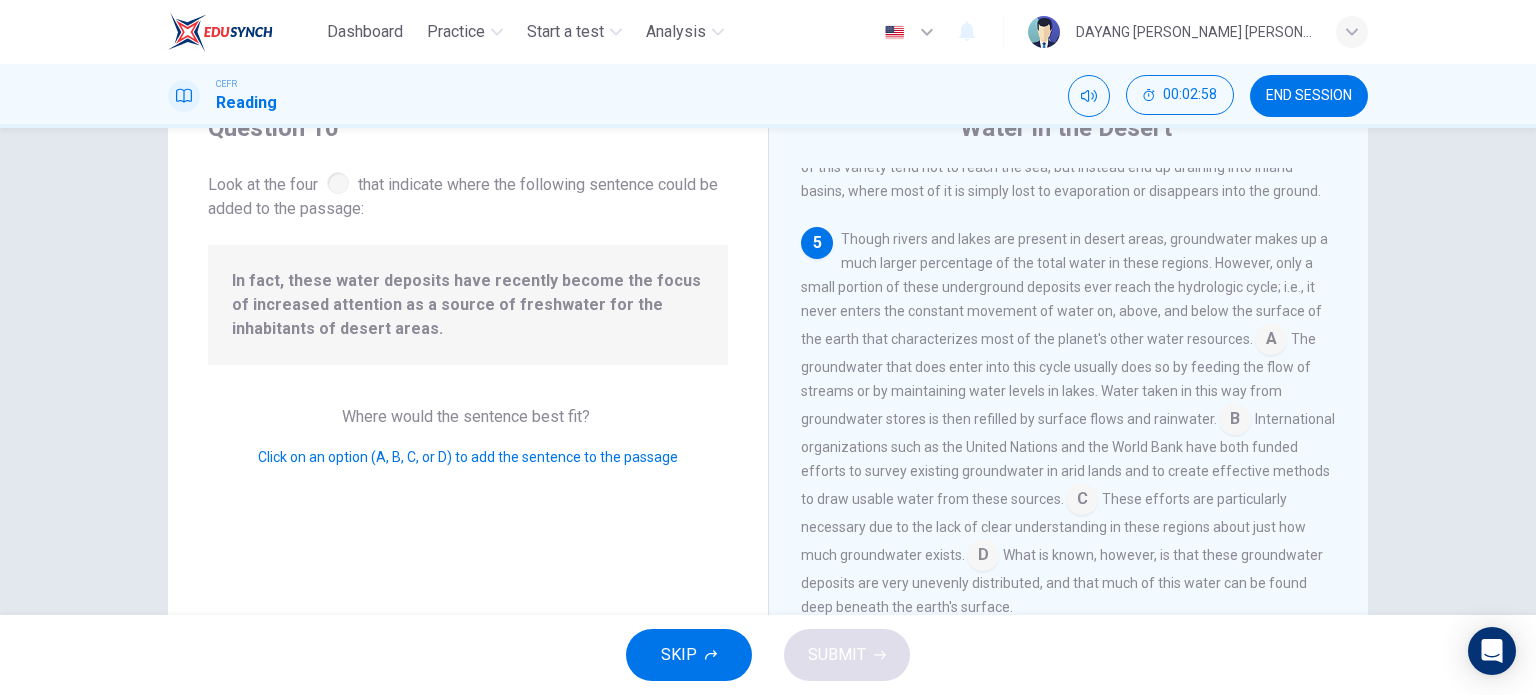 click at bounding box center (1235, 421) 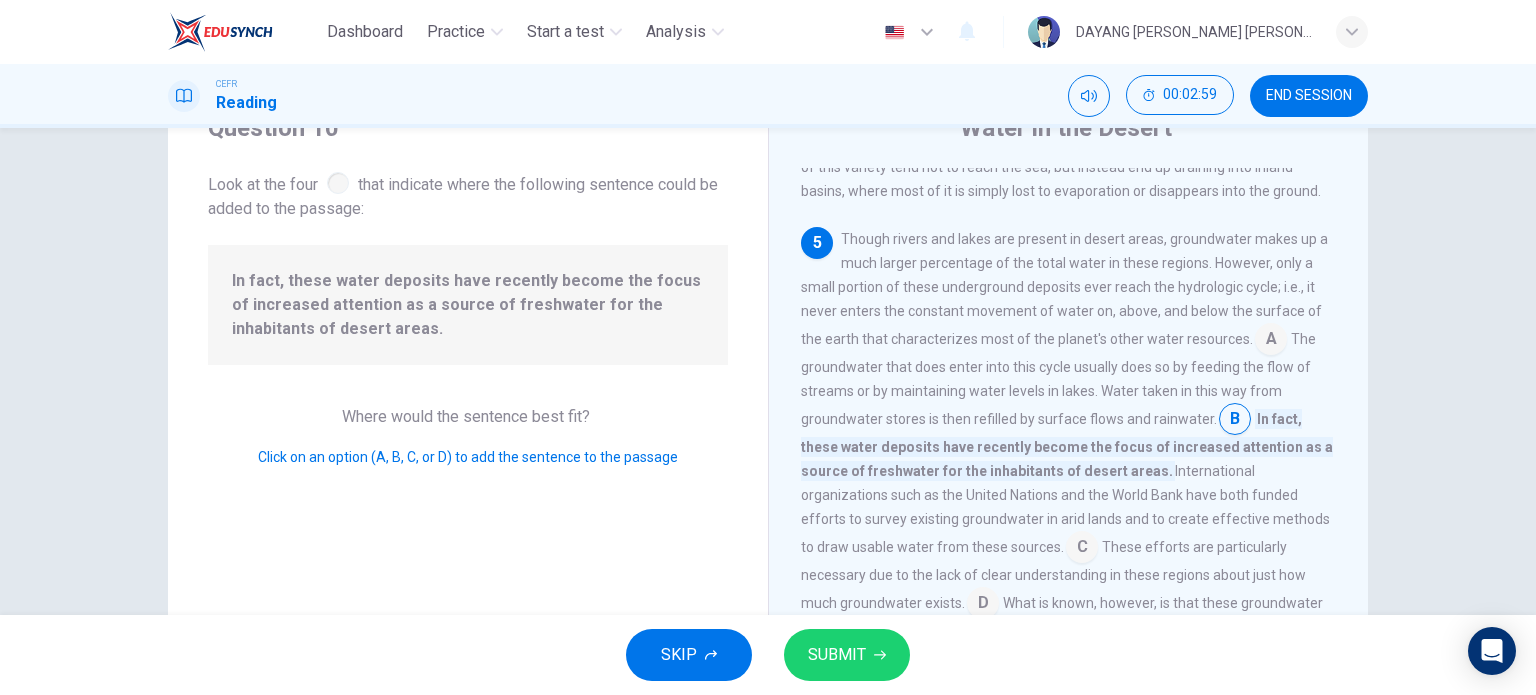 click on "SUBMIT" at bounding box center (847, 655) 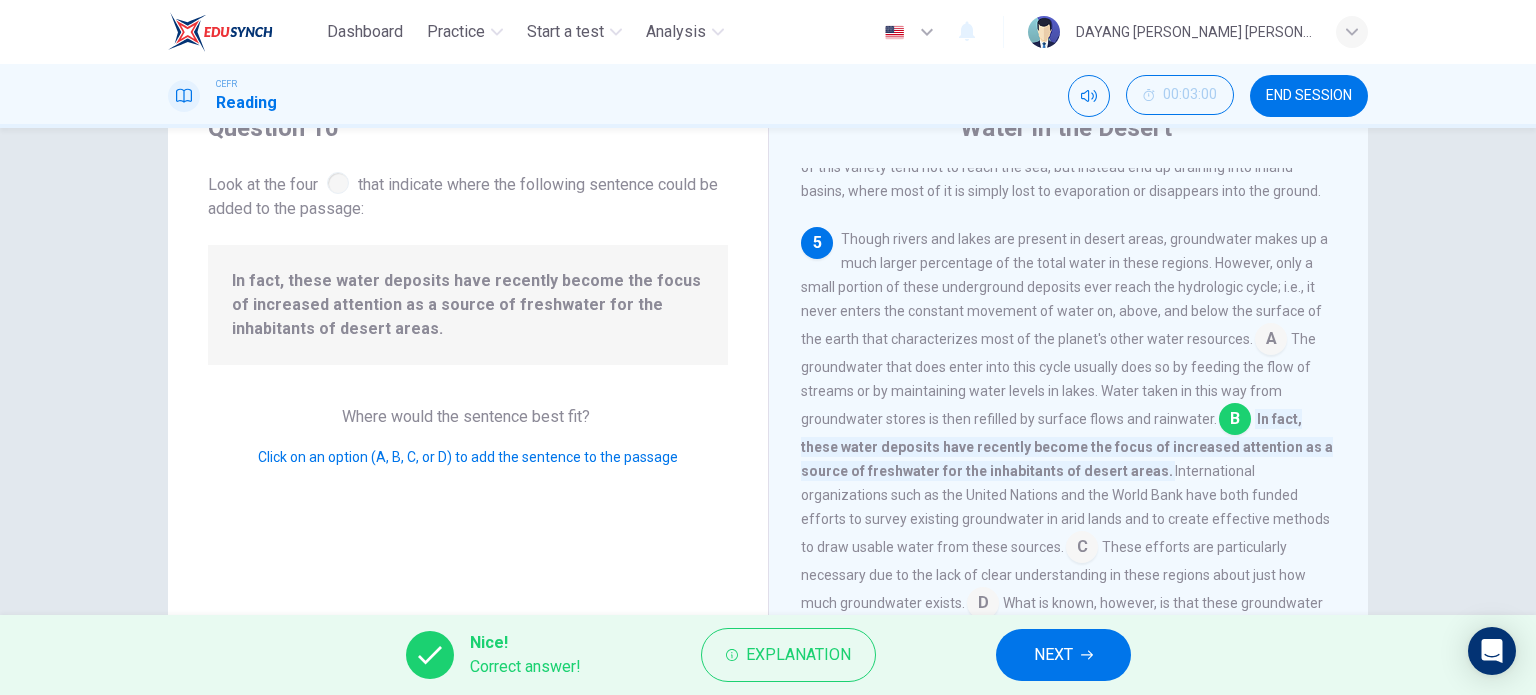 click on "NEXT" at bounding box center [1063, 655] 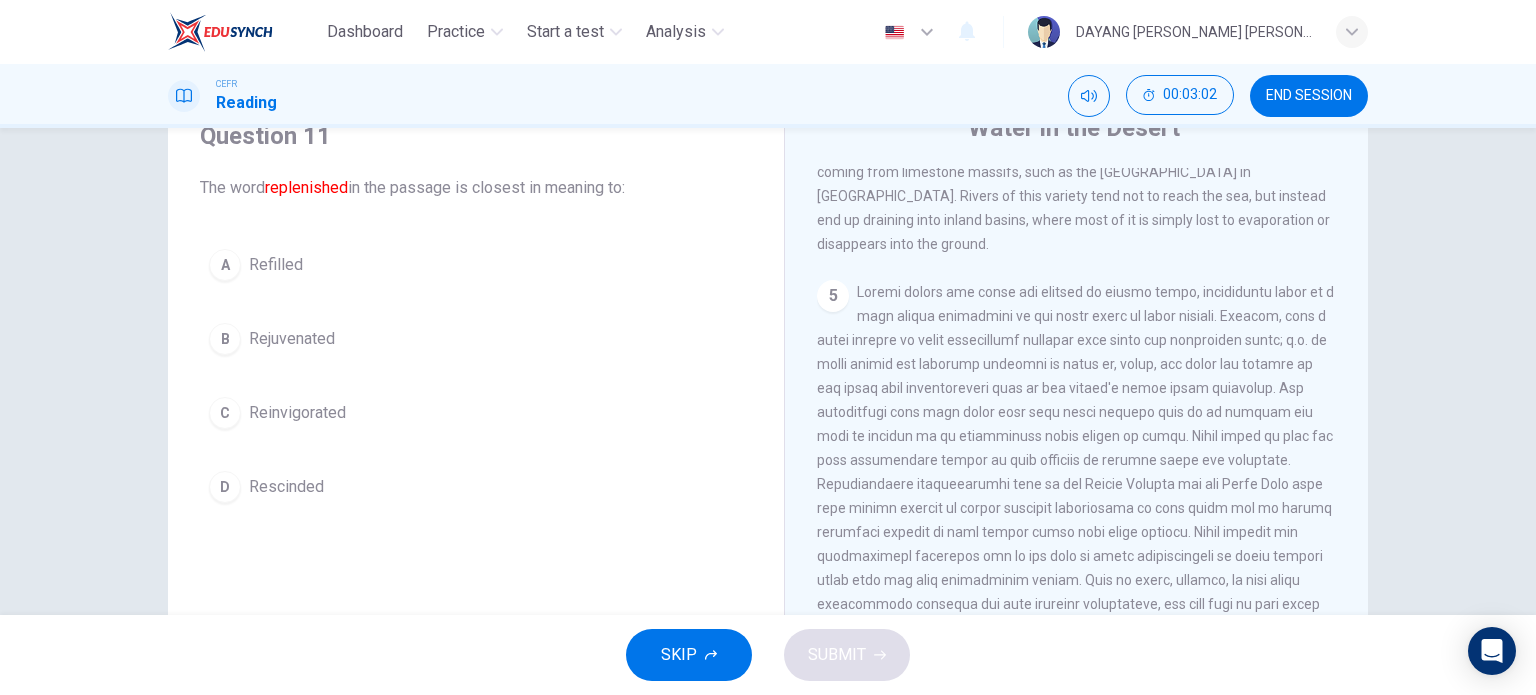scroll, scrollTop: 950, scrollLeft: 0, axis: vertical 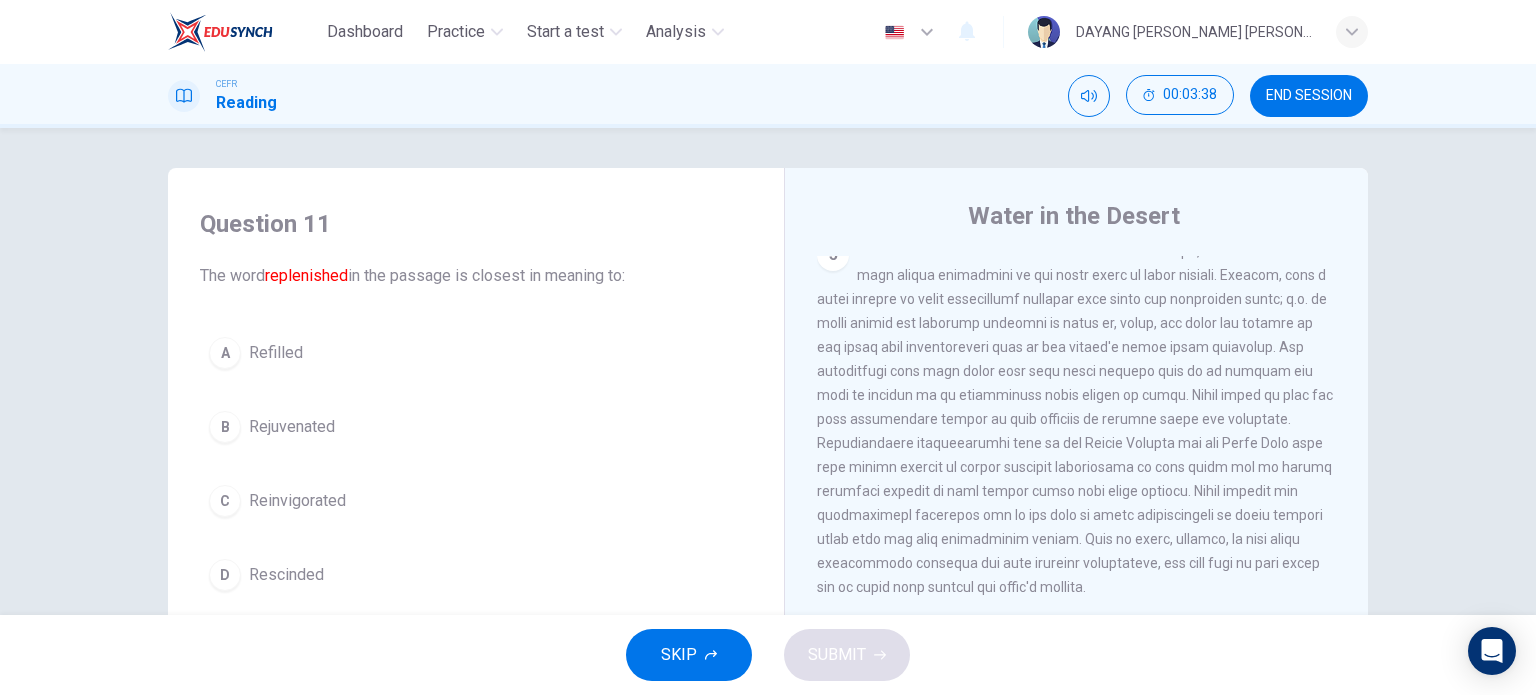 click on "A Refilled B Rejuvenated C Reinvigorated D Rescinded" at bounding box center [476, 464] 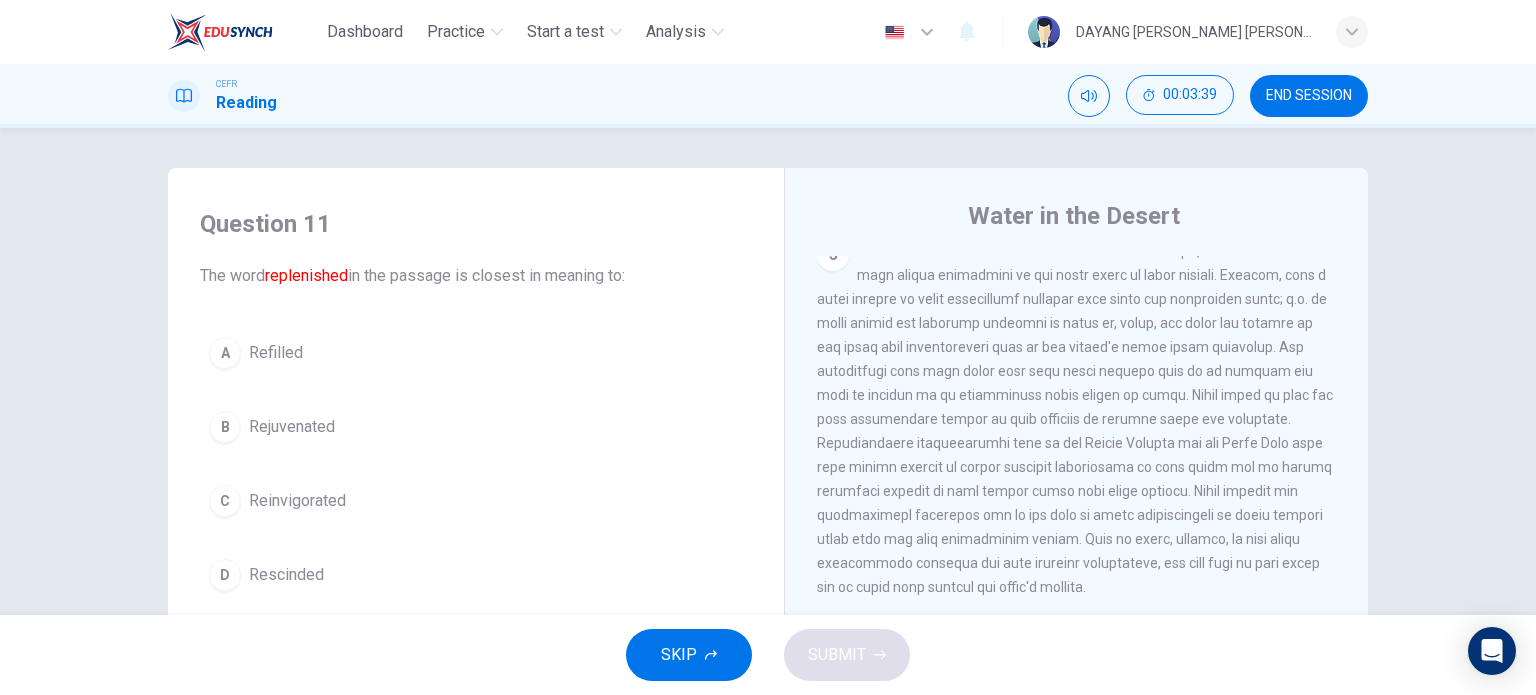 click on "B Rejuvenated" at bounding box center (476, 427) 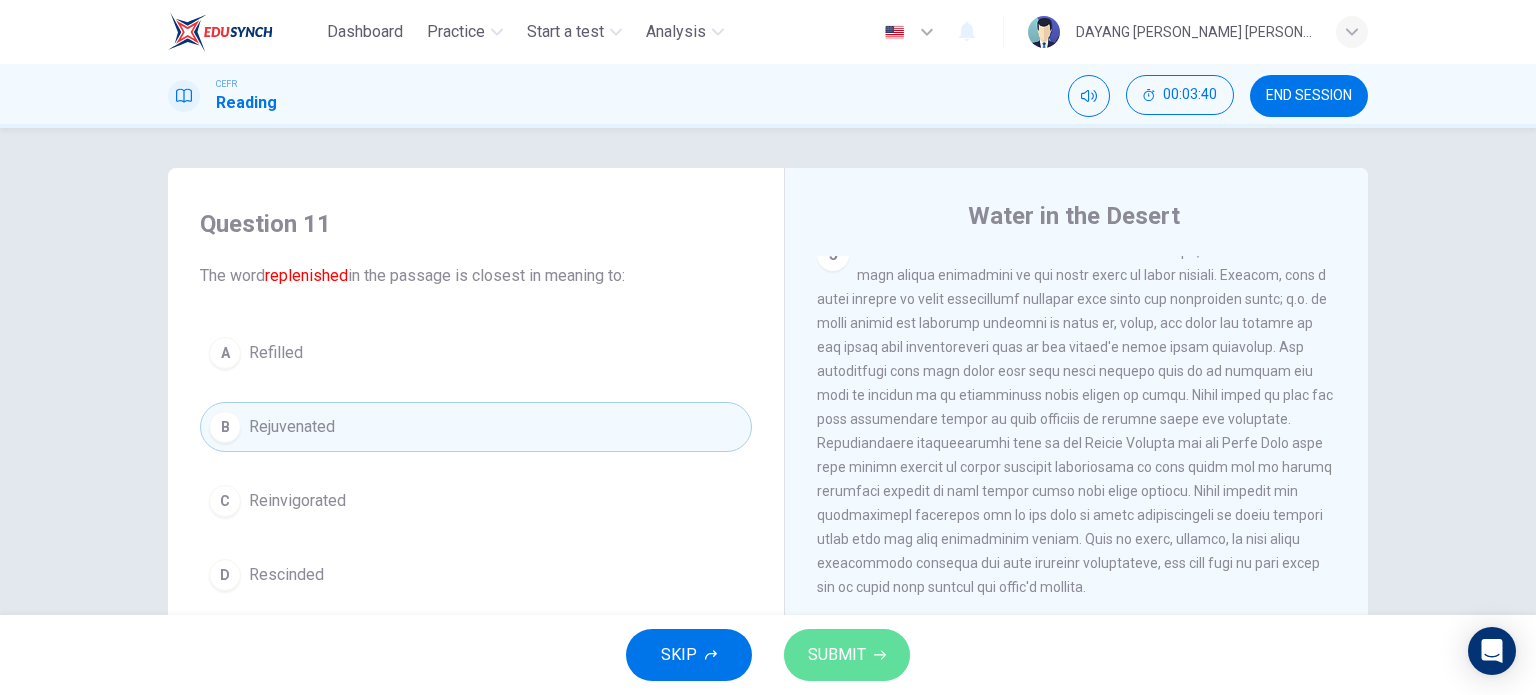click on "SUBMIT" at bounding box center (837, 655) 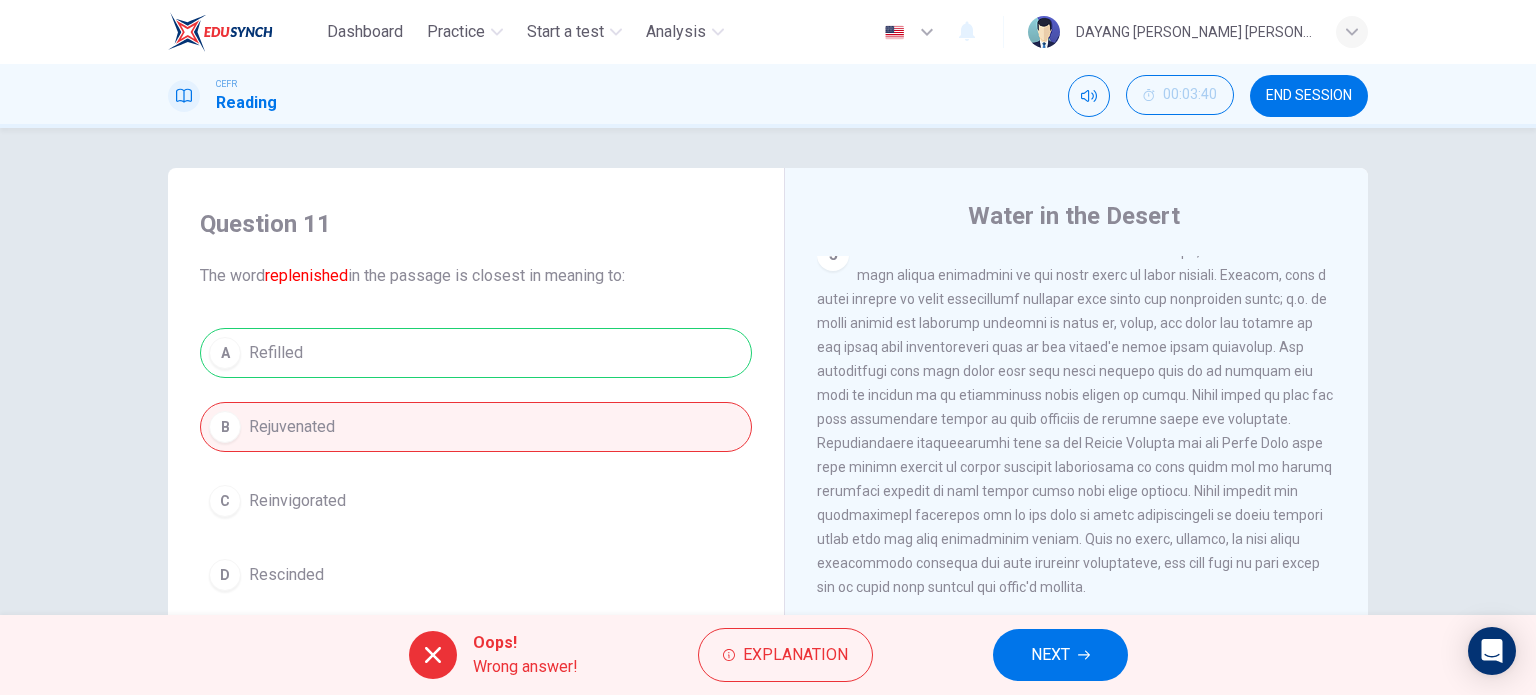 click on "NEXT" at bounding box center (1050, 655) 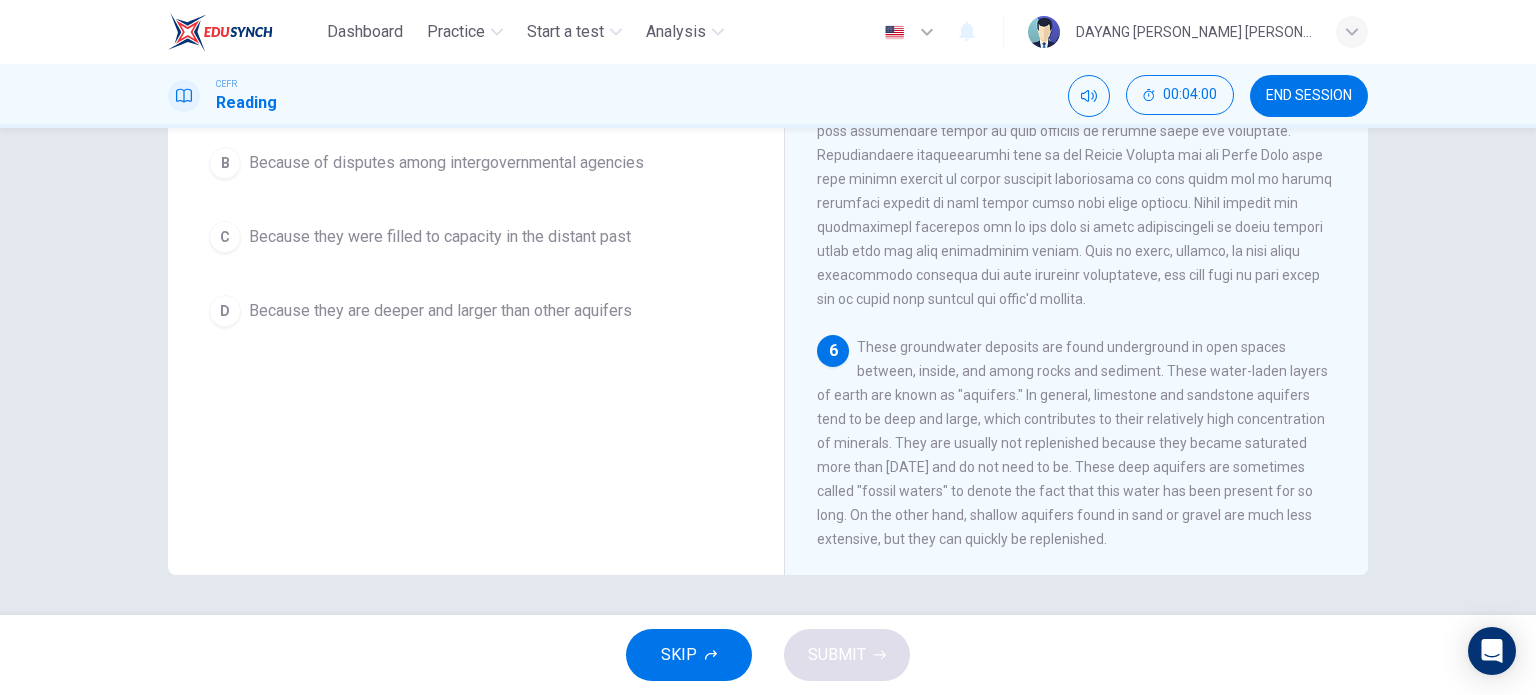 scroll, scrollTop: 188, scrollLeft: 0, axis: vertical 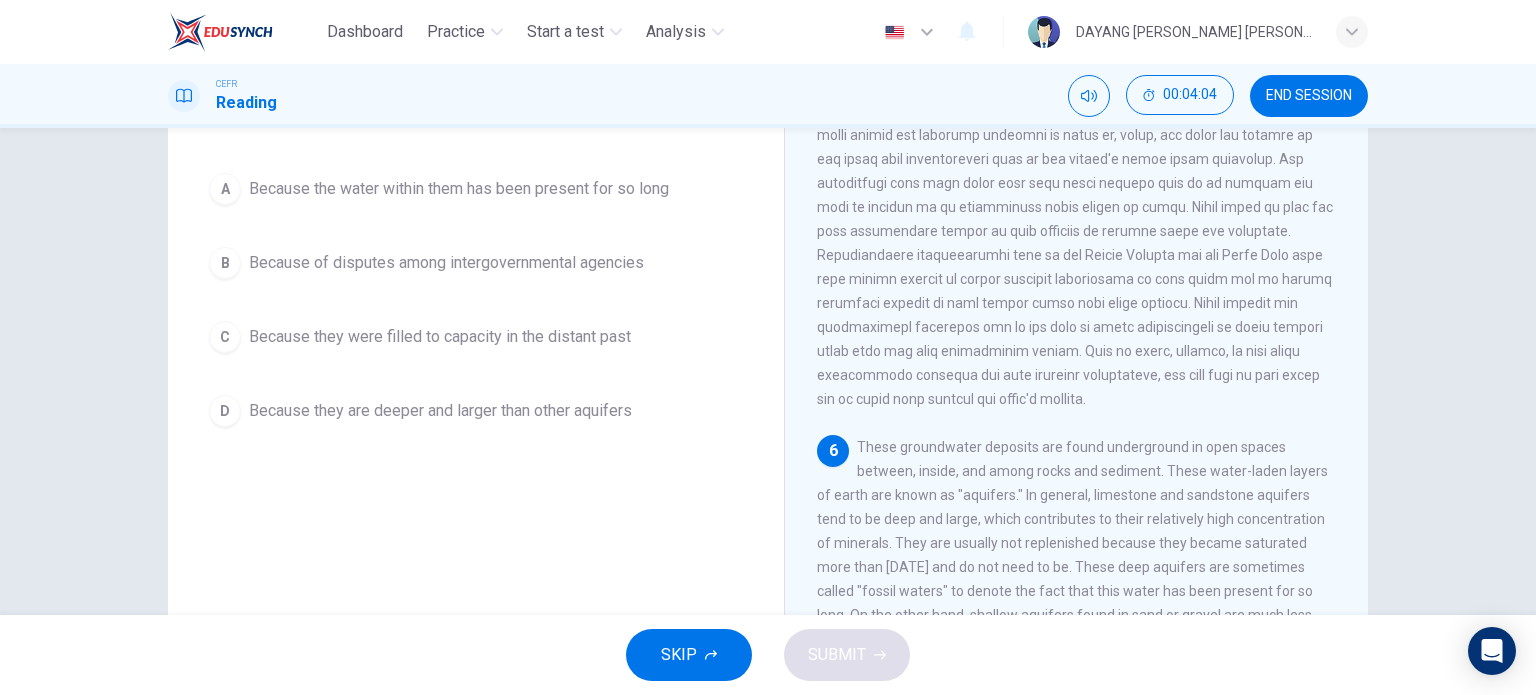 click on "Because the water within them has been present for so long" at bounding box center [459, 189] 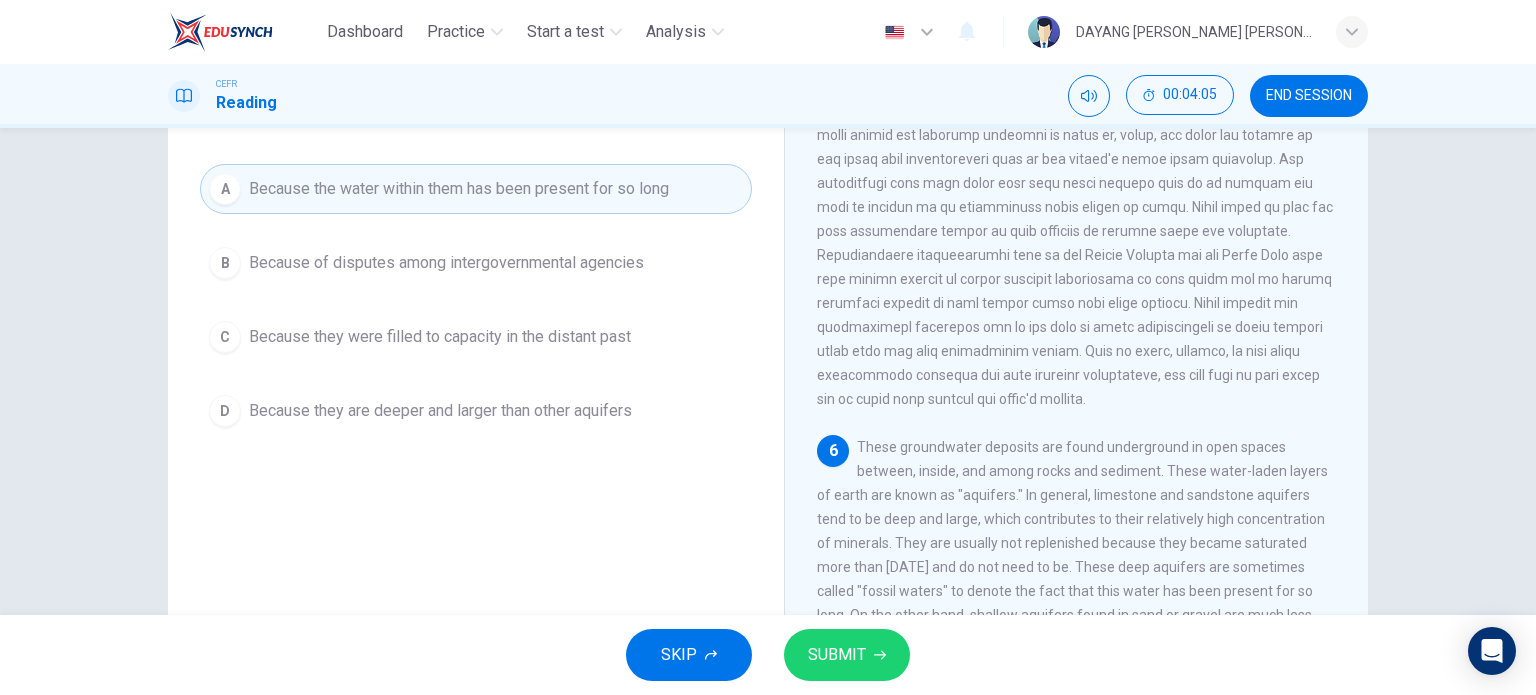 click 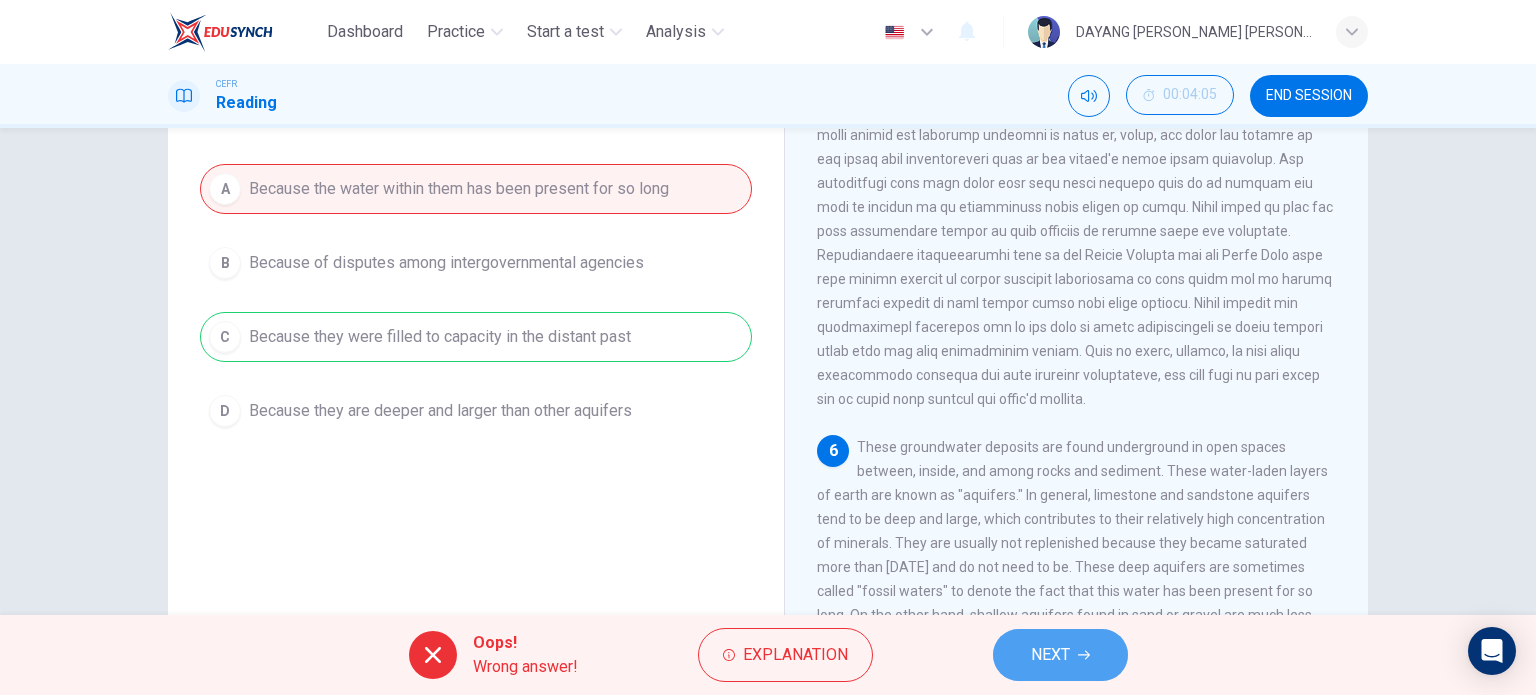 click on "NEXT" at bounding box center [1050, 655] 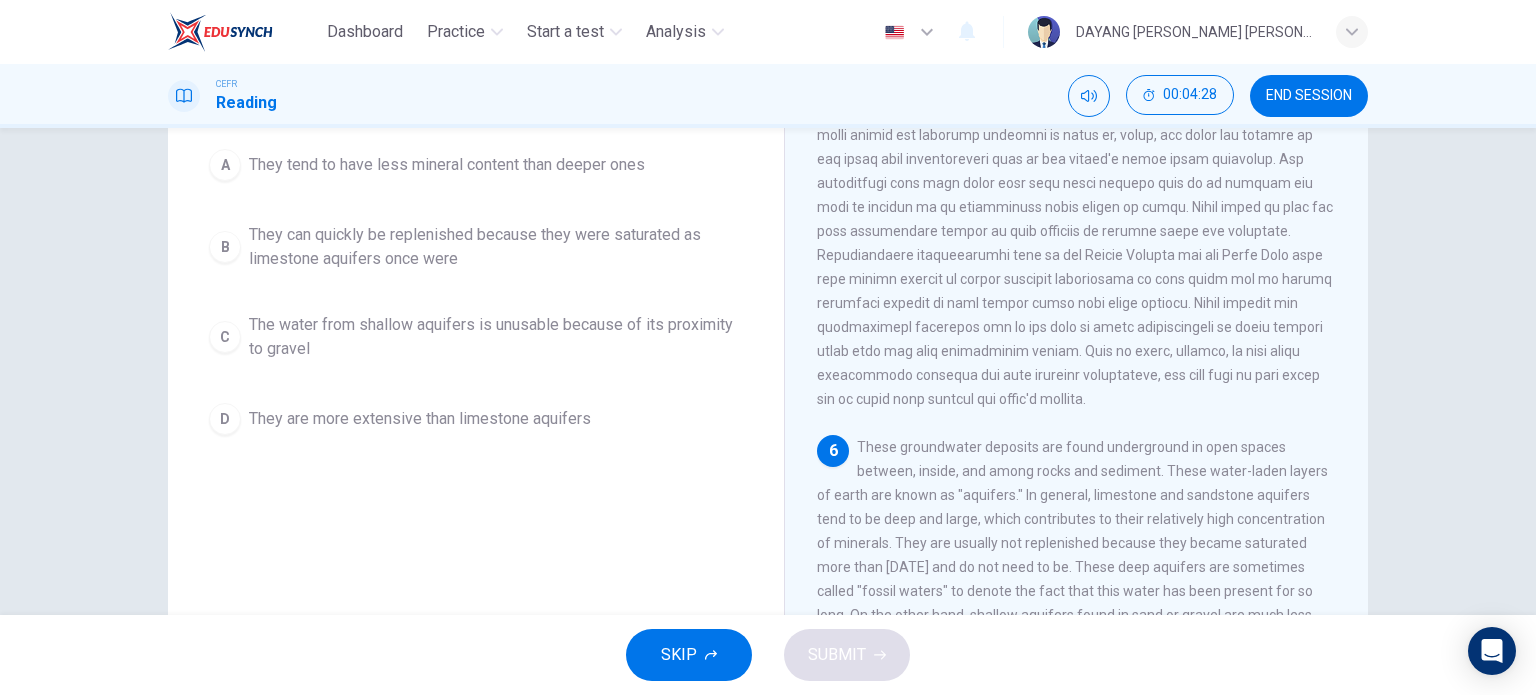 scroll, scrollTop: 88, scrollLeft: 0, axis: vertical 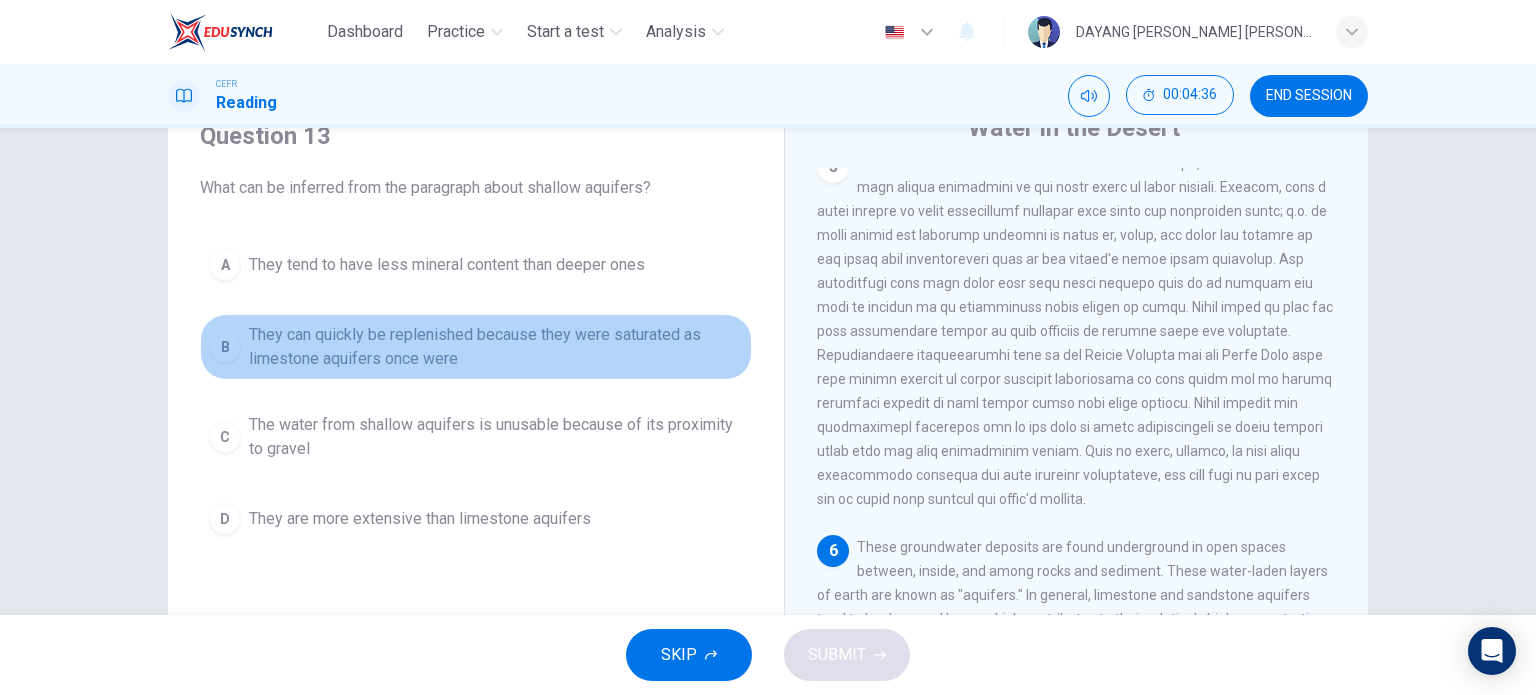 click on "They can quickly be replenished because they were saturated as limestone aquifers once were" at bounding box center (496, 347) 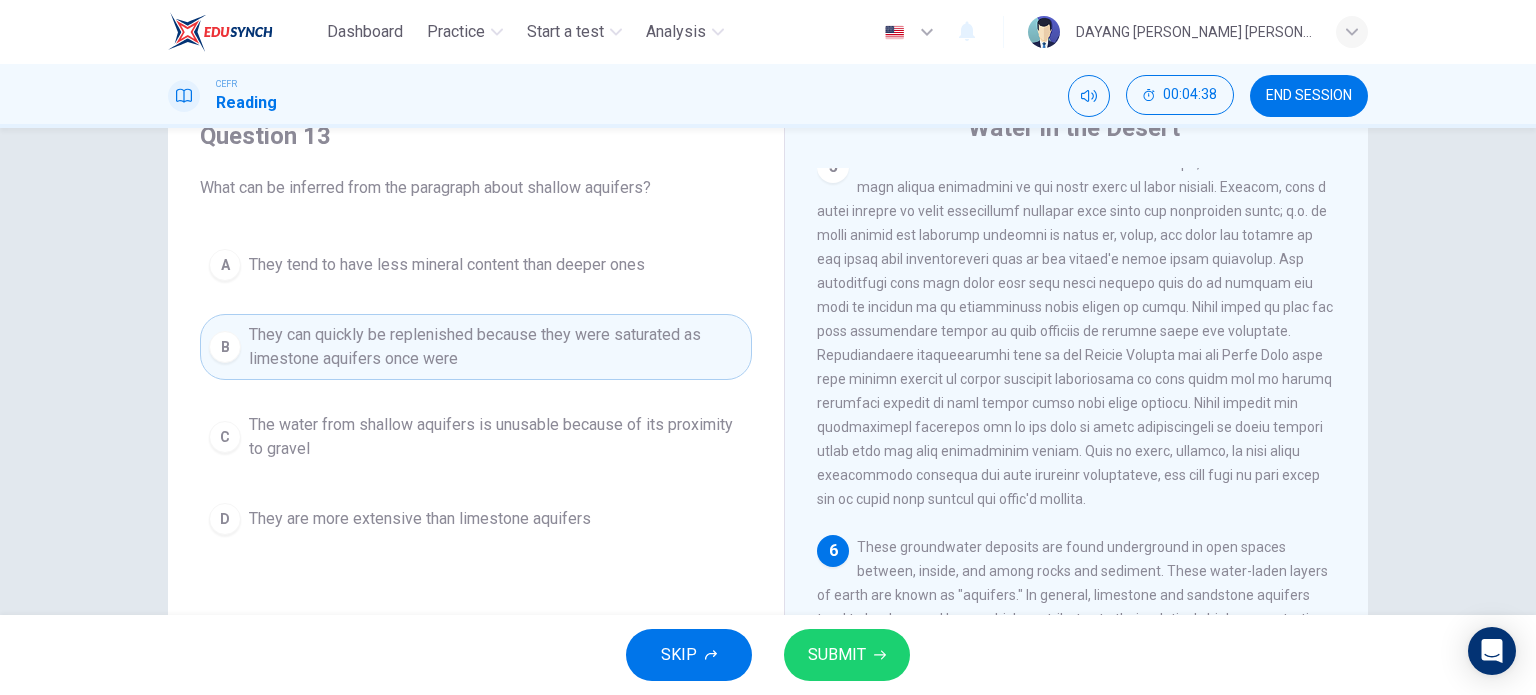click on "SUBMIT" at bounding box center (847, 655) 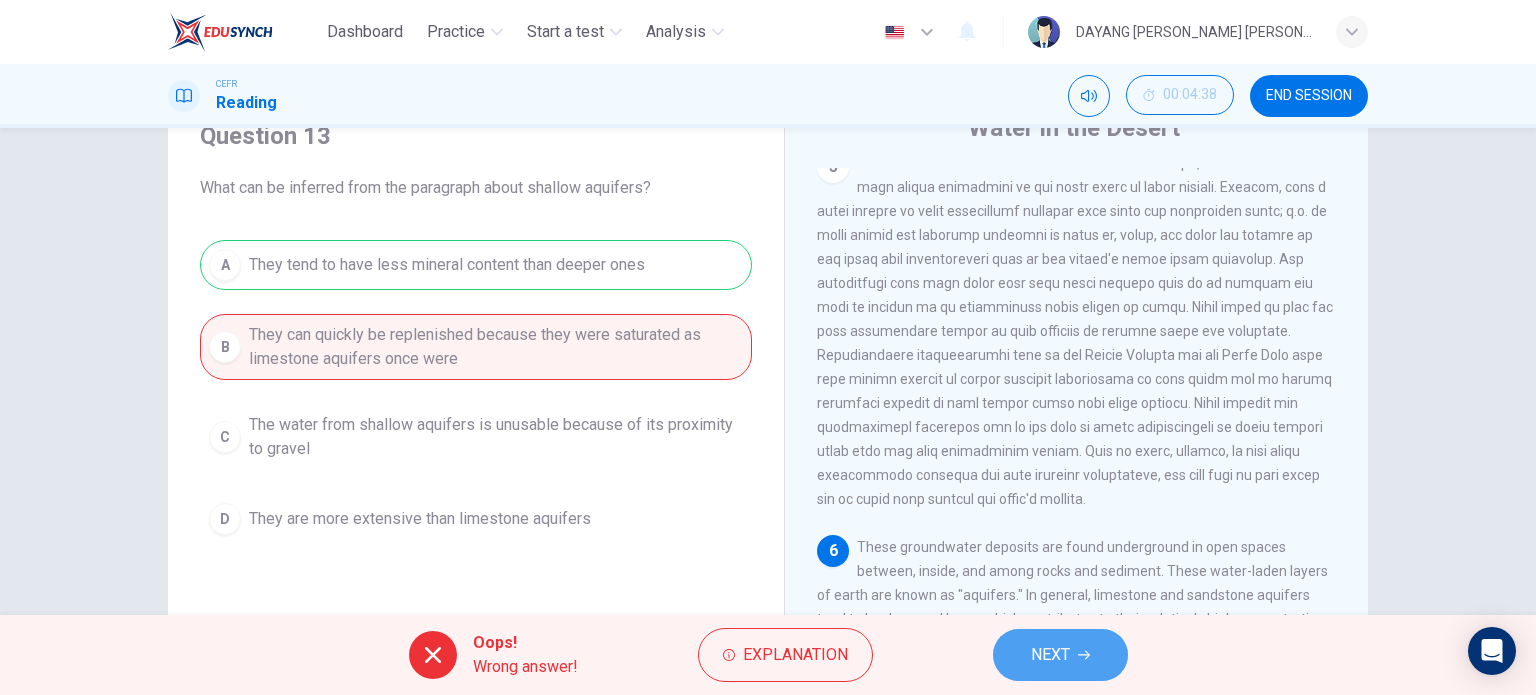 click on "NEXT" at bounding box center (1060, 655) 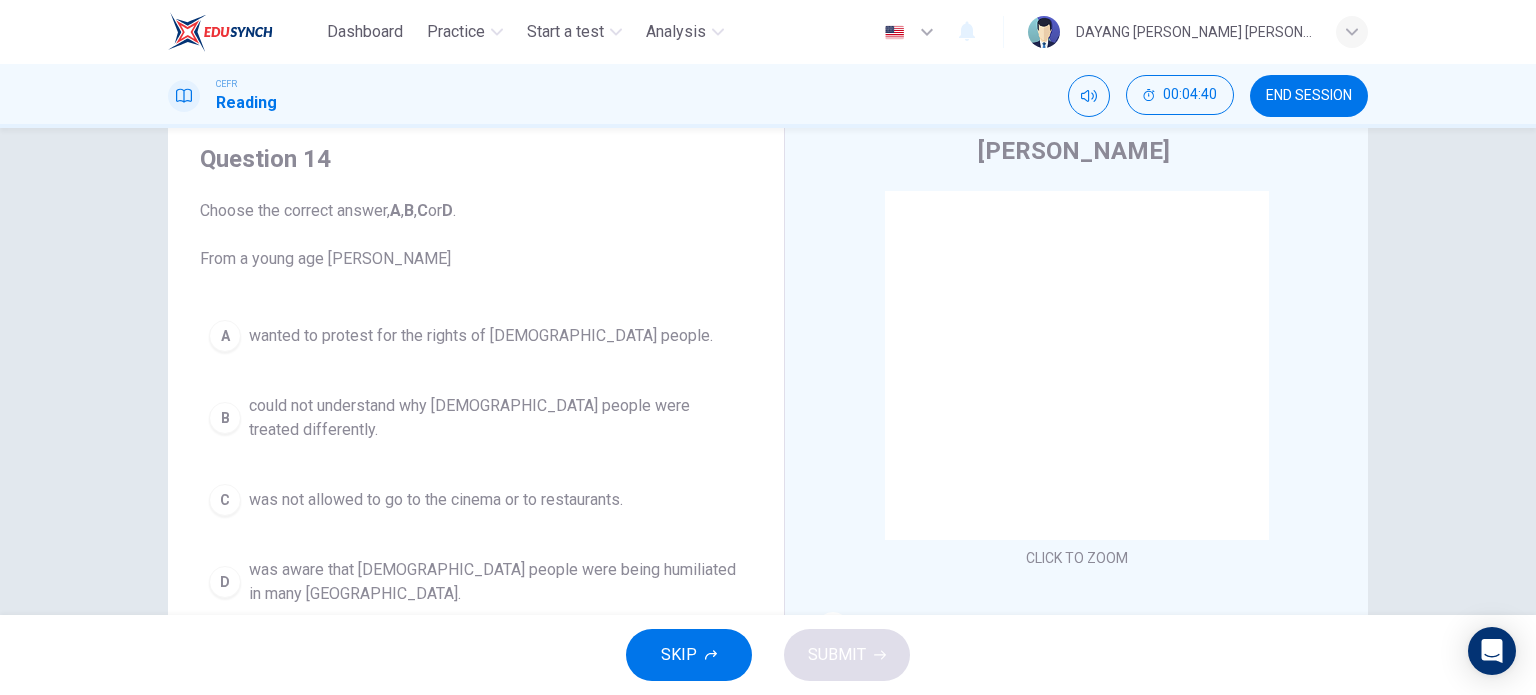 scroll, scrollTop: 100, scrollLeft: 0, axis: vertical 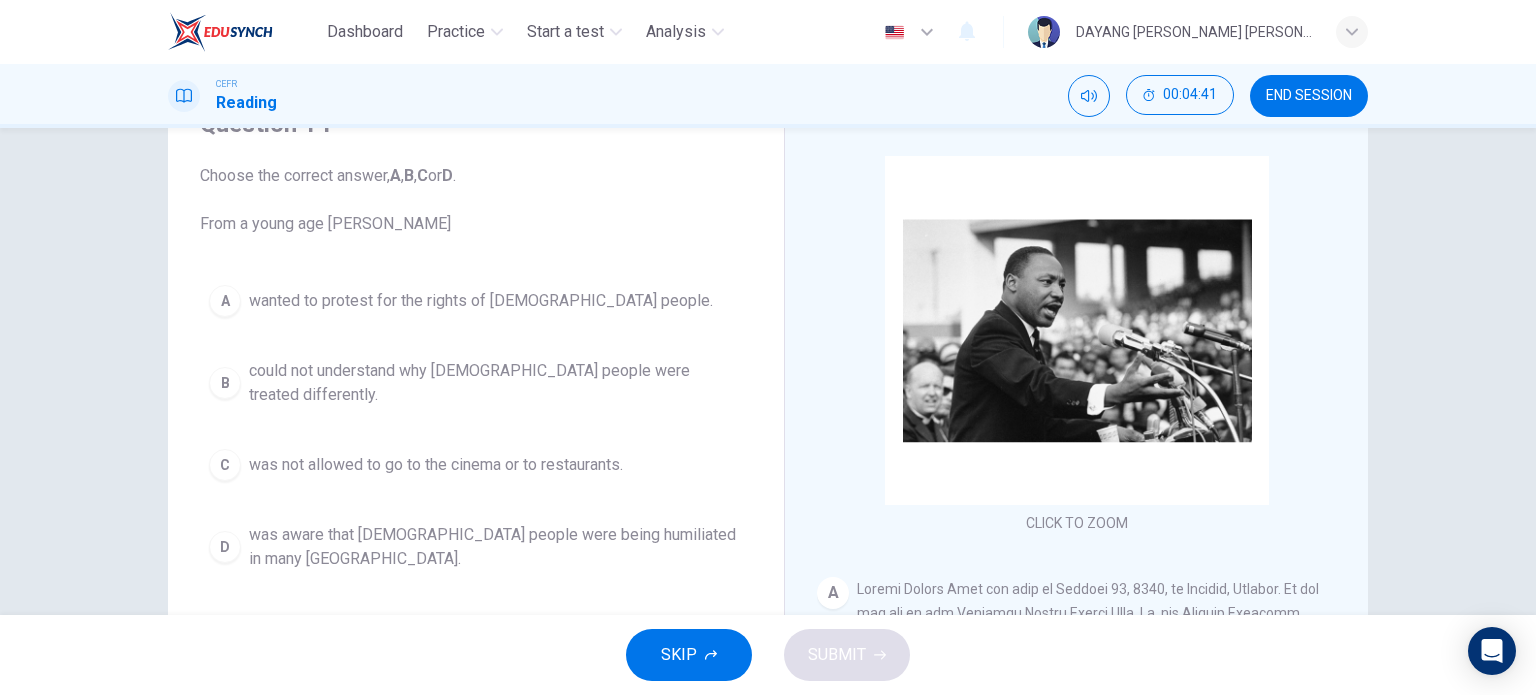 click on "could not understand why [DEMOGRAPHIC_DATA] people were treated differently." at bounding box center [496, 383] 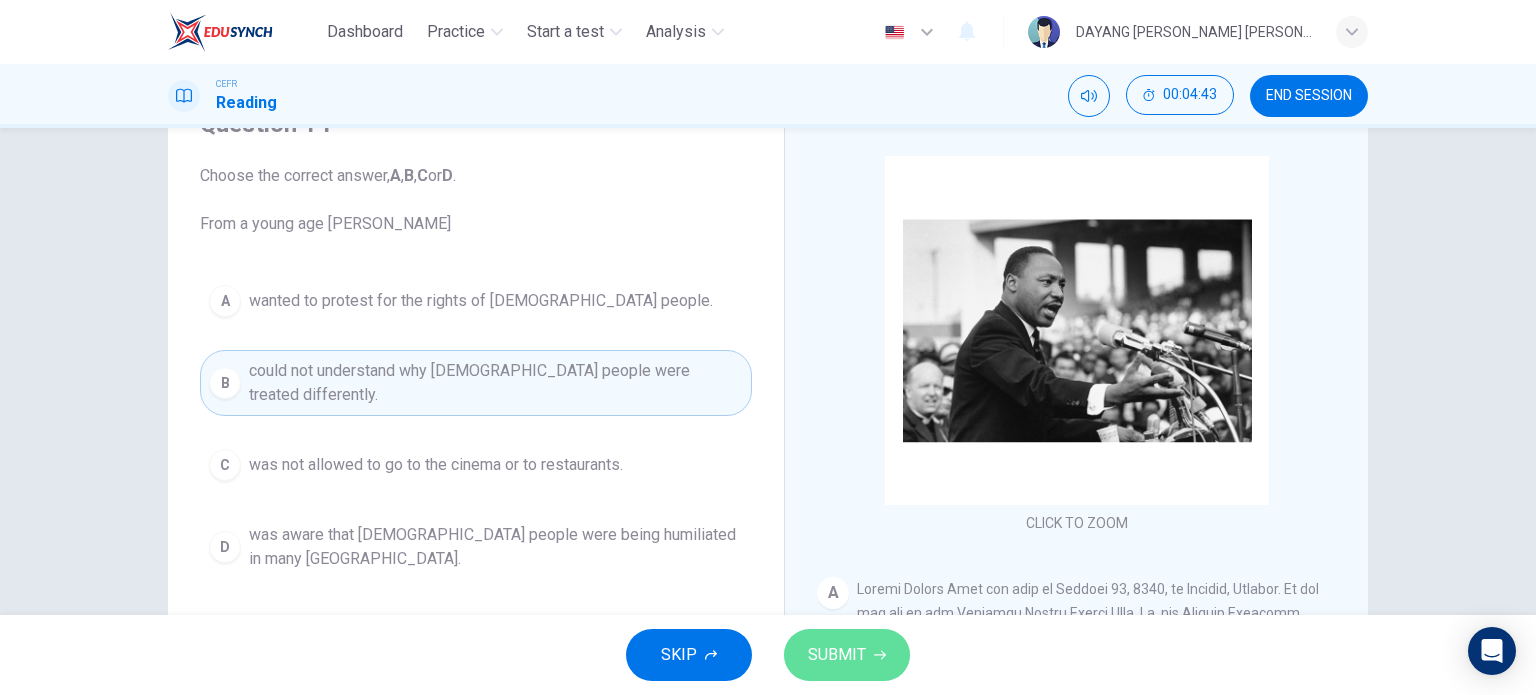 click on "SUBMIT" at bounding box center [837, 655] 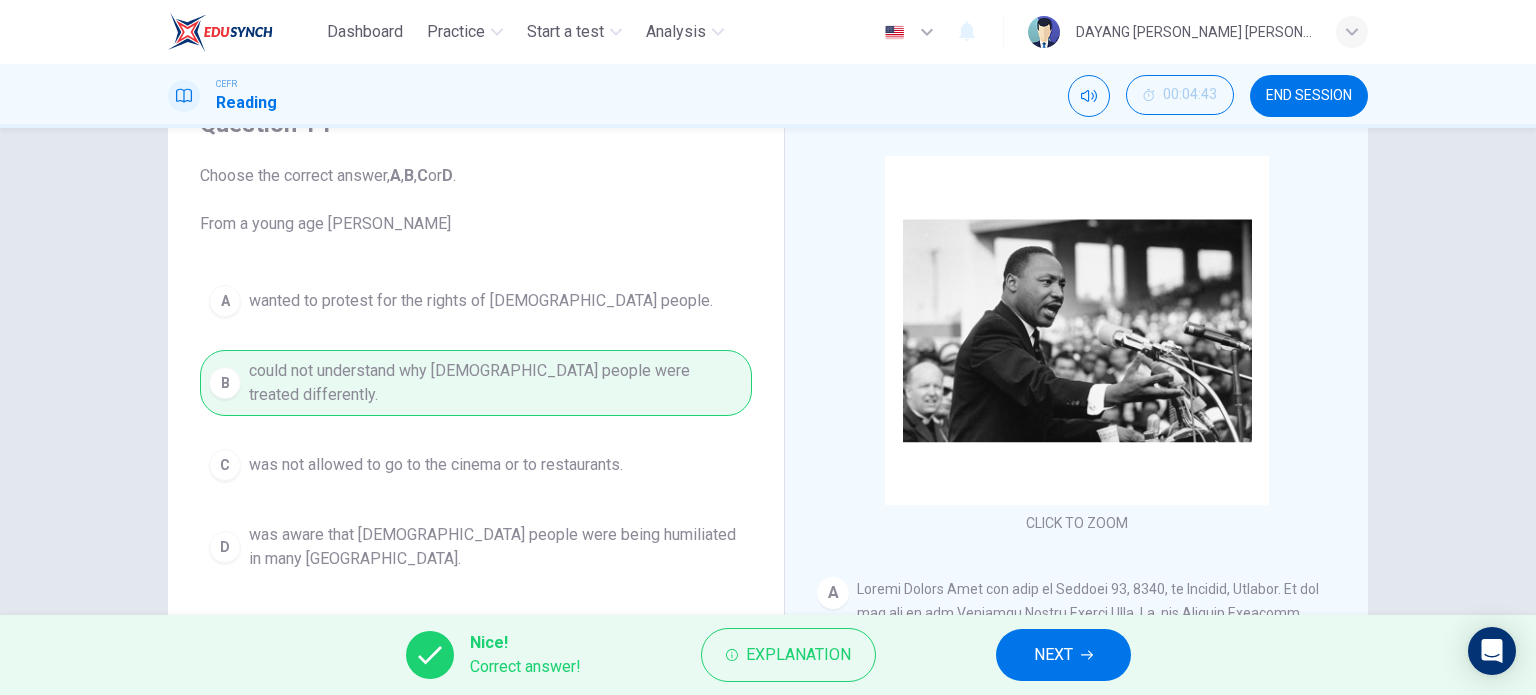 click on "NEXT" at bounding box center (1063, 655) 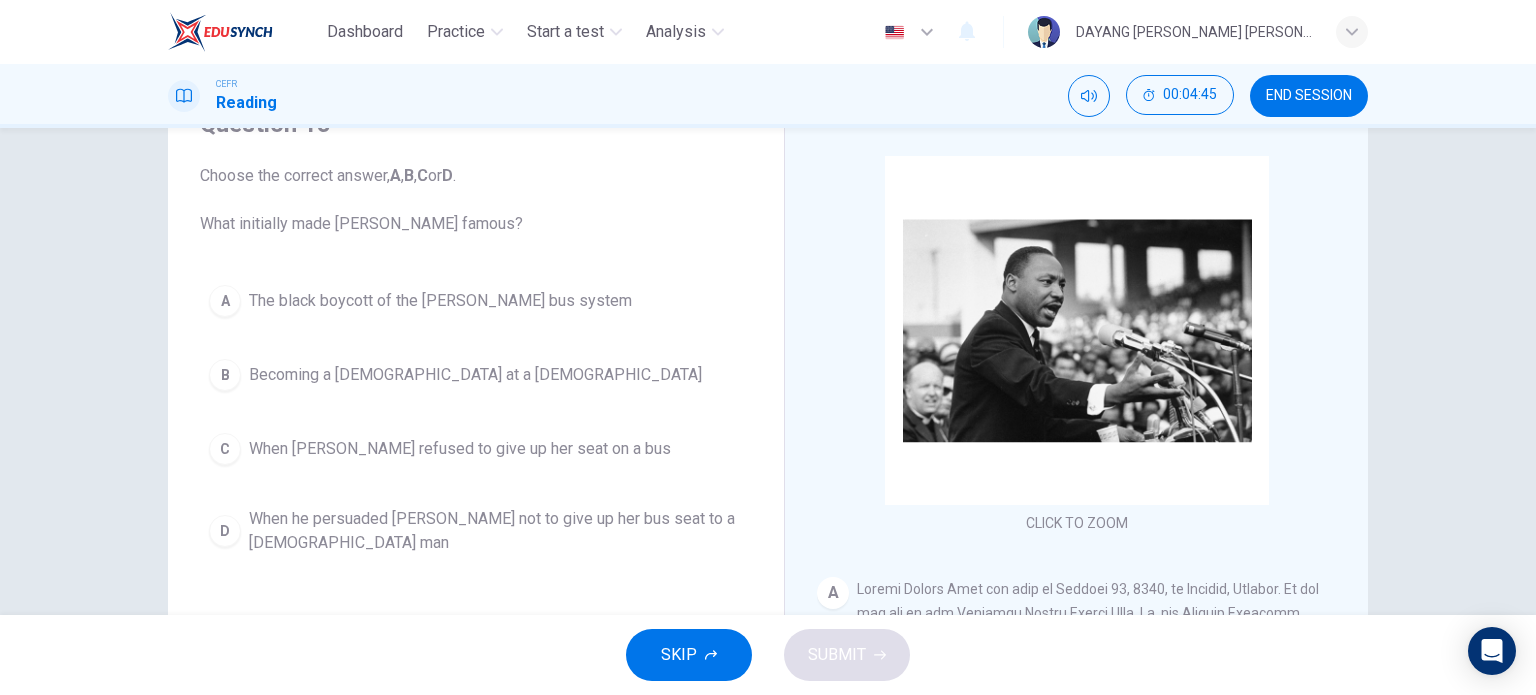 click on "The black boycott of the [PERSON_NAME] bus system" at bounding box center (440, 301) 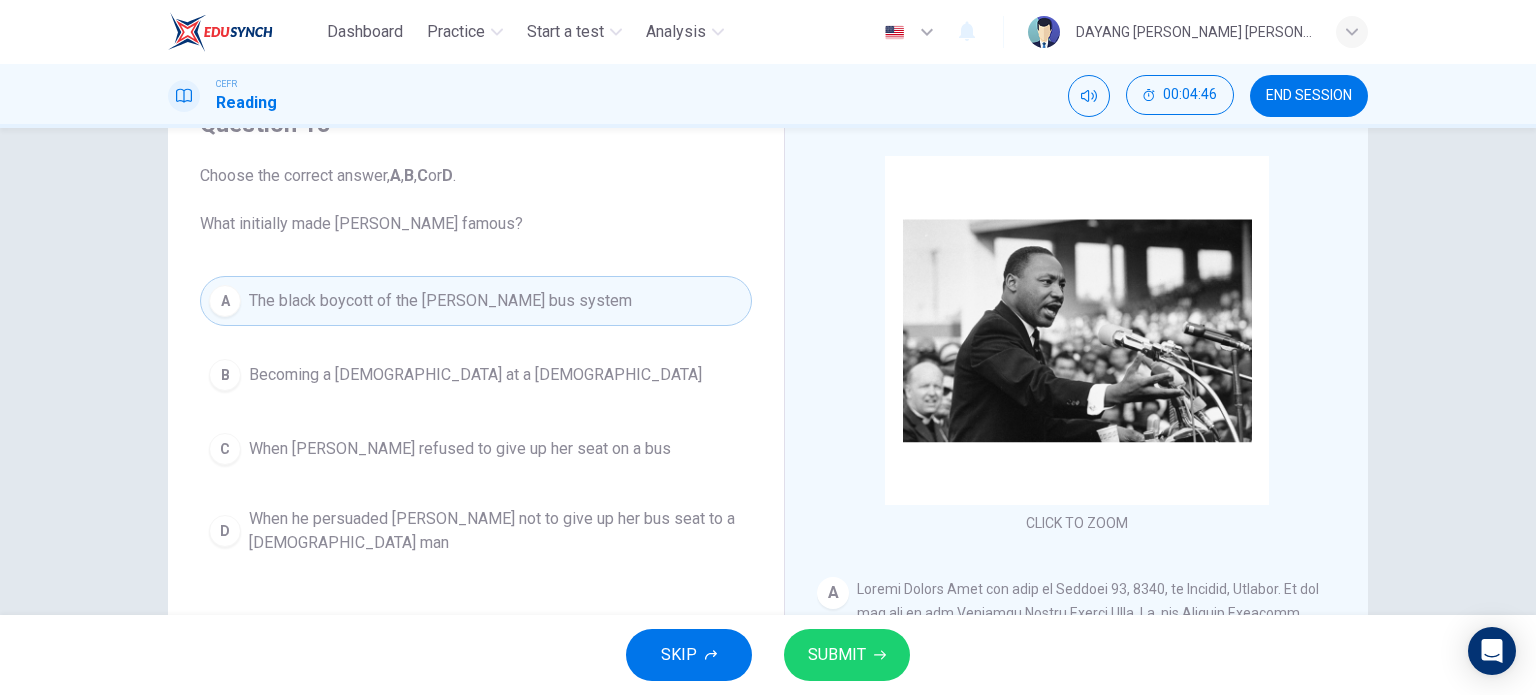 click on "SUBMIT" at bounding box center (837, 655) 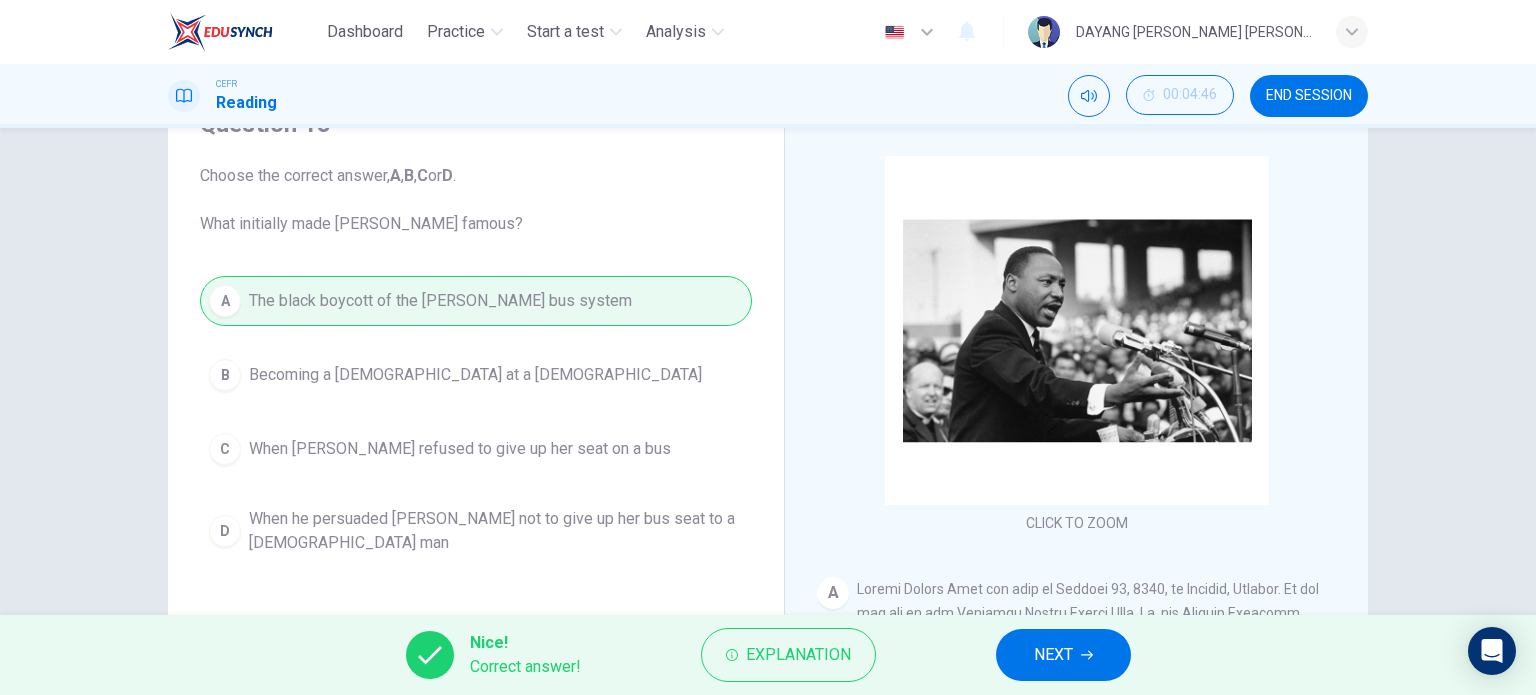 click on "NEXT" at bounding box center (1063, 655) 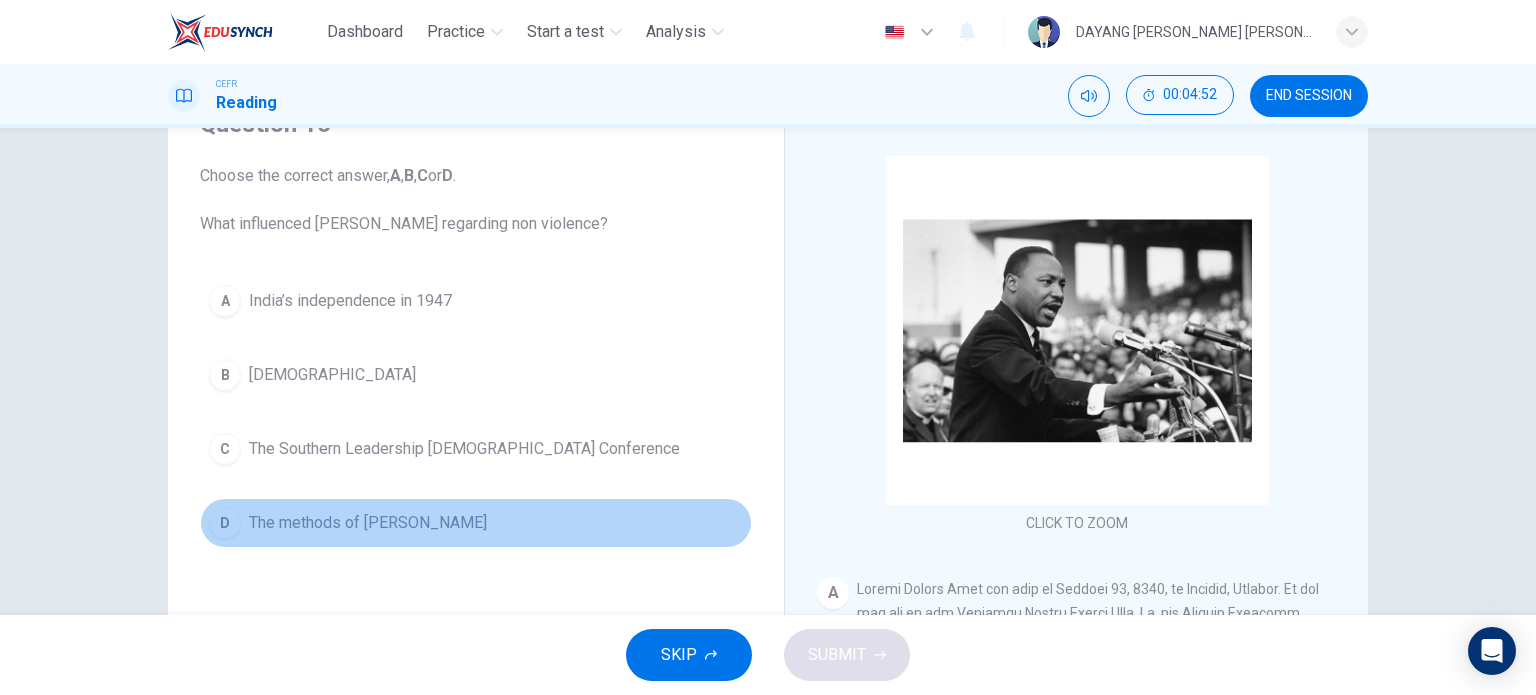 click on "The methods of [PERSON_NAME]" at bounding box center [368, 523] 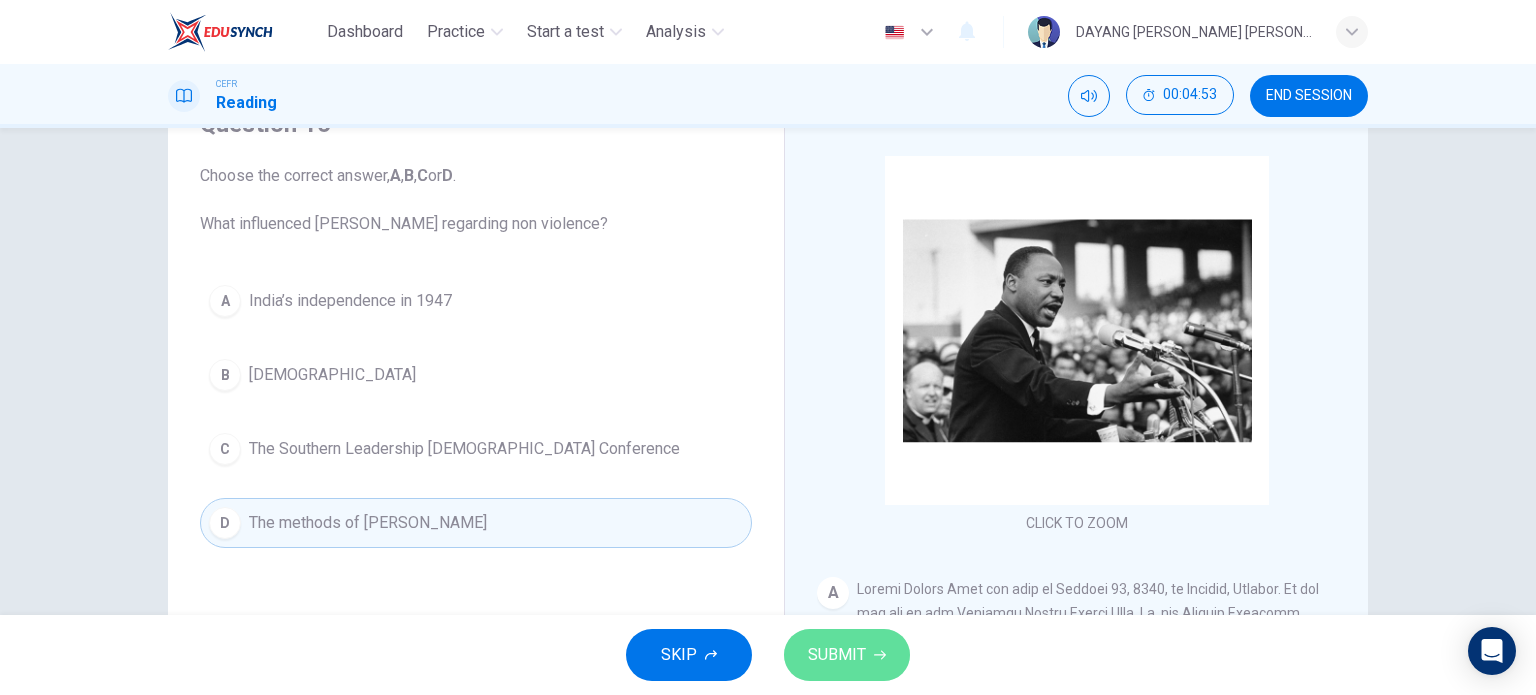 click 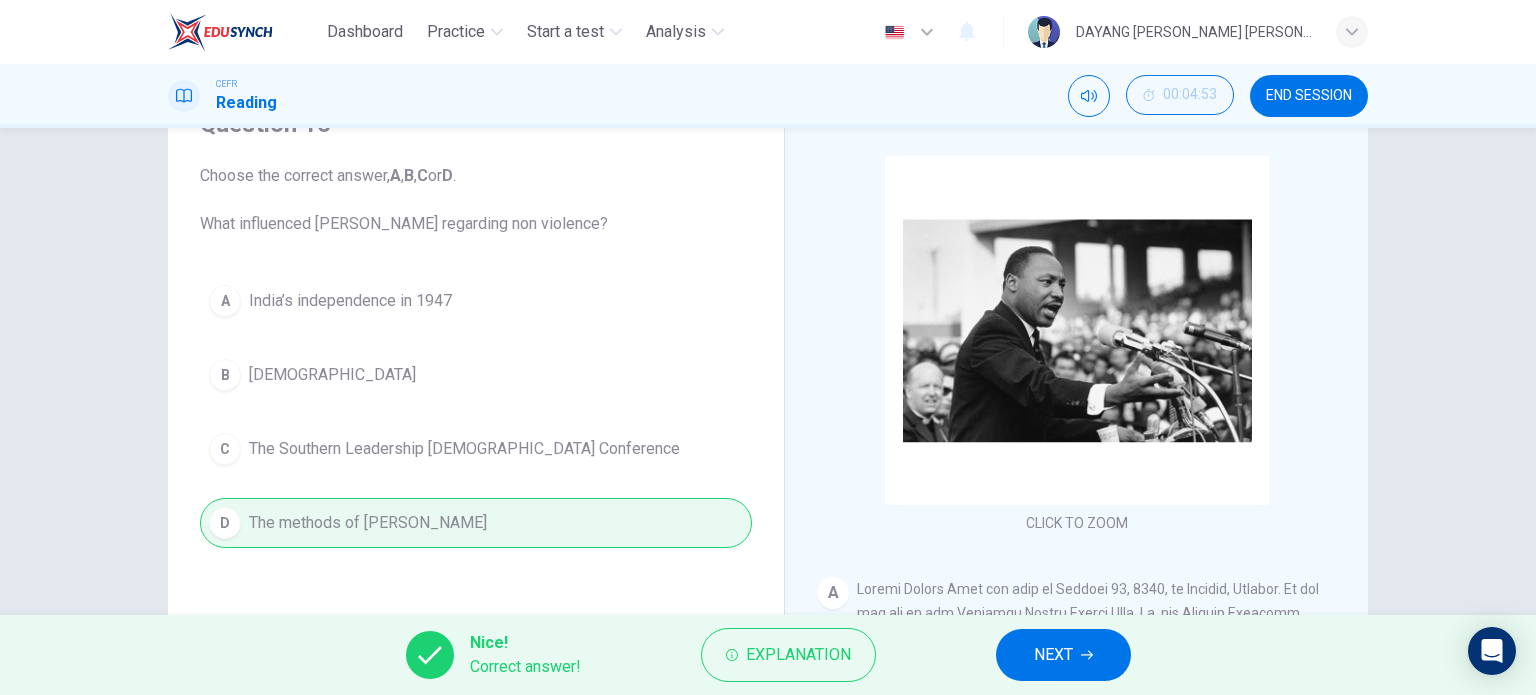 click on "NEXT" at bounding box center [1053, 655] 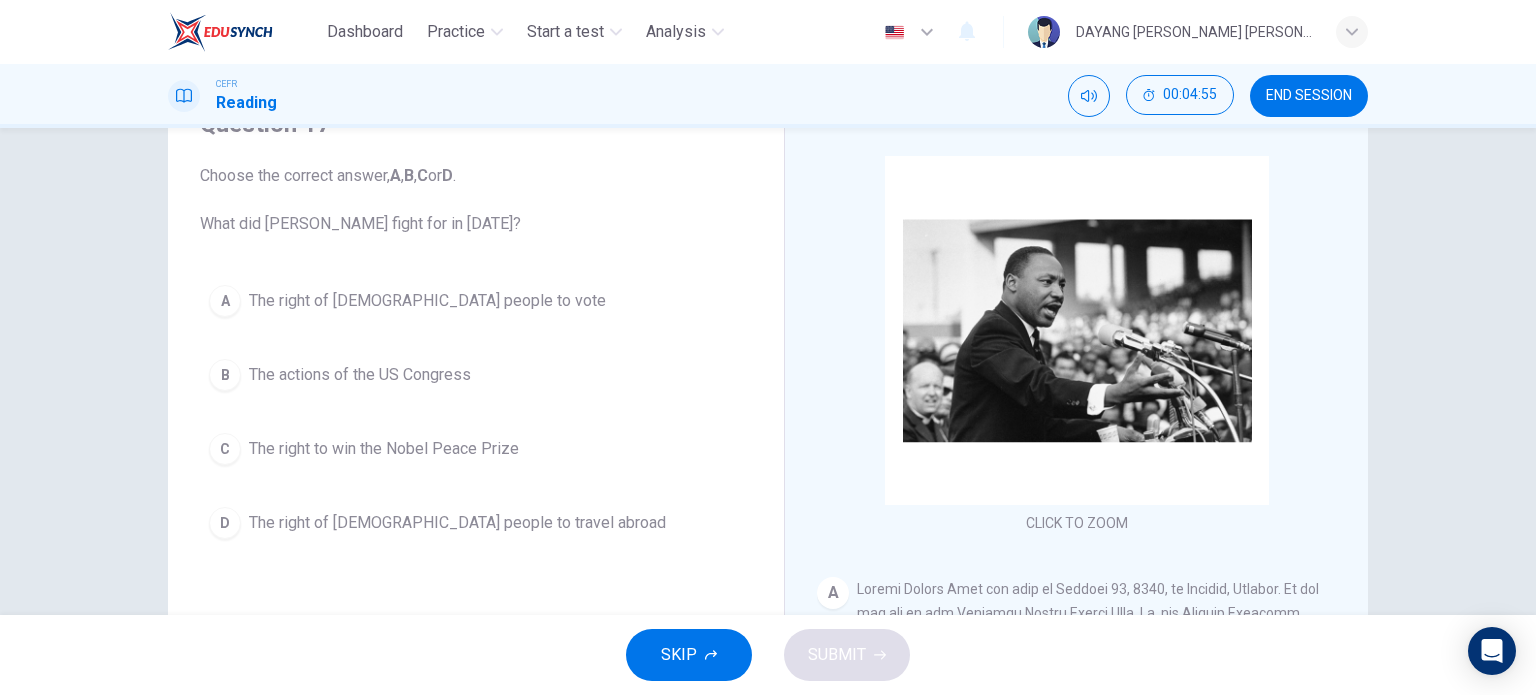 drag, startPoint x: 389, startPoint y: 303, endPoint x: 396, endPoint y: 313, distance: 12.206555 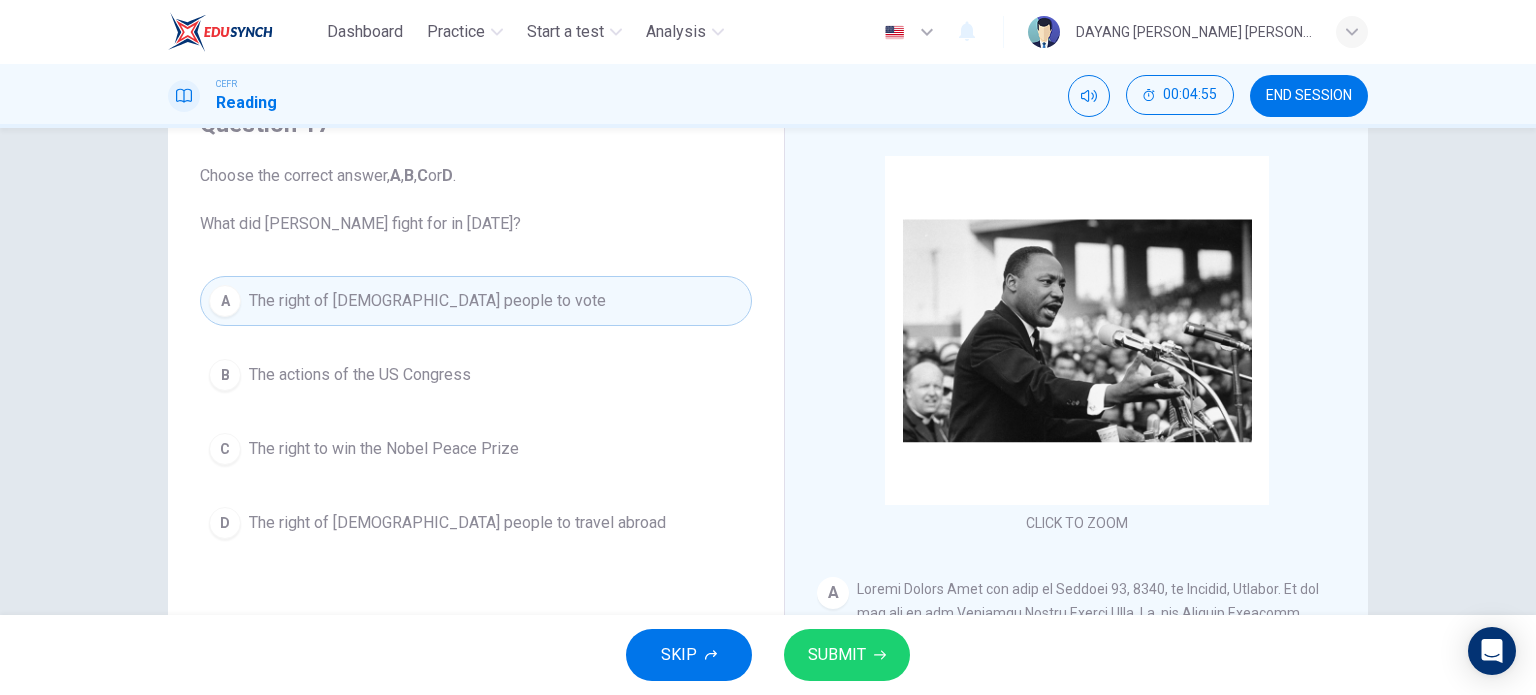 click on "SUBMIT" at bounding box center [837, 655] 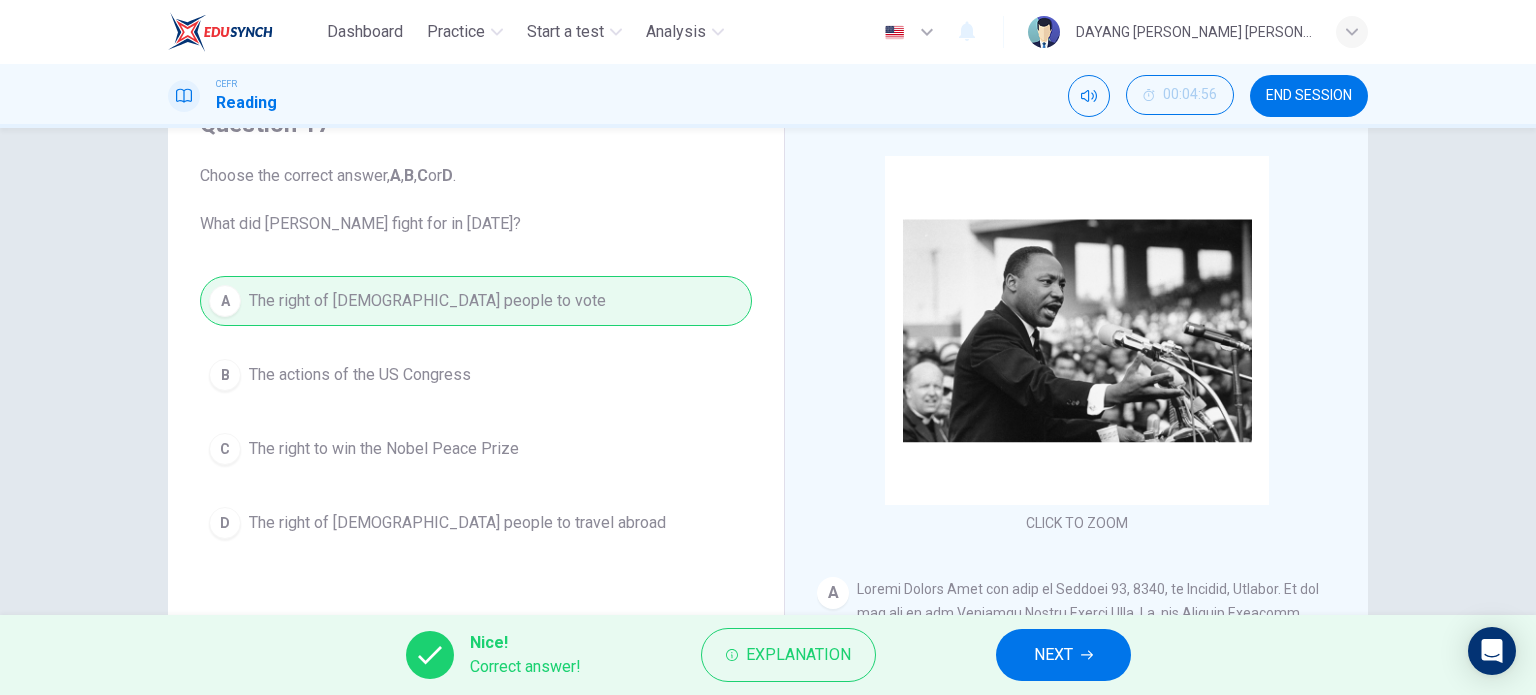 click on "NEXT" at bounding box center (1053, 655) 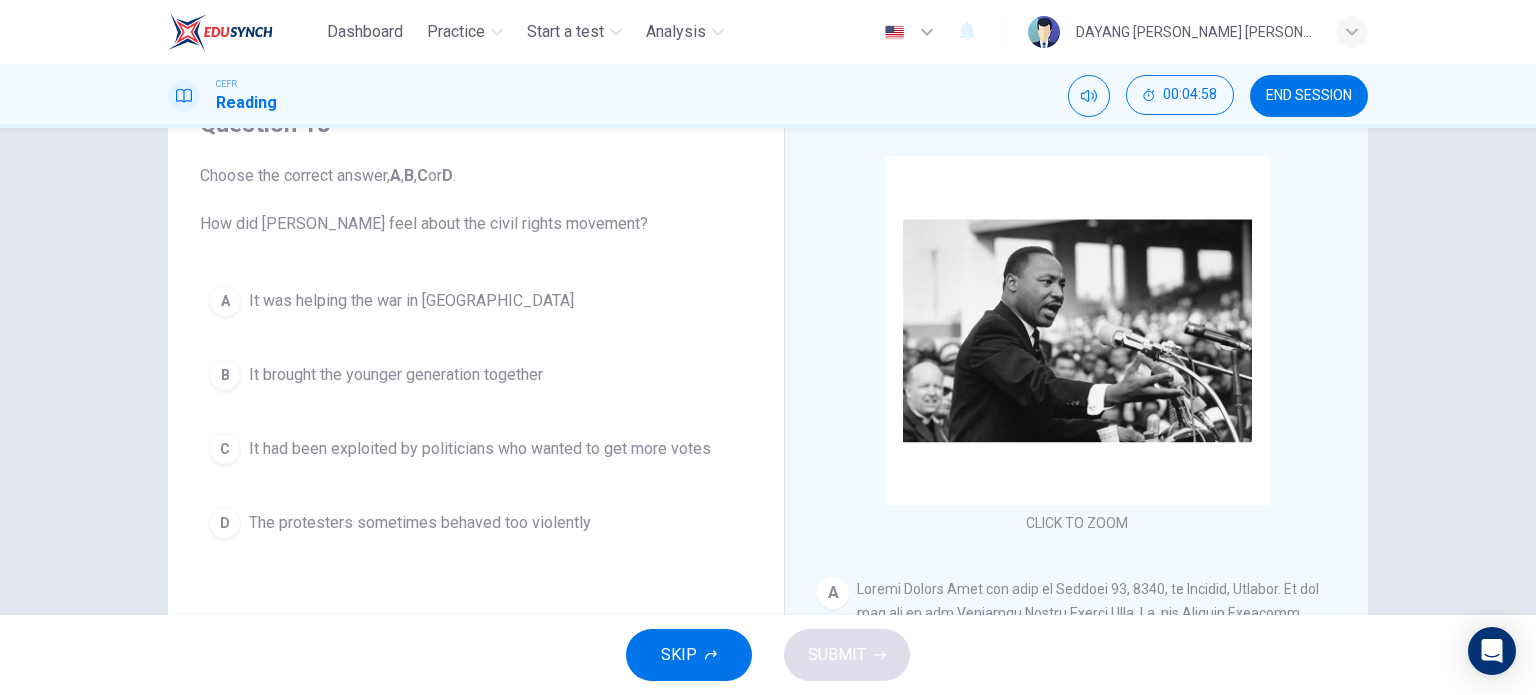 click on "It was helping the war in [GEOGRAPHIC_DATA]" at bounding box center (411, 301) 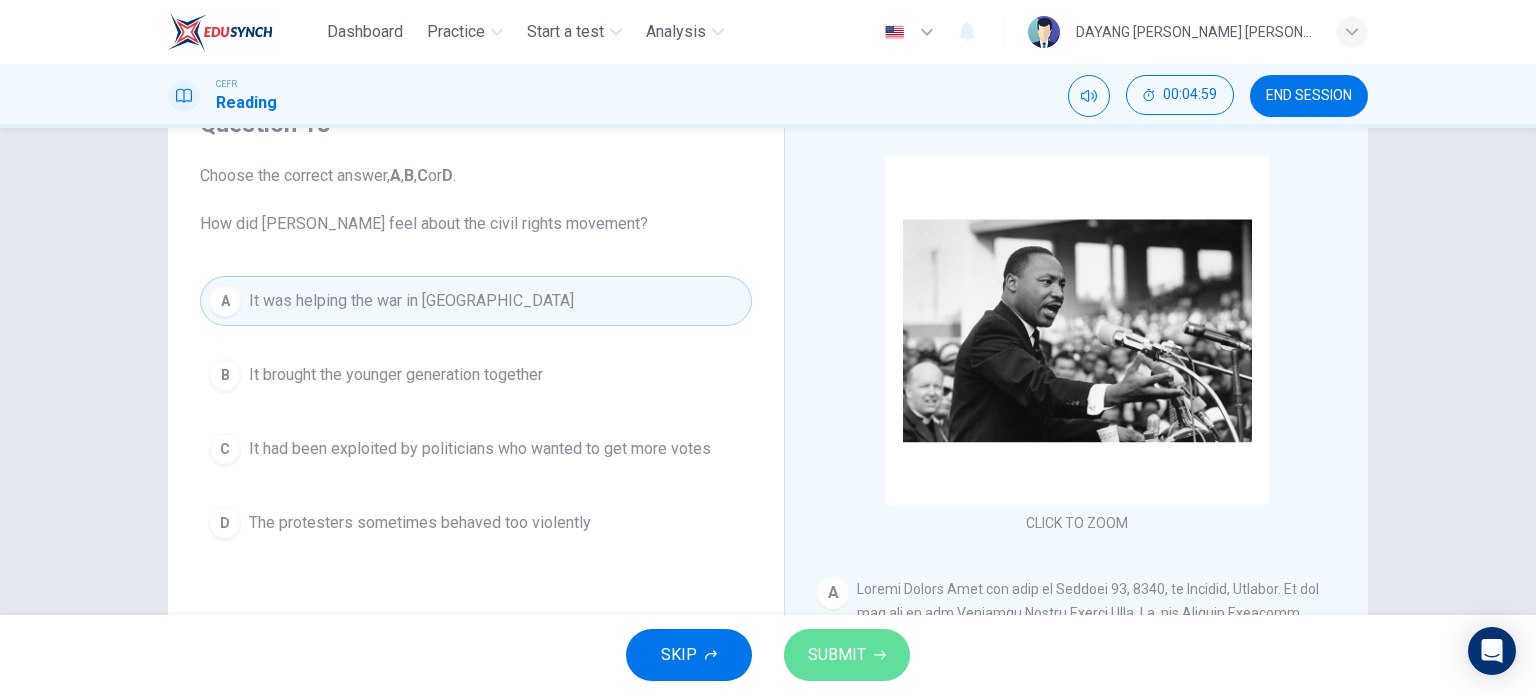 click on "SUBMIT" at bounding box center (837, 655) 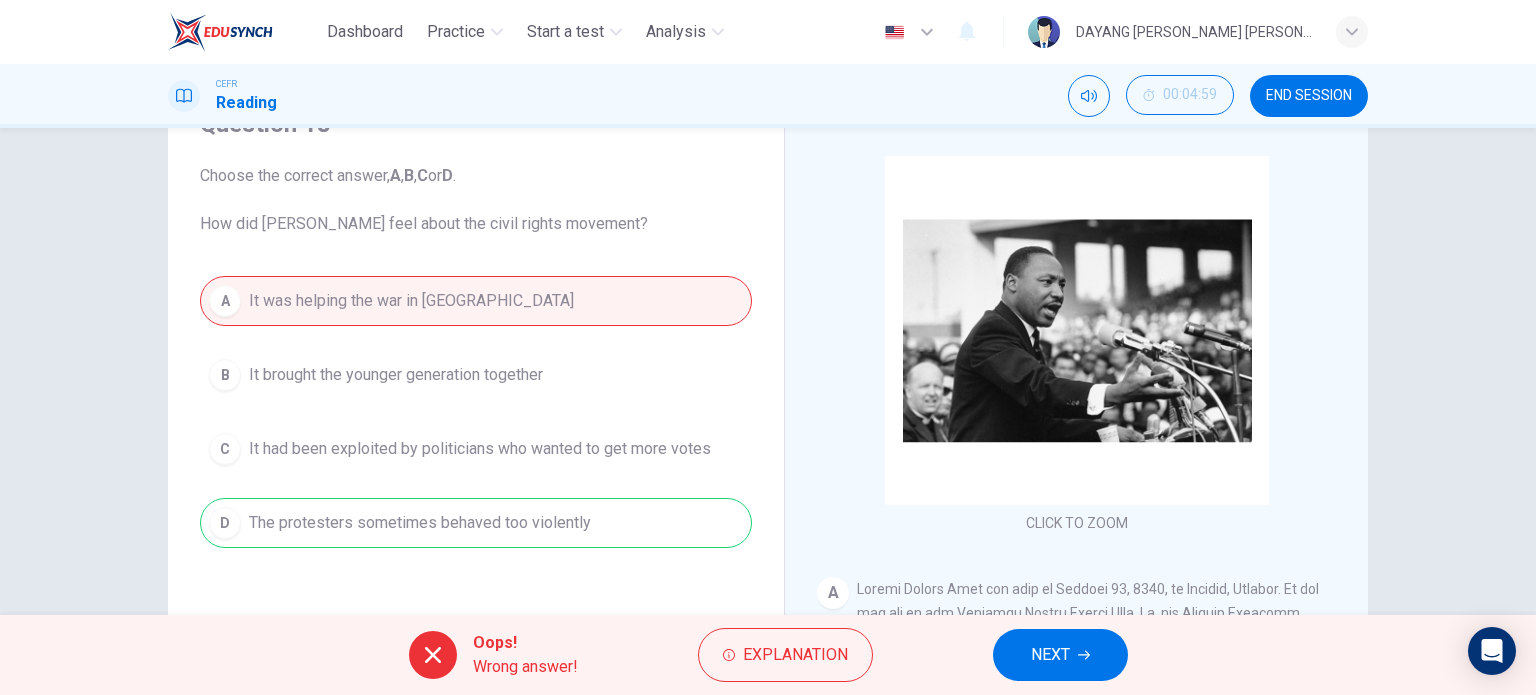 click on "Oops! Wrong answer! Explanation NEXT" at bounding box center (768, 655) 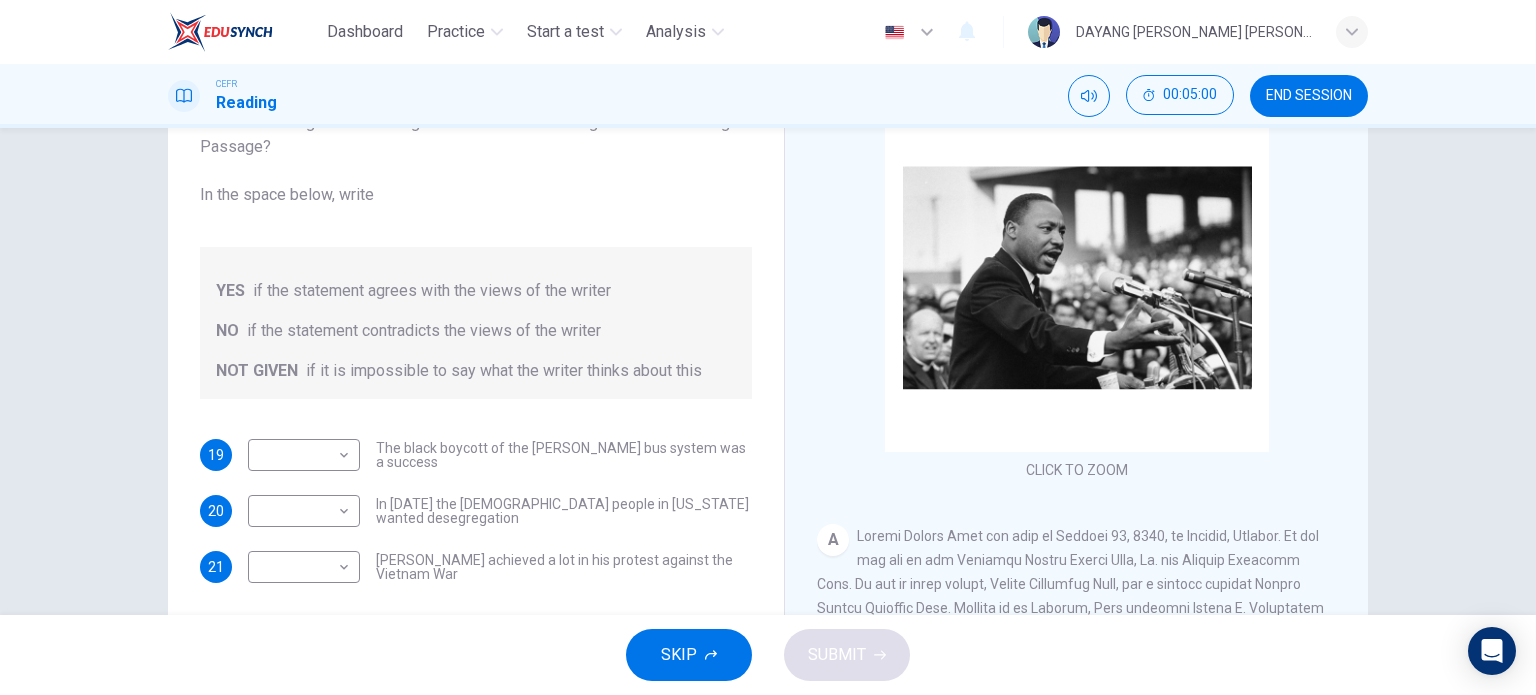 scroll, scrollTop: 200, scrollLeft: 0, axis: vertical 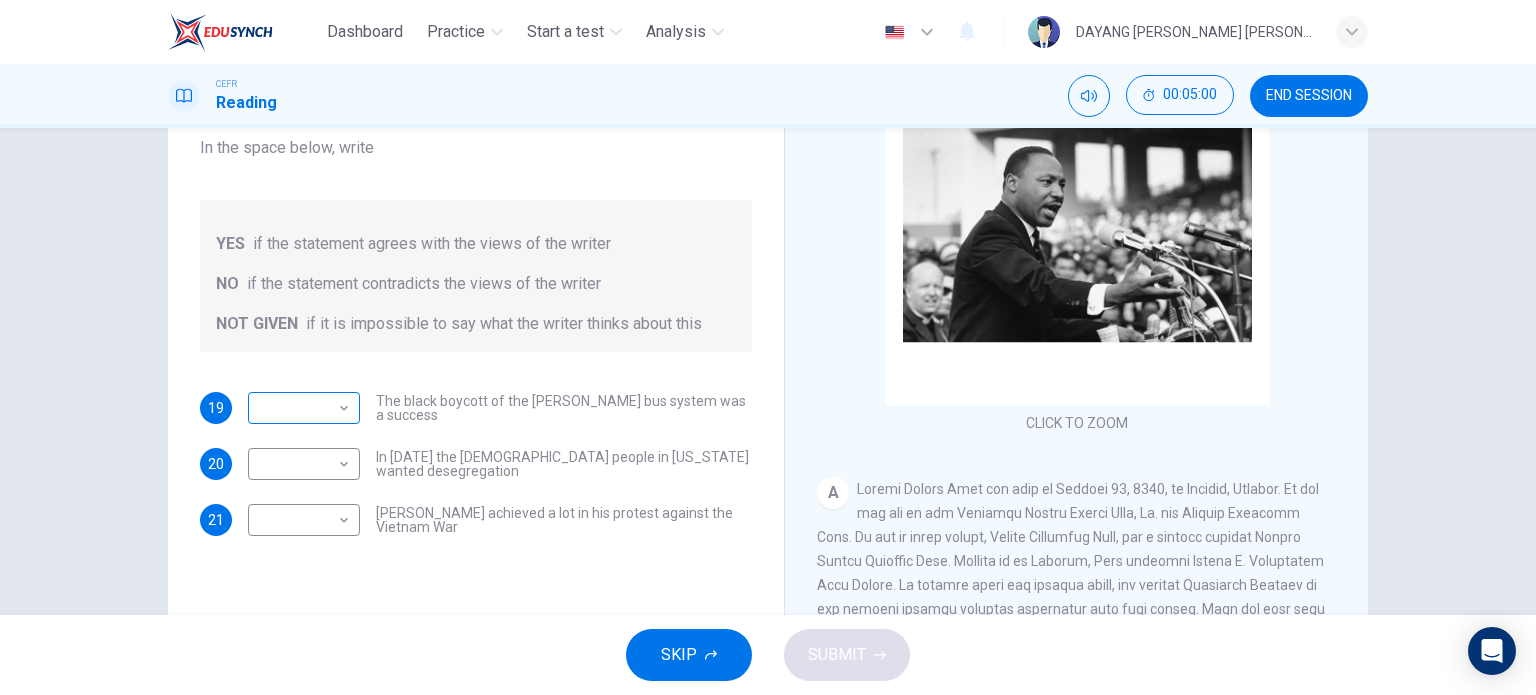 click on "Dashboard Practice Start a test Analysis English en ​ DAYANG [PERSON_NAME] [PERSON_NAME] CEFR Reading 00:05:00 END SESSION Questions 19 - 21 Do the following statements agree with the information given in the Reading Passage? In the space below, write YES if the statement agrees with the views of the writer NO if the statement contradicts the views of the writer NOT GIVEN if it is impossible to say what the writer thinks about this 19 ​ ​ The black boycott of the [PERSON_NAME] bus system was a success 20 ​ ​ In [DATE] the [DEMOGRAPHIC_DATA] people in [US_STATE] wanted desegregation 21 ​ ​ [PERSON_NAME] achieved a lot in his protest against the Vietnam War [PERSON_NAME] CLICK TO ZOOM Click to Zoom A B C D E F SKIP SUBMIT EduSynch - Online Language Proficiency Testing
Dashboard Practice Start a test Analysis Notifications © Copyright  2025" at bounding box center [768, 347] 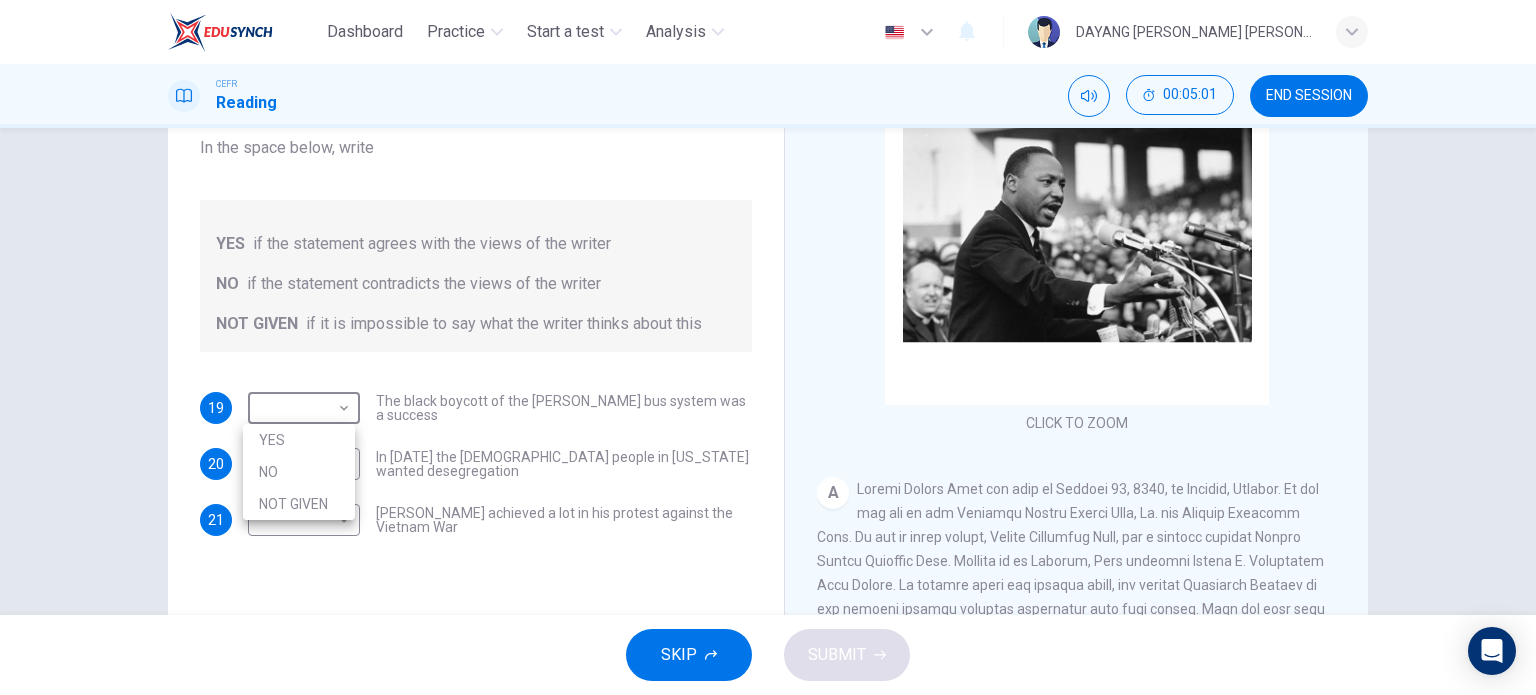 click on "YES" at bounding box center (299, 440) 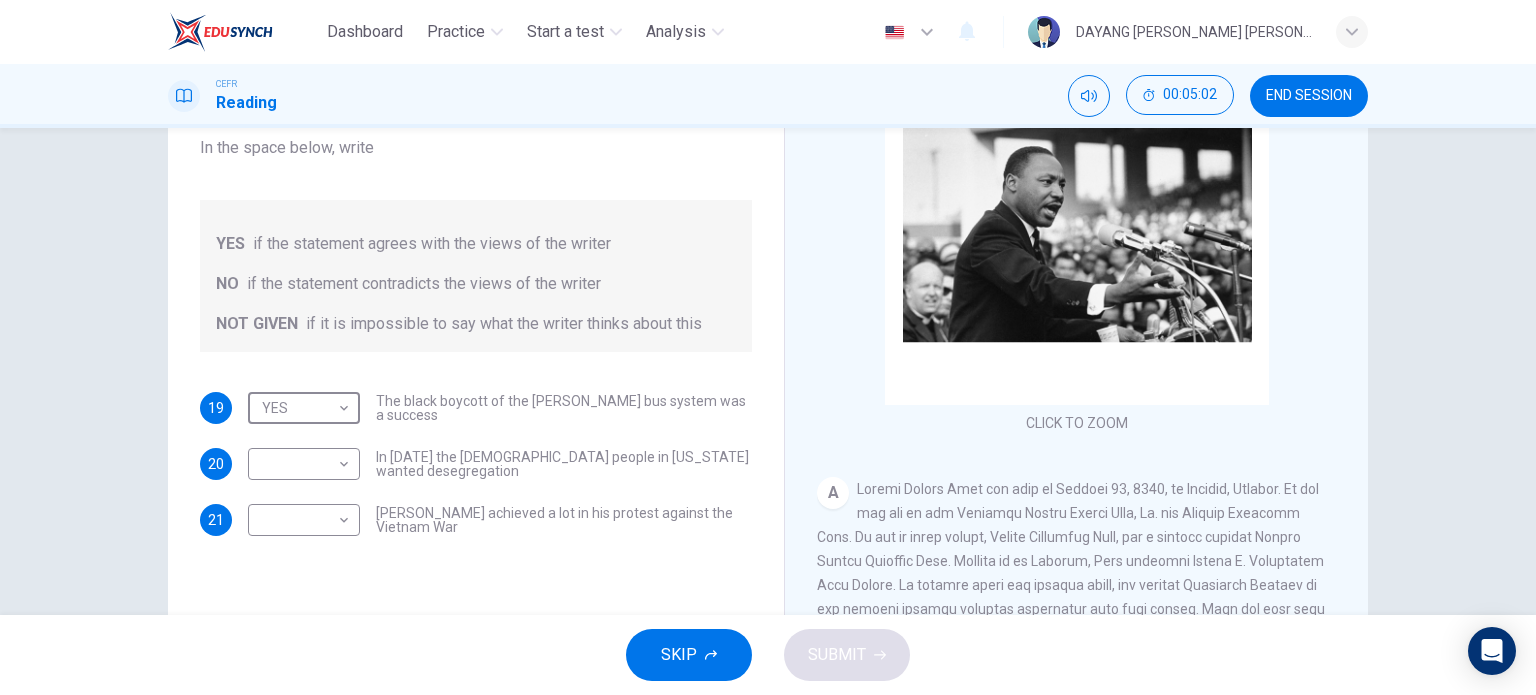 click on "Dashboard Practice Start a test Analysis English en ​ DAYANG [PERSON_NAME] [PERSON_NAME] CEFR Reading 00:05:02 END SESSION Questions 19 - 21 Do the following statements agree with the information given in the Reading Passage? In the space below, write YES if the statement agrees with the views of the writer NO if the statement contradicts the views of the writer NOT GIVEN if it is impossible to say what the writer thinks about this 19 YES YES ​ The black boycott of the [PERSON_NAME] bus system was a success 20 ​ ​ In [DATE] the [DEMOGRAPHIC_DATA] people in [US_STATE] wanted desegregation 21 ​ ​ [PERSON_NAME] achieved a lot in his protest against the Vietnam War [PERSON_NAME] CLICK TO ZOOM Click to Zoom A B C D E F SKIP SUBMIT EduSynch - Online Language Proficiency Testing
Dashboard Practice Start a test Analysis Notifications © Copyright  2025" at bounding box center [768, 347] 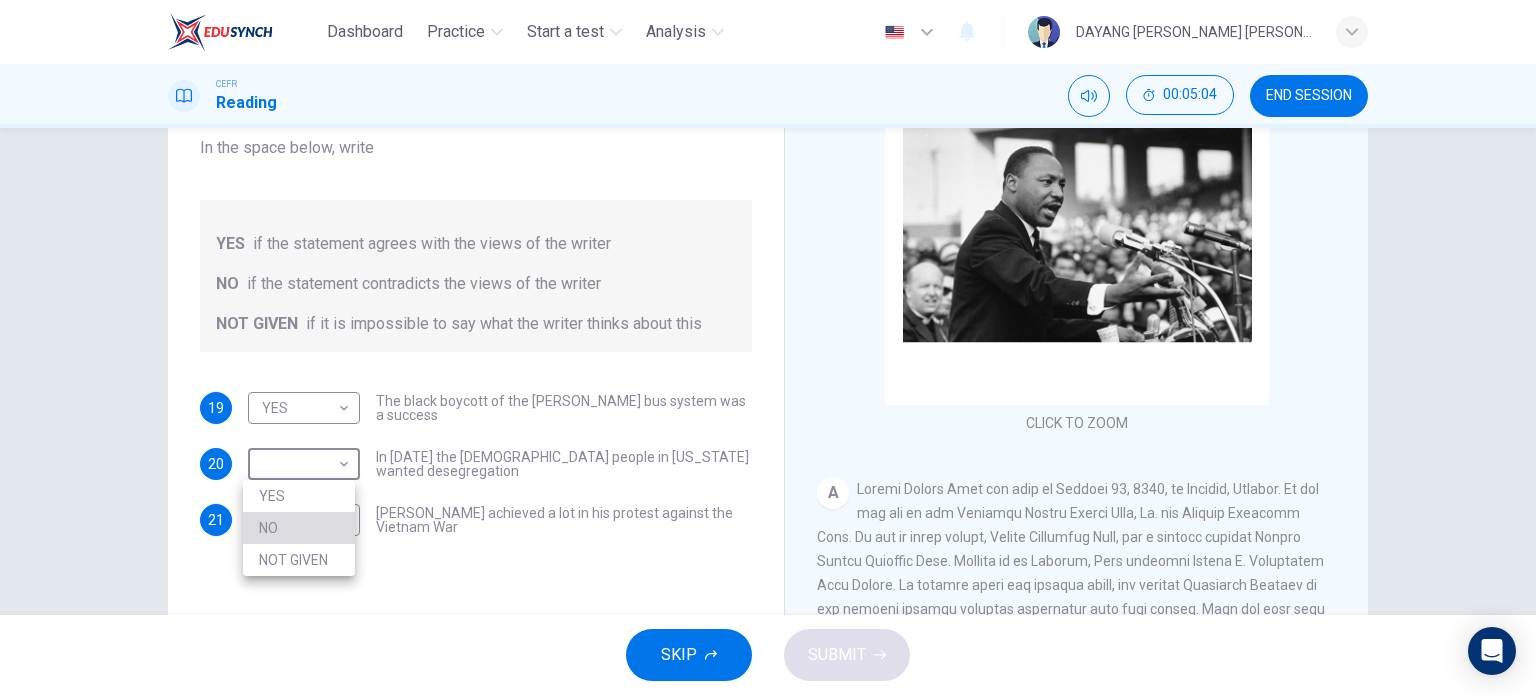 click on "NO" at bounding box center (299, 528) 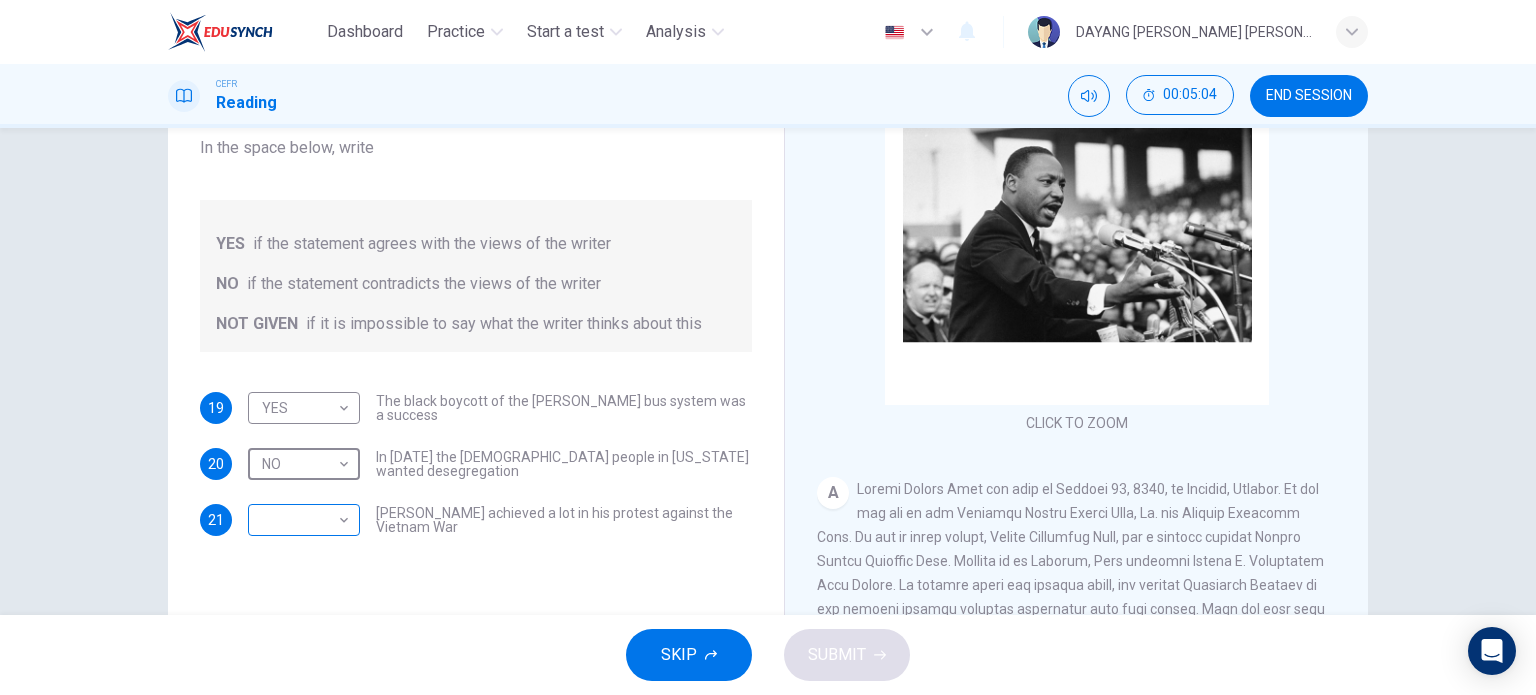 click on "Dashboard Practice Start a test Analysis English en ​ DAYANG [PERSON_NAME] [PERSON_NAME] CEFR Reading 00:05:04 END SESSION Questions 19 - 21 Do the following statements agree with the information given in the Reading Passage? In the space below, write YES if the statement agrees with the views of the writer NO if the statement contradicts the views of the writer NOT GIVEN if it is impossible to say what the writer thinks about this 19 YES YES ​ The black boycott of the [PERSON_NAME] bus system was a success 20 NO NO ​ In [DATE] the [DEMOGRAPHIC_DATA] people in [US_STATE] wanted desegregation 21 ​ ​ [PERSON_NAME] achieved a lot in his protest against the Vietnam War [PERSON_NAME] CLICK TO ZOOM Click to Zoom A B C D E F SKIP SUBMIT EduSynch - Online Language Proficiency Testing
Dashboard Practice Start a test Analysis Notifications © Copyright  2025" at bounding box center [768, 347] 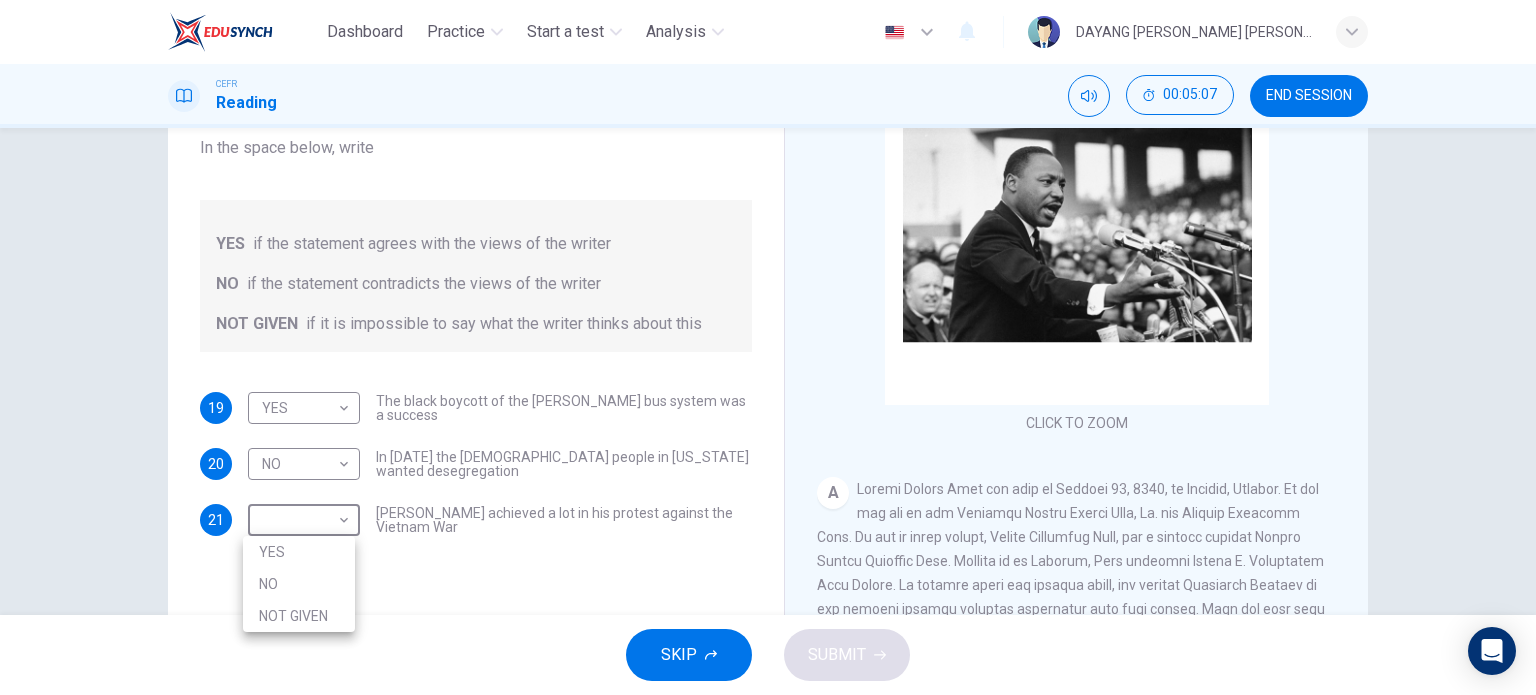 click on "NOT GIVEN" at bounding box center (299, 616) 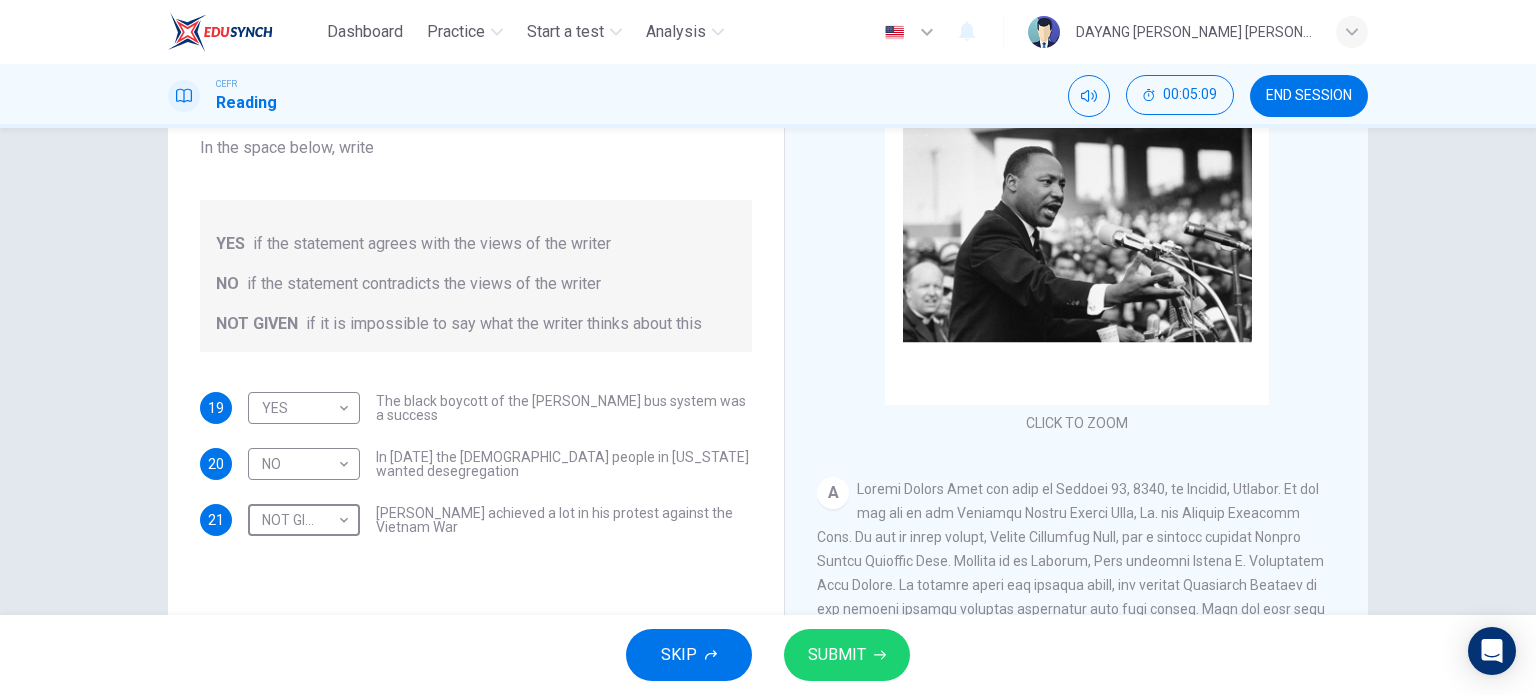 click on "SUBMIT" at bounding box center [837, 655] 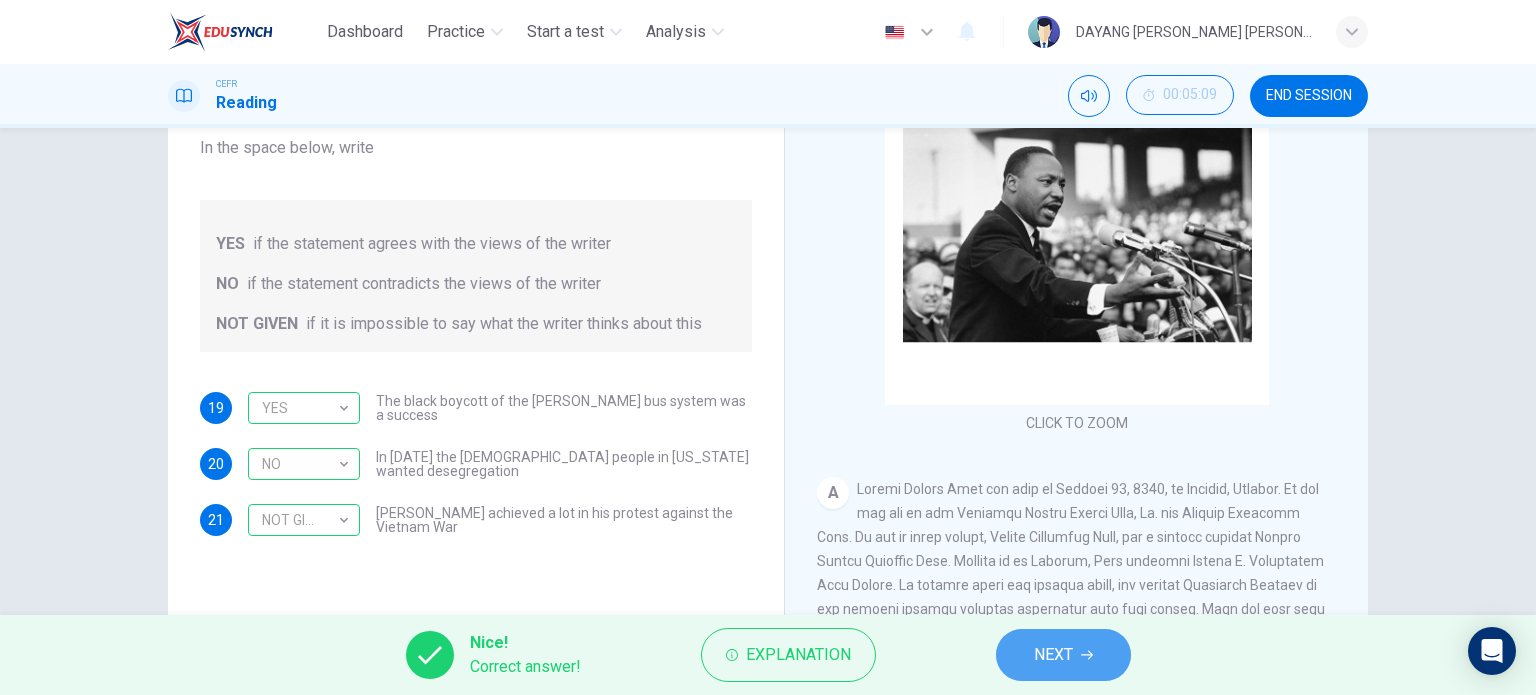 click on "NEXT" at bounding box center [1053, 655] 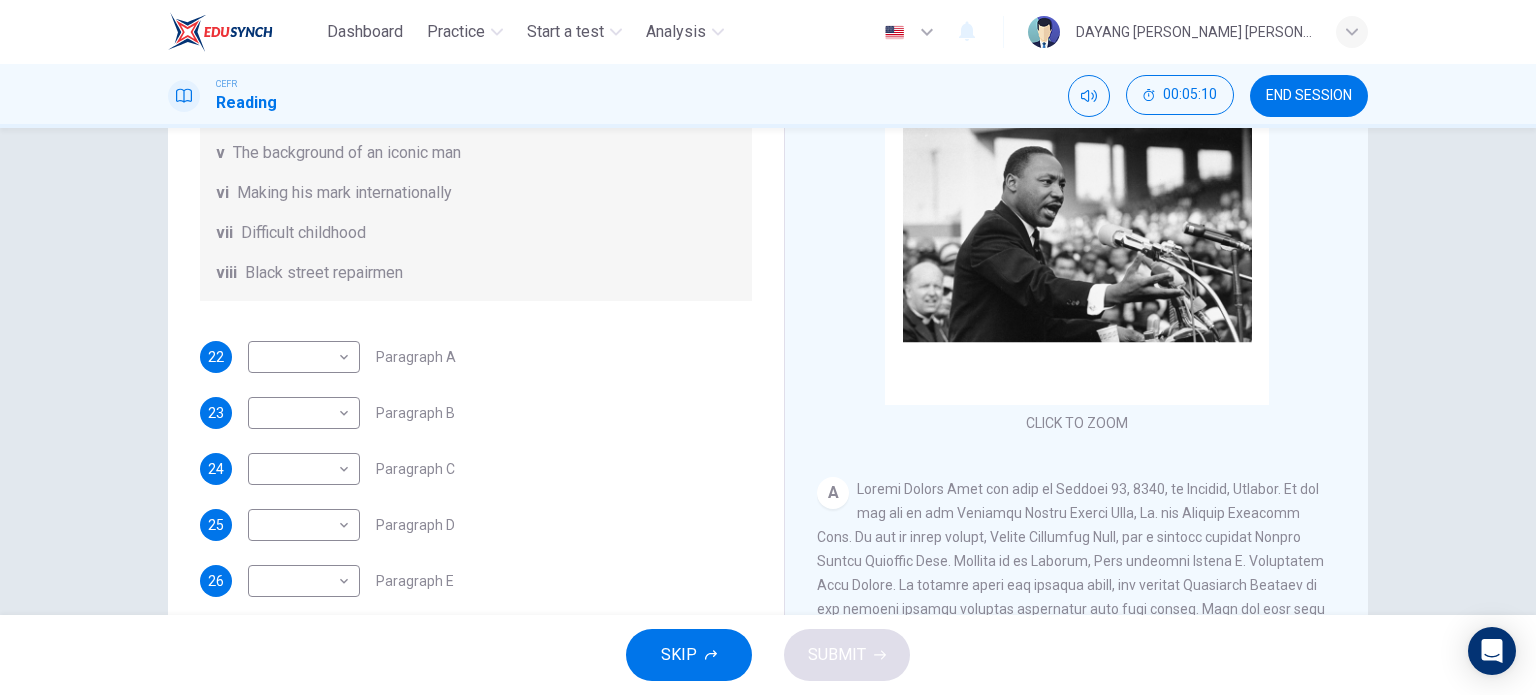 scroll, scrollTop: 352, scrollLeft: 0, axis: vertical 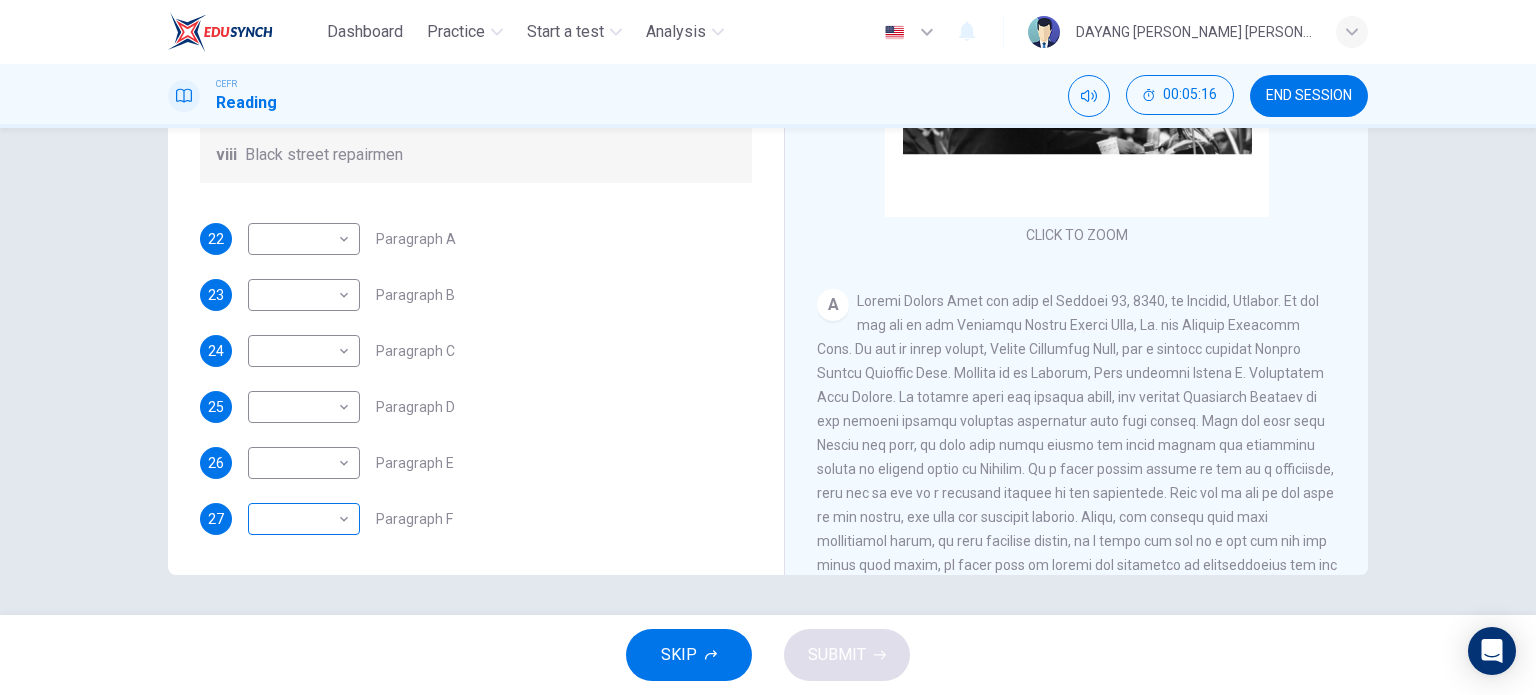 click on "Dashboard Practice Start a test Analysis English en ​ DAYANG [PERSON_NAME] [PERSON_NAME] CEFR Reading 00:05:16 END SESSION Questions 22 - 27 The Reading Passage has 6 paragraphs.
Choose the correct heading for each paragraph  A – F , from the list of headings.
Write the correct number,  i – viii , in the spaces below. List of Headings i The memorable speech ii Unhappy about violence iii A tragic incident iv Protests and action v The background of an iconic man vi Making his mark internationally vii Difficult childhood viii Black street repairmen 22 ​ ​ Paragraph A 23 ​ ​ Paragraph B 24 ​ ​ Paragraph C 25 ​ ​ Paragraph D 26 ​ ​ Paragraph E 27 ​ ​ Paragraph F [PERSON_NAME] CLICK TO ZOOM Click to Zoom A B C D E F SKIP SUBMIT EduSynch - Online Language Proficiency Testing
Dashboard Practice Start a test Analysis Notifications © Copyright  2025" at bounding box center [768, 347] 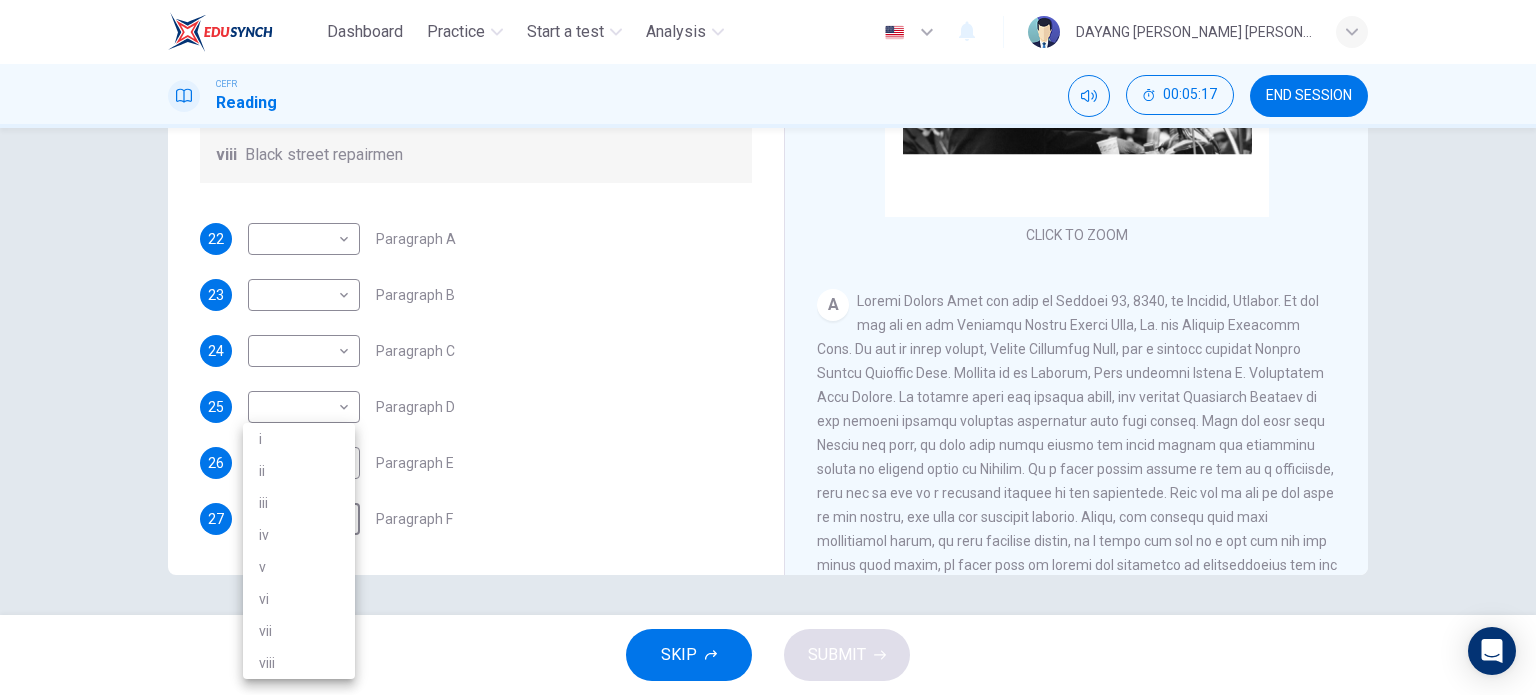 click on "i" at bounding box center [299, 439] 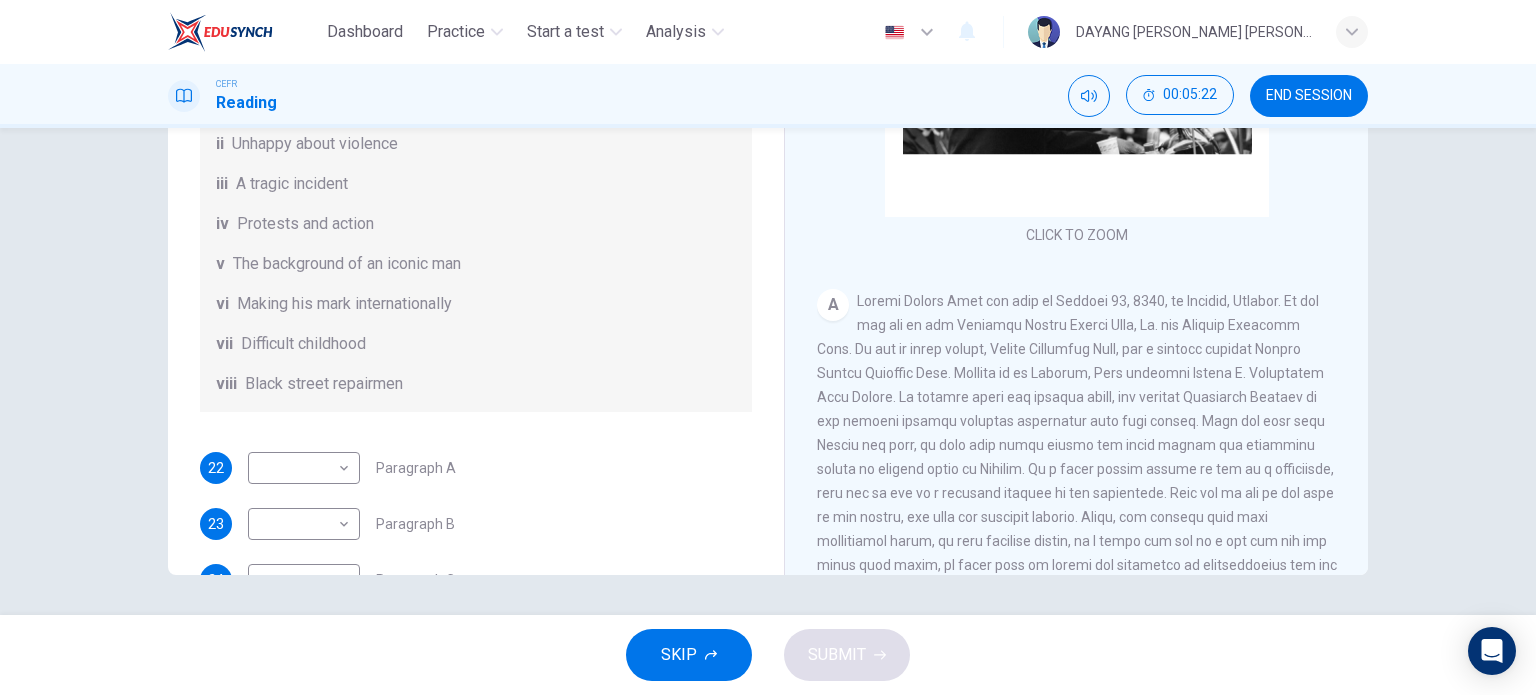 scroll, scrollTop: 200, scrollLeft: 0, axis: vertical 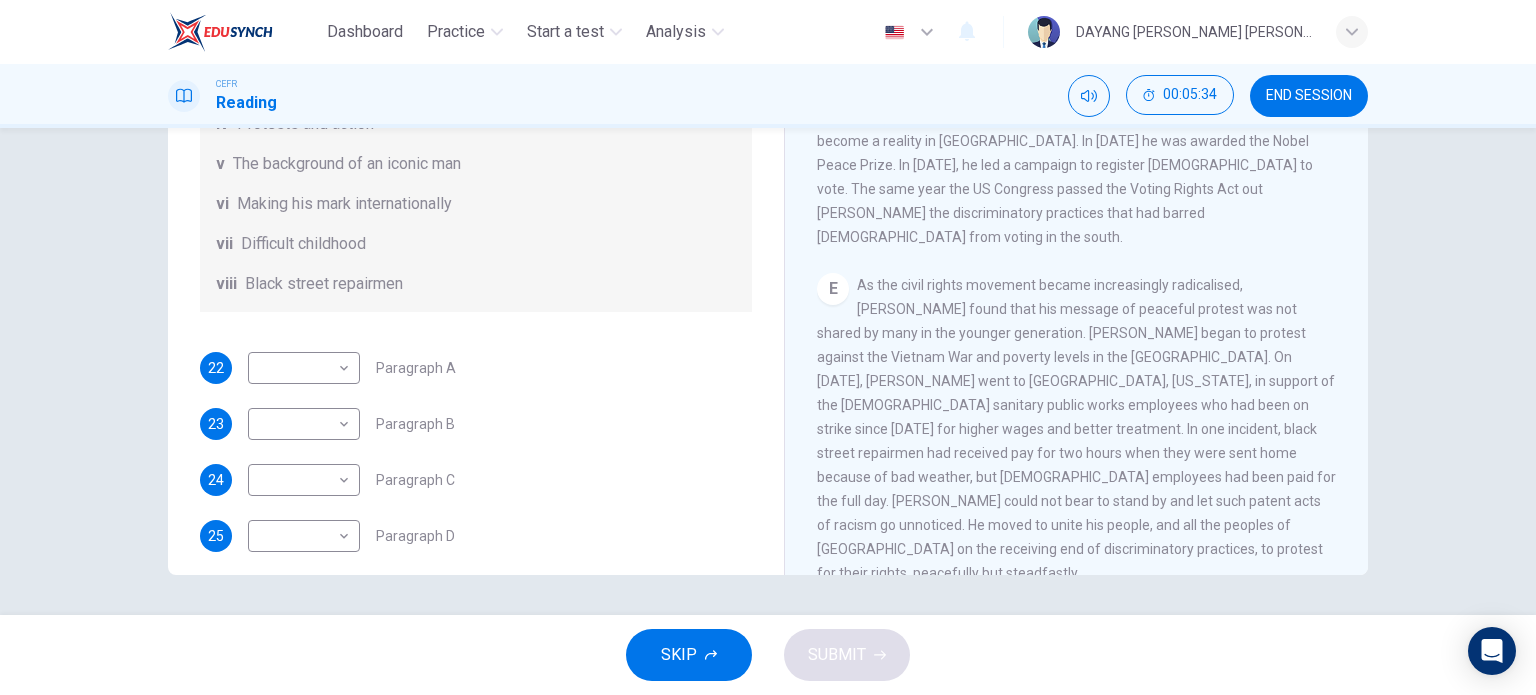 click on "E As the civil rights movement became increasingly radicalised, [PERSON_NAME] found that his message of peaceful protest was not shared by many in the younger generation. [PERSON_NAME] began to protest against the Vietnam War and poverty levels in the [GEOGRAPHIC_DATA]. On [DATE], [PERSON_NAME] went to [GEOGRAPHIC_DATA], [US_STATE], in support of the [DEMOGRAPHIC_DATA] sanitary public works employees who had been on strike since [DATE] for higher wages and better treatment. In one incident, black street repairmen had received pay for two hours when they were sent home because of bad weather, but [DEMOGRAPHIC_DATA] employees had been paid for the full day. [PERSON_NAME] could not bear to stand by and let such patent acts of racism go unnoticed. He moved to unite his people, and all the peoples of [GEOGRAPHIC_DATA] on the receiving end of discriminatory practices, to protest for their rights, peacefully but steadfastly." at bounding box center (1077, 429) 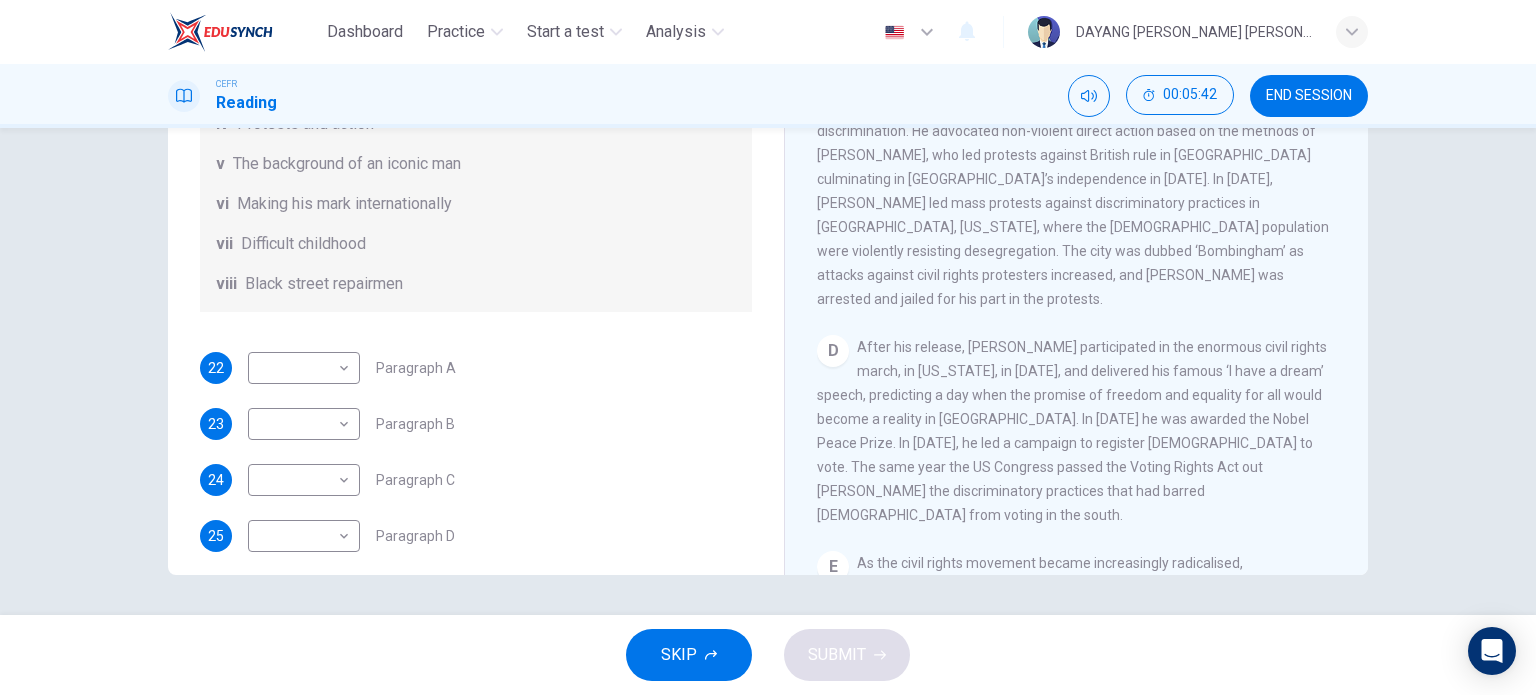 scroll, scrollTop: 892, scrollLeft: 0, axis: vertical 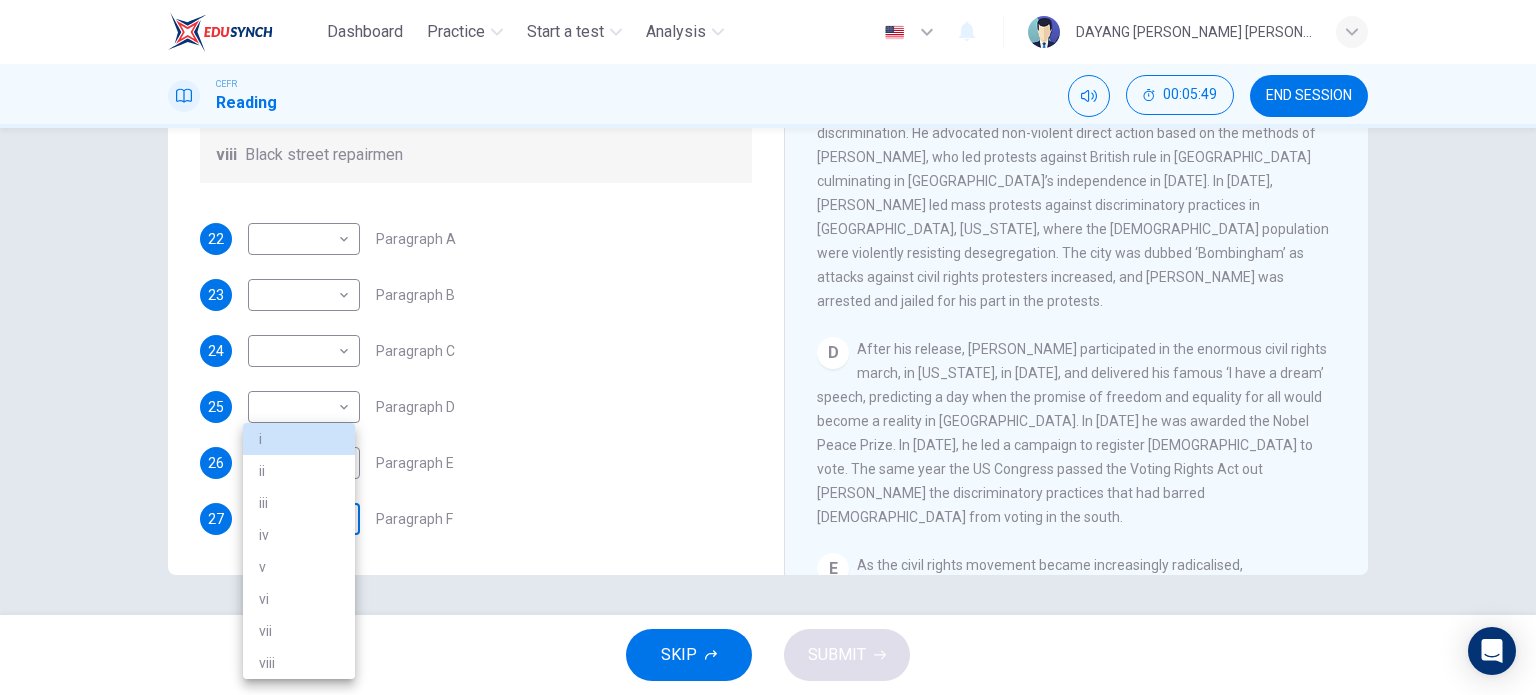 click on "Dashboard Practice Start a test Analysis English en ​ DAYANG [PERSON_NAME] [PERSON_NAME] CEFR Reading 00:05:49 END SESSION Questions 22 - 27 The Reading Passage has 6 paragraphs.
Choose the correct heading for each paragraph  A – F , from the list of headings.
Write the correct number,  i – viii , in the spaces below. List of Headings i The memorable speech ii Unhappy about violence iii A tragic incident iv Protests and action v The background of an iconic man vi Making his mark internationally vii Difficult childhood viii Black street repairmen 22 ​ ​ Paragraph A 23 ​ ​ Paragraph B 24 ​ ​ Paragraph C 25 ​ ​ Paragraph D 26 ​ ​ Paragraph E 27 i i ​ Paragraph F [PERSON_NAME] CLICK TO ZOOM Click to Zoom A B C D E F SKIP SUBMIT EduSynch - Online Language Proficiency Testing
Dashboard Practice Start a test Analysis Notifications © Copyright  2025 i ii iii iv v vi vii viii" at bounding box center [768, 347] 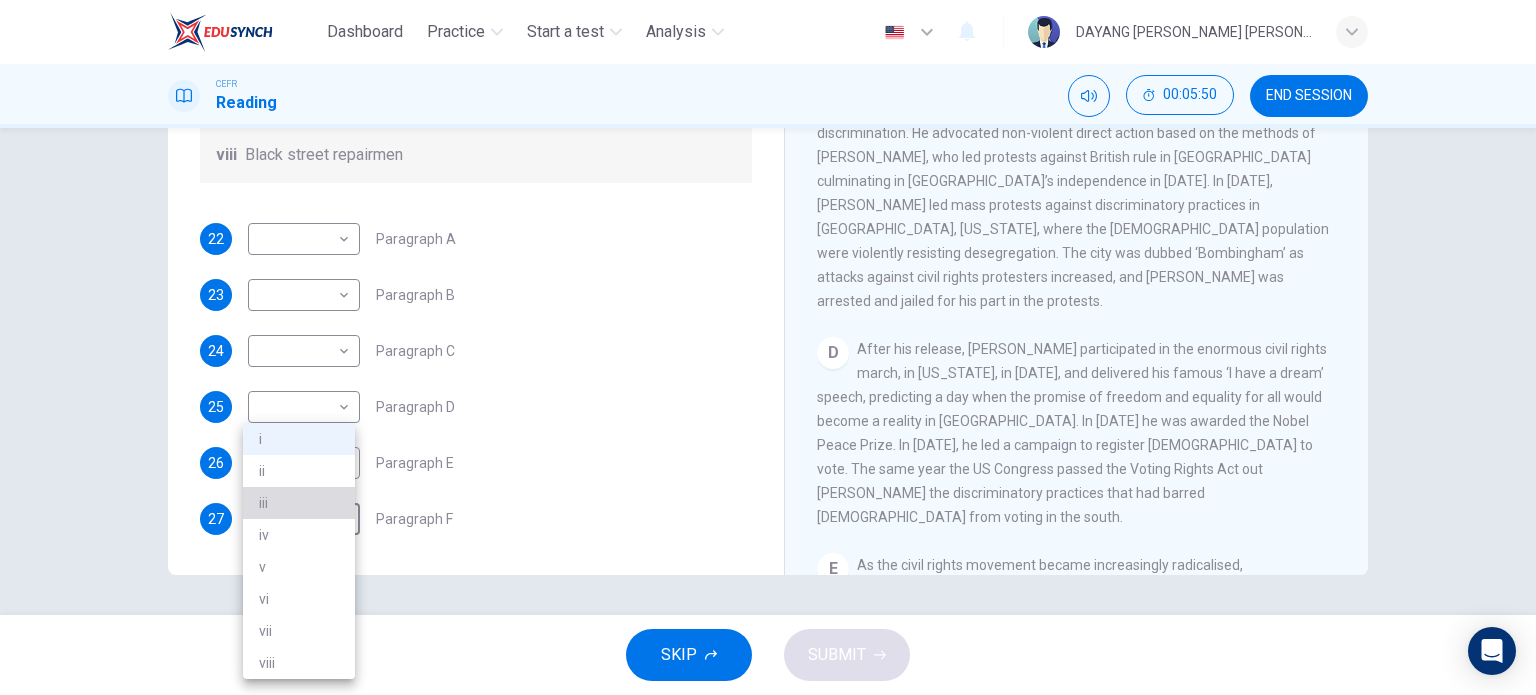 click on "iii" at bounding box center (299, 503) 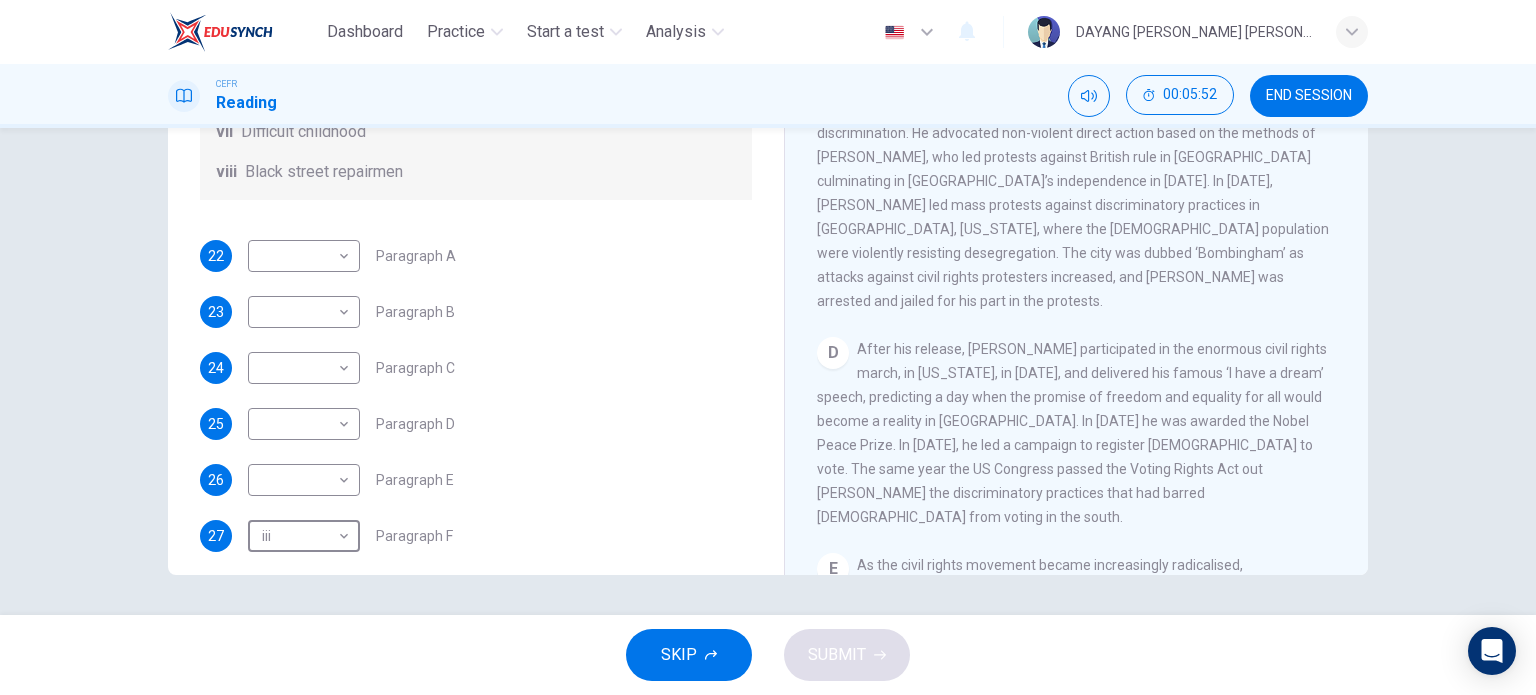 scroll, scrollTop: 352, scrollLeft: 0, axis: vertical 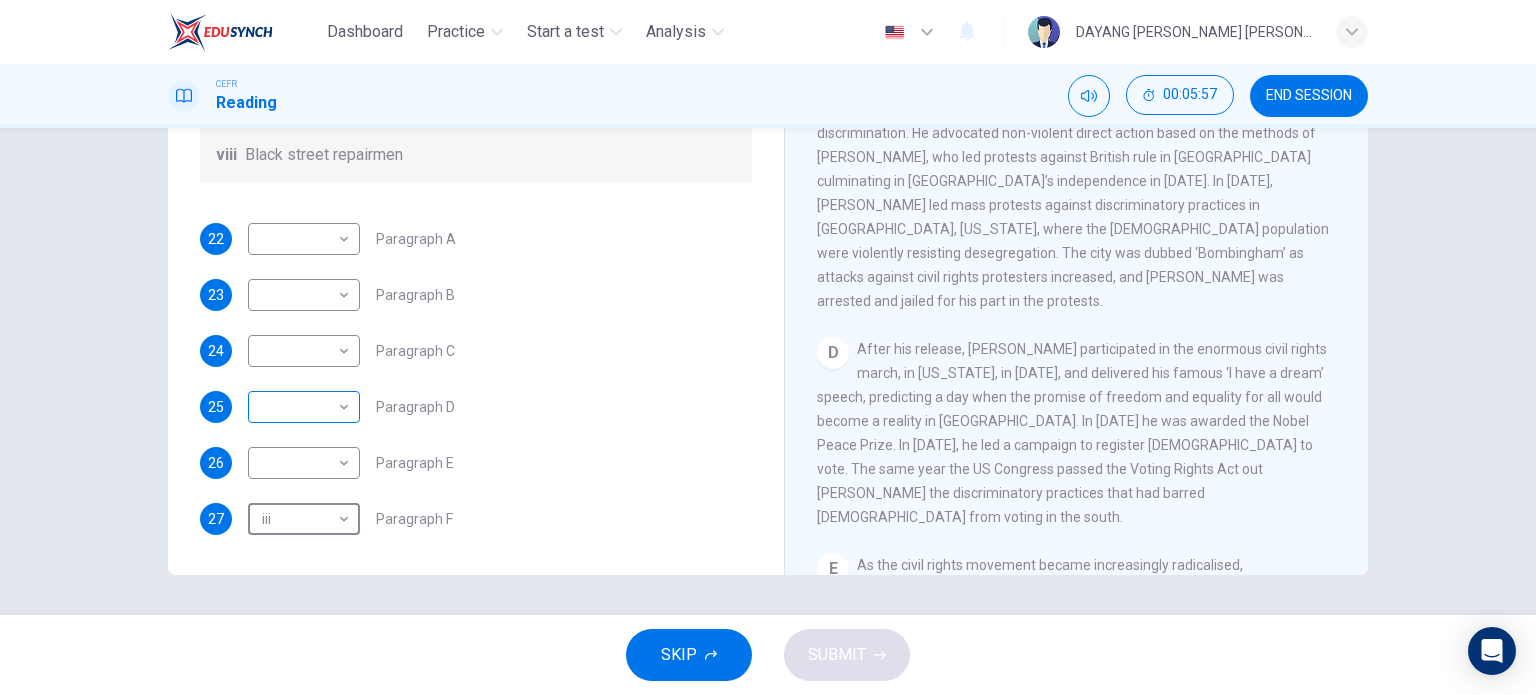 click on "Dashboard Practice Start a test Analysis English en ​ DAYANG [PERSON_NAME] [PERSON_NAME] CEFR Reading 00:05:57 END SESSION Questions 22 - 27 The Reading Passage has 6 paragraphs.
Choose the correct heading for each paragraph  A – F , from the list of headings.
Write the correct number,  i – viii , in the spaces below. List of Headings i The memorable speech ii Unhappy about violence iii A tragic incident iv Protests and action v The background of an iconic man vi Making his mark internationally vii Difficult childhood viii Black street repairmen 22 ​ ​ Paragraph A 23 ​ ​ Paragraph B 24 ​ ​ Paragraph C 25 ​ ​ Paragraph D 26 ​ ​ Paragraph E 27 iii iii ​ Paragraph F [PERSON_NAME] CLICK TO ZOOM Click to Zoom A B C D E F SKIP SUBMIT EduSynch - Online Language Proficiency Testing
Dashboard Practice Start a test Analysis Notifications © Copyright  2025" at bounding box center [768, 347] 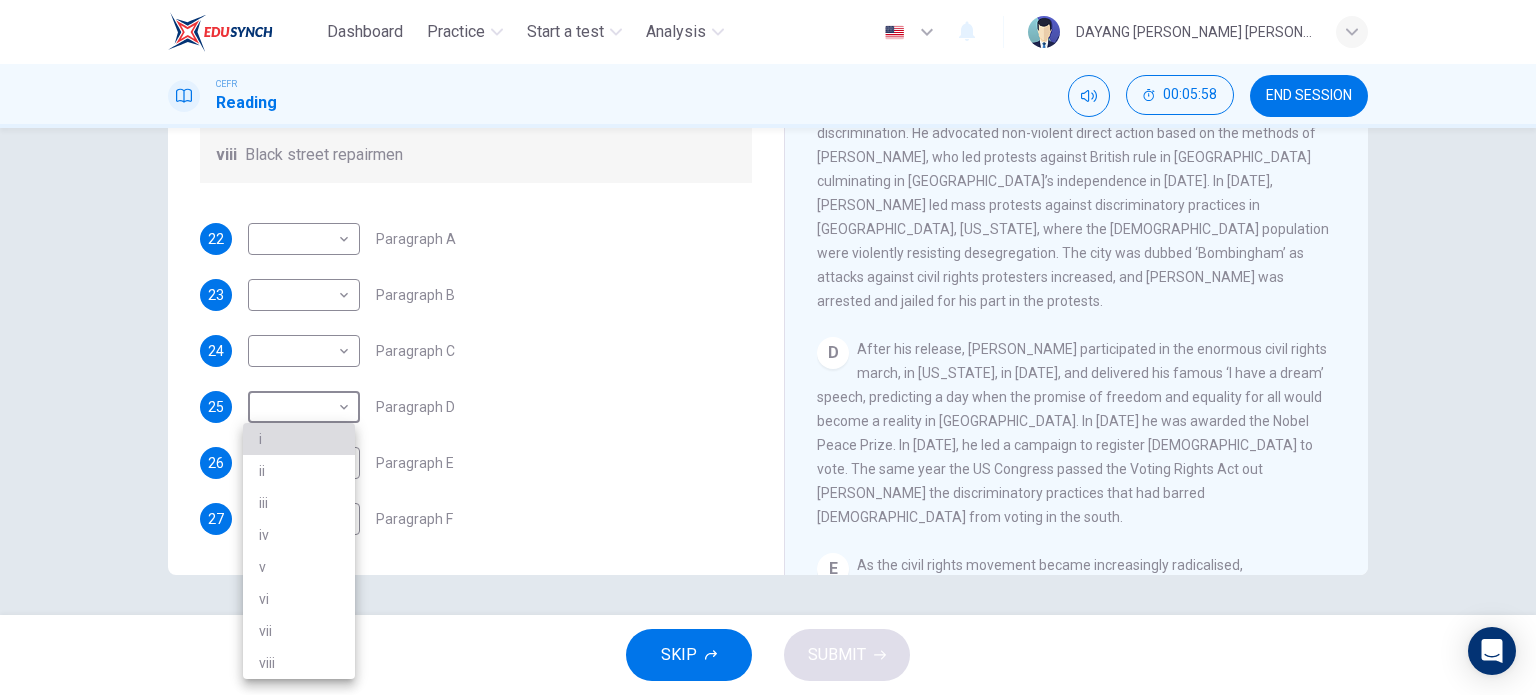 click on "i" at bounding box center (299, 439) 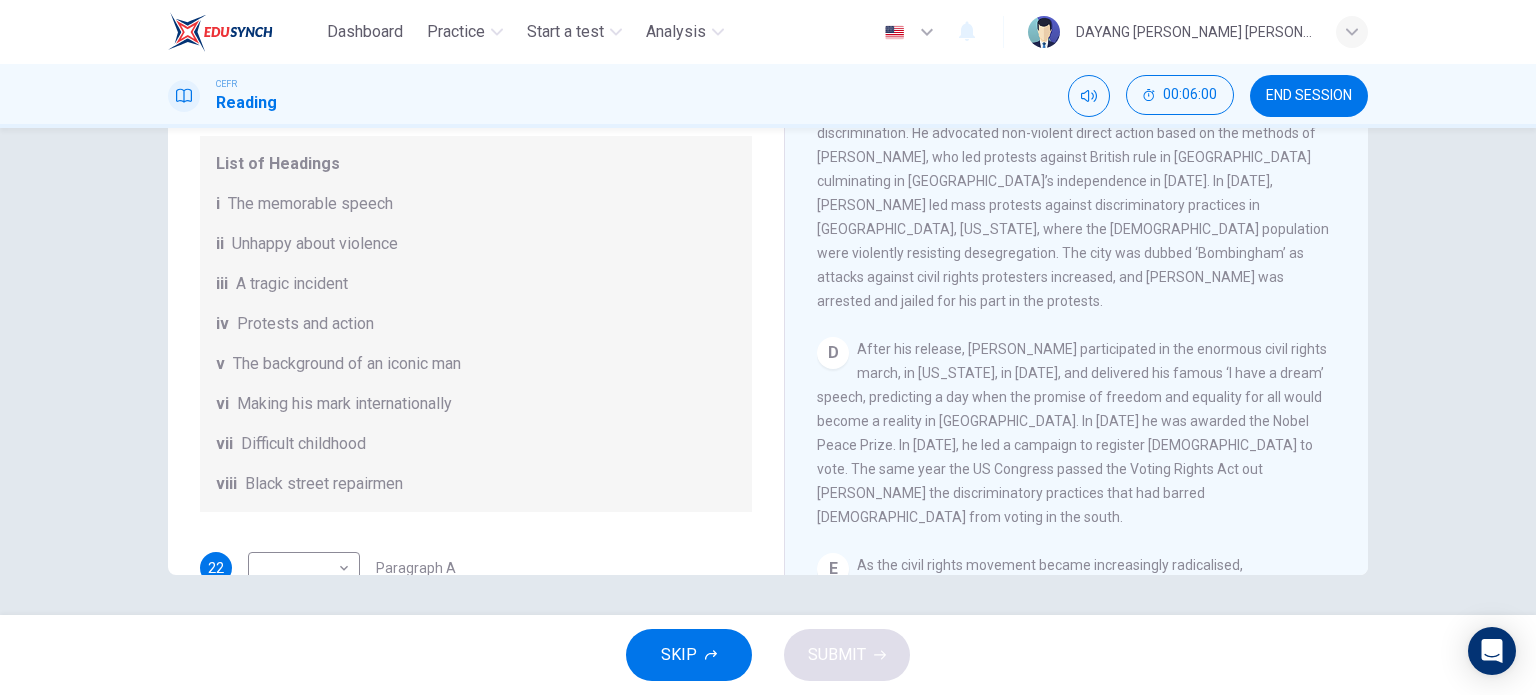 scroll, scrollTop: 352, scrollLeft: 0, axis: vertical 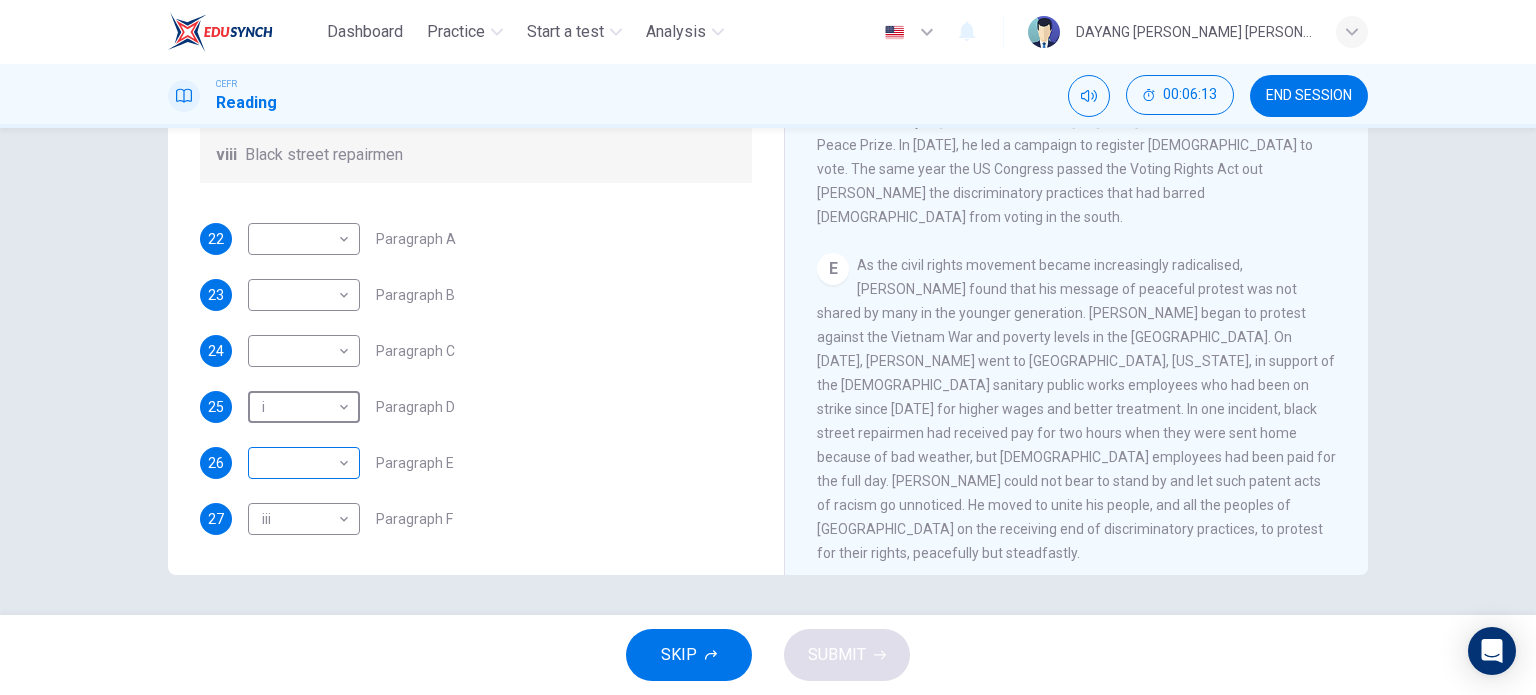 click on "Dashboard Practice Start a test Analysis English en ​ DAYANG [PERSON_NAME] [PERSON_NAME] CEFR Reading 00:06:13 END SESSION Questions 22 - 27 The Reading Passage has 6 paragraphs.
Choose the correct heading for each paragraph  A – F , from the list of headings.
Write the correct number,  i – viii , in the spaces below. List of Headings i The memorable speech ii Unhappy about violence iii A tragic incident iv Protests and action v The background of an iconic man vi Making his mark internationally vii Difficult childhood viii Black street repairmen 22 ​ ​ Paragraph A 23 ​ ​ Paragraph B 24 ​ ​ Paragraph C 25 i i ​ Paragraph D 26 ​ ​ Paragraph E 27 iii iii ​ Paragraph F [PERSON_NAME] CLICK TO ZOOM Click to Zoom A B C D E F SKIP SUBMIT EduSynch - Online Language Proficiency Testing
Dashboard Practice Start a test Analysis Notifications © Copyright  2025" at bounding box center [768, 347] 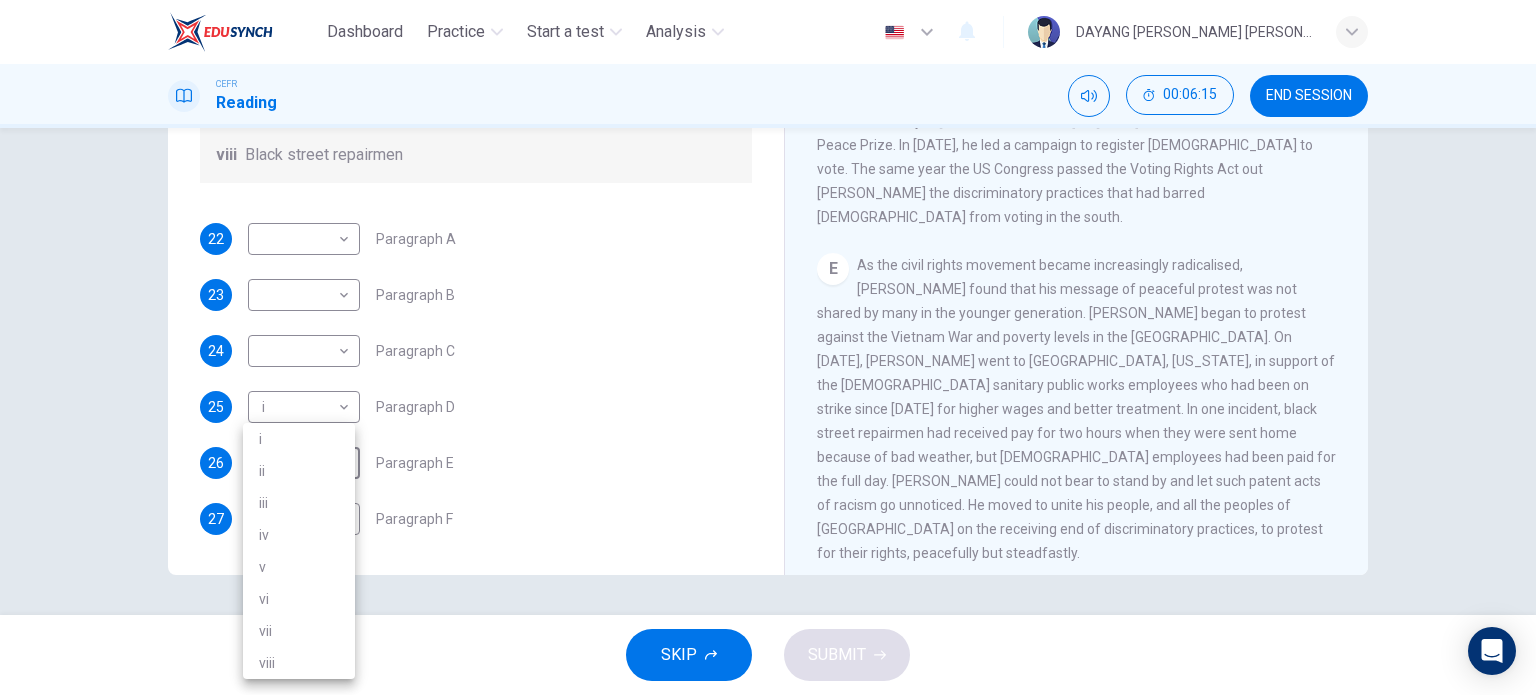 click on "vii" at bounding box center [299, 631] 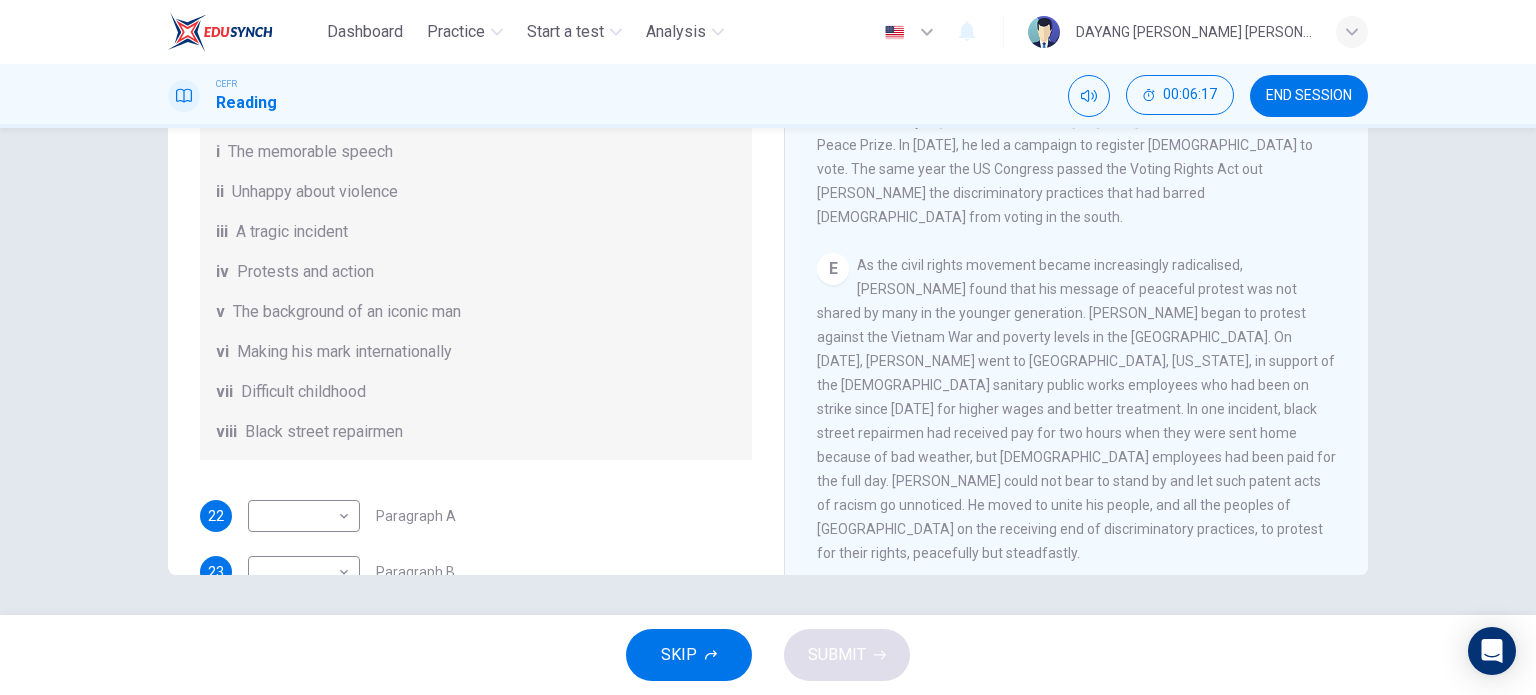 scroll, scrollTop: 352, scrollLeft: 0, axis: vertical 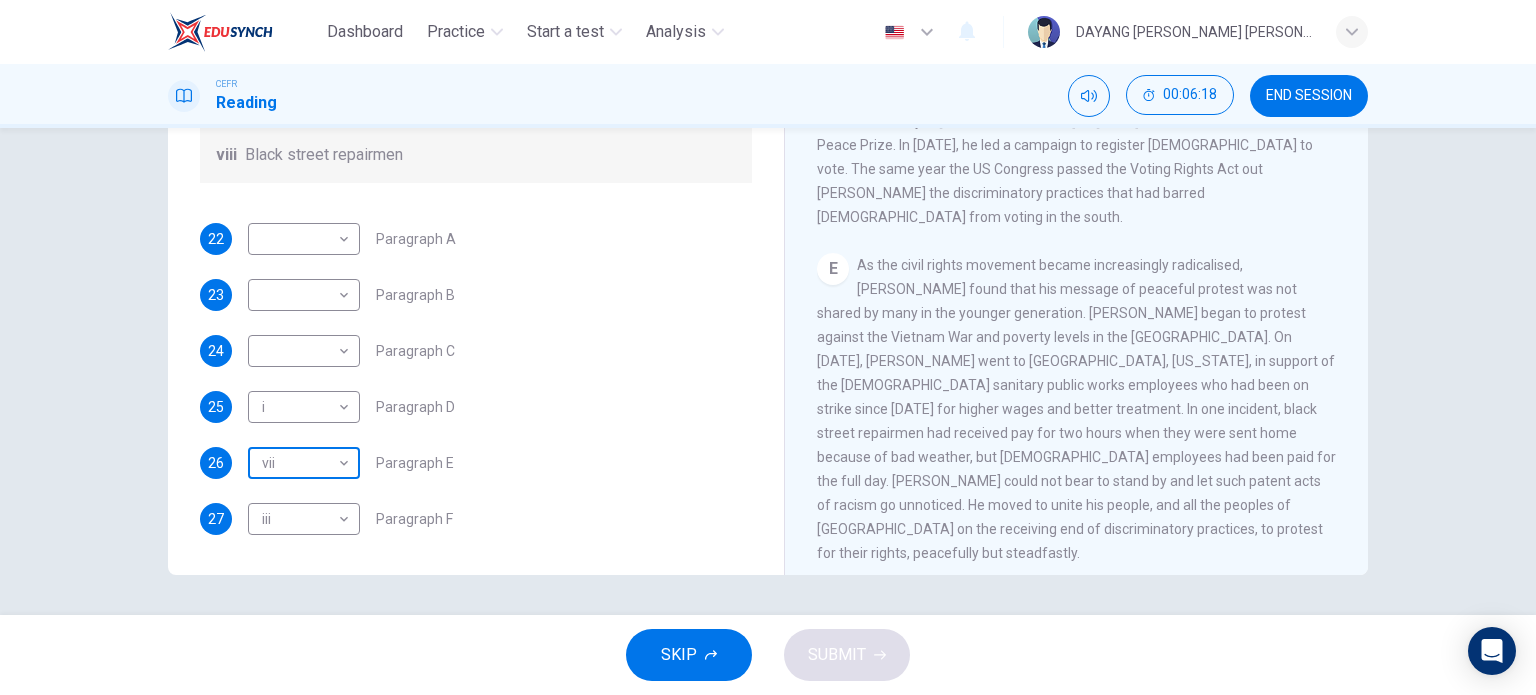 click on "Dashboard Practice Start a test Analysis English en ​ DAYANG [PERSON_NAME] [PERSON_NAME] CEFR Reading 00:06:18 END SESSION Questions 22 - 27 The Reading Passage has 6 paragraphs.
Choose the correct heading for each paragraph  A – F , from the list of headings.
Write the correct number,  i – viii , in the spaces below. List of Headings i The memorable speech ii Unhappy about violence iii A tragic incident iv Protests and action v The background of an iconic man vi Making his mark internationally vii Difficult childhood viii Black street repairmen 22 ​ ​ Paragraph A 23 ​ ​ Paragraph B 24 ​ ​ Paragraph C 25 i i ​ Paragraph D 26 vii vii ​ Paragraph E 27 iii iii ​ Paragraph F [PERSON_NAME] CLICK TO ZOOM Click to Zoom A B C D E F SKIP SUBMIT EduSynch - Online Language Proficiency Testing
Dashboard Practice Start a test Analysis Notifications © Copyright  2025" at bounding box center [768, 347] 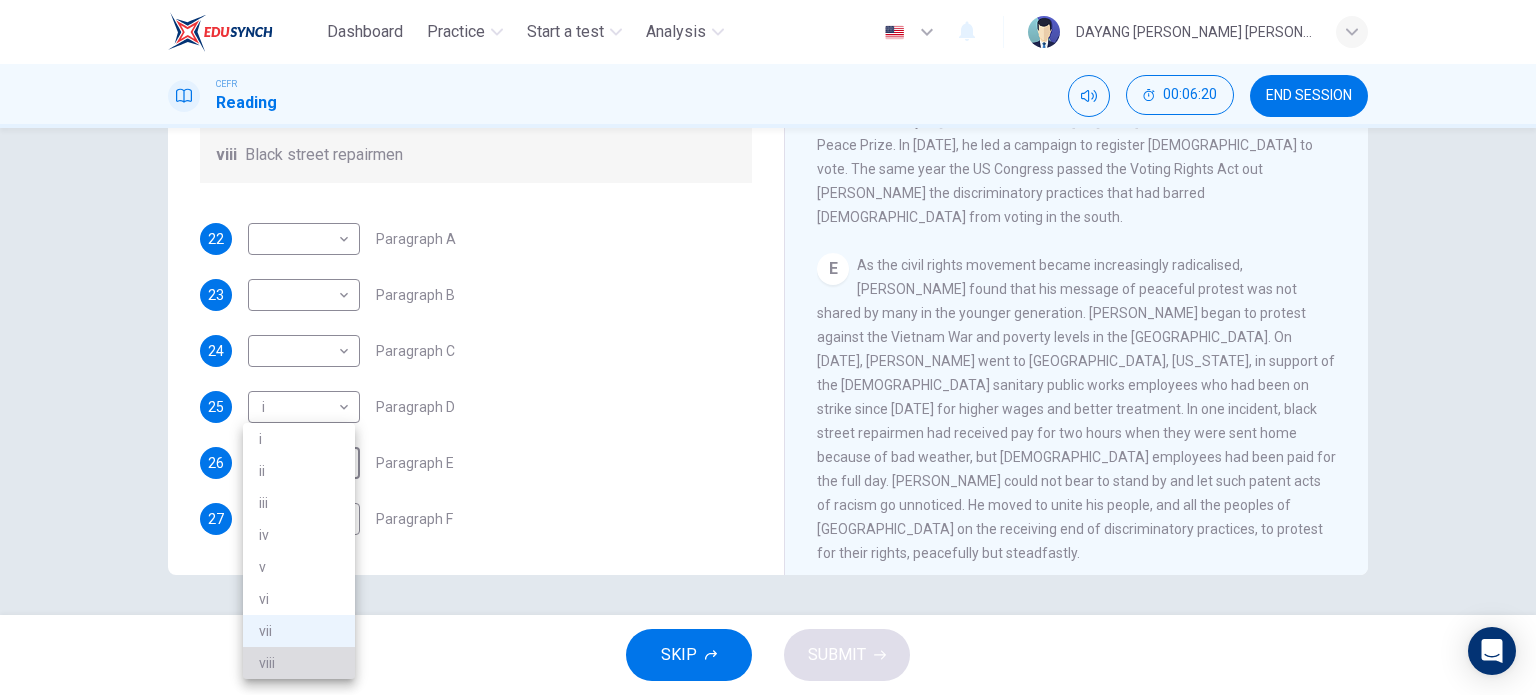 click on "viii" at bounding box center (299, 663) 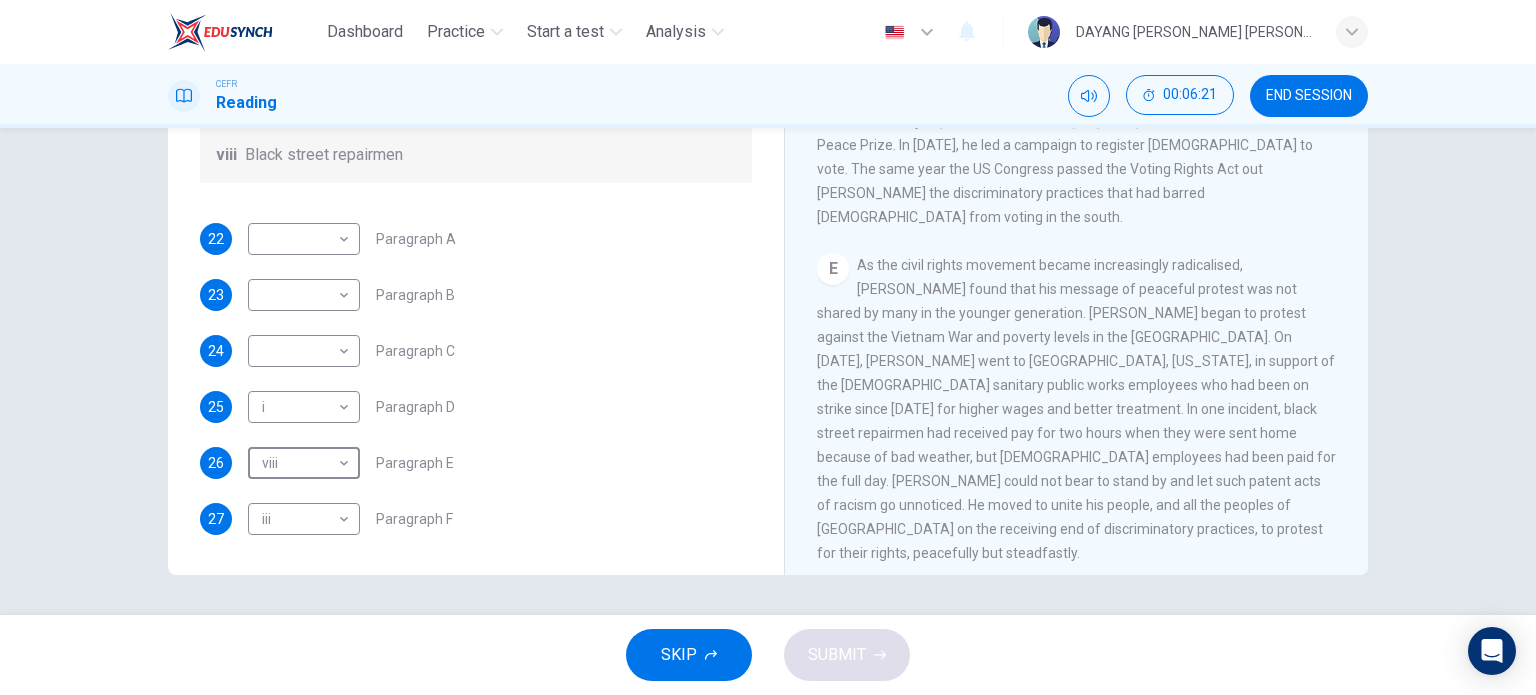 scroll, scrollTop: 252, scrollLeft: 0, axis: vertical 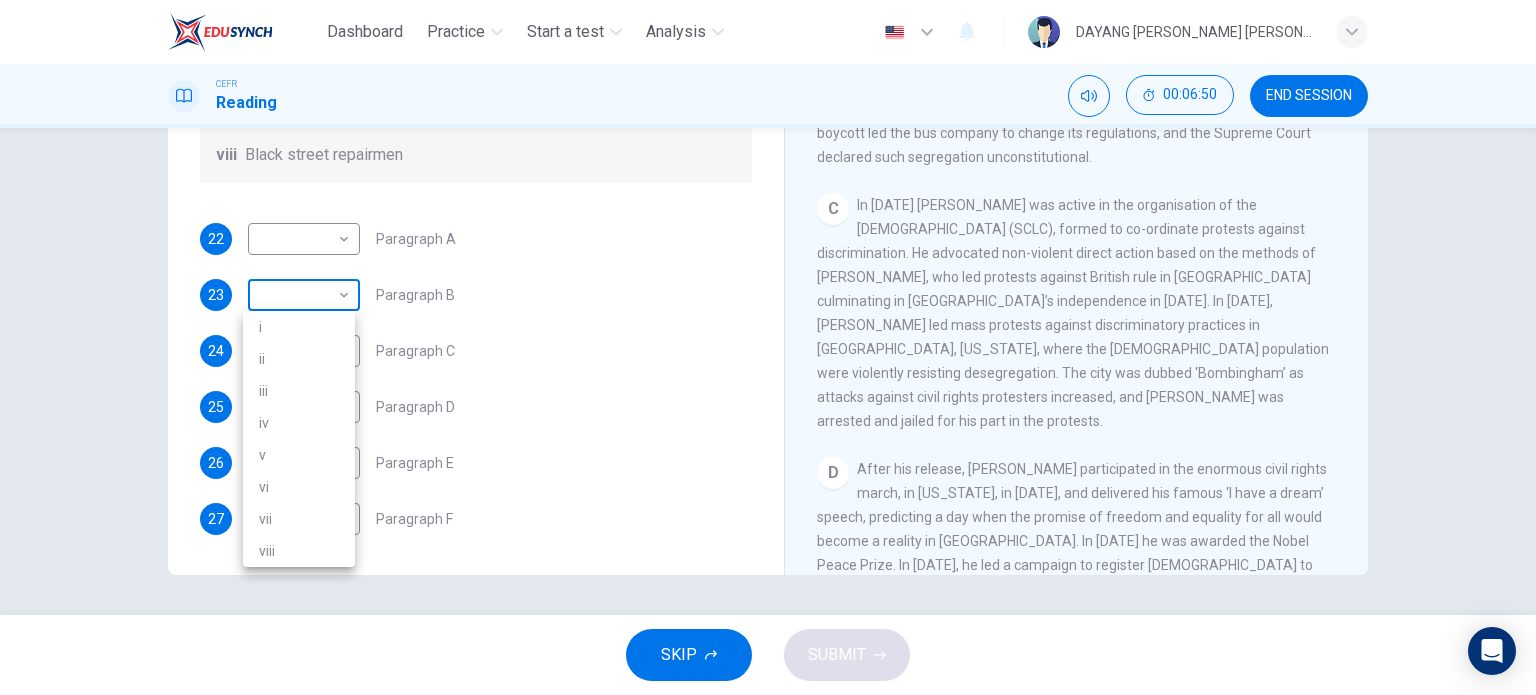 click on "Dashboard Practice Start a test Analysis English en ​ DAYANG [PERSON_NAME] [PERSON_NAME] CEFR Reading 00:06:50 END SESSION Questions 22 - 27 The Reading Passage has 6 paragraphs.
Choose the correct heading for each paragraph  A – F , from the list of headings.
Write the correct number,  i – viii , in the spaces below. List of Headings i The memorable speech ii Unhappy about violence iii A tragic incident iv Protests and action v The background of an iconic man vi Making his mark internationally vii Difficult childhood viii Black street repairmen 22 ​ ​ Paragraph A 23 ​ ​ Paragraph B 24 ​ ​ Paragraph C 25 i i ​ Paragraph D 26 viii viii ​ Paragraph E 27 iii iii ​ Paragraph F [PERSON_NAME] CLICK TO ZOOM Click to Zoom A B C D E F SKIP SUBMIT EduSynch - Online Language Proficiency Testing
Dashboard Practice Start a test Analysis Notifications © Copyright  2025 i ii iii iv v vi vii viii" at bounding box center [768, 347] 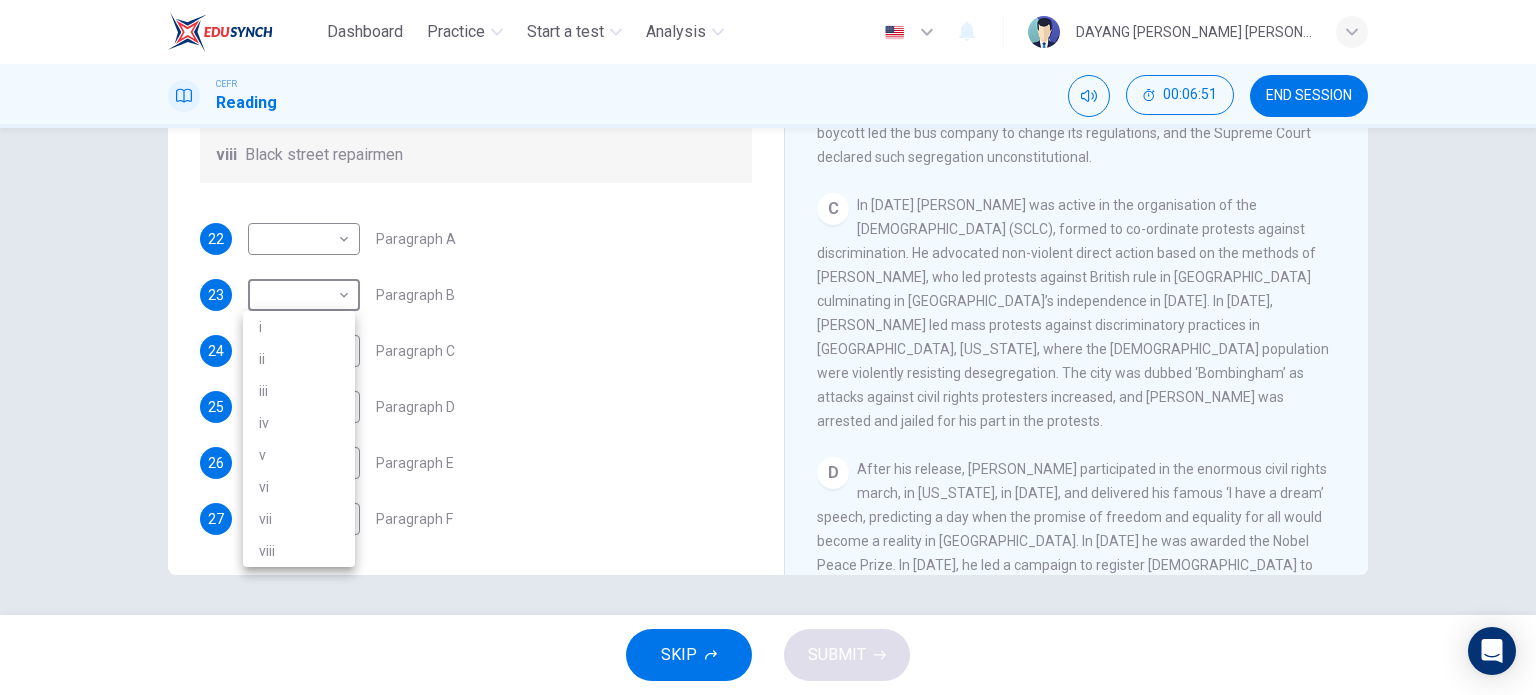click on "v" at bounding box center [299, 455] 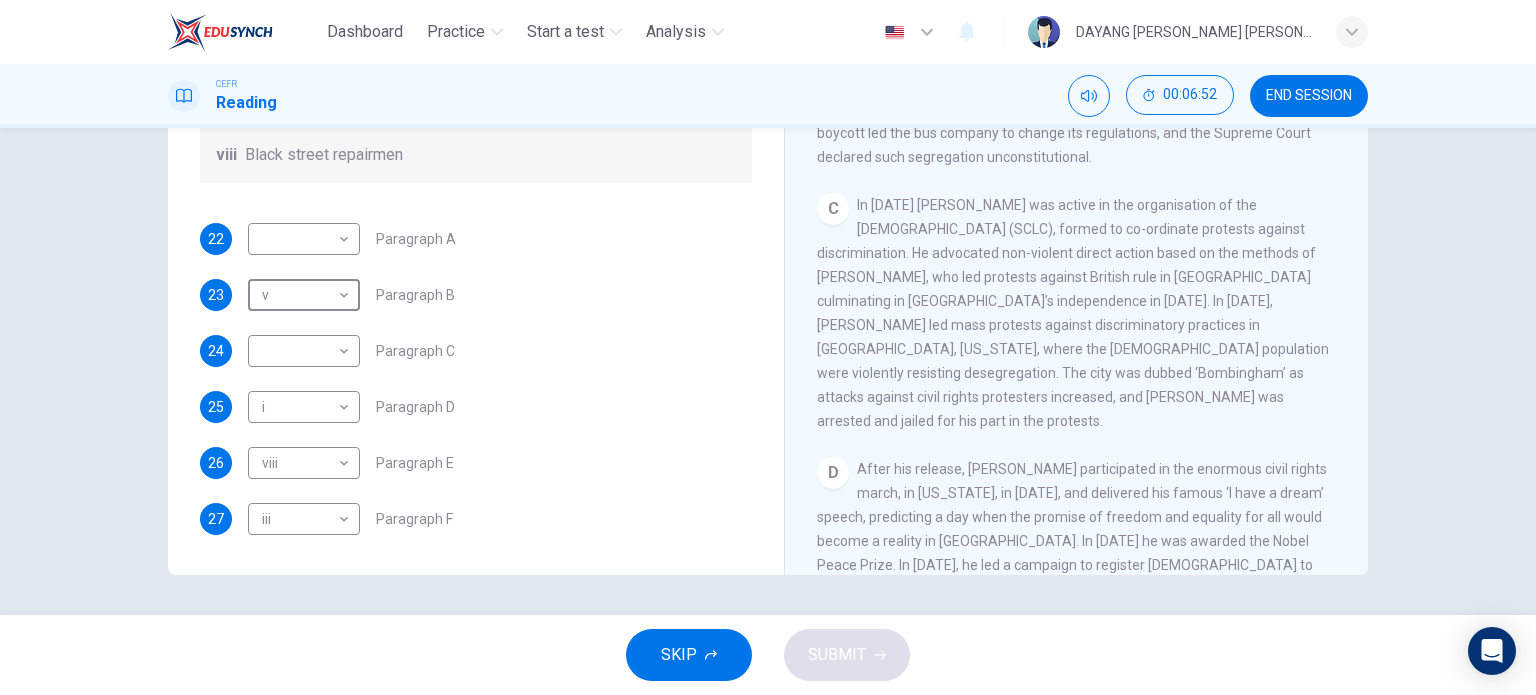scroll, scrollTop: 672, scrollLeft: 0, axis: vertical 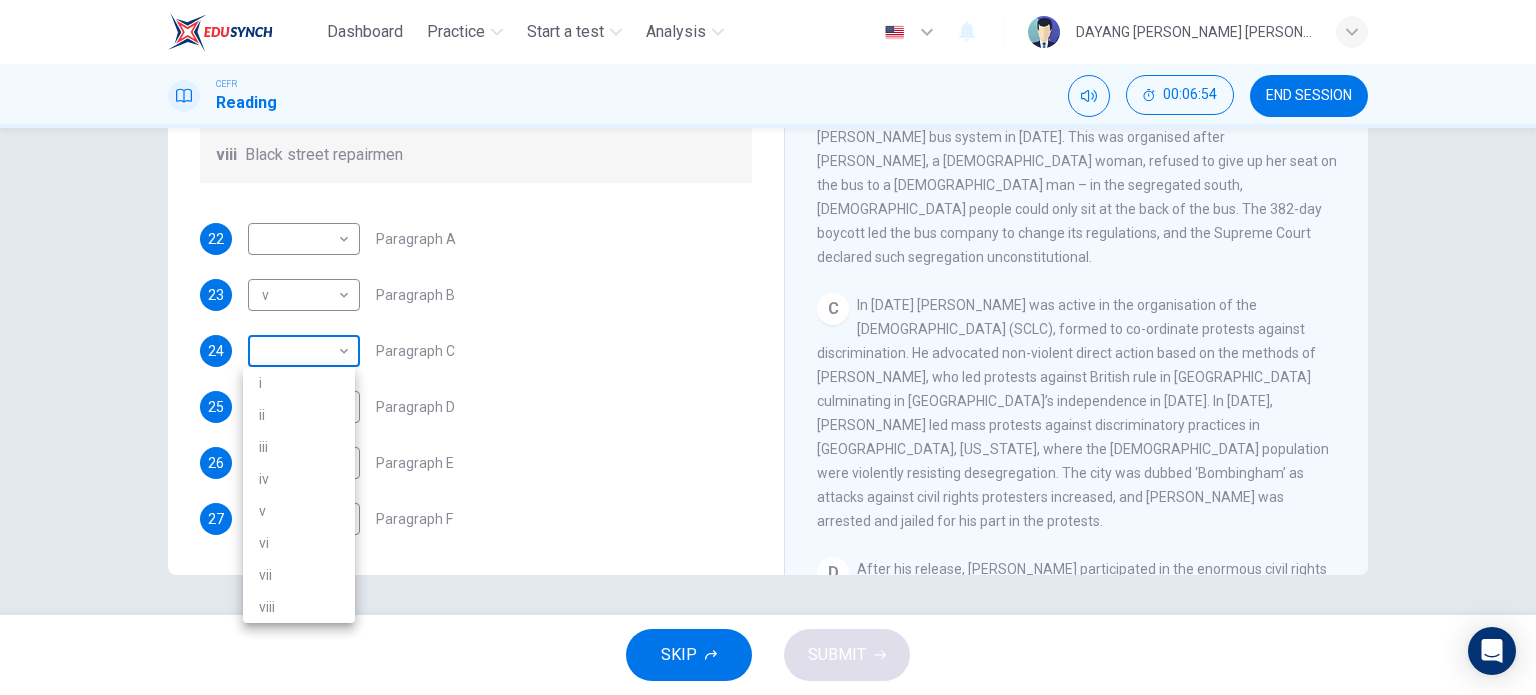 click on "Dashboard Practice Start a test Analysis English en ​ DAYANG [PERSON_NAME] [PERSON_NAME] CEFR Reading 00:06:54 END SESSION Questions 22 - 27 The Reading Passage has 6 paragraphs.
Choose the correct heading for each paragraph  A – F , from the list of headings.
Write the correct number,  i – viii , in the spaces below. List of Headings i The memorable speech ii Unhappy about violence iii A tragic incident iv Protests and action v The background of an iconic man vi Making his mark internationally vii Difficult childhood viii Black street repairmen 22 ​ ​ Paragraph A 23 v v ​ Paragraph B 24 ​ ​ Paragraph C 25 i i ​ Paragraph D 26 viii viii ​ Paragraph E 27 iii iii ​ Paragraph F [PERSON_NAME] CLICK TO ZOOM Click to Zoom A B C D E F SKIP SUBMIT EduSynch - Online Language Proficiency Testing
Dashboard Practice Start a test Analysis Notifications © Copyright  2025 i ii iii iv v vi vii viii" at bounding box center [768, 347] 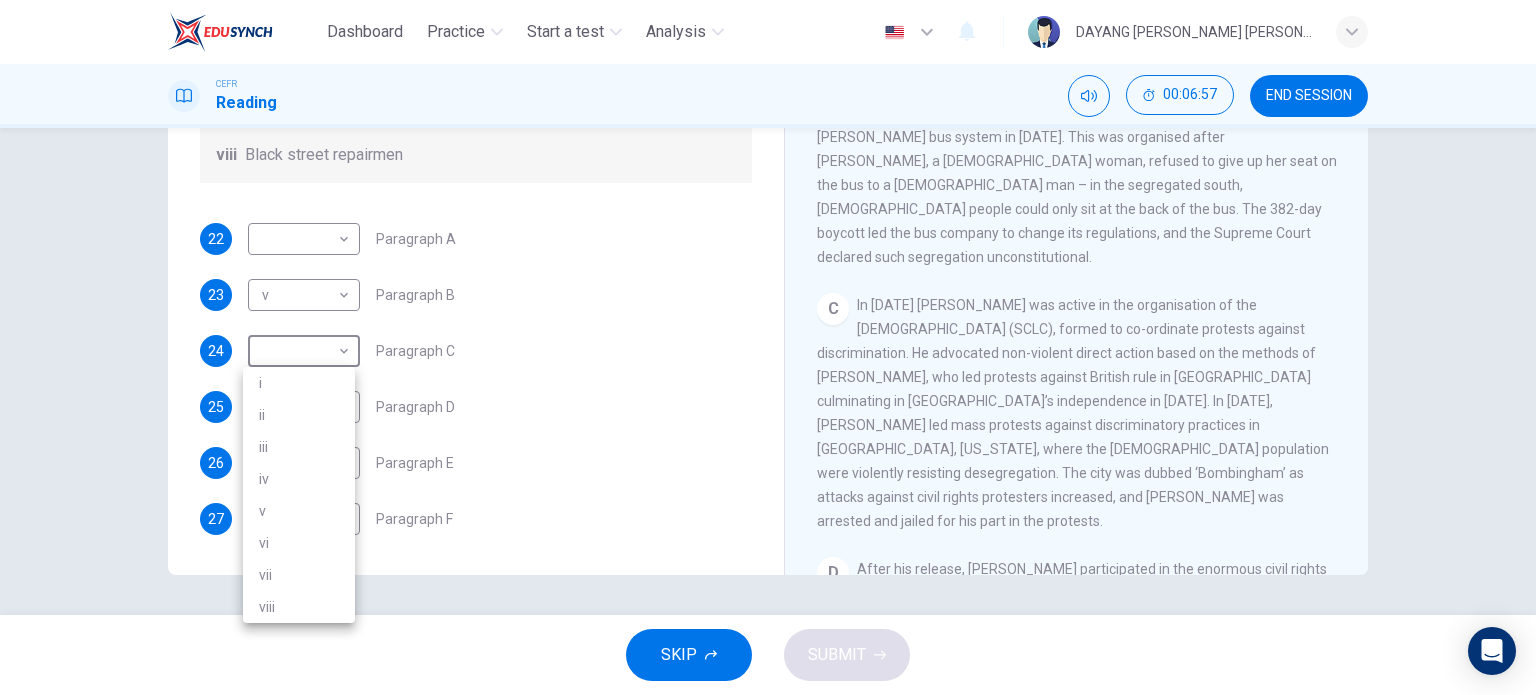 click at bounding box center [768, 347] 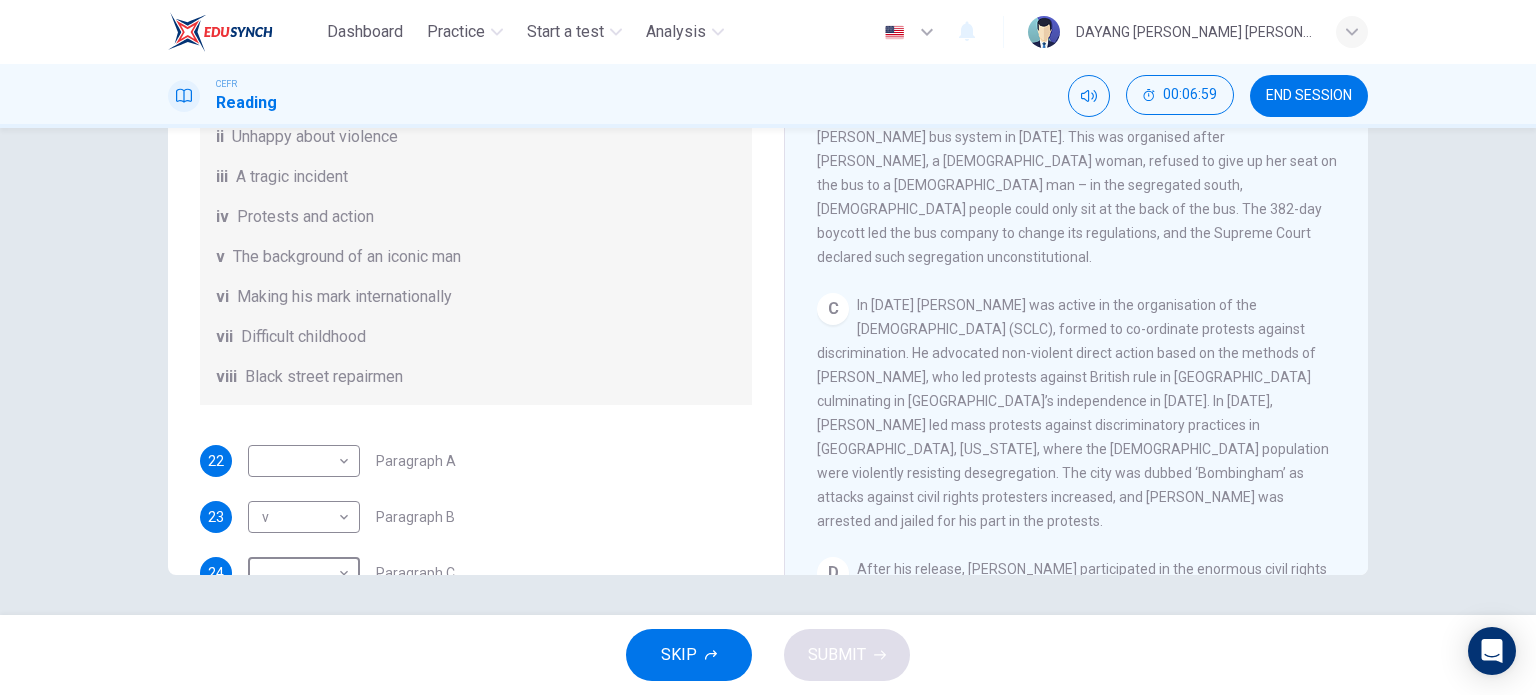 scroll, scrollTop: 352, scrollLeft: 0, axis: vertical 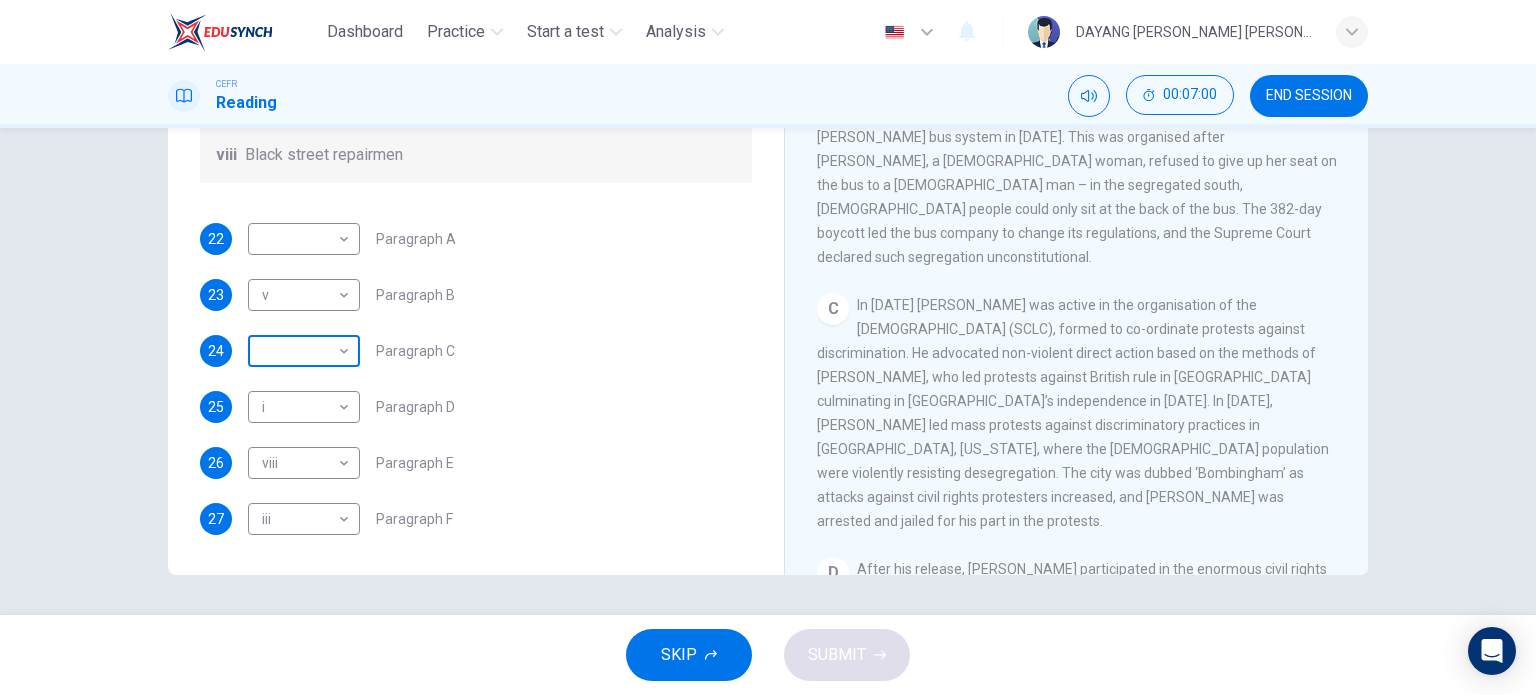 click on "Dashboard Practice Start a test Analysis English en ​ DAYANG [PERSON_NAME] [PERSON_NAME] CEFR Reading 00:07:00 END SESSION Questions 22 - 27 The Reading Passage has 6 paragraphs.
Choose the correct heading for each paragraph  A – F , from the list of headings.
Write the correct number,  i – viii , in the spaces below. List of Headings i The memorable speech ii Unhappy about violence iii A tragic incident iv Protests and action v The background of an iconic man vi Making his mark internationally vii Difficult childhood viii Black street repairmen 22 ​ ​ Paragraph A 23 v v ​ Paragraph B 24 ​ ​ Paragraph C 25 i i ​ Paragraph D 26 viii viii ​ Paragraph E 27 iii iii ​ Paragraph F [PERSON_NAME] CLICK TO ZOOM Click to Zoom A B C D E F SKIP SUBMIT EduSynch - Online Language Proficiency Testing
Dashboard Practice Start a test Analysis Notifications © Copyright  2025" at bounding box center [768, 347] 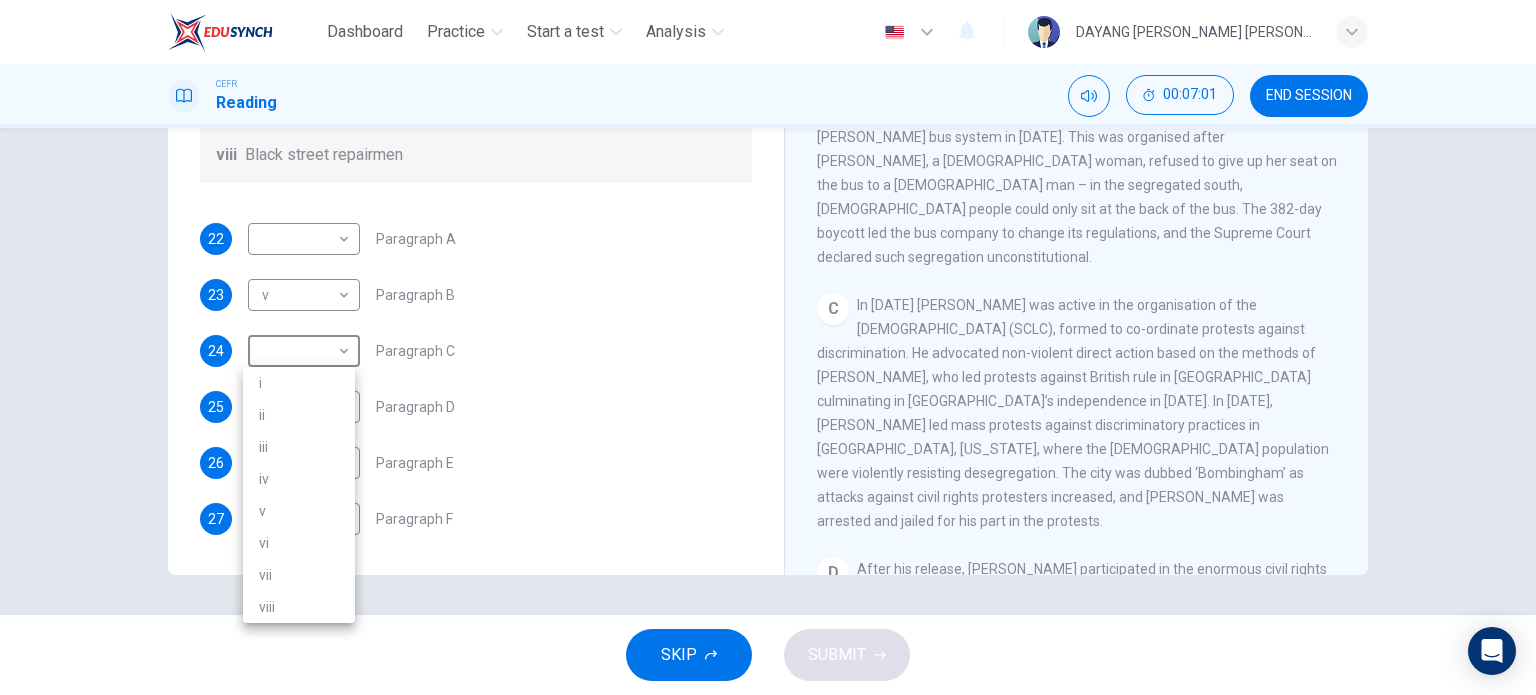 click on "iv" at bounding box center [299, 479] 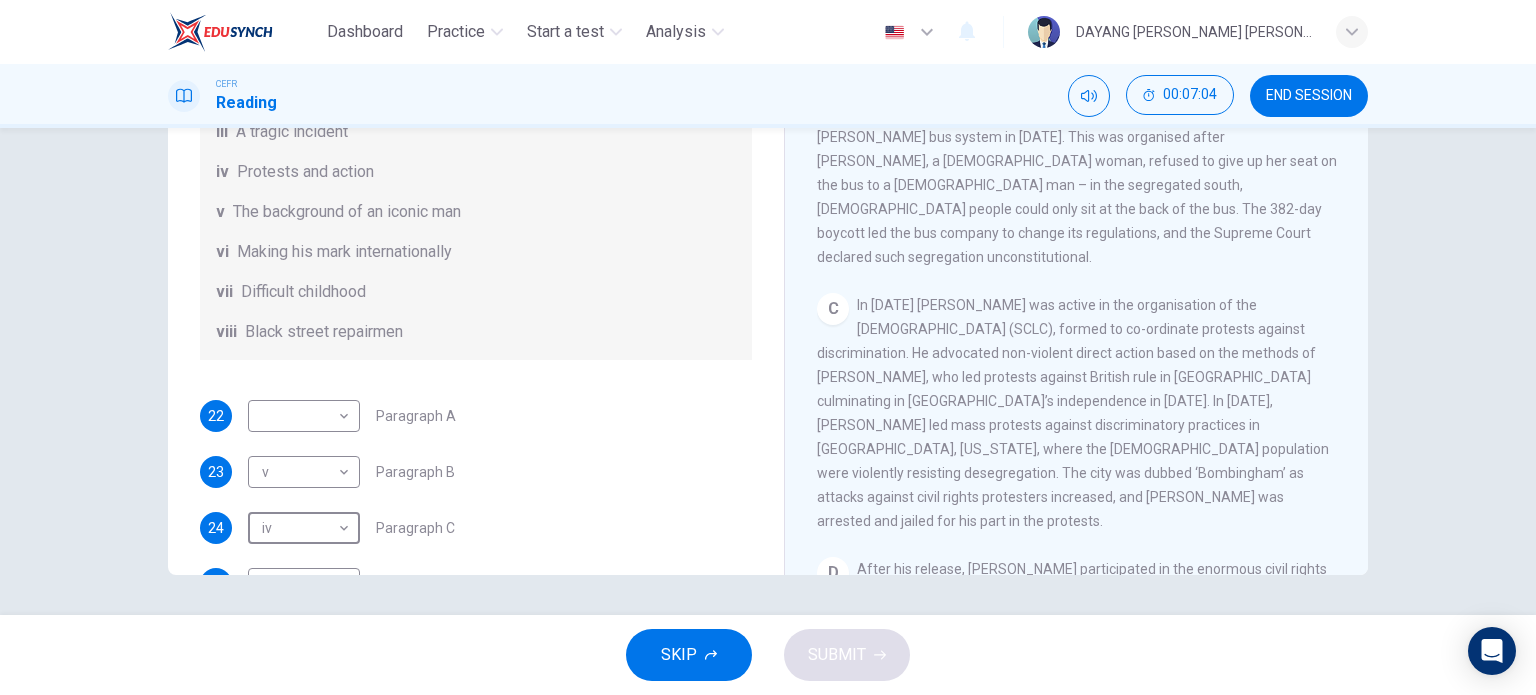 scroll, scrollTop: 0, scrollLeft: 0, axis: both 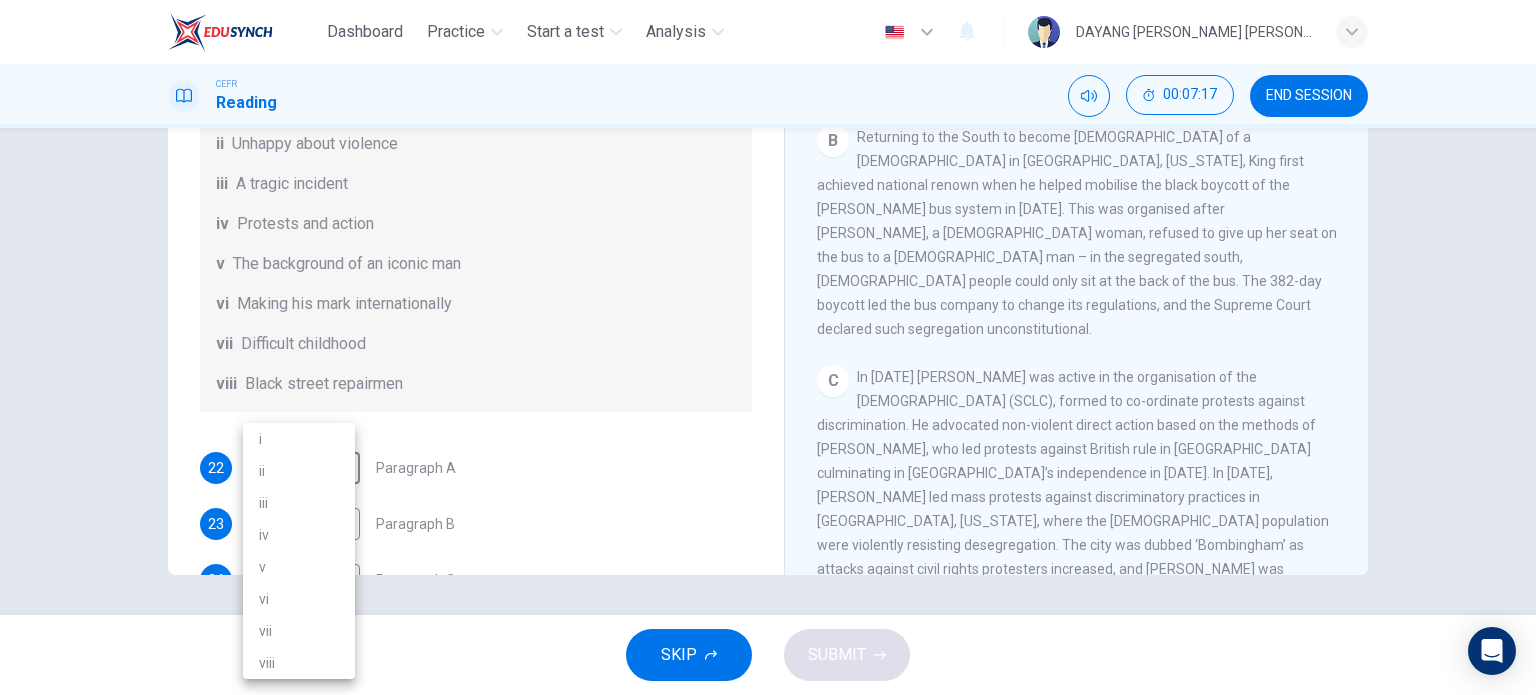 click on "Dashboard Practice Start a test Analysis English en ​ DAYANG [PERSON_NAME] [PERSON_NAME] CEFR Reading 00:07:17 END SESSION Questions 22 - 27 The Reading Passage has 6 paragraphs.
Choose the correct heading for each paragraph  A – F , from the list of headings.
Write the correct number,  i – viii , in the spaces below. List of Headings i The memorable speech ii Unhappy about violence iii A tragic incident iv Protests and action v The background of an iconic man vi Making his mark internationally vii Difficult childhood viii Black street repairmen 22 ​ ​ Paragraph A 23 v v ​ Paragraph B 24 iv iv ​ Paragraph C 25 i i ​ Paragraph D 26 viii viii ​ Paragraph E 27 iii iii ​ Paragraph F [PERSON_NAME] CLICK TO ZOOM Click to Zoom A B C D E F SKIP SUBMIT EduSynch - Online Language Proficiency Testing
Dashboard Practice Start a test Analysis Notifications © Copyright  2025 i ii iii iv v vi vii viii" at bounding box center [768, 347] 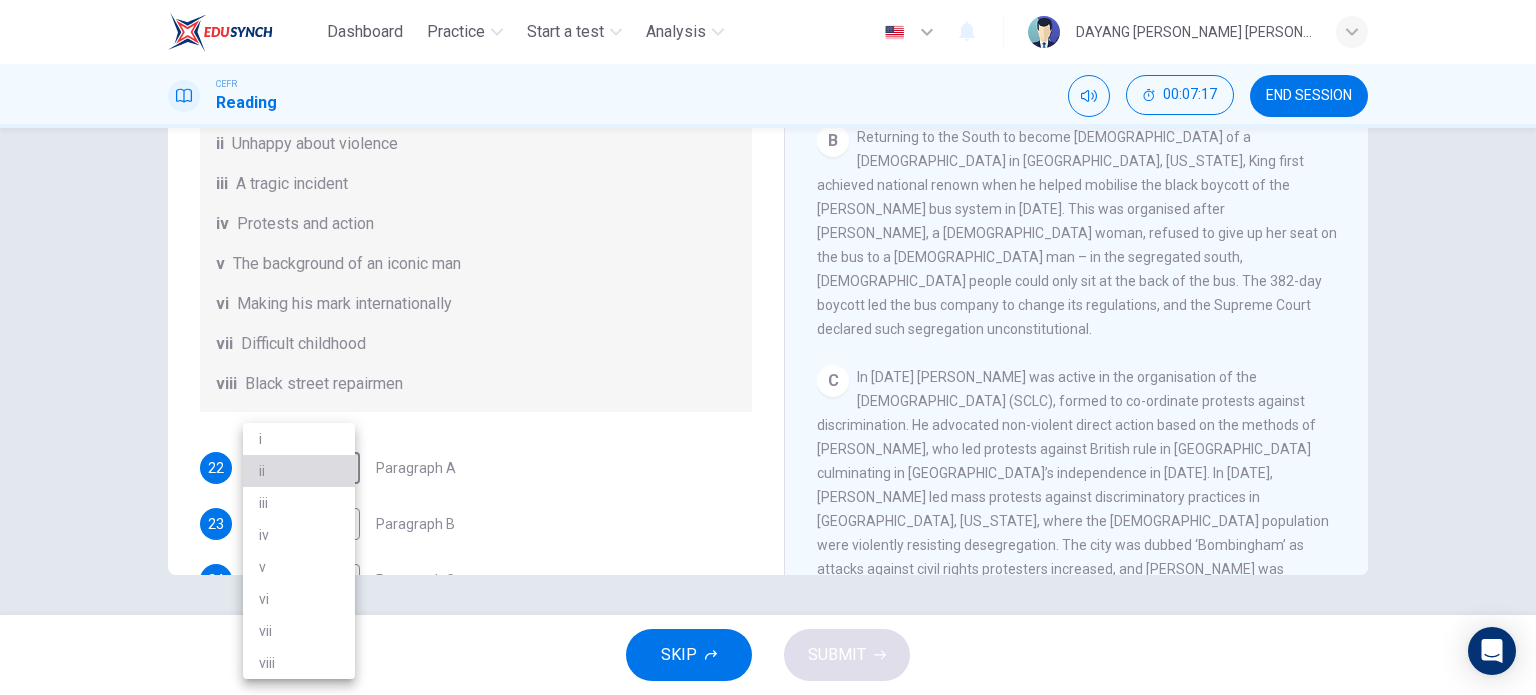 click on "ii" at bounding box center (299, 471) 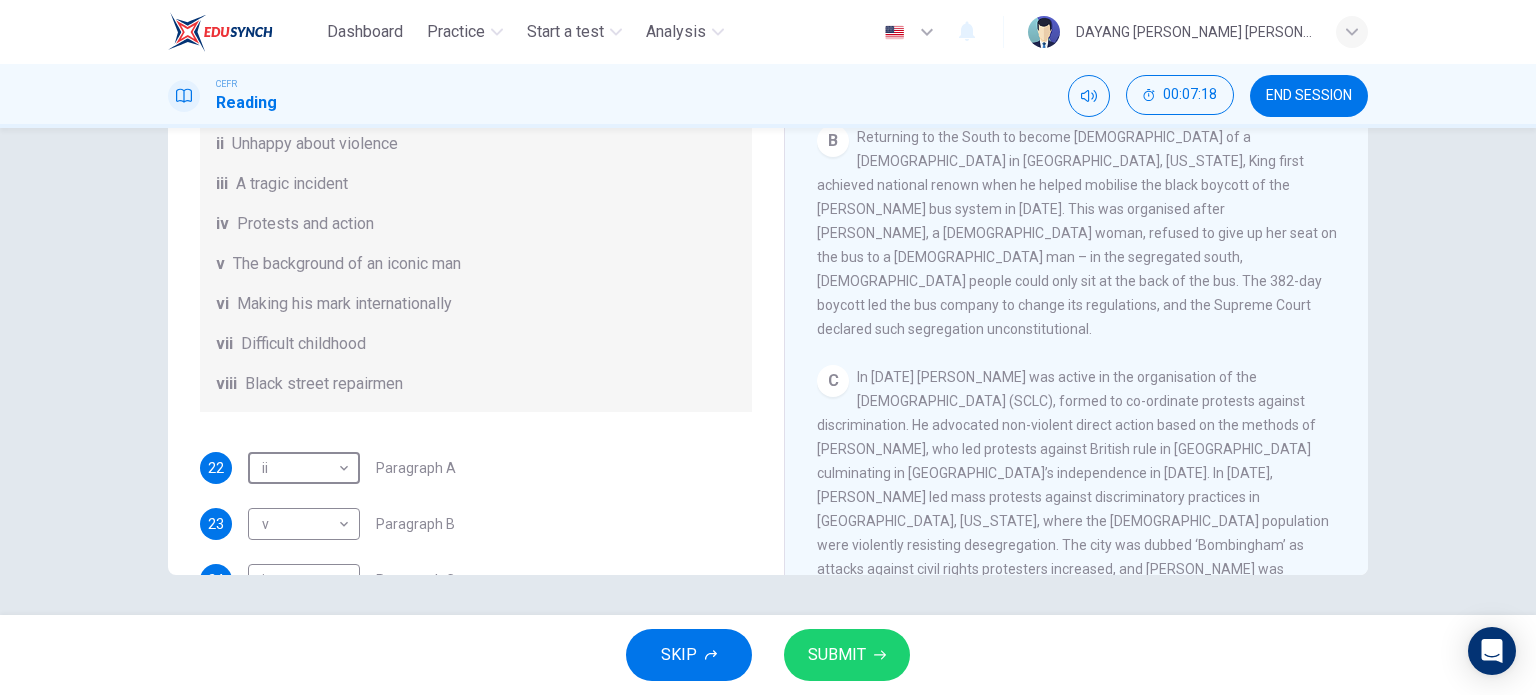 click 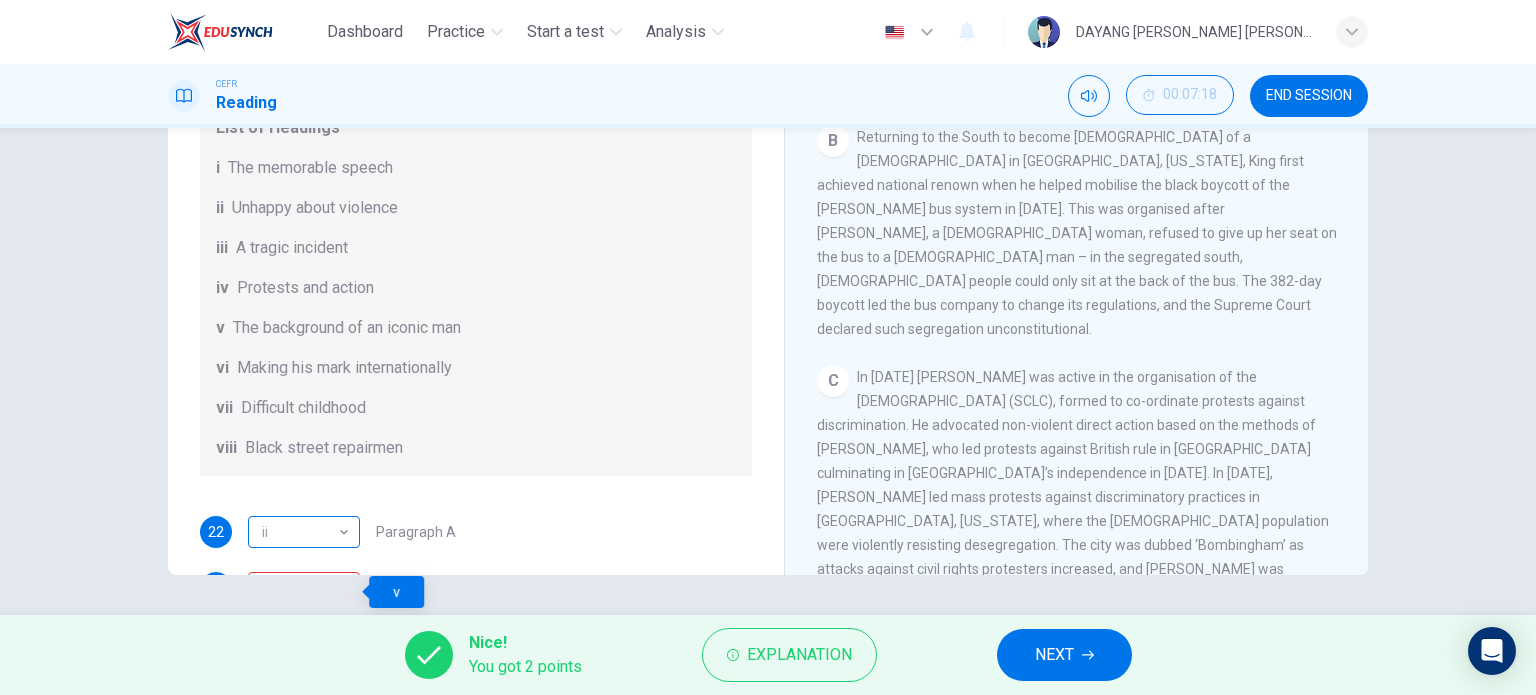 scroll, scrollTop: 0, scrollLeft: 0, axis: both 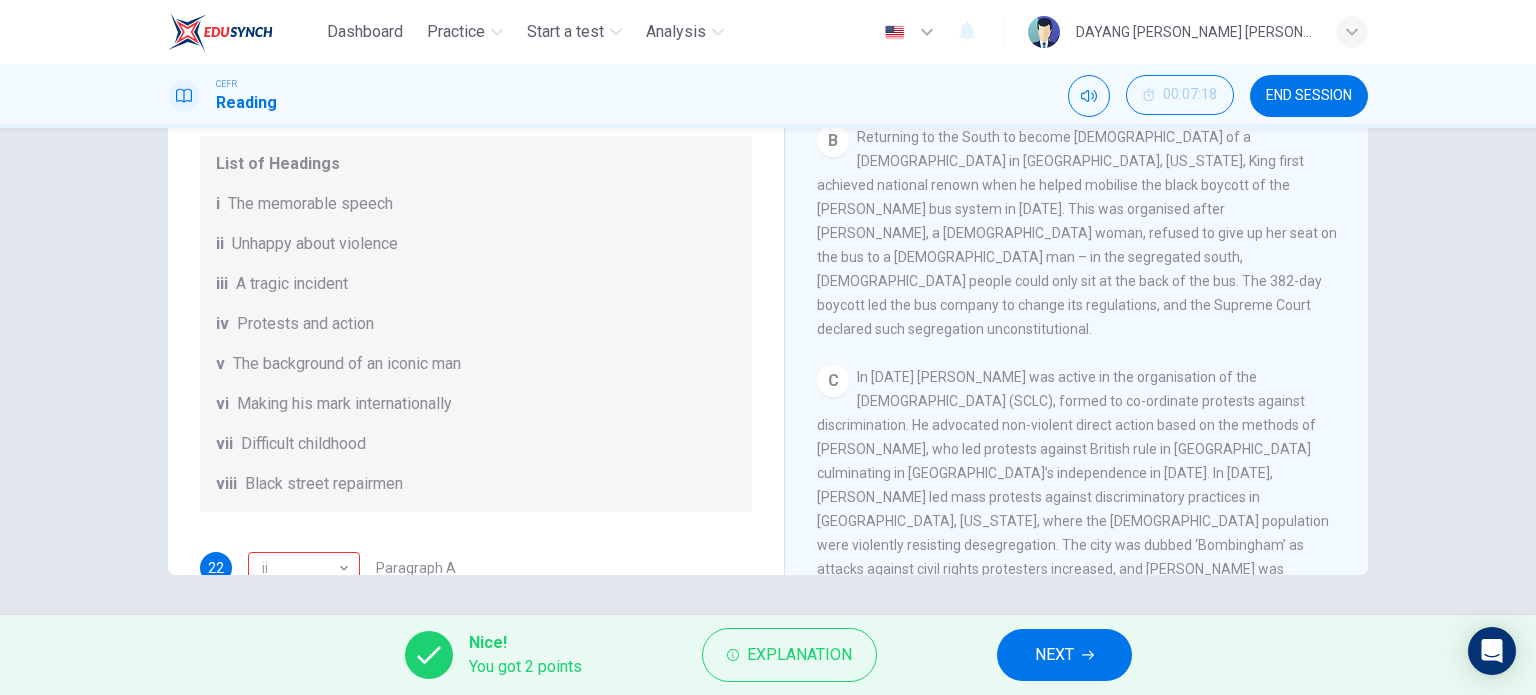 click on "NEXT" at bounding box center (1064, 655) 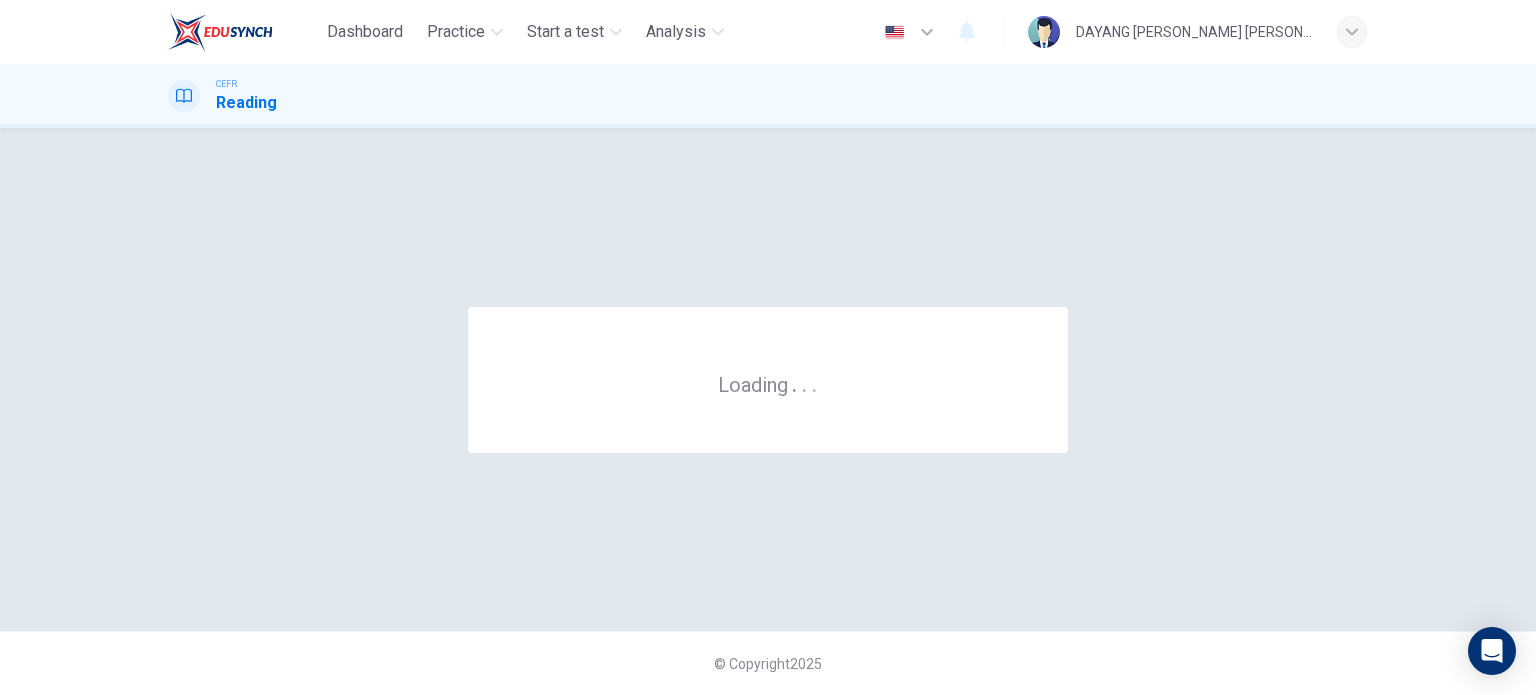 scroll, scrollTop: 0, scrollLeft: 0, axis: both 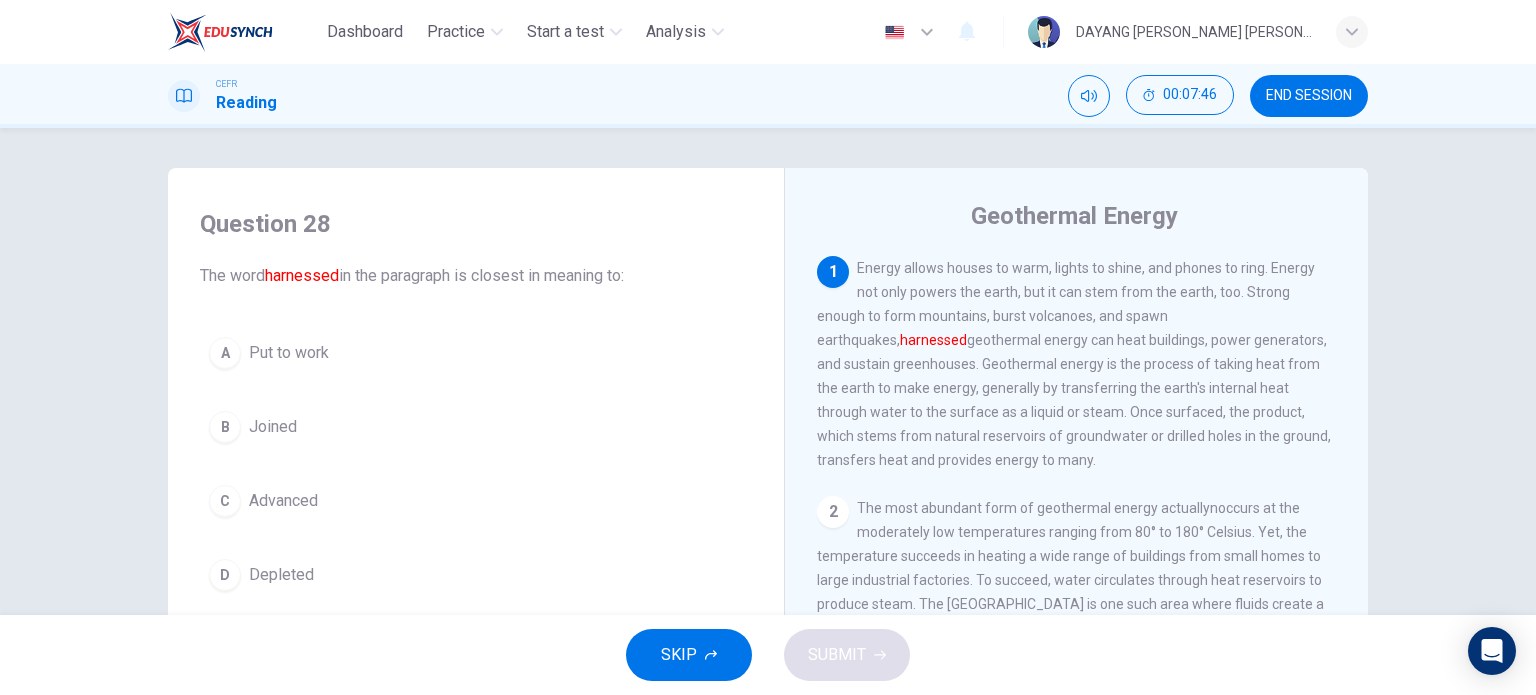 click on "Advanced" at bounding box center (283, 501) 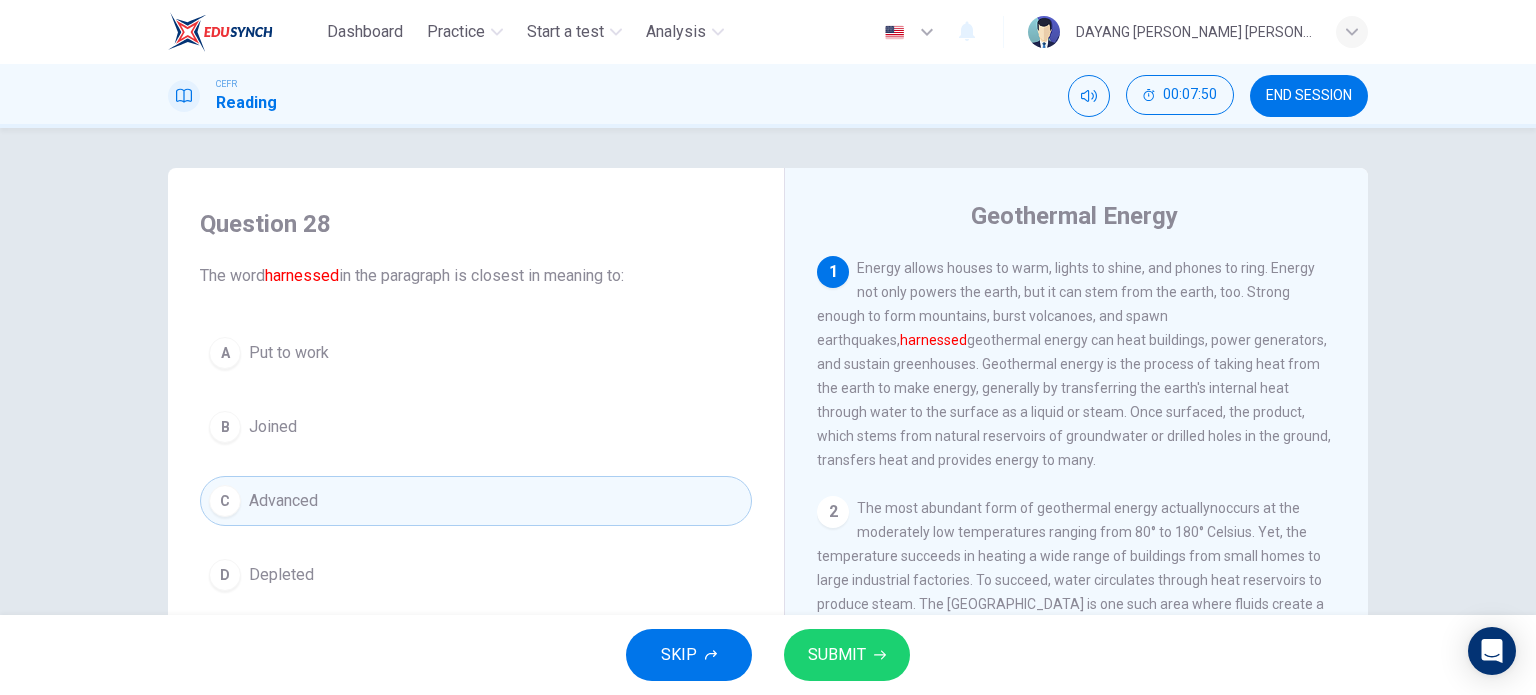 click 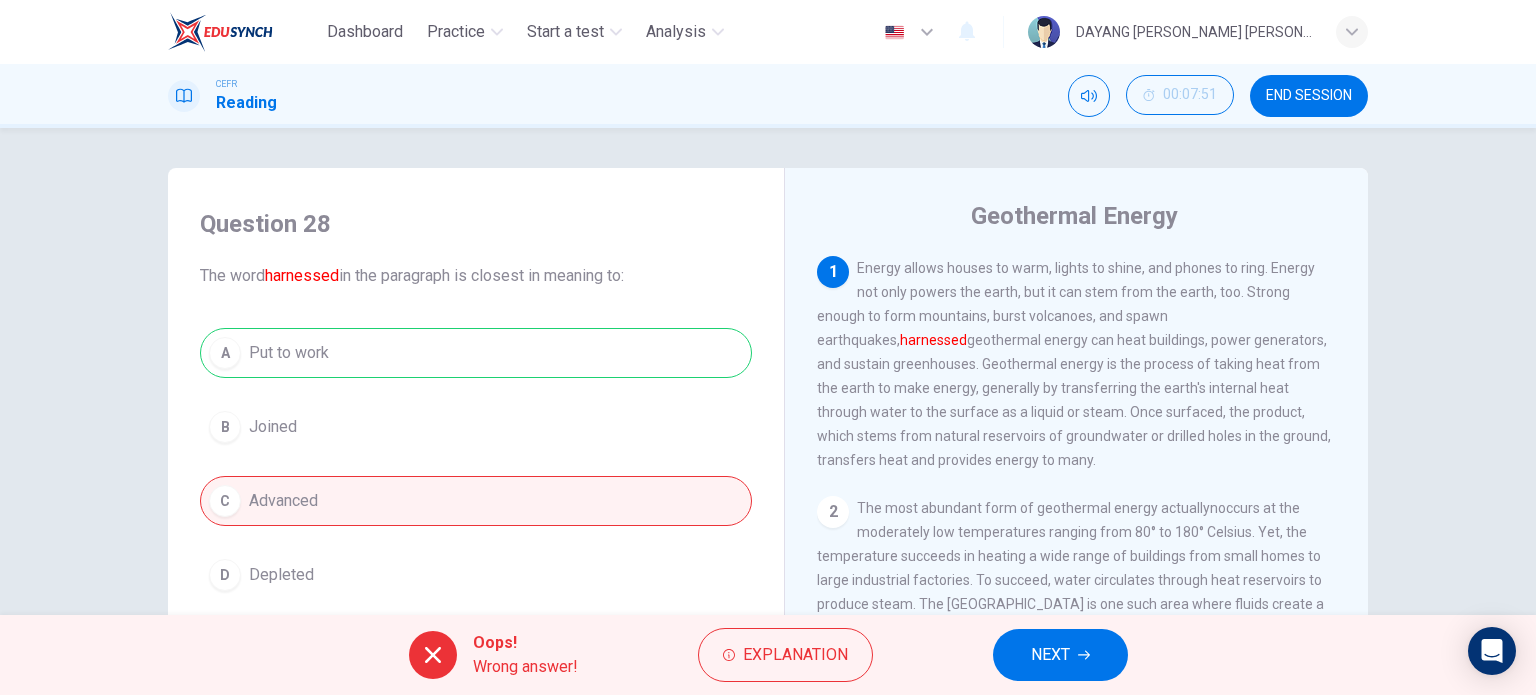 click on "NEXT" at bounding box center (1050, 655) 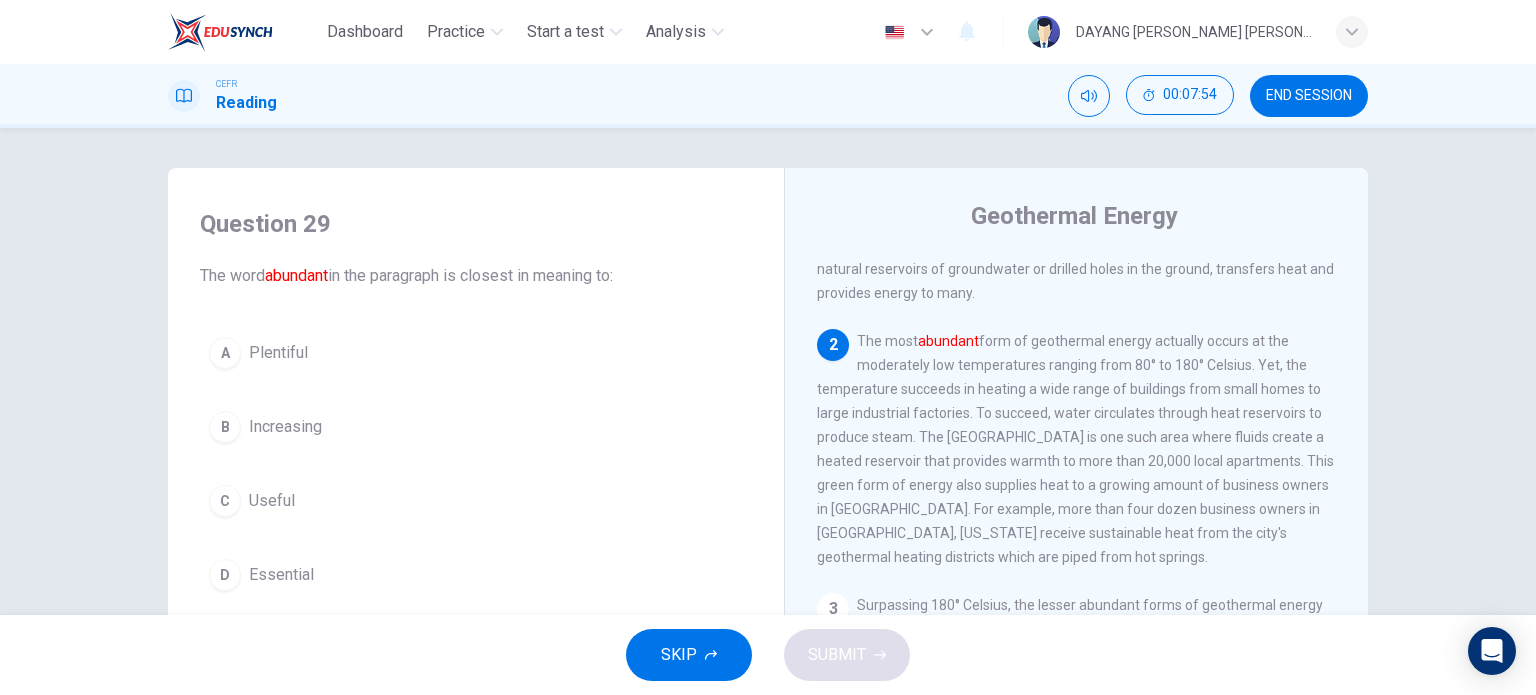 scroll, scrollTop: 200, scrollLeft: 0, axis: vertical 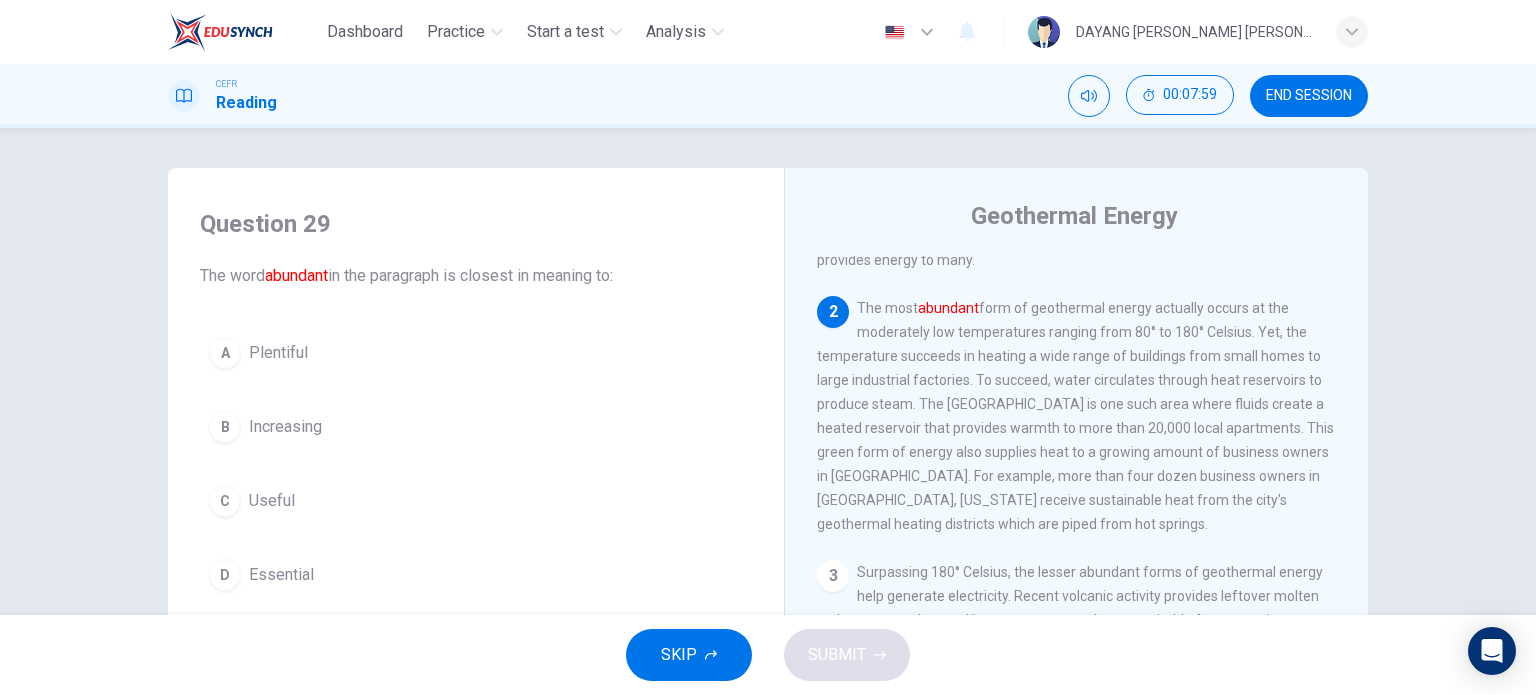 click on "Essential" at bounding box center (281, 575) 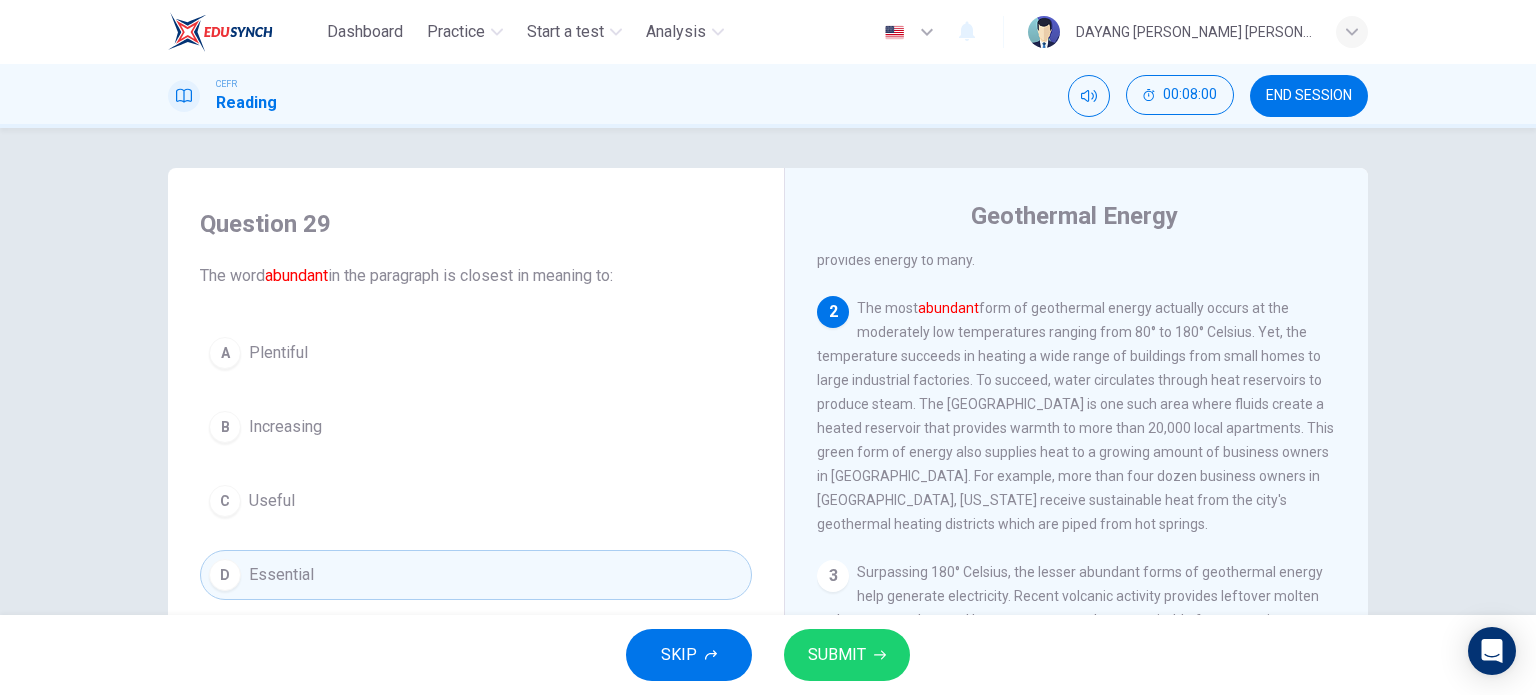 click on "SKIP SUBMIT" at bounding box center [768, 655] 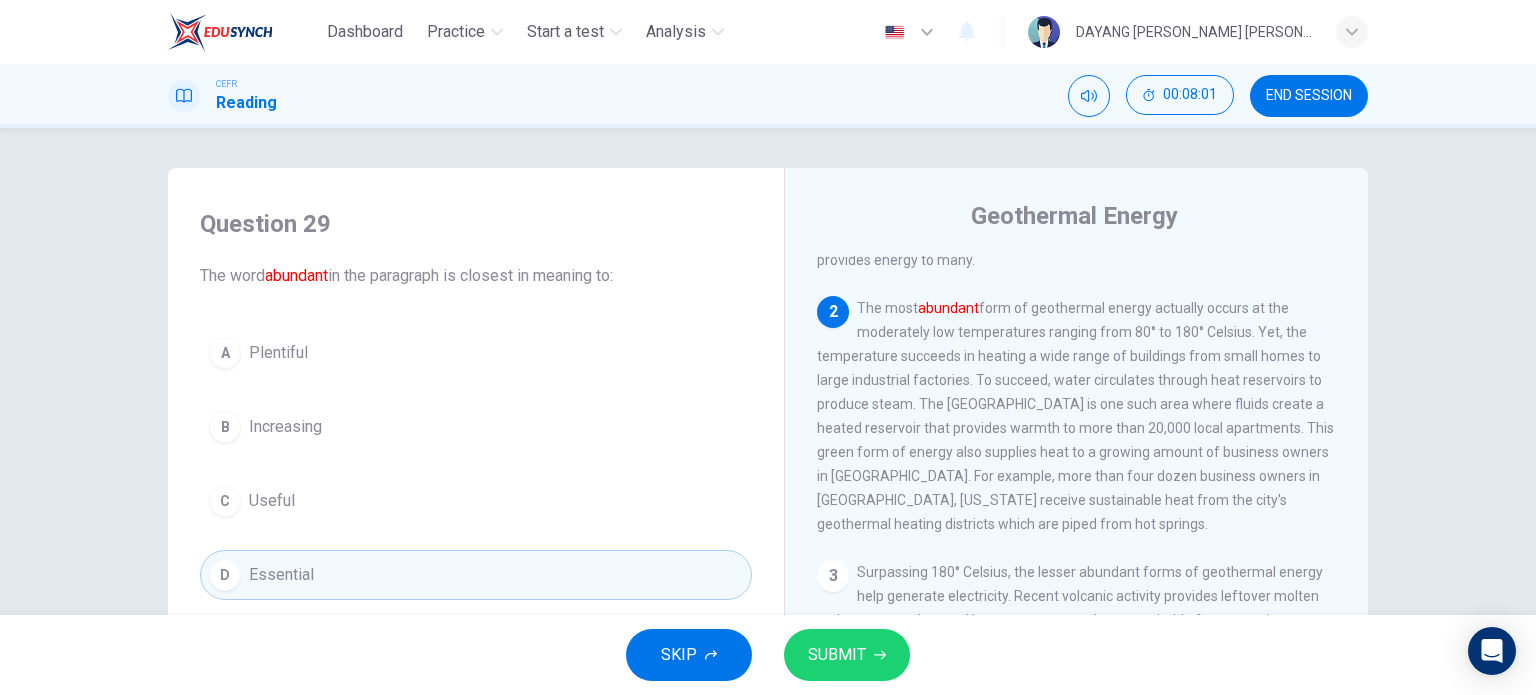 click on "SUBMIT" at bounding box center [837, 655] 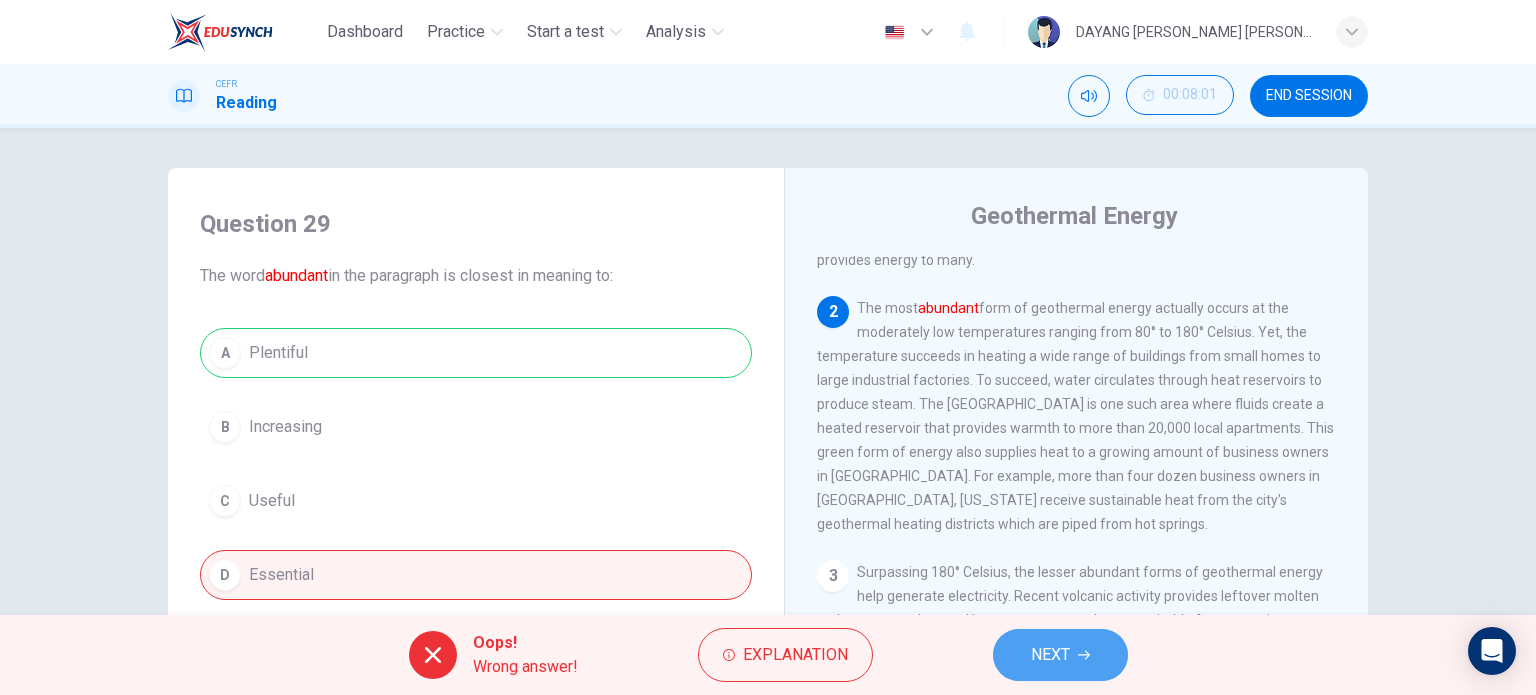 click on "NEXT" at bounding box center [1050, 655] 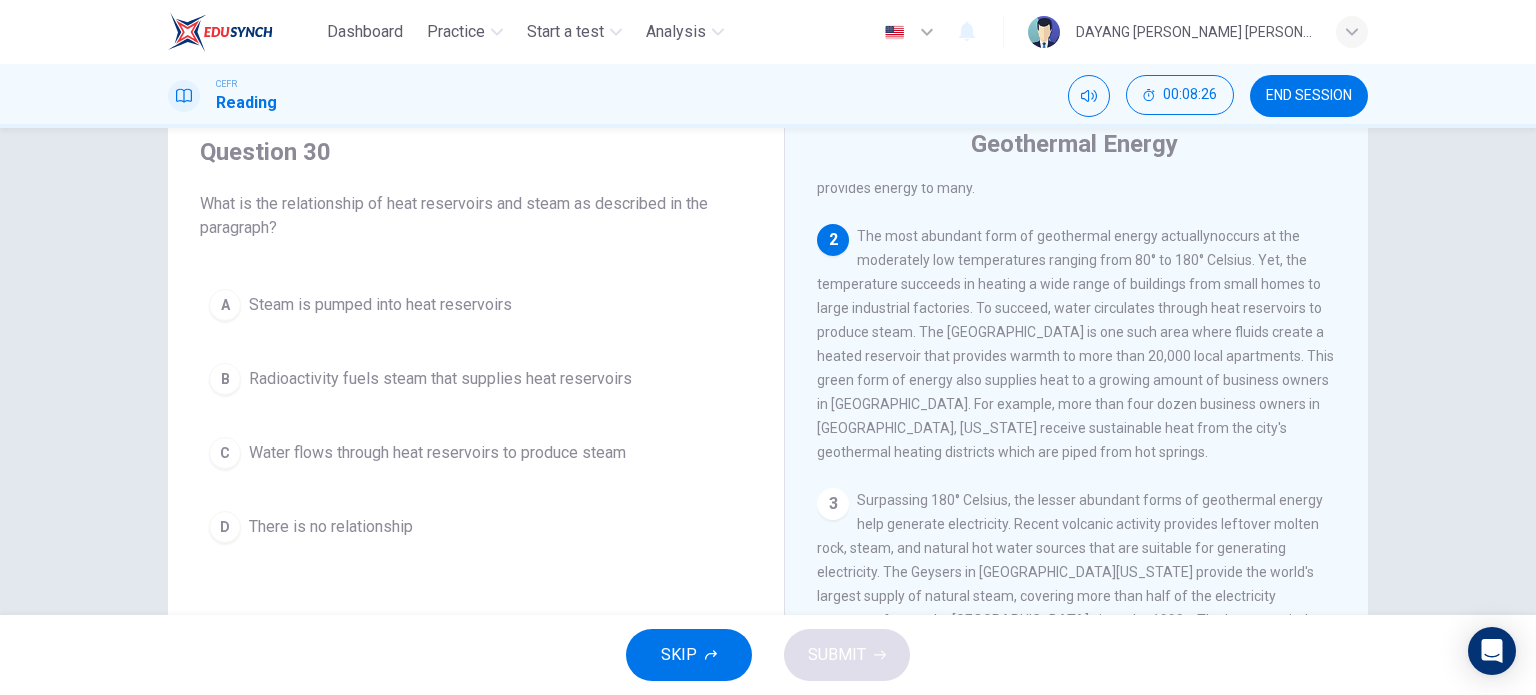 scroll, scrollTop: 100, scrollLeft: 0, axis: vertical 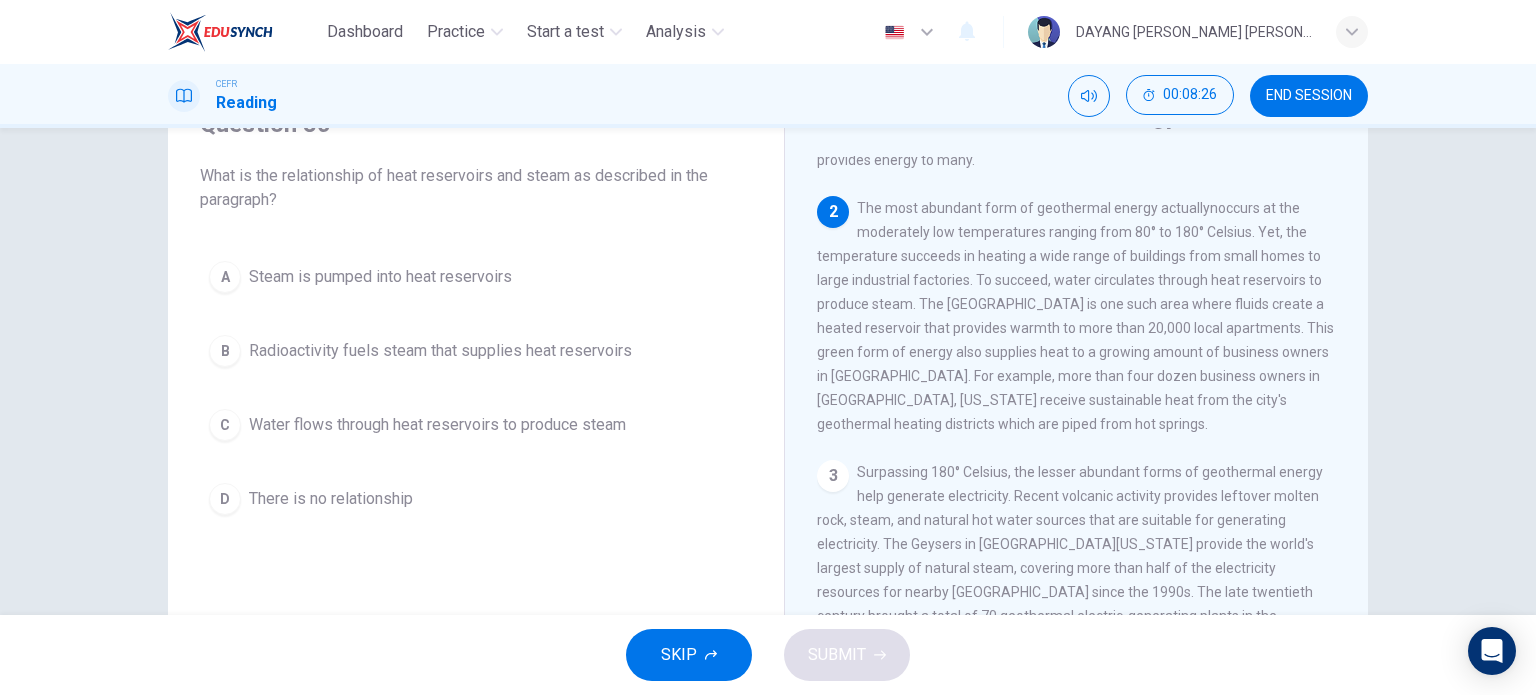 click on "Water flows through heat reservoirs to produce steam" at bounding box center [437, 425] 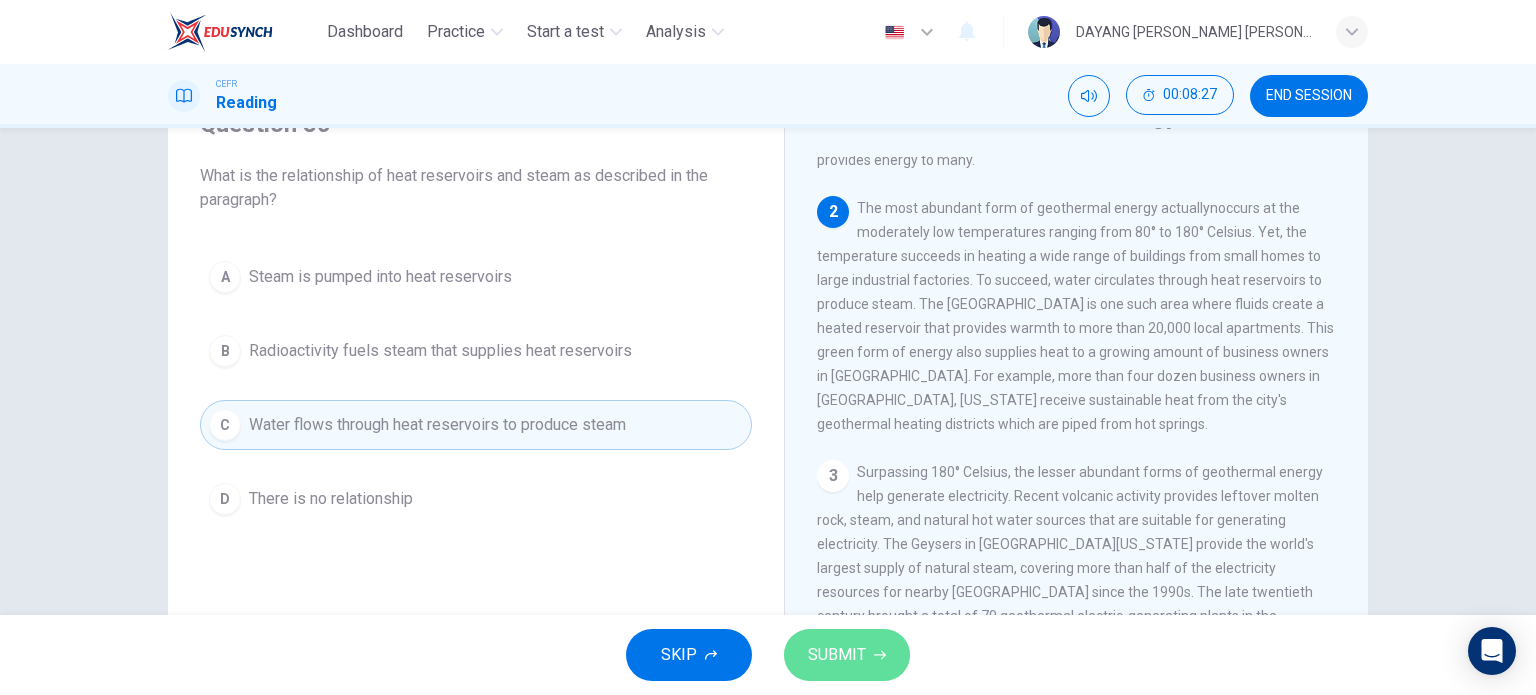 click on "SUBMIT" at bounding box center (837, 655) 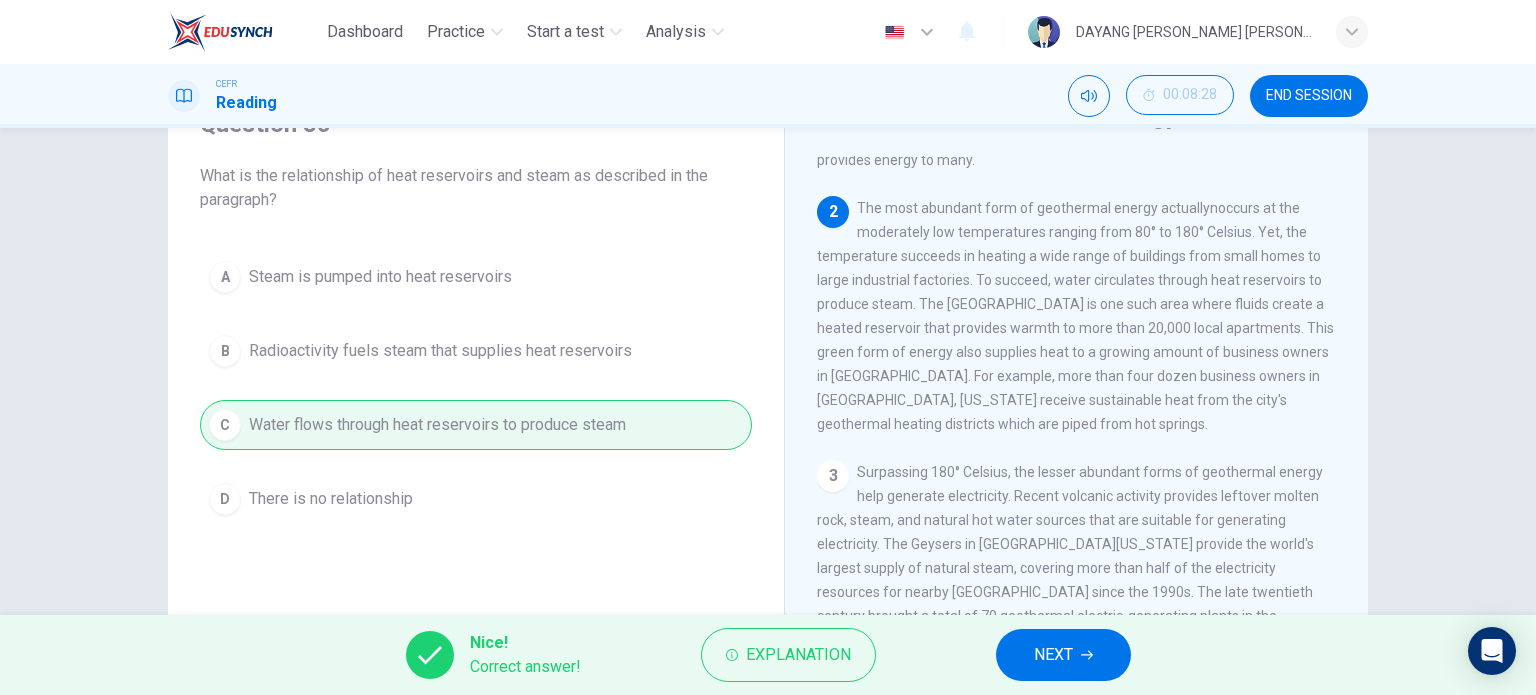 click on "NEXT" at bounding box center (1053, 655) 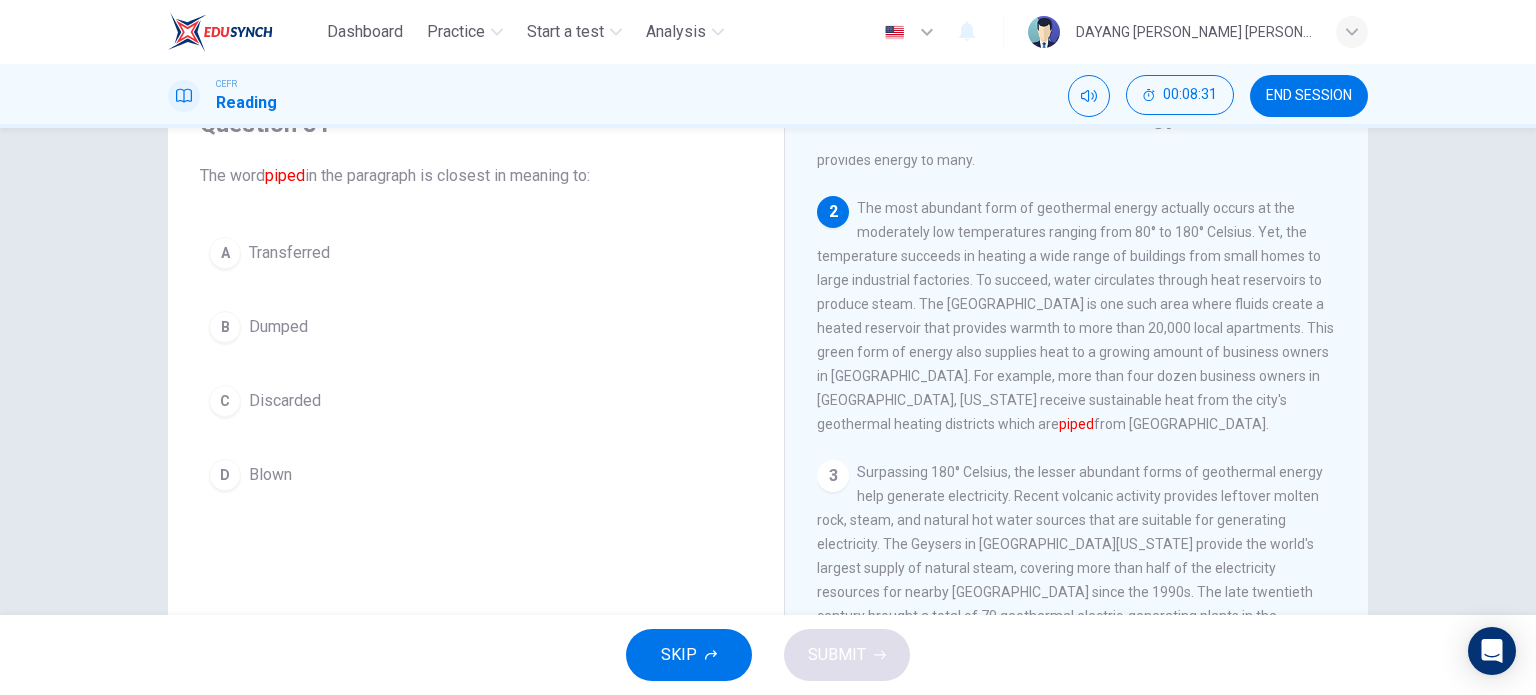 click on "Transferred" at bounding box center [289, 253] 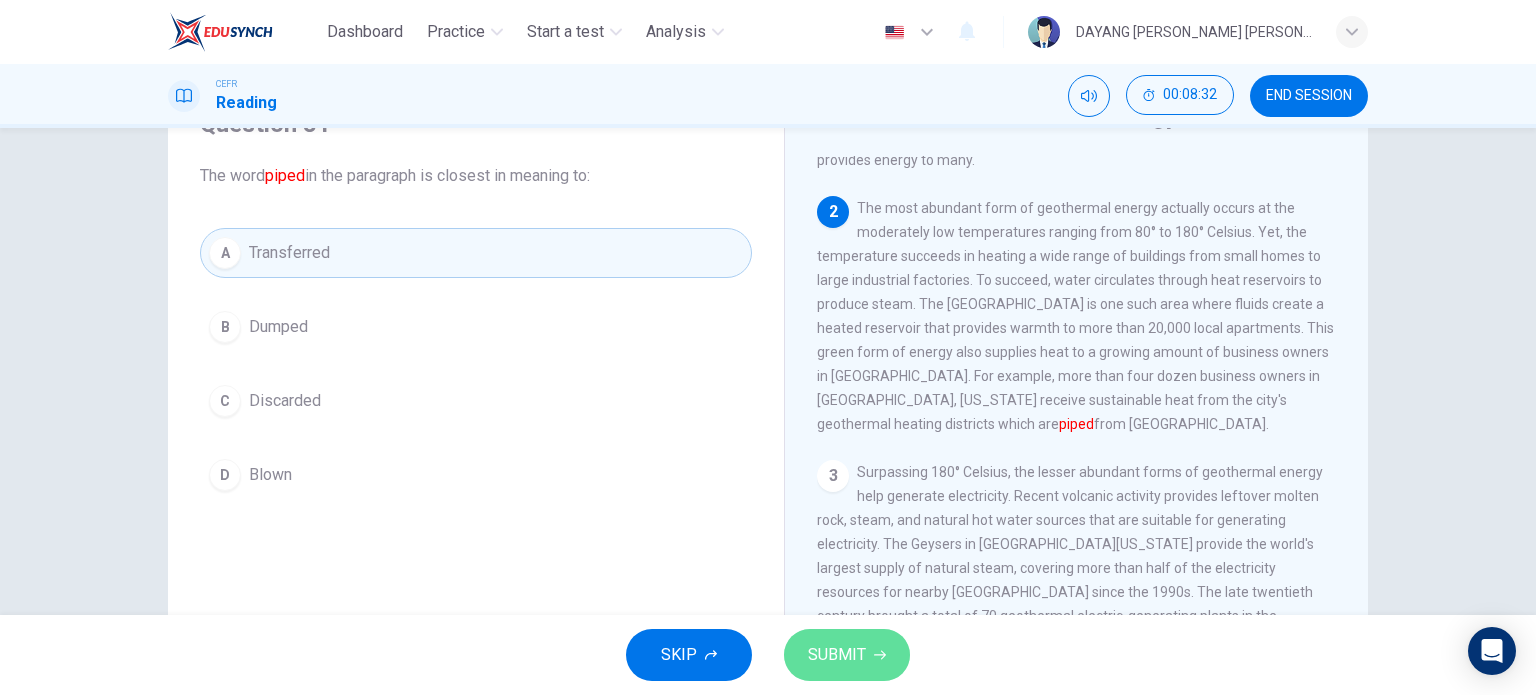 click on "SUBMIT" at bounding box center [837, 655] 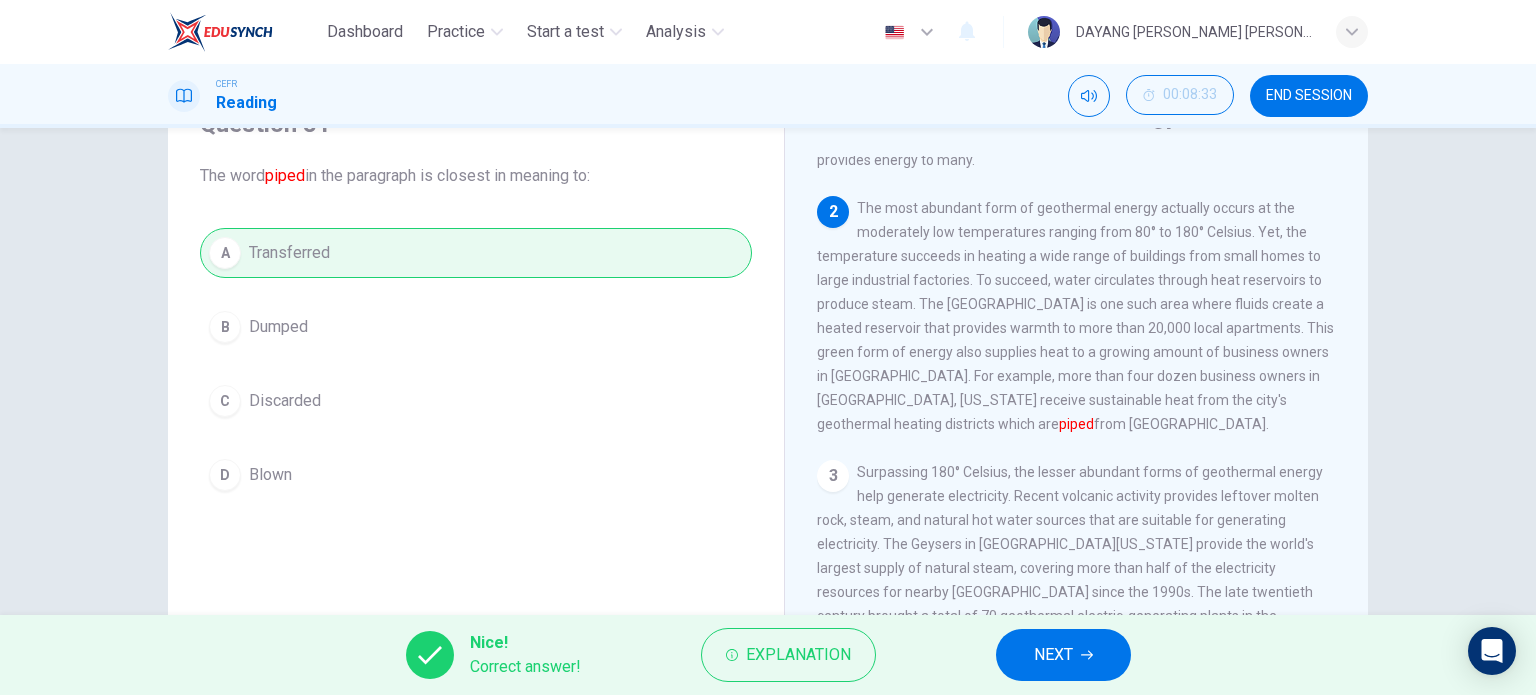 click on "NEXT" at bounding box center [1053, 655] 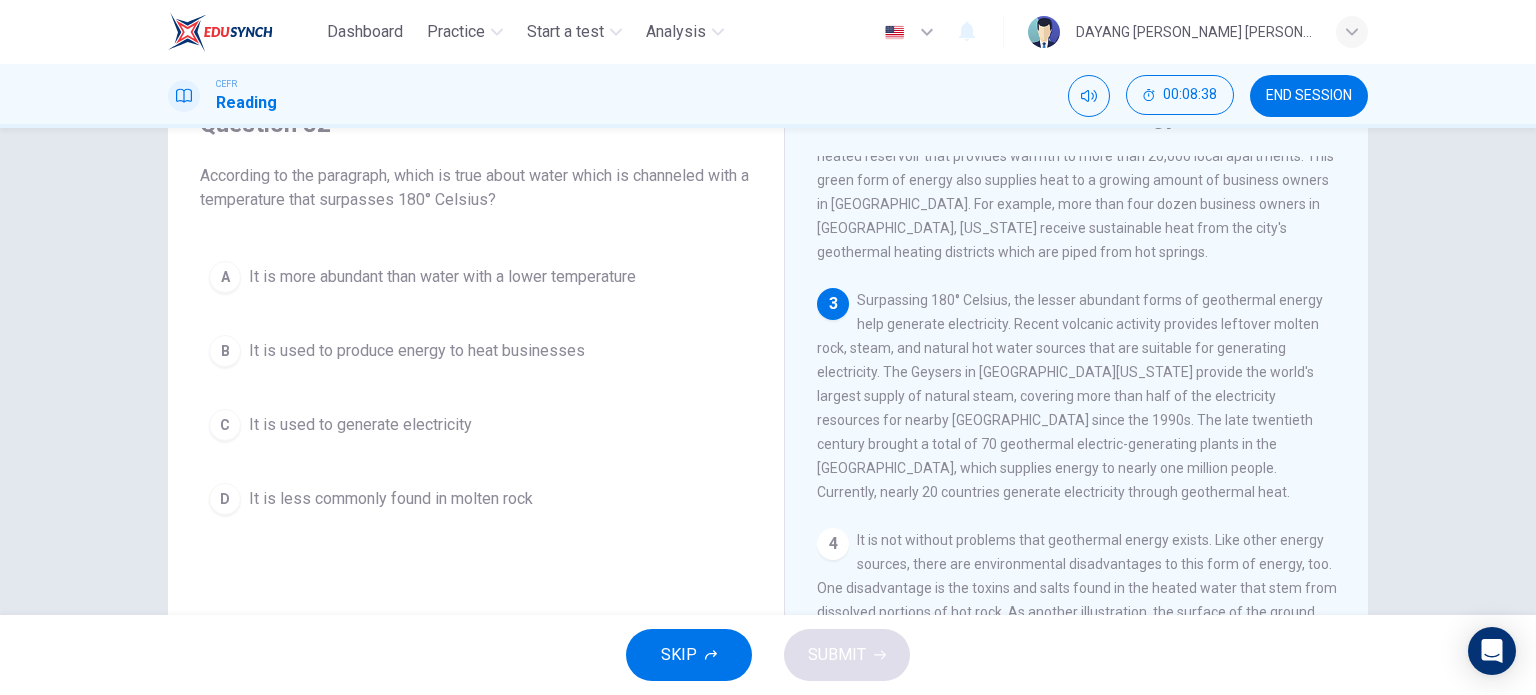 scroll, scrollTop: 400, scrollLeft: 0, axis: vertical 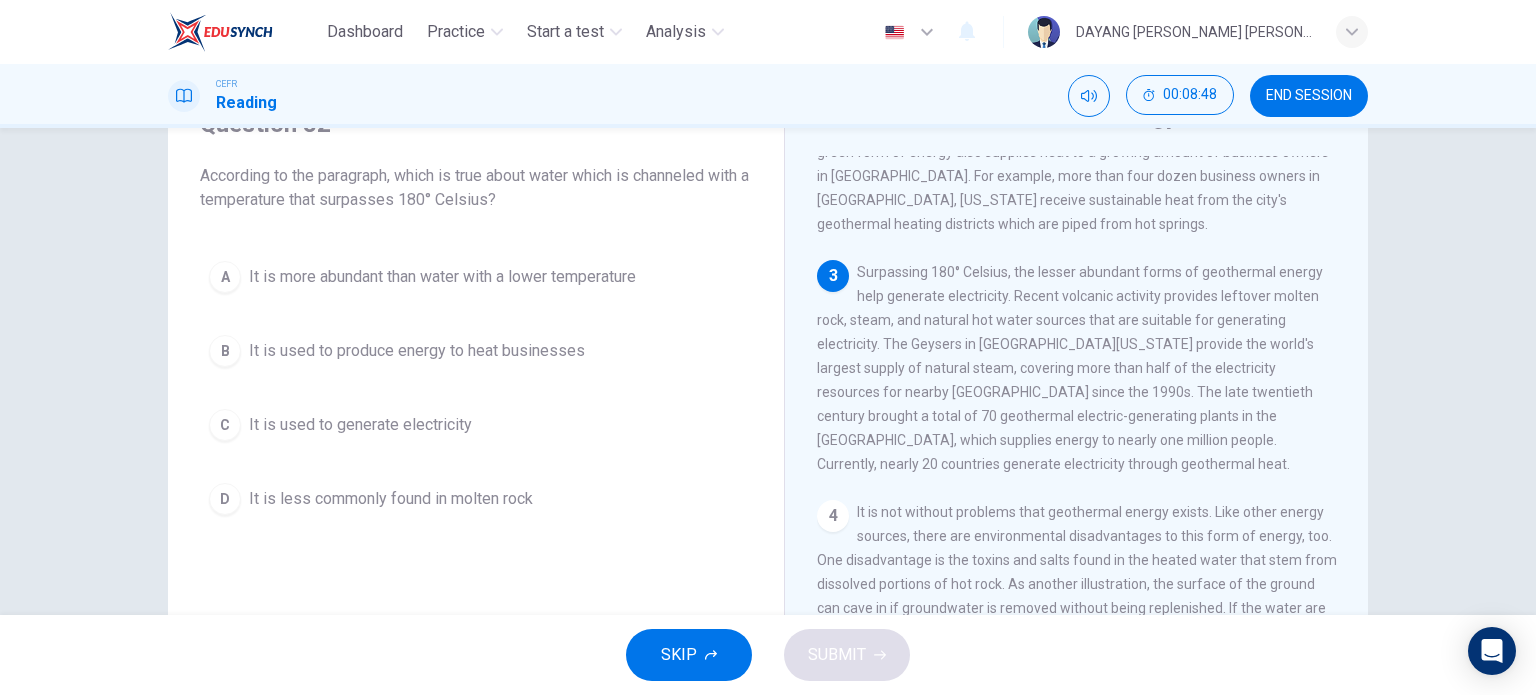 click on "It is used to generate electricity" at bounding box center [360, 425] 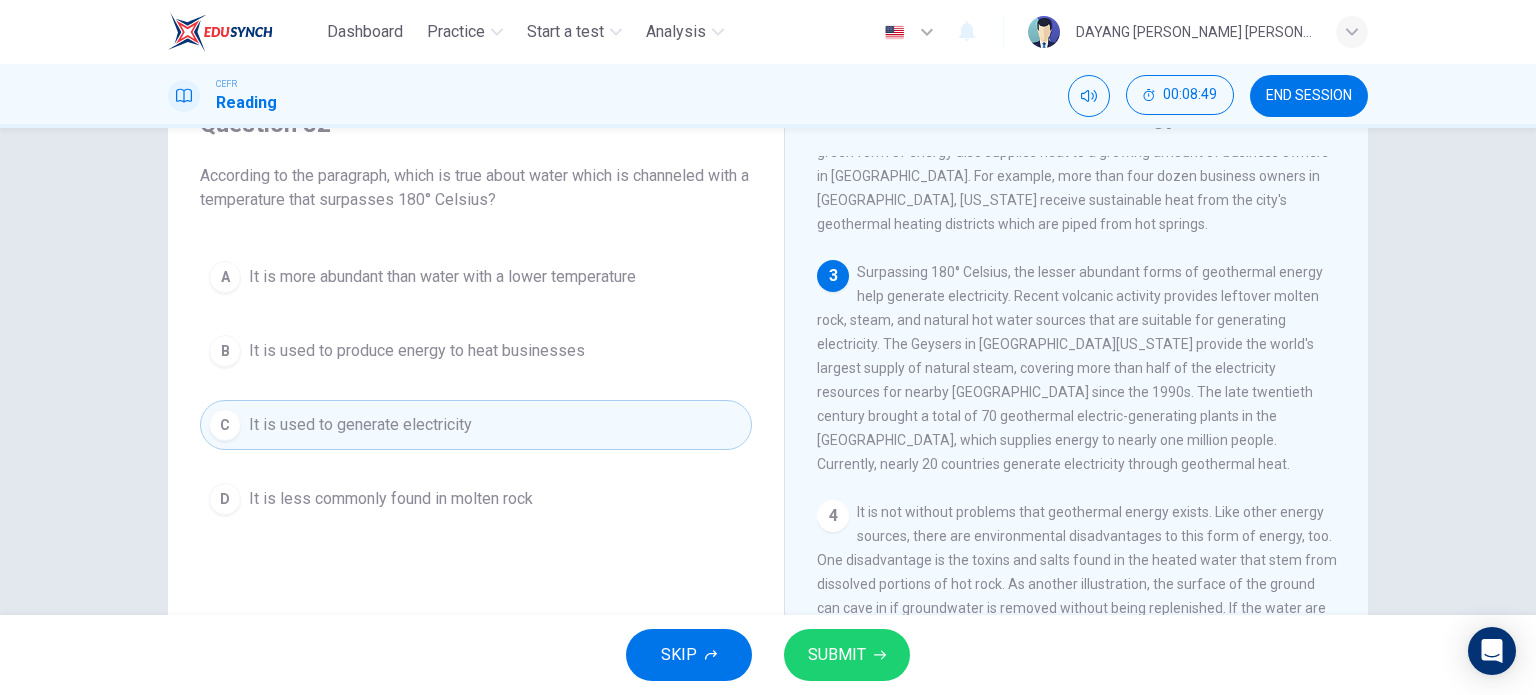 click on "SUBMIT" at bounding box center (847, 655) 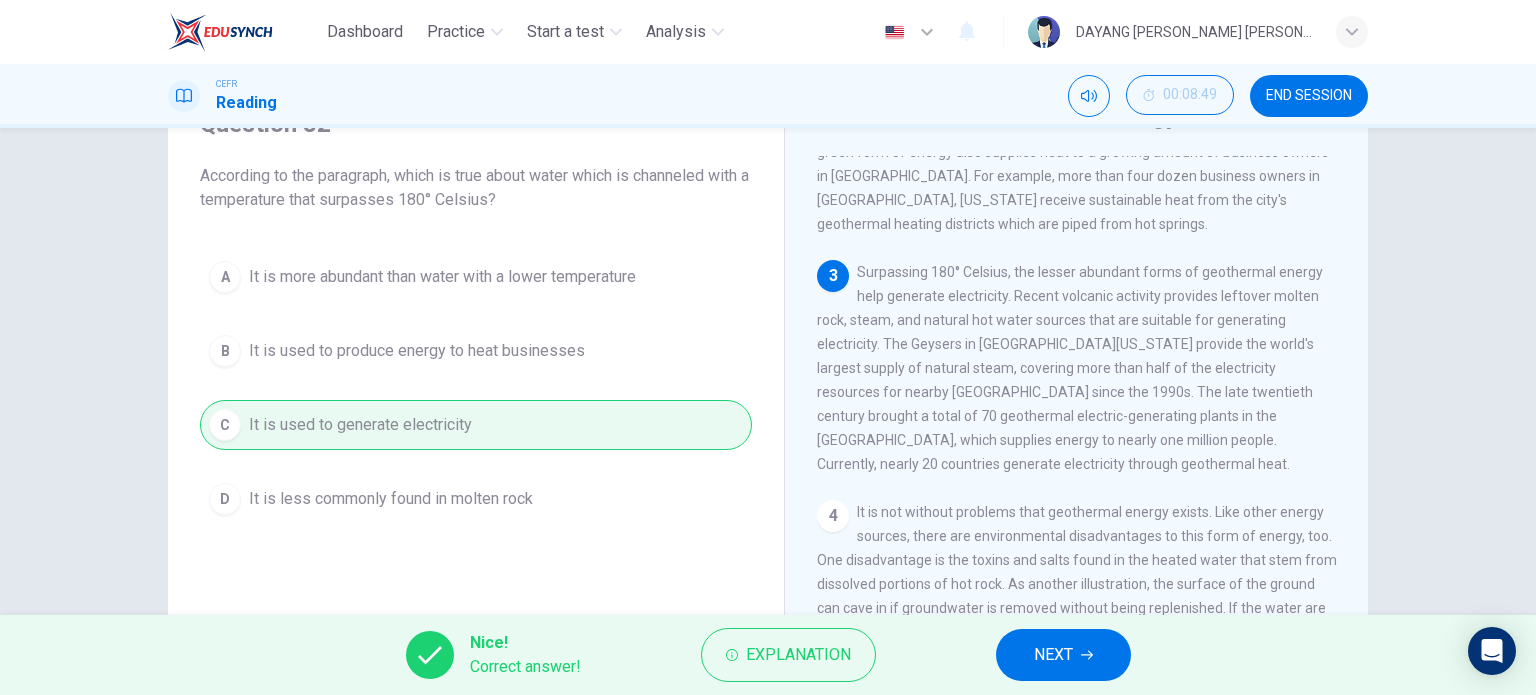drag, startPoint x: 1031, startPoint y: 640, endPoint x: 1047, endPoint y: 653, distance: 20.615528 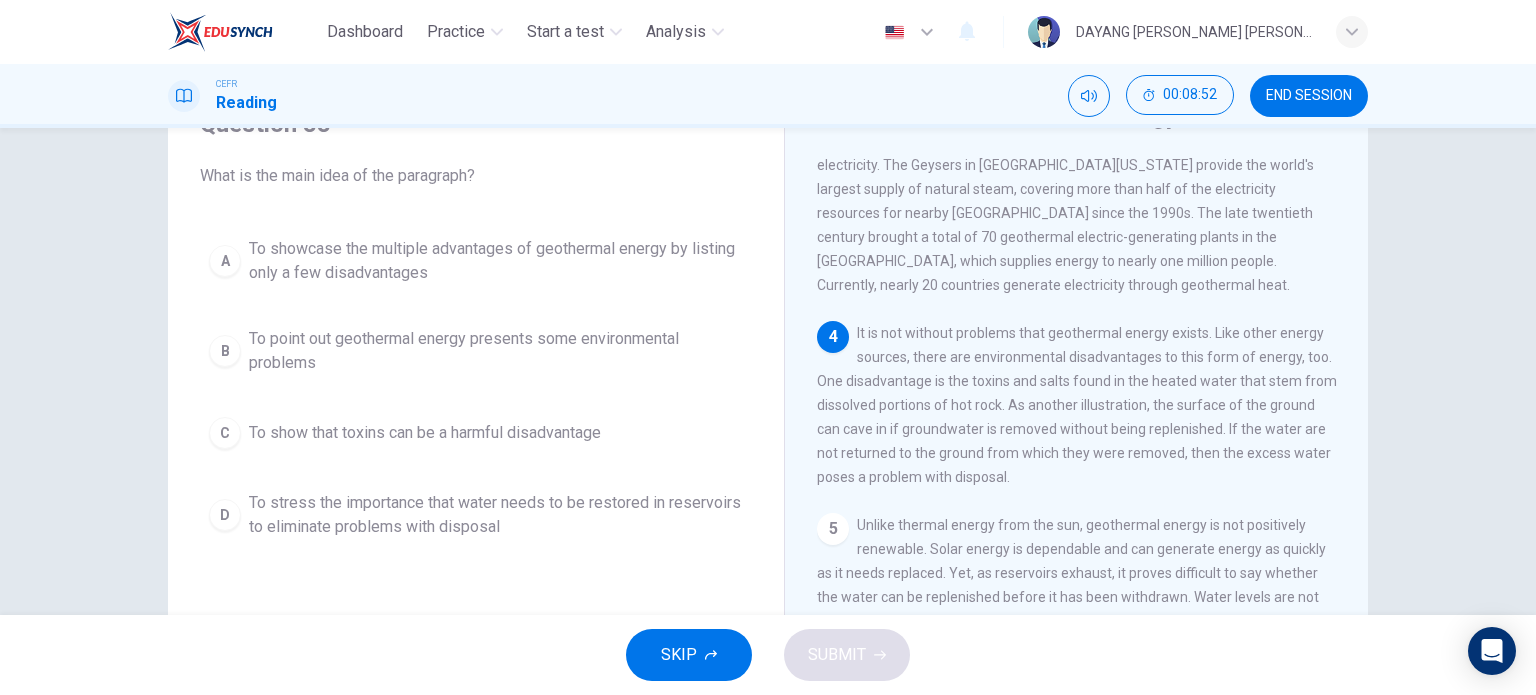 scroll, scrollTop: 600, scrollLeft: 0, axis: vertical 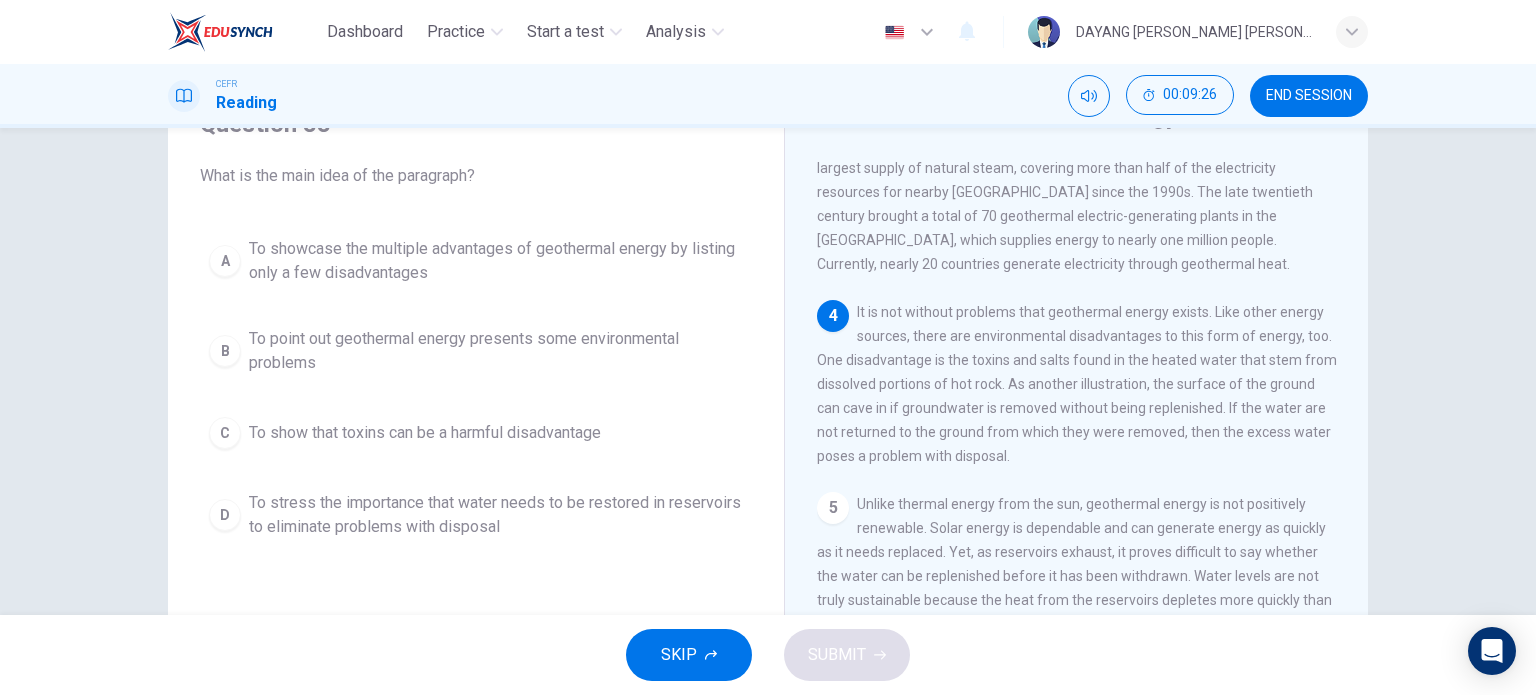 click on "A To showcase the multiple advantages of geothermal energy by listing only a few disadvantages B To point out geothermal energy presents some environmental problems C To show that toxins can be a harmful disadvantage D To stress the importance that water needs to be restored in reservoirs to eliminate problems with disposal" at bounding box center (476, 388) 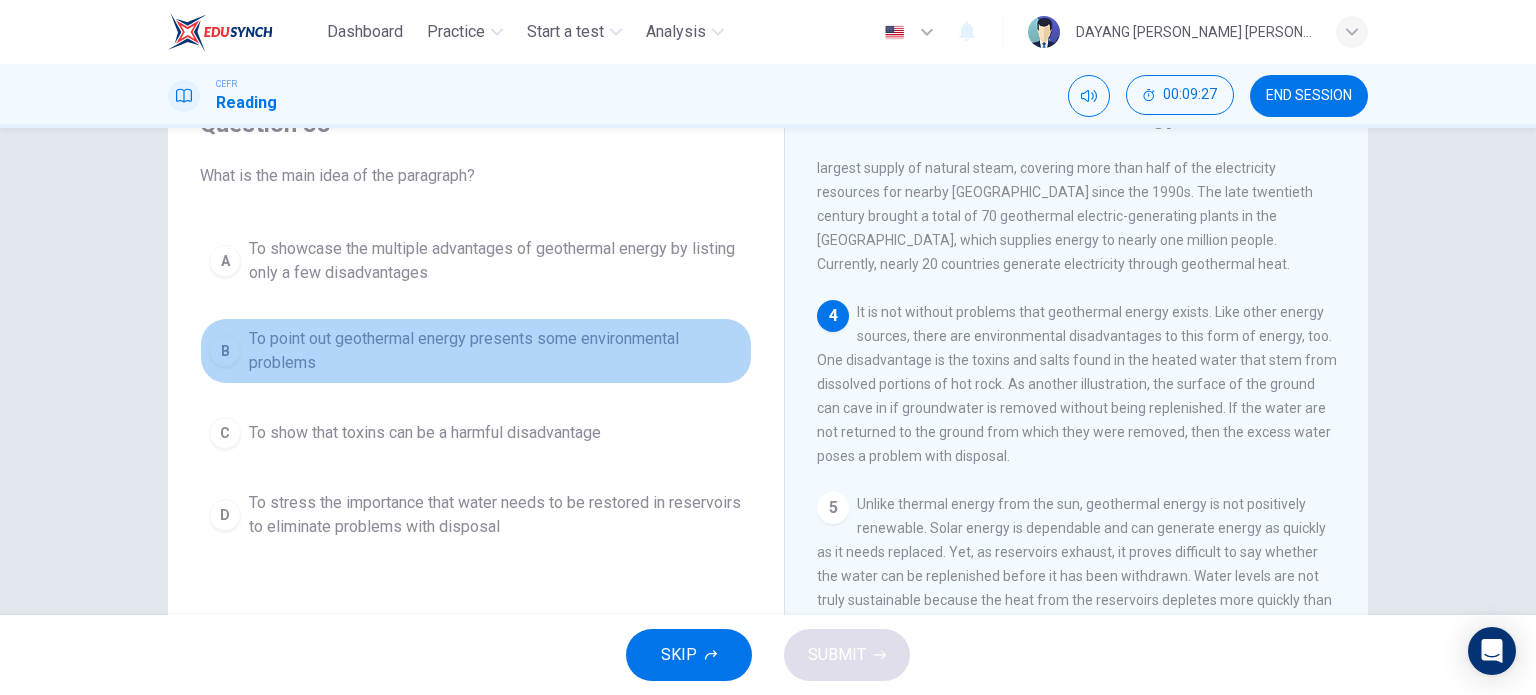click on "To point out geothermal energy presents some environmental problems" at bounding box center (496, 351) 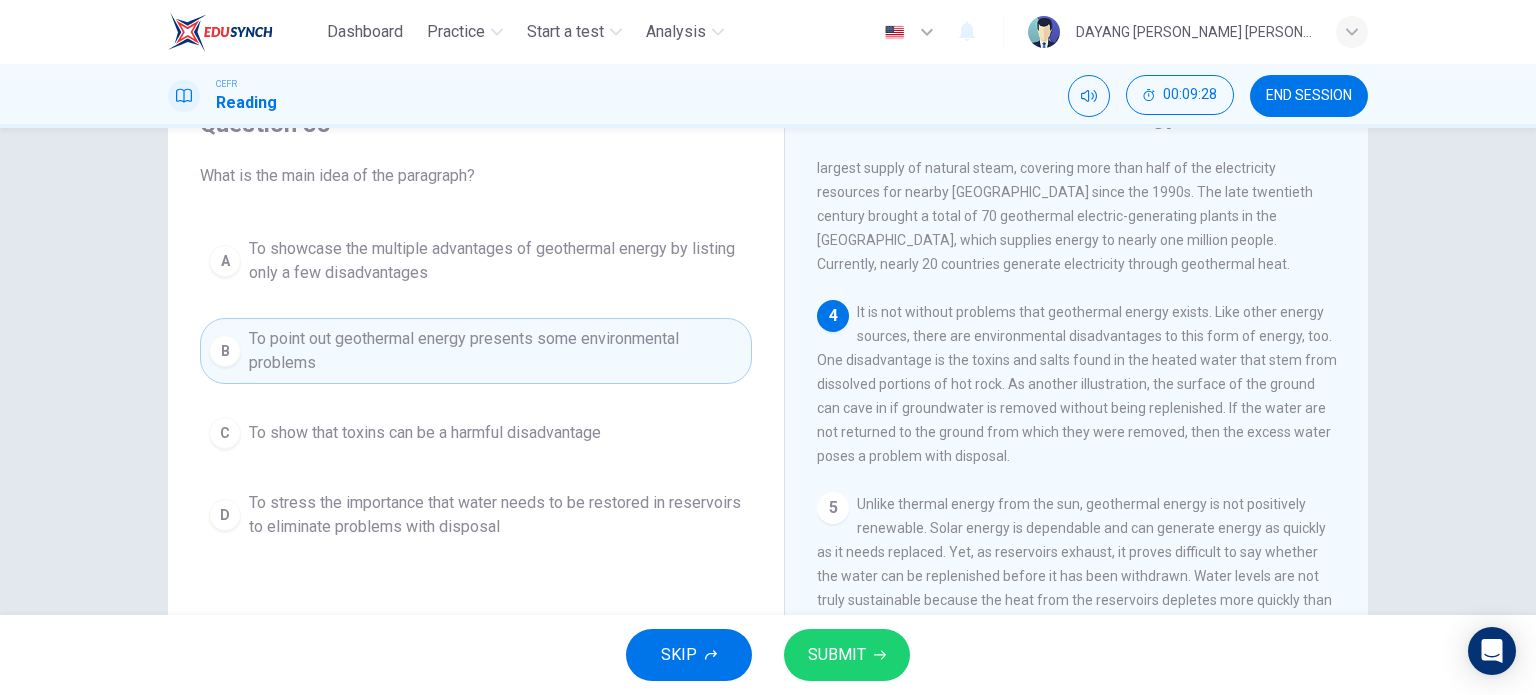 click on "SUBMIT" at bounding box center [837, 655] 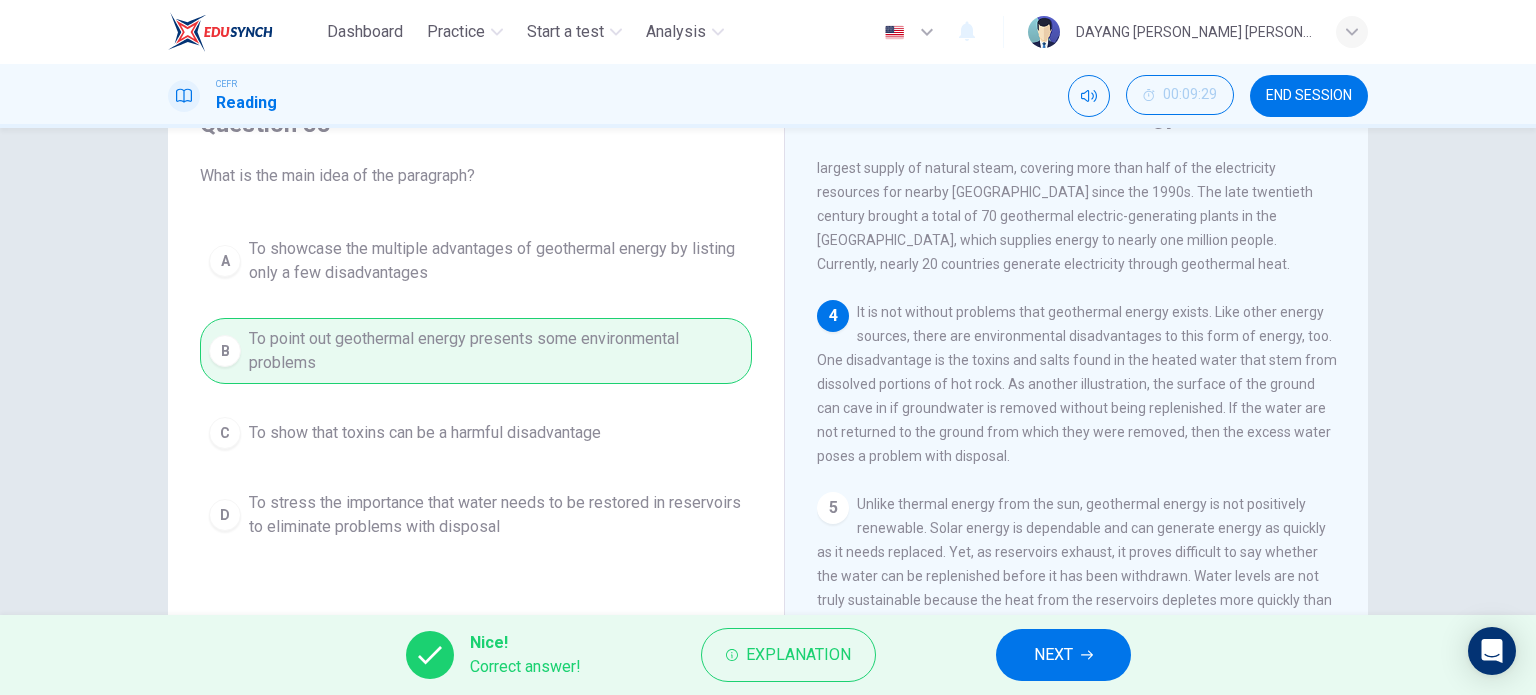 click on "NEXT" at bounding box center [1063, 655] 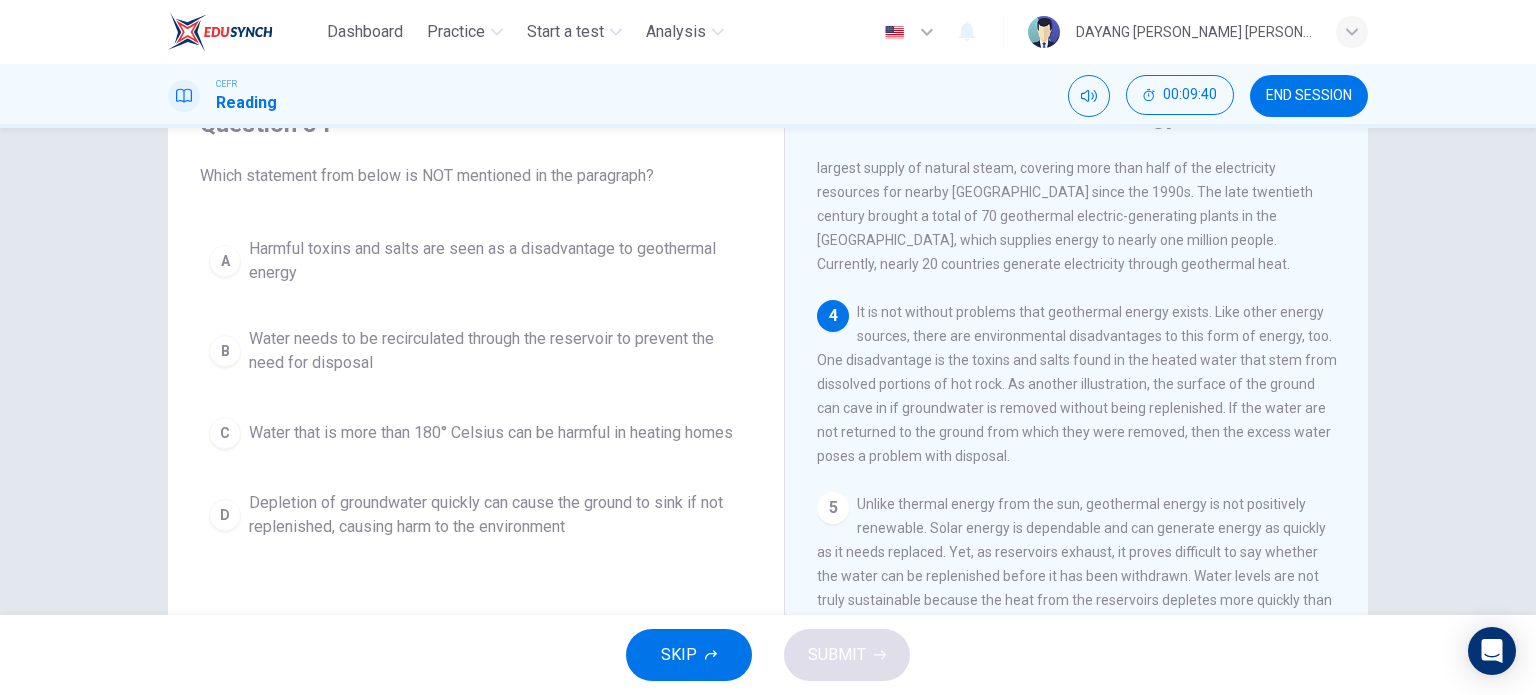 click on "C Water that is more than 180° Celsius can be harmful in heating homes" at bounding box center [476, 433] 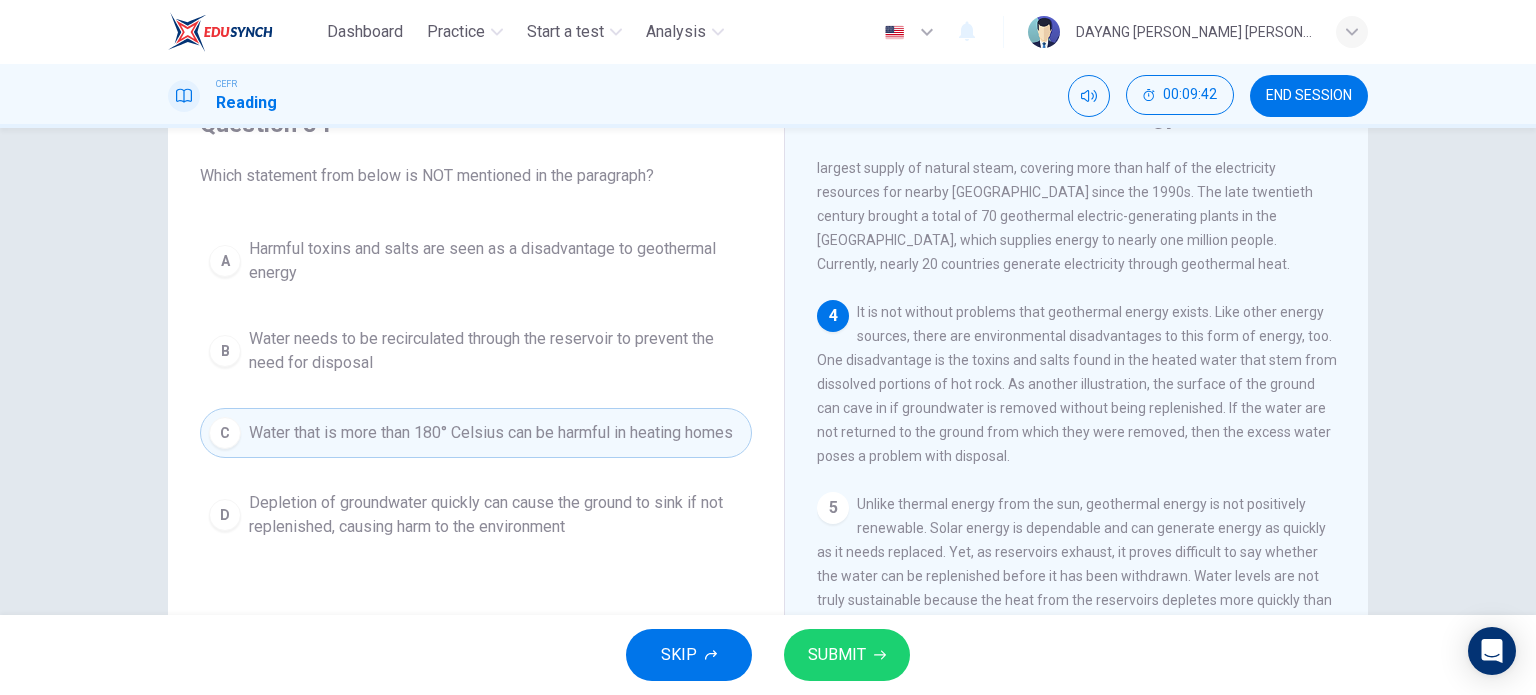 click on "SUBMIT" at bounding box center (847, 655) 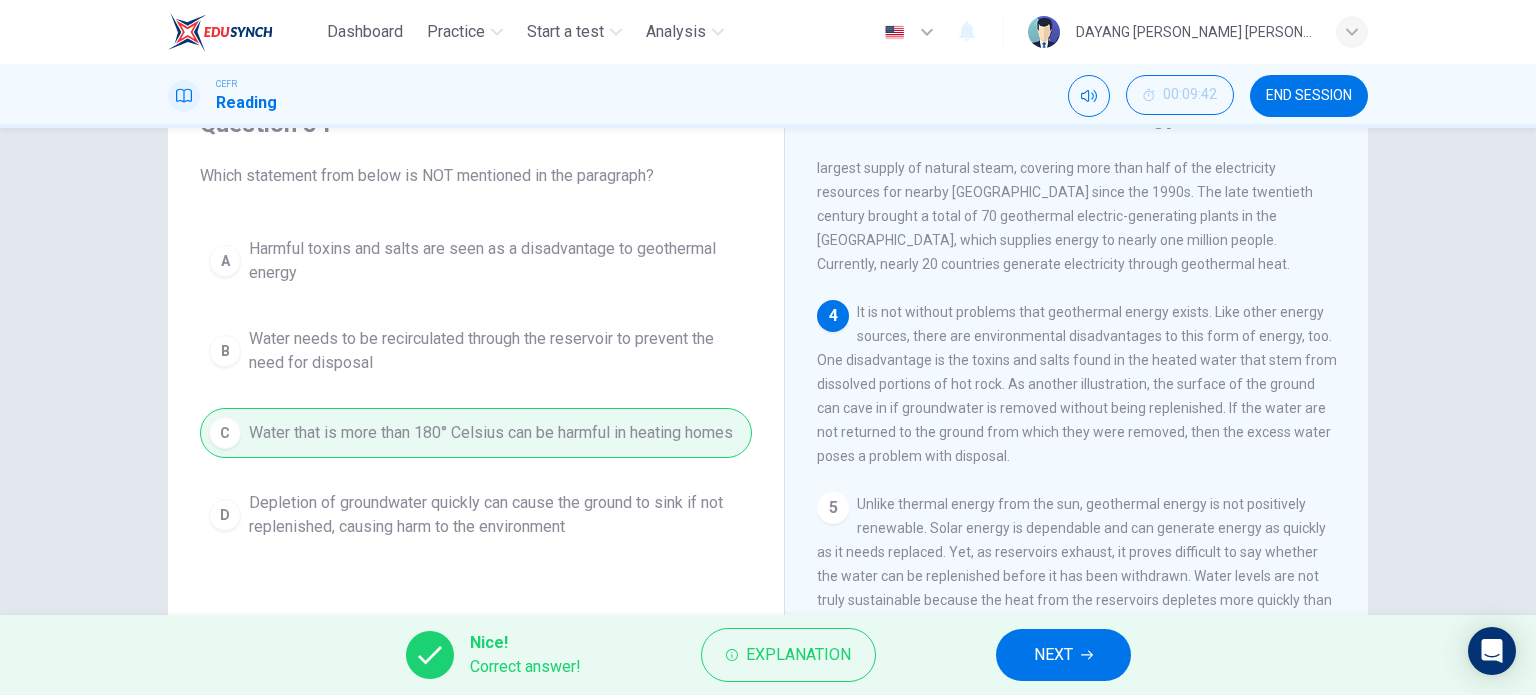 click on "NEXT" at bounding box center (1063, 655) 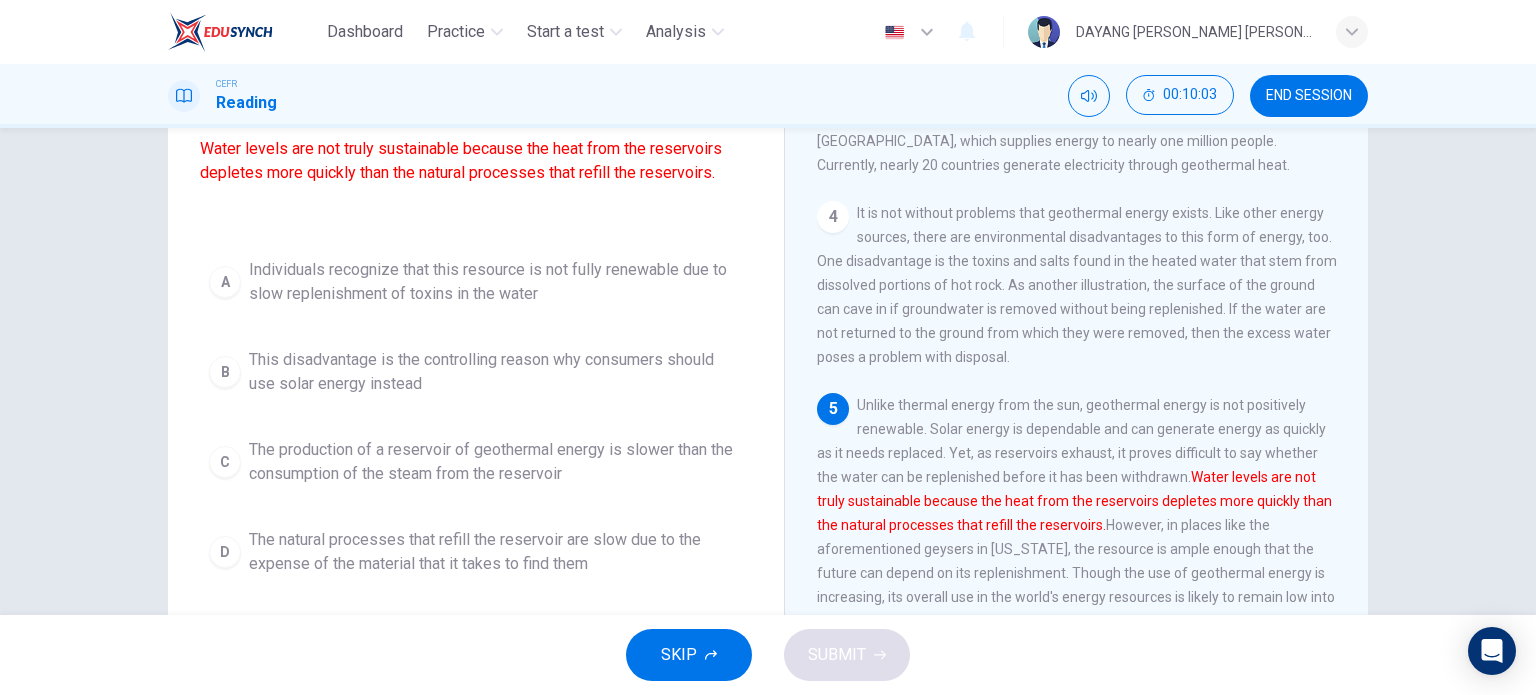 scroll, scrollTop: 200, scrollLeft: 0, axis: vertical 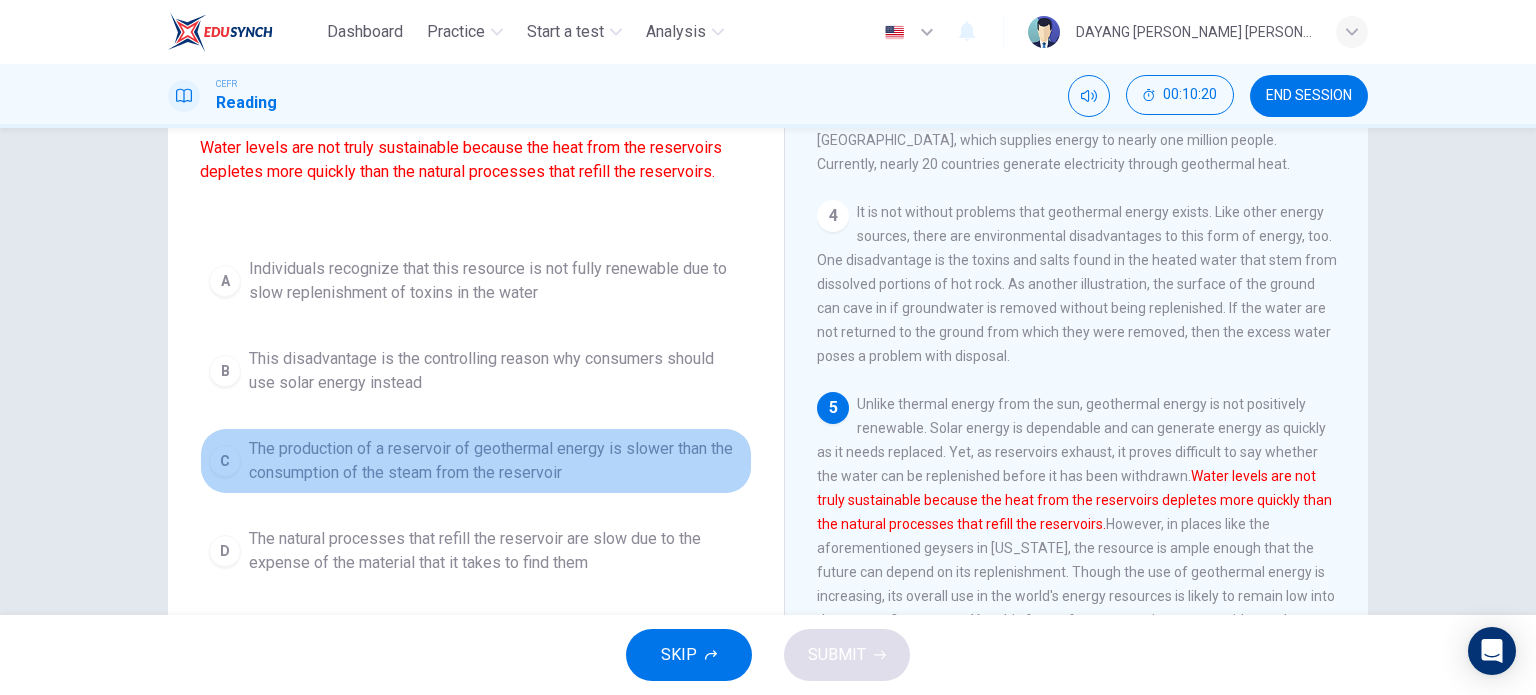 click on "The production of a reservoir of geothermal energy is slower than the consumption of the steam from the reservoir" at bounding box center [496, 461] 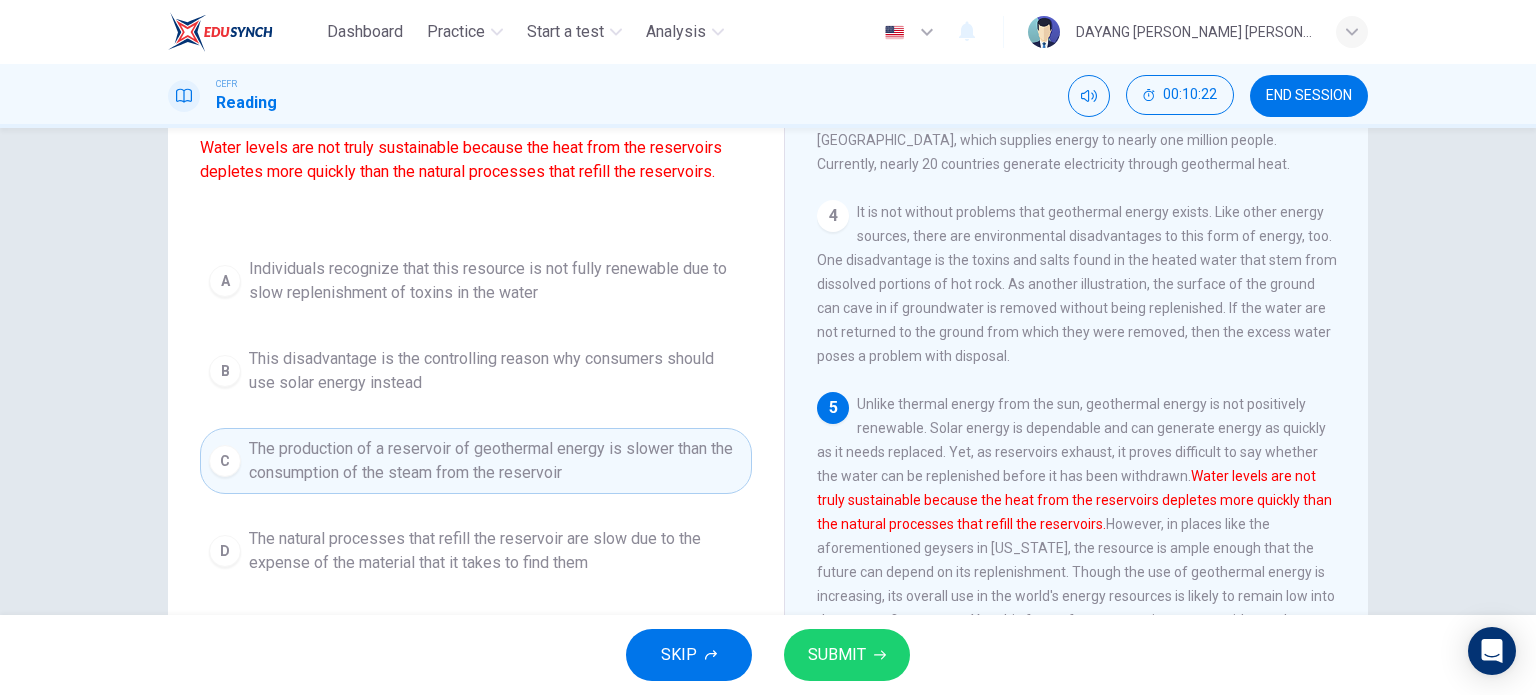 click on "SUBMIT" at bounding box center [837, 655] 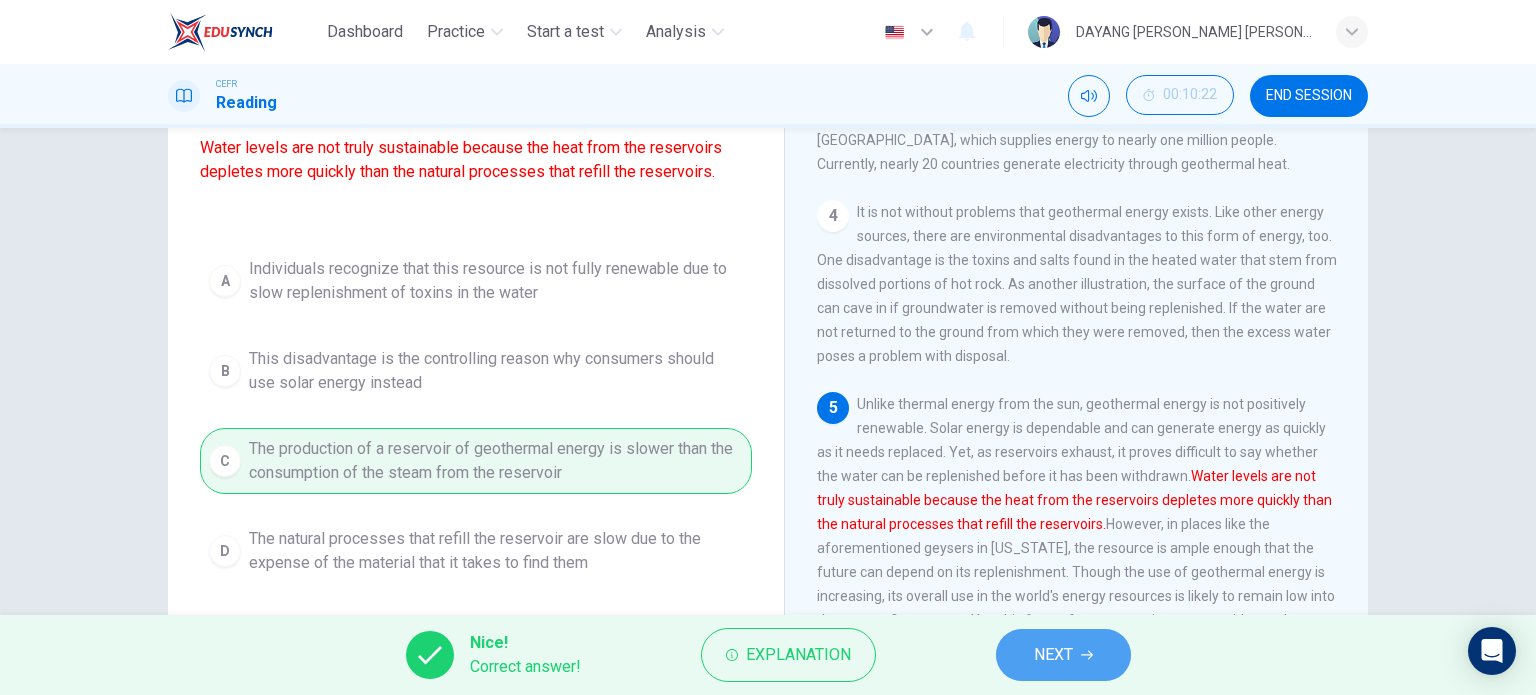 click on "NEXT" at bounding box center (1063, 655) 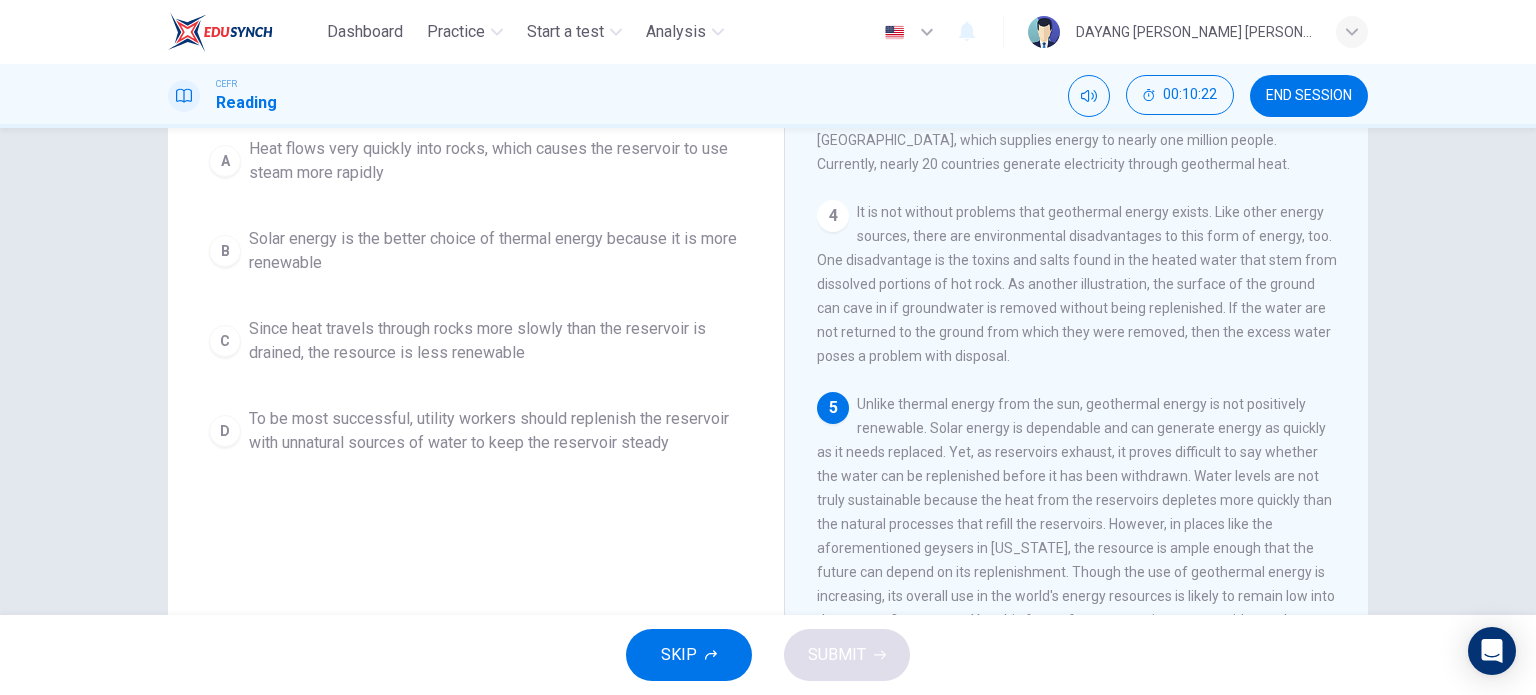 scroll, scrollTop: 0, scrollLeft: 0, axis: both 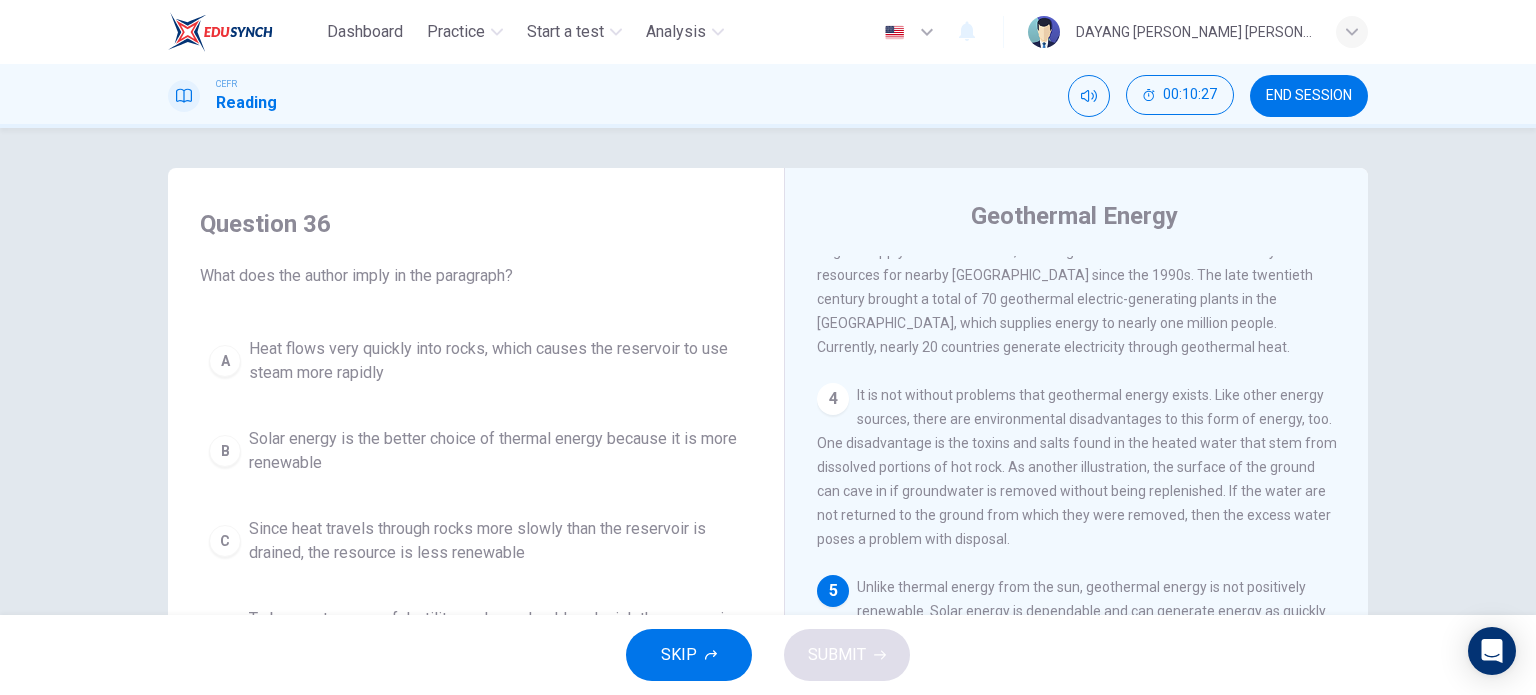 click on "It is not without problems that geothermal energy exists. Like other energy sources, there are environmental disadvantages to this form of energy, too. One disadvantage is the toxins and salts found in the heated water that stem from dissolved portions of hot rock. As another illustration, the surface of the ground can cave in if groundwater is removed without being replenished. If the water are not returned to the ground from which they were removed, then the excess water poses a problem with disposal." at bounding box center (1077, 467) 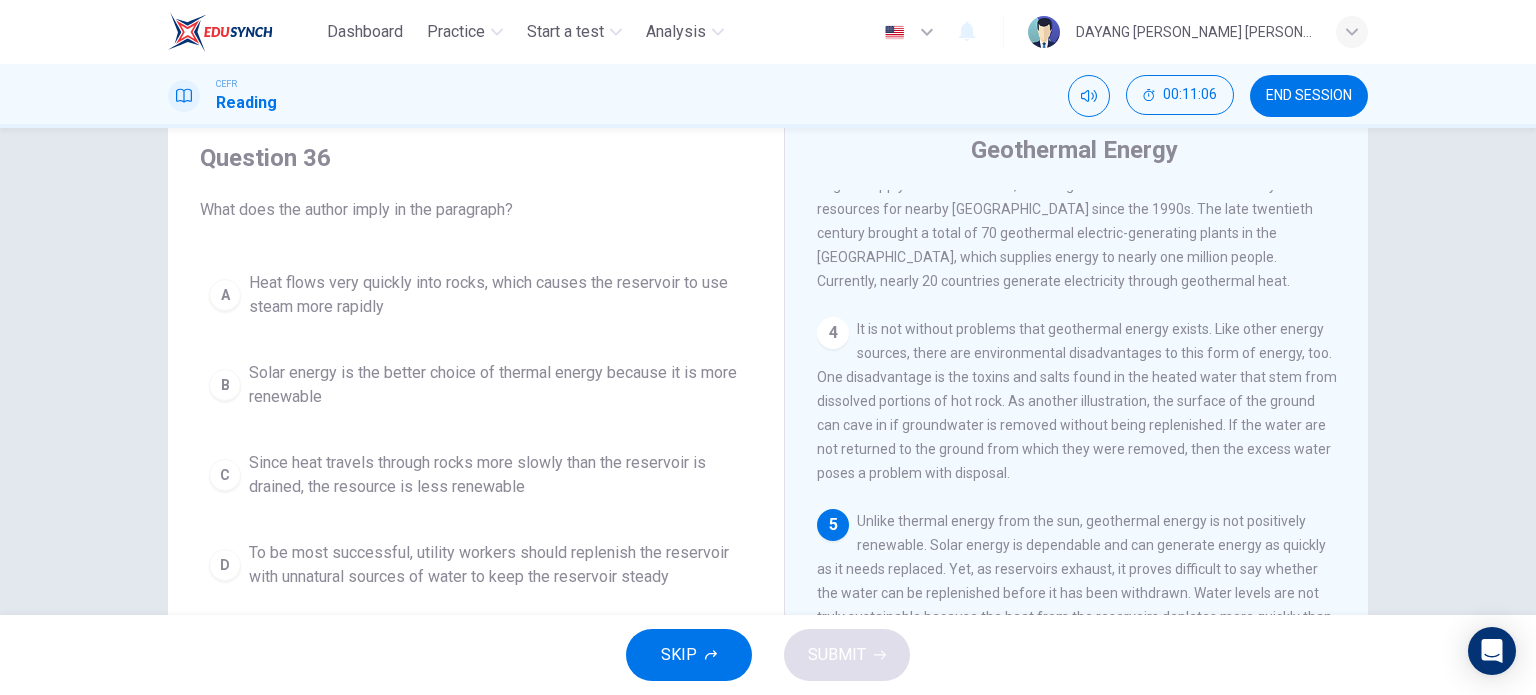 scroll, scrollTop: 100, scrollLeft: 0, axis: vertical 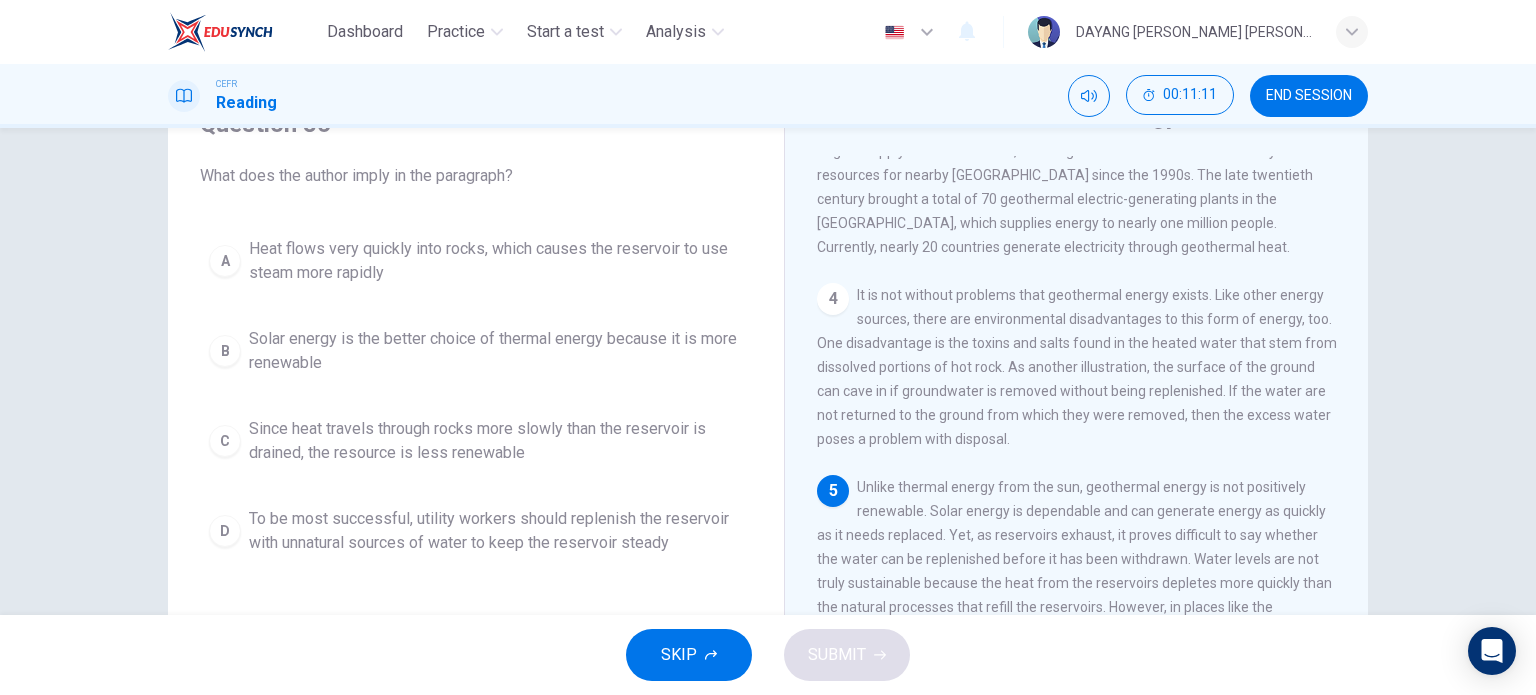 click on "Solar energy is the better choice of thermal energy because it is more renewable" at bounding box center [496, 351] 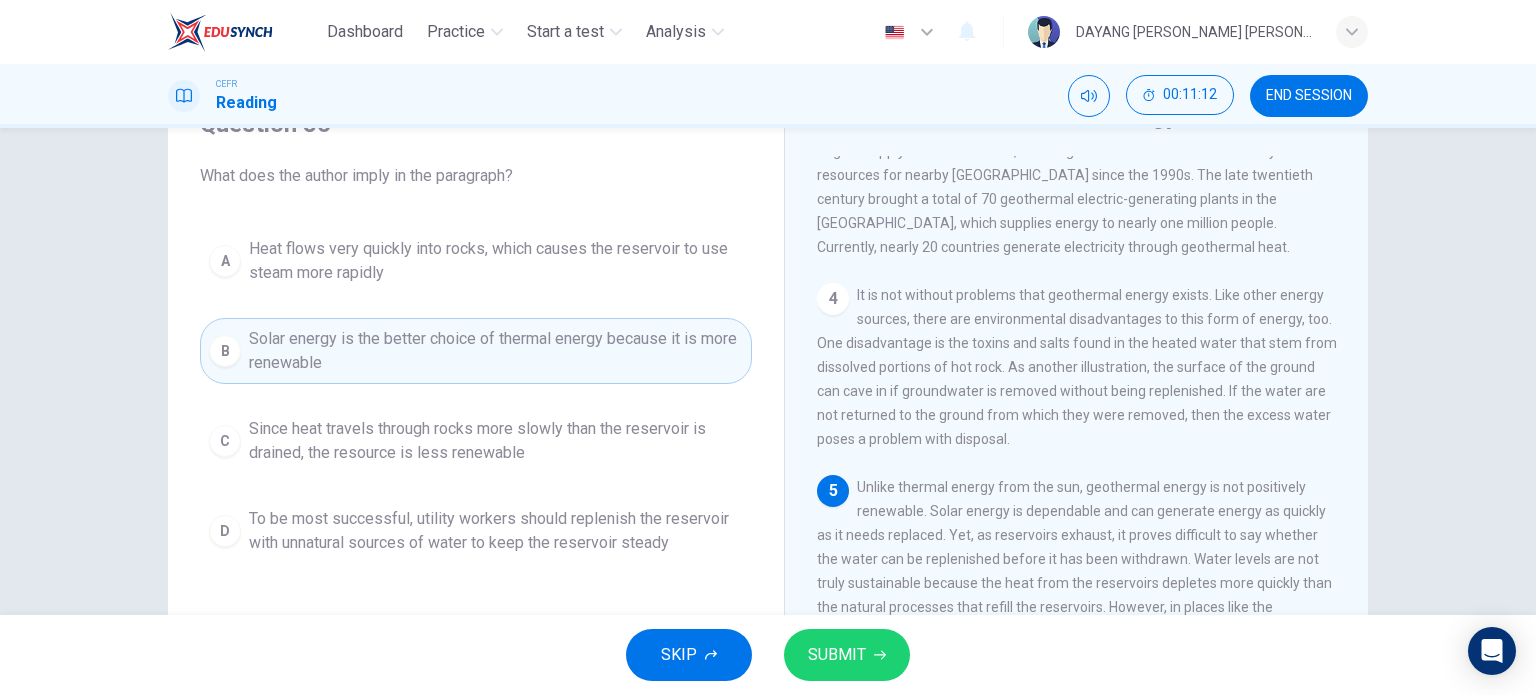 click on "SUBMIT" at bounding box center [837, 655] 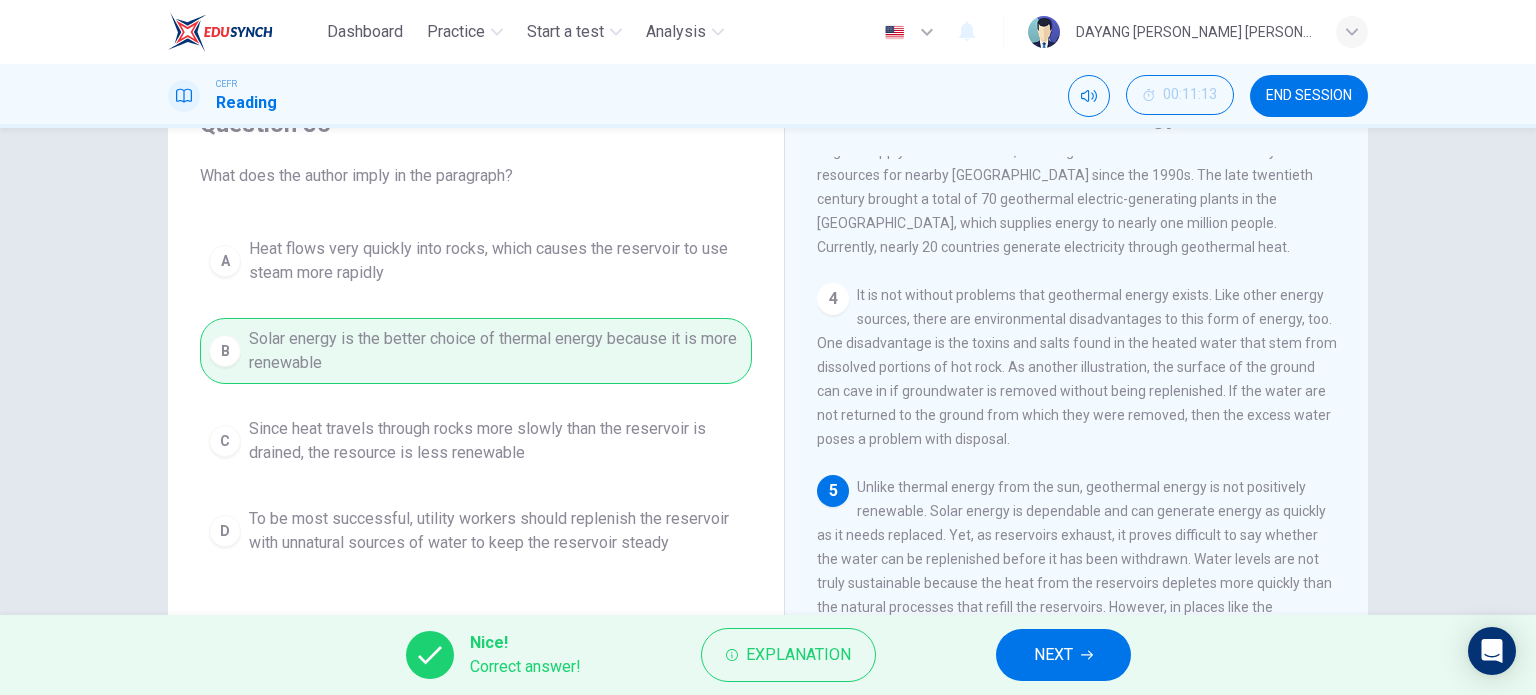 click on "NEXT" at bounding box center (1063, 655) 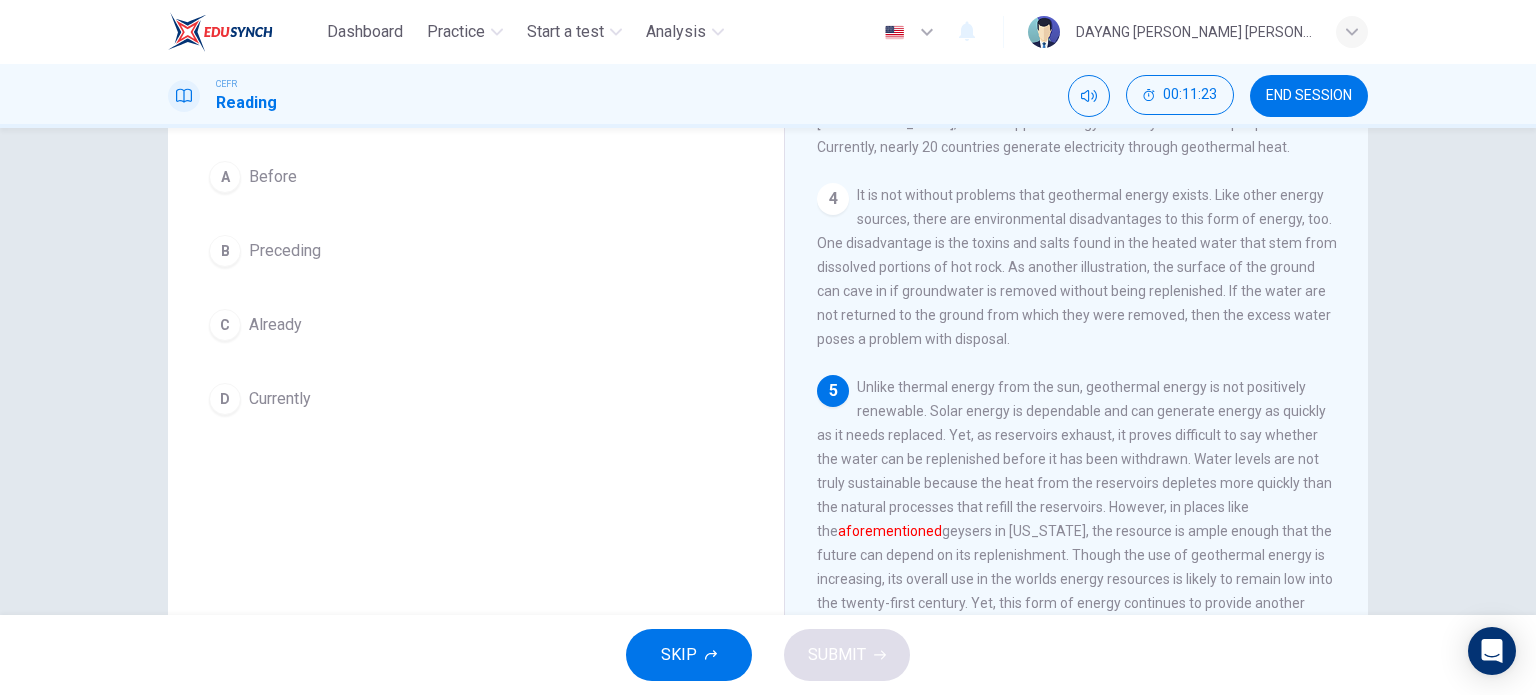 scroll, scrollTop: 0, scrollLeft: 0, axis: both 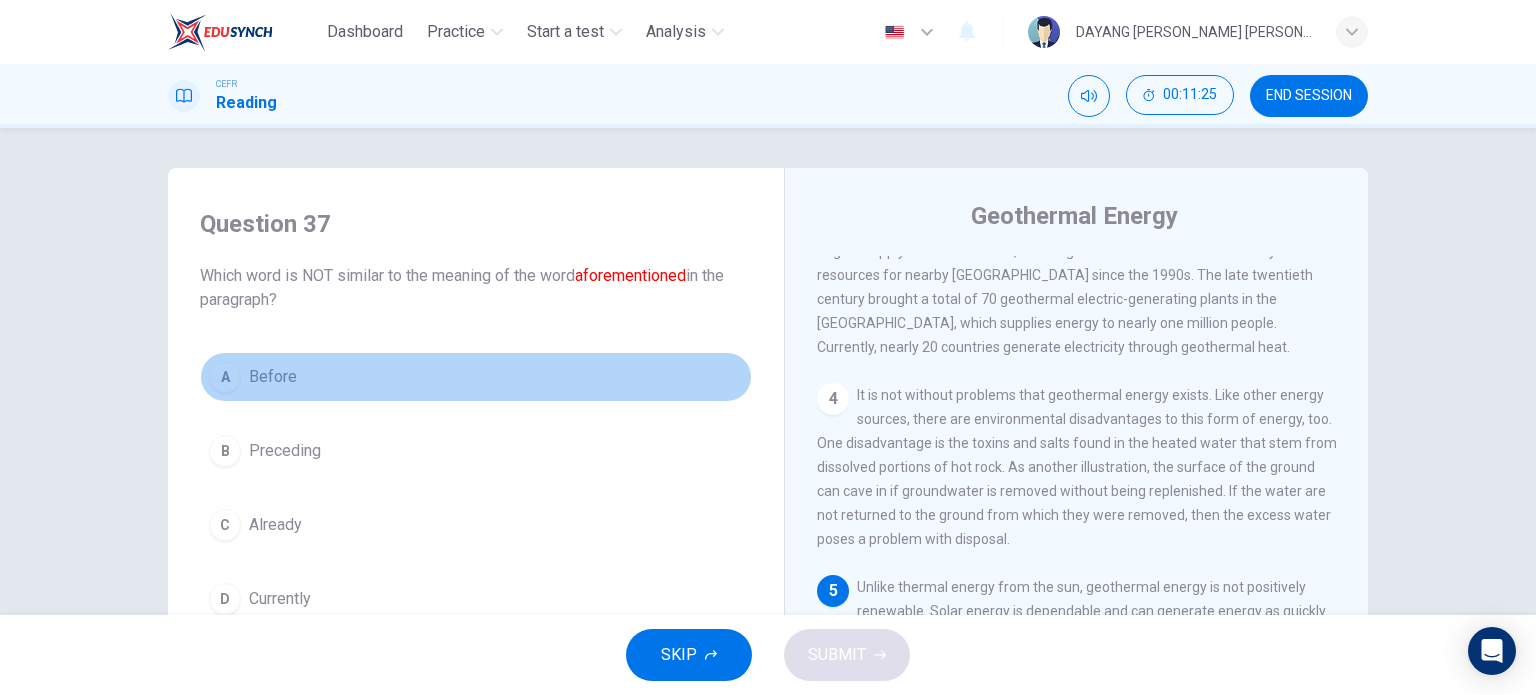 click on "Before" at bounding box center [273, 377] 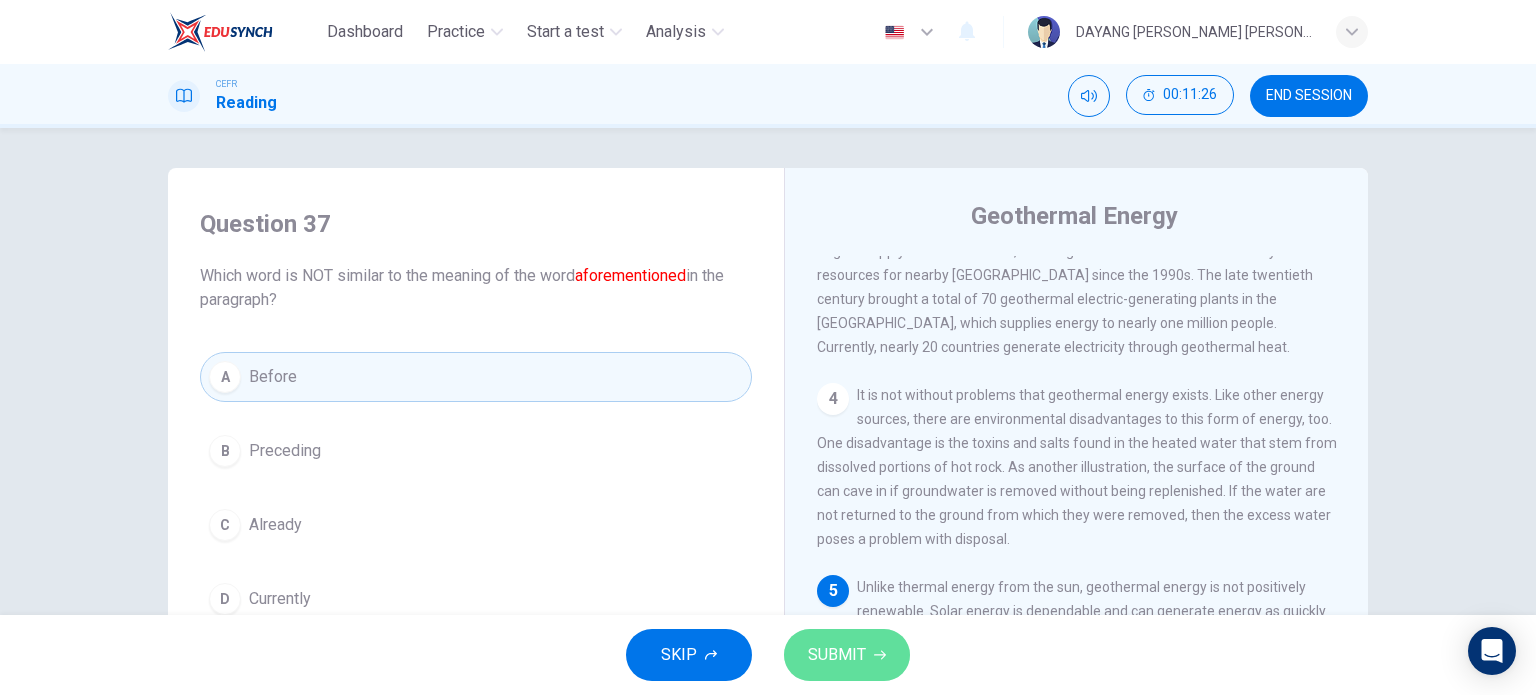 click on "SUBMIT" at bounding box center (837, 655) 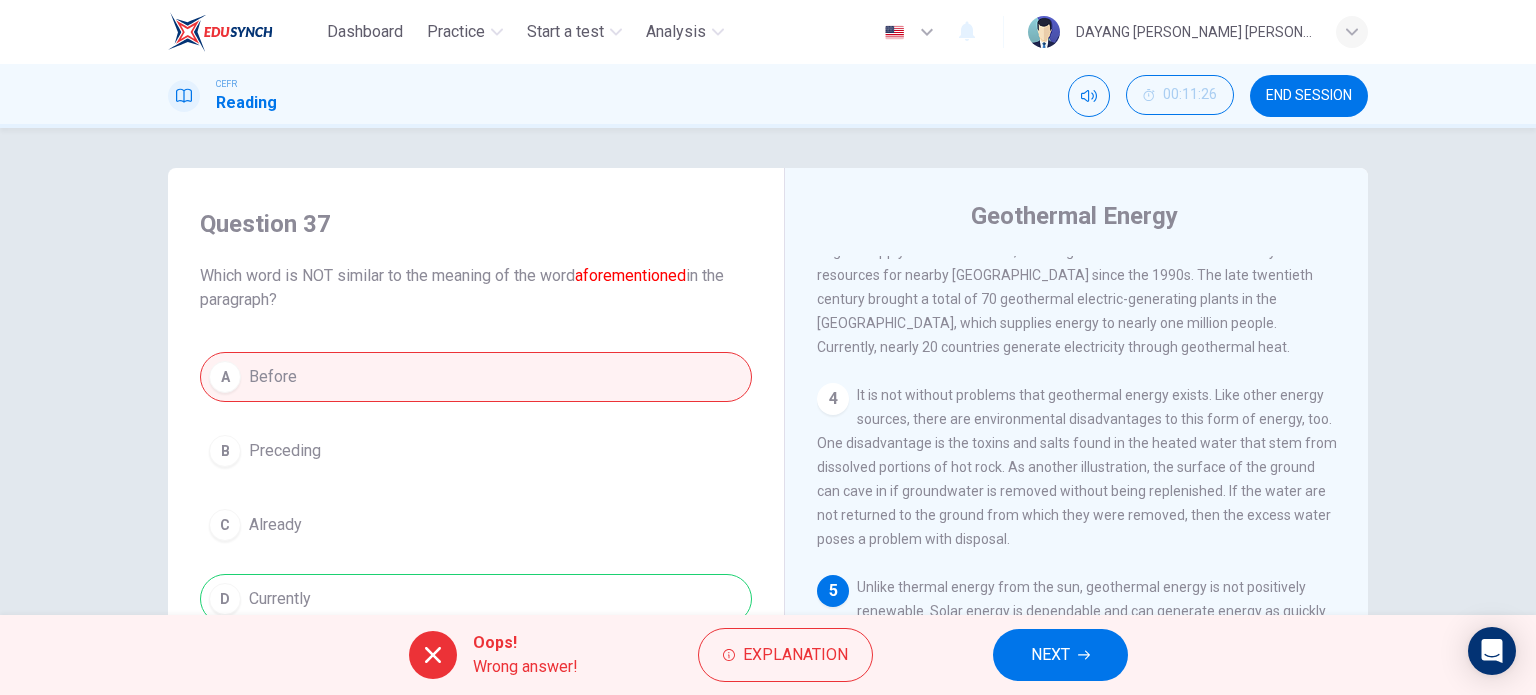 click on "NEXT" at bounding box center (1050, 655) 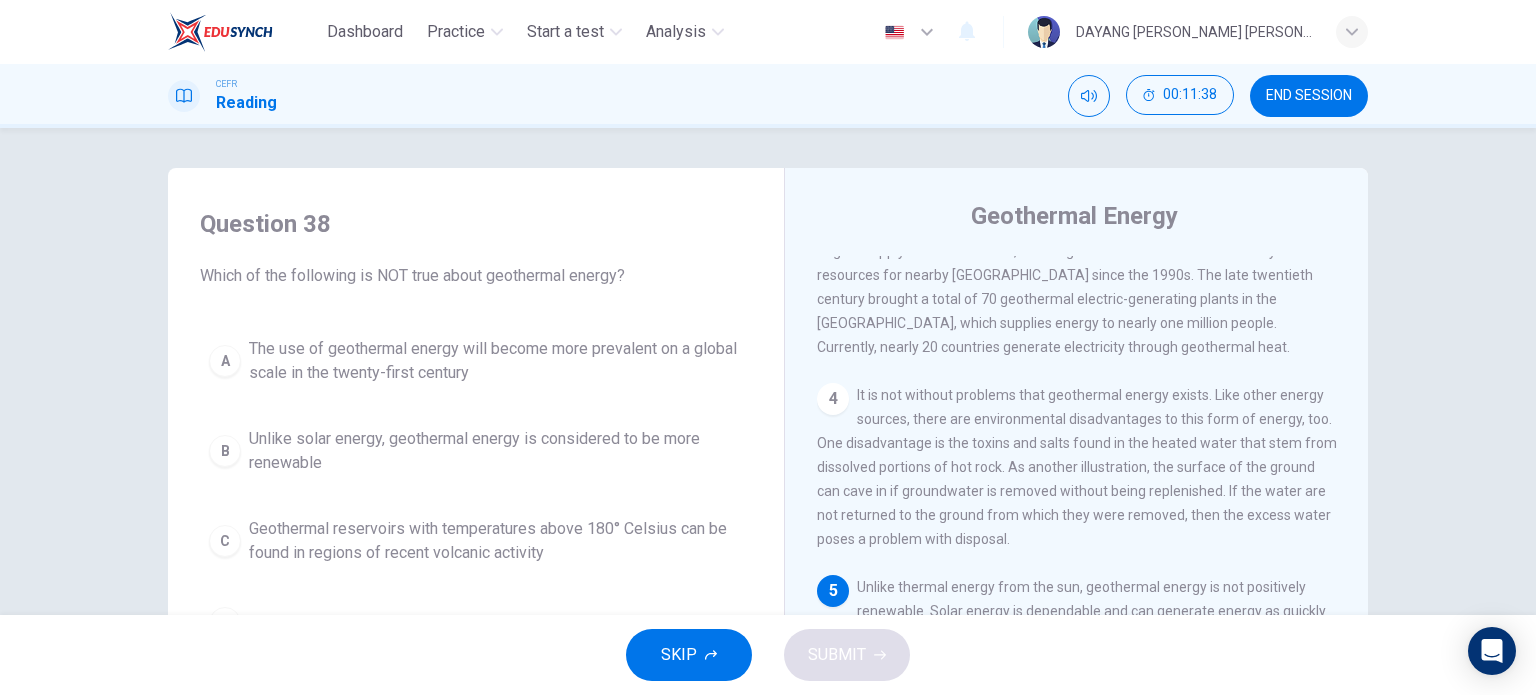 click on "Geothermal reservoirs with temperatures above 180° Celsius can be found in regions of recent volcanic activity" at bounding box center [496, 541] 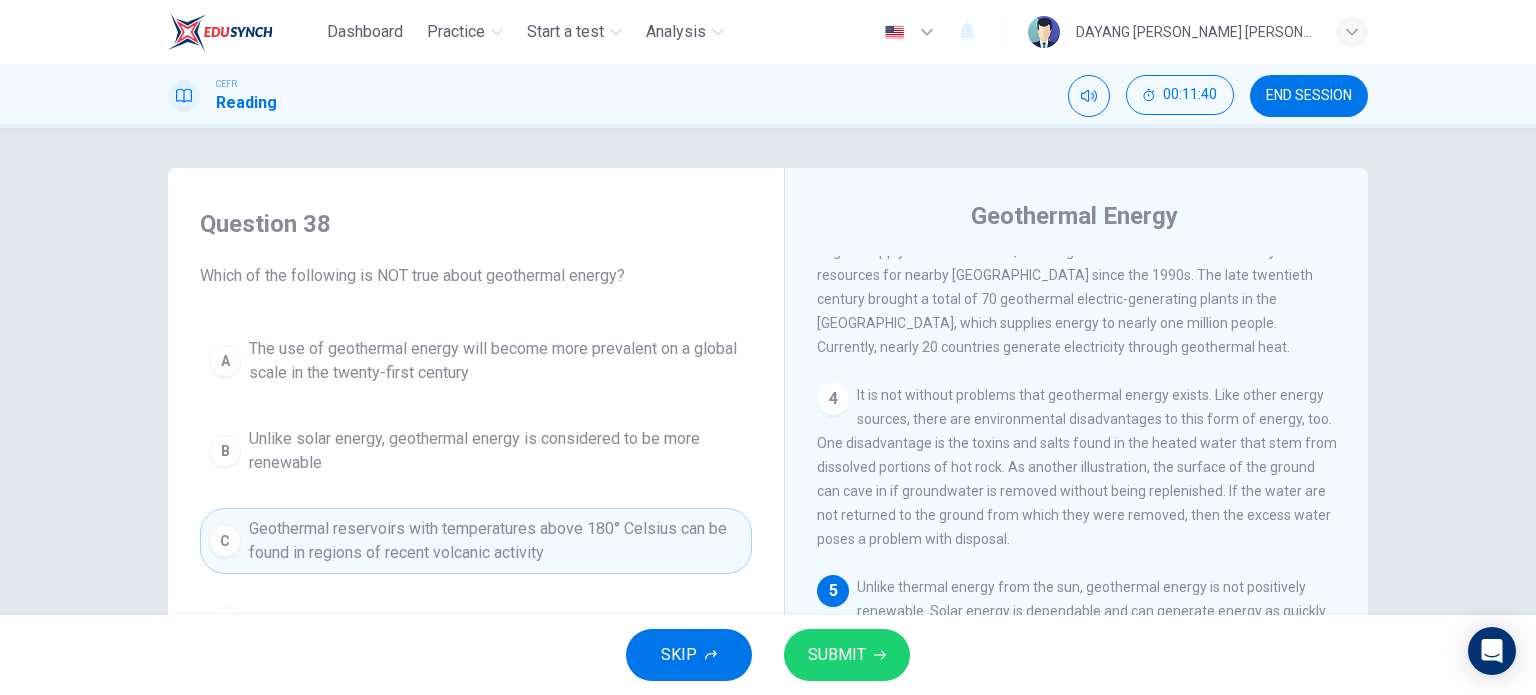 click on "The use of geothermal energy will become more prevalent on a global scale in the twenty-first century" at bounding box center [496, 361] 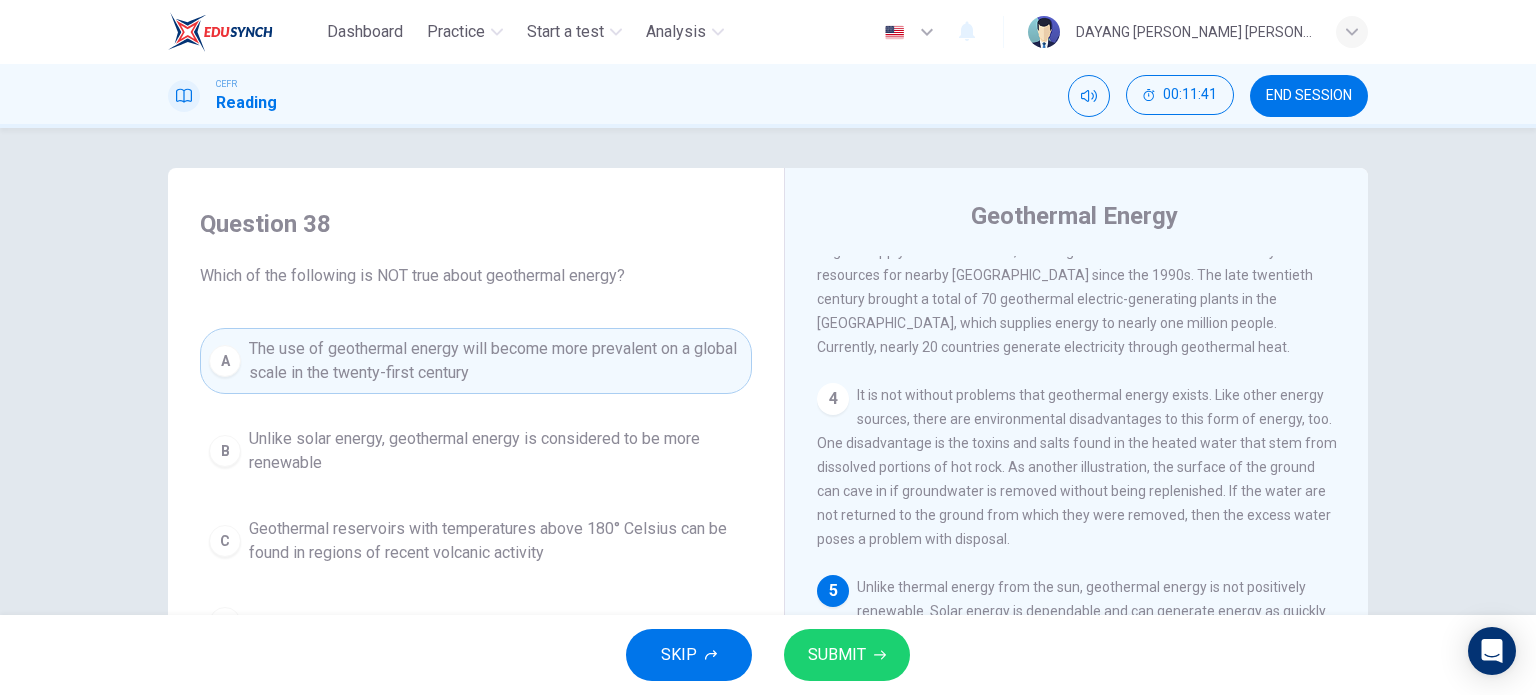 click on "SKIP SUBMIT" at bounding box center [768, 655] 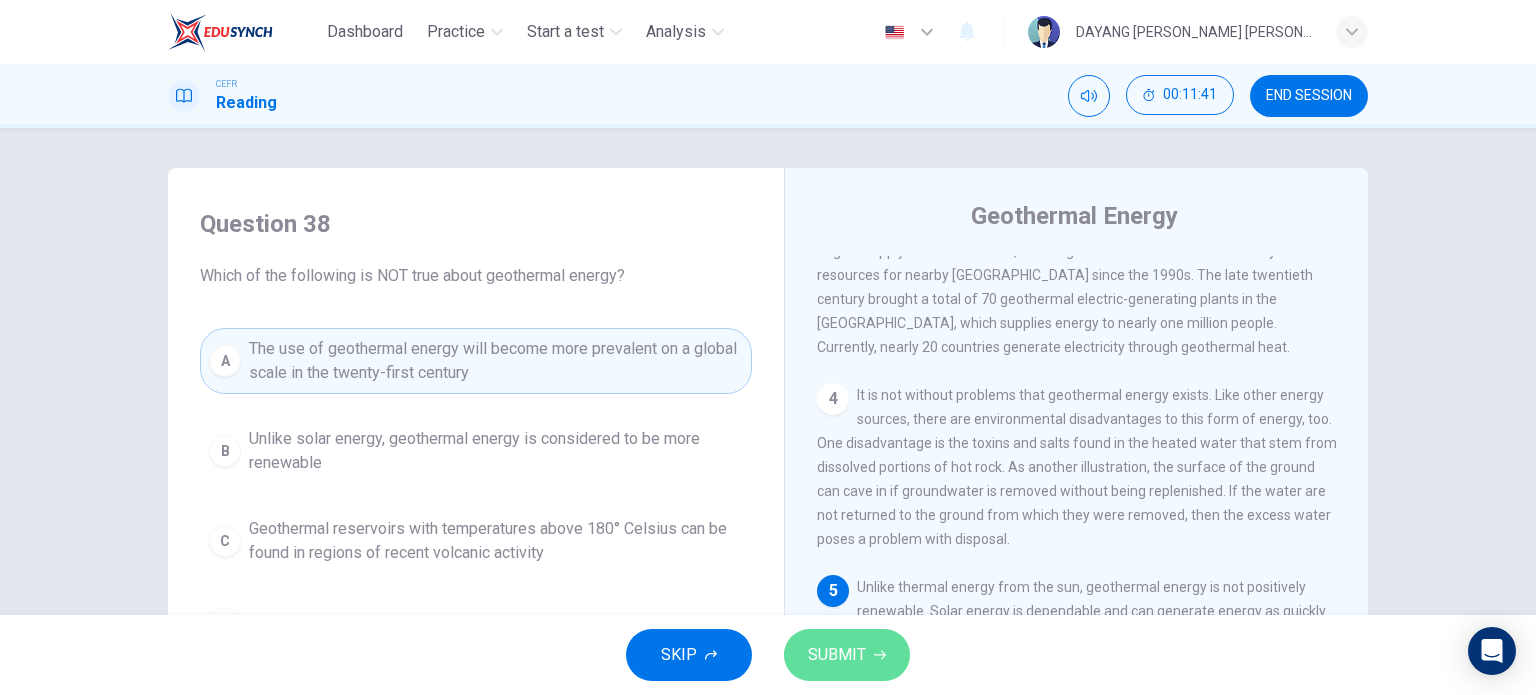 click on "SUBMIT" at bounding box center (837, 655) 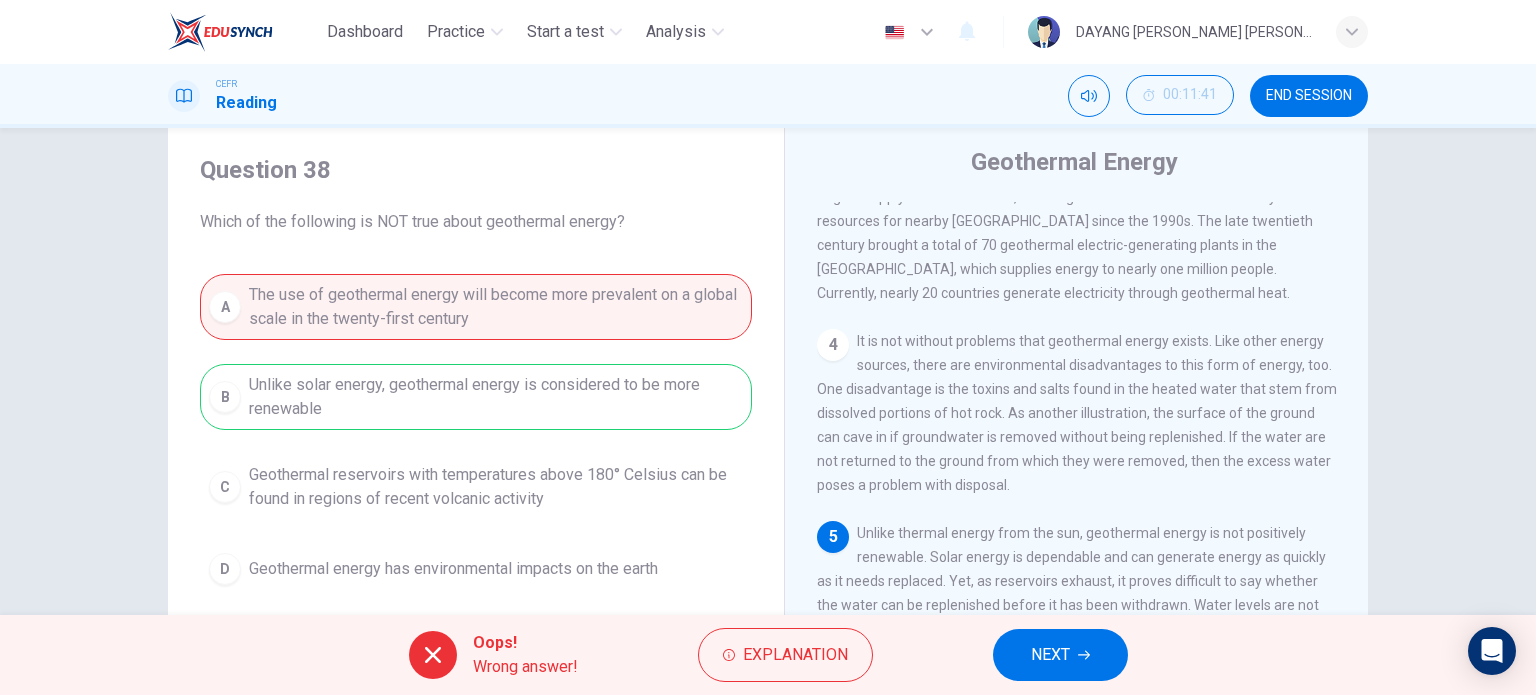 scroll, scrollTop: 100, scrollLeft: 0, axis: vertical 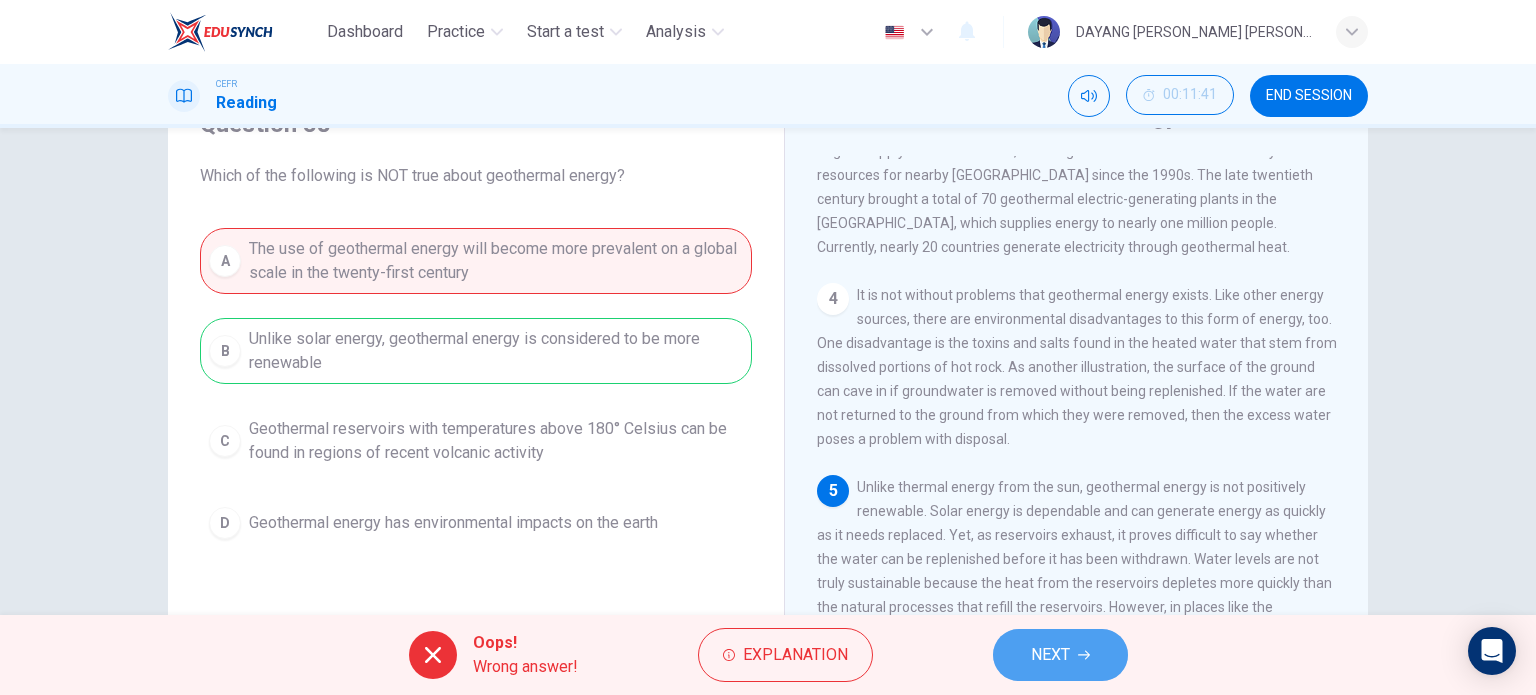 click on "NEXT" at bounding box center [1060, 655] 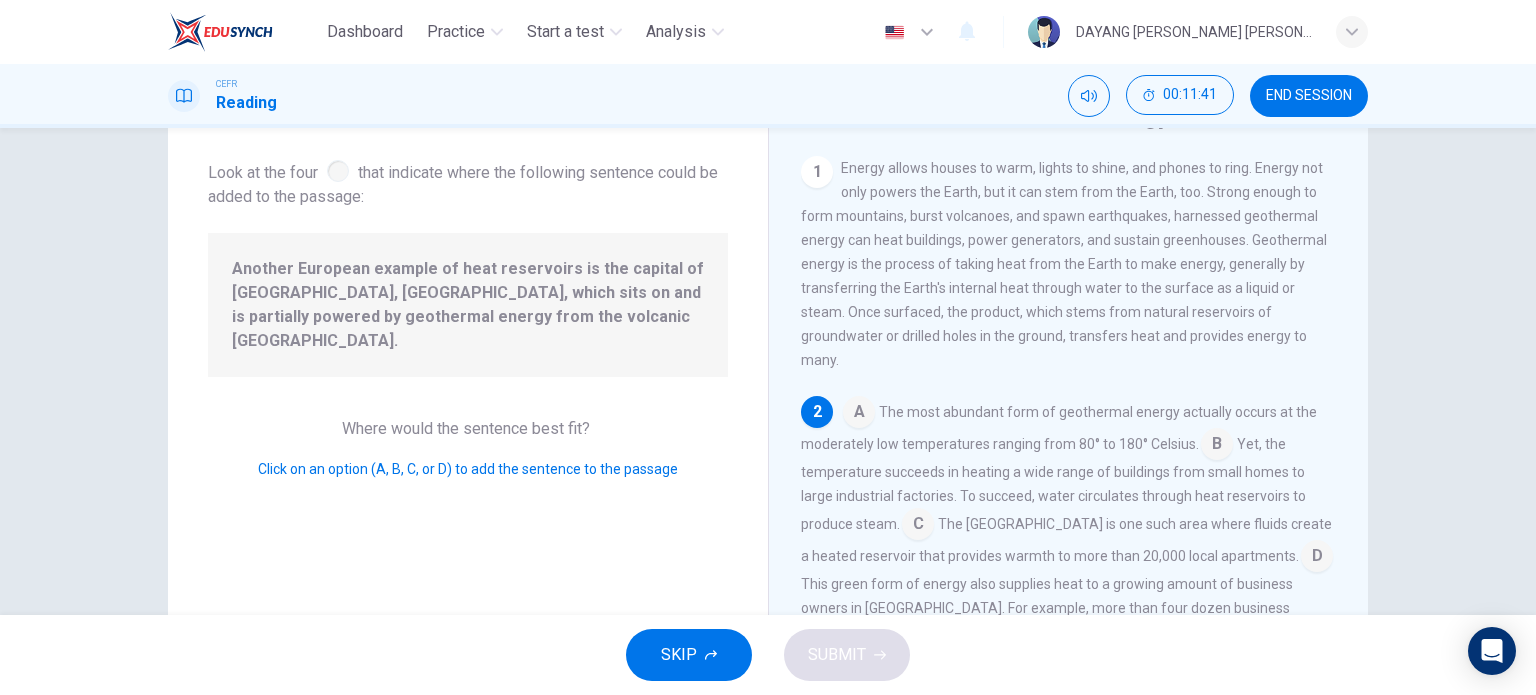 scroll, scrollTop: 144, scrollLeft: 0, axis: vertical 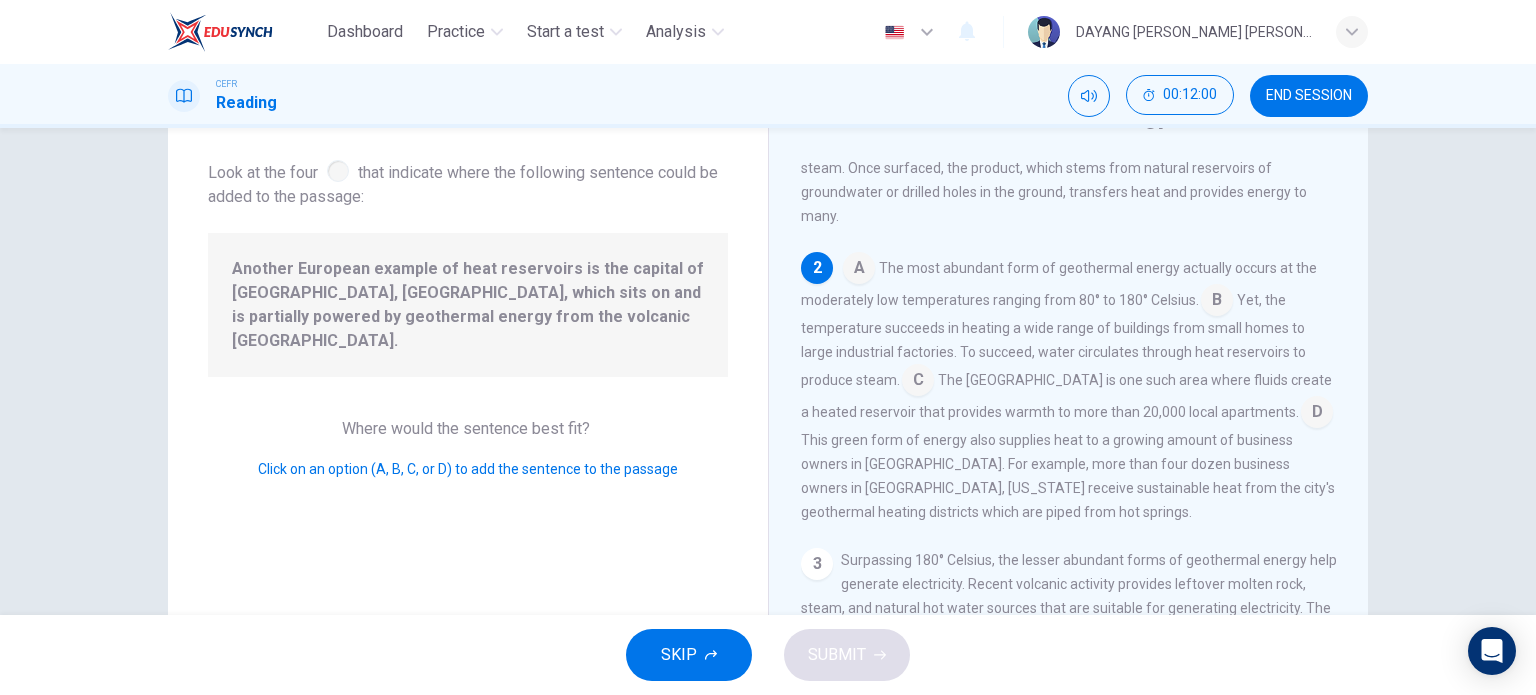 click at bounding box center [1317, 414] 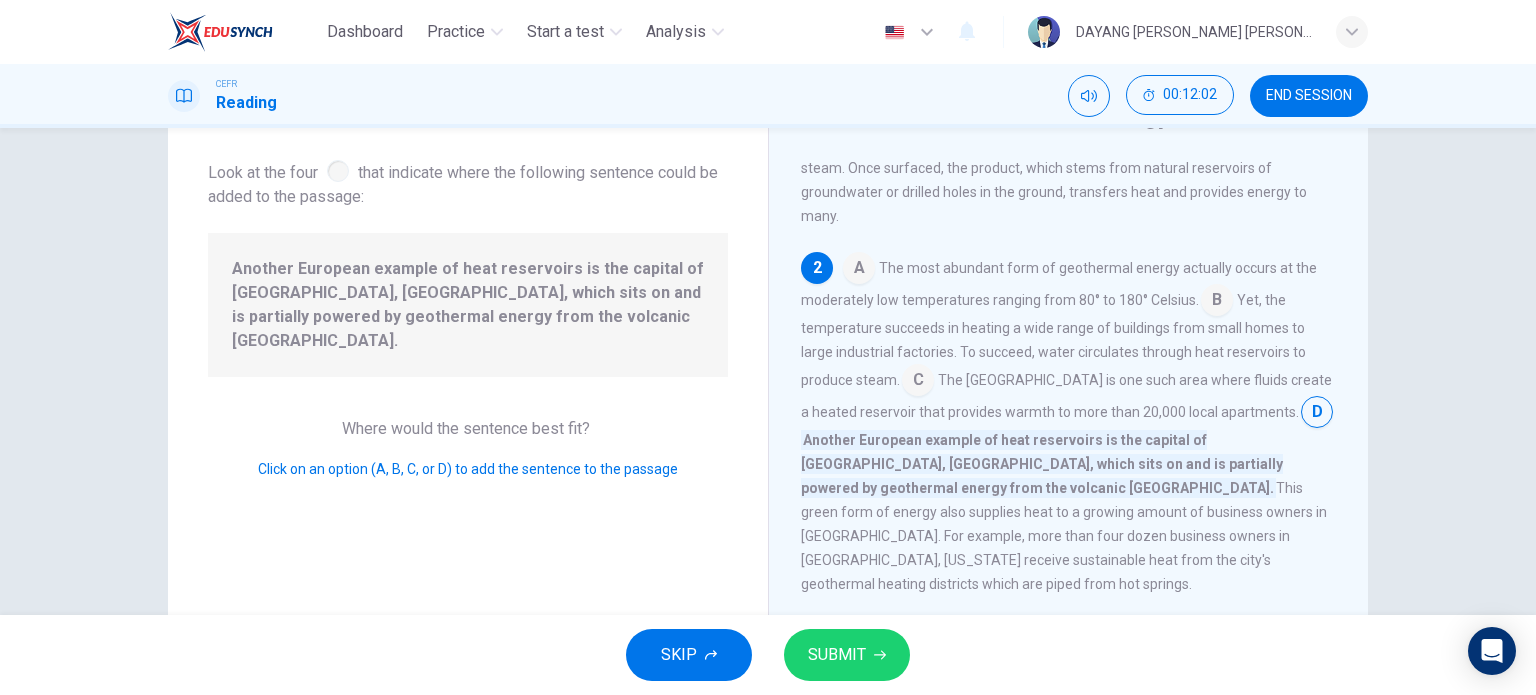 click on "SUBMIT" at bounding box center (837, 655) 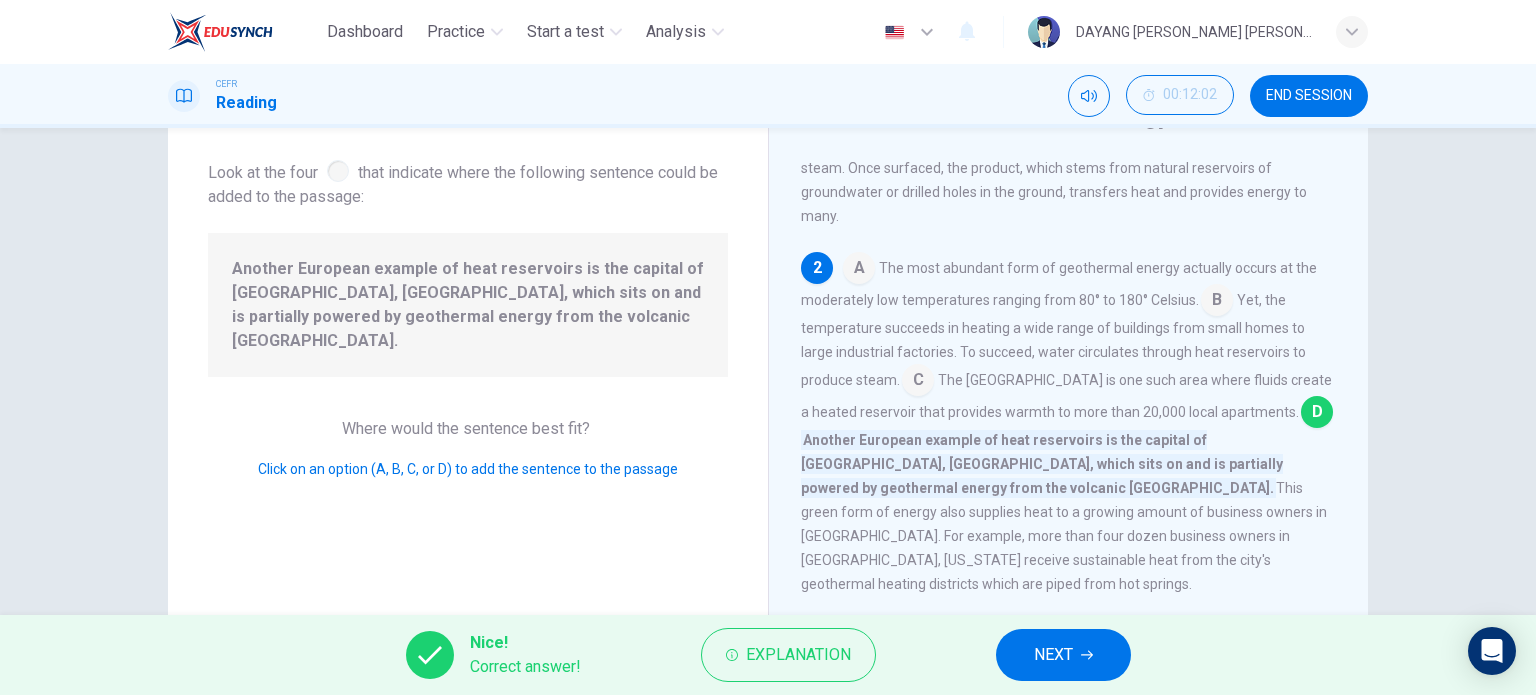 click on "NEXT" at bounding box center [1053, 655] 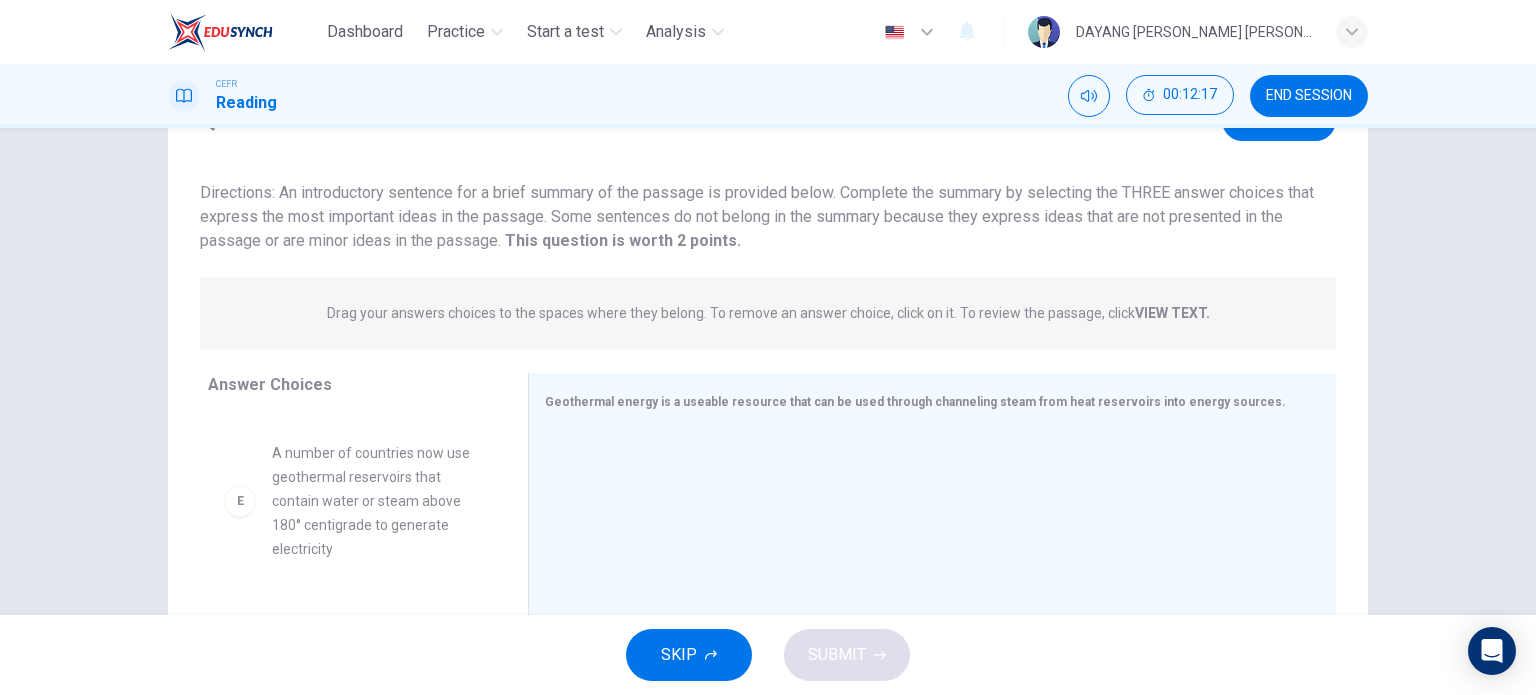 scroll, scrollTop: 708, scrollLeft: 0, axis: vertical 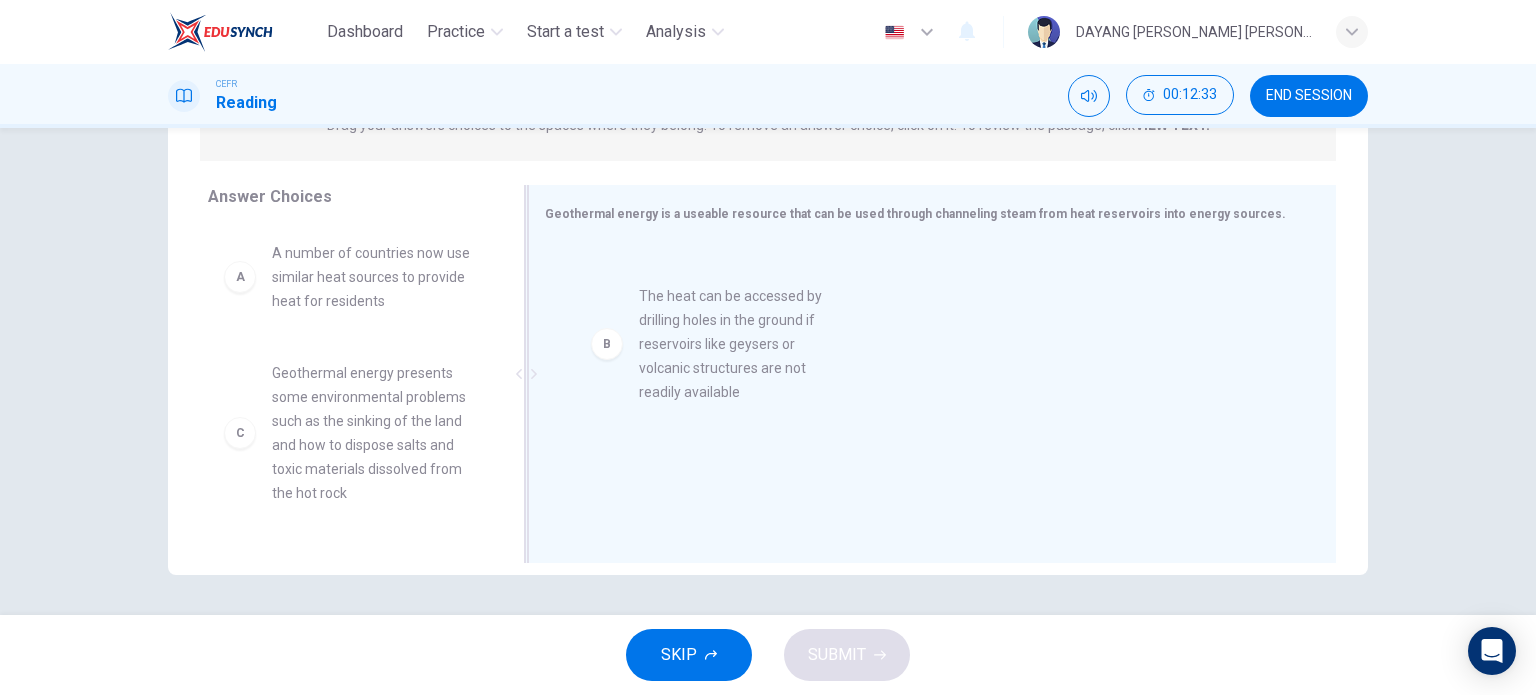 drag, startPoint x: 352, startPoint y: 435, endPoint x: 730, endPoint y: 358, distance: 385.76288 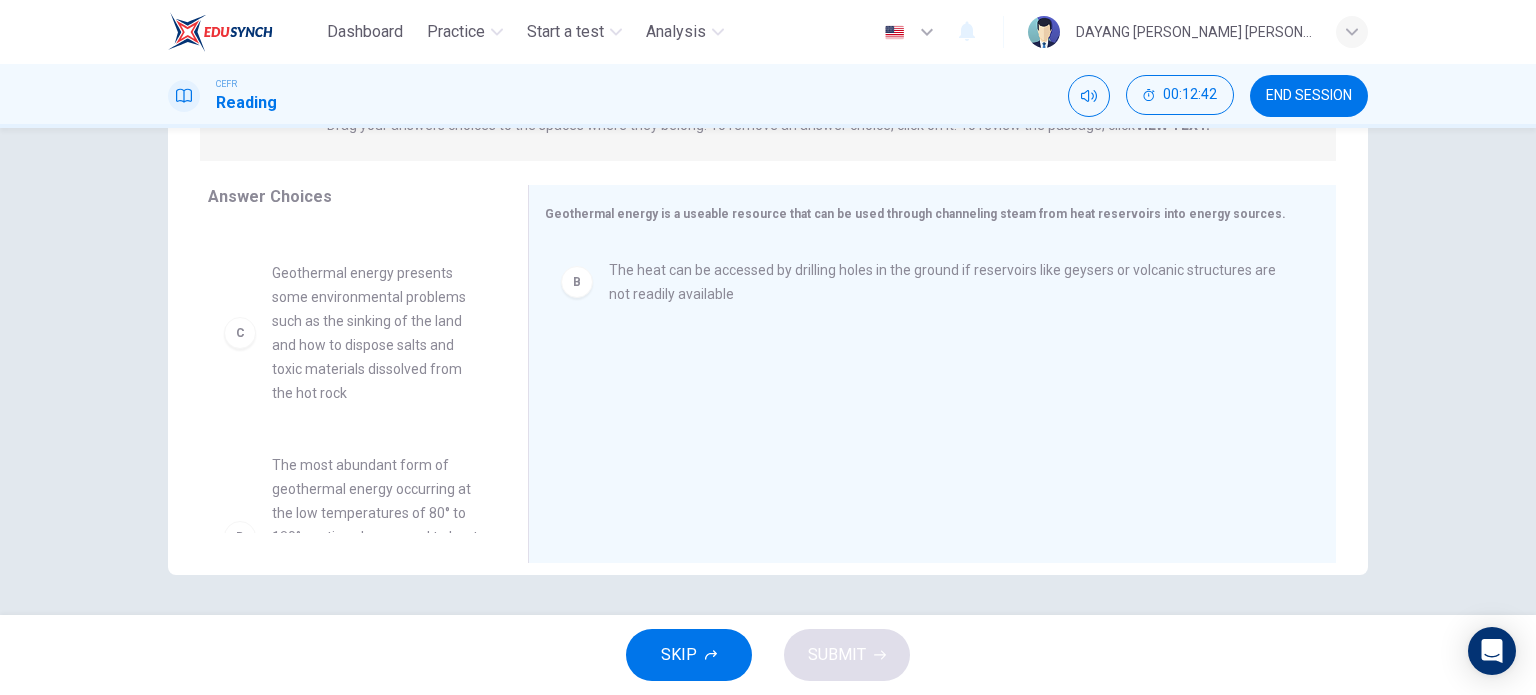 scroll, scrollTop: 200, scrollLeft: 0, axis: vertical 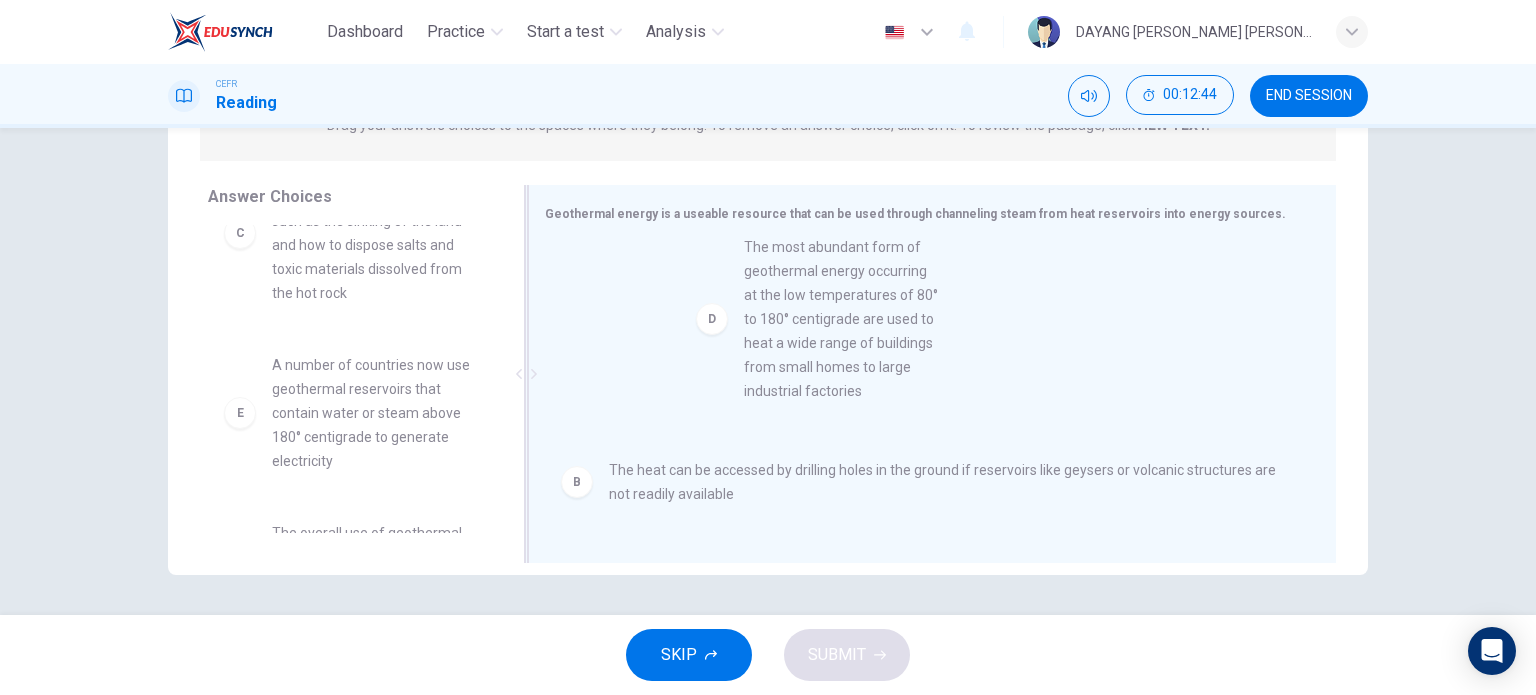 drag, startPoint x: 371, startPoint y: 448, endPoint x: 858, endPoint y: 330, distance: 501.0918 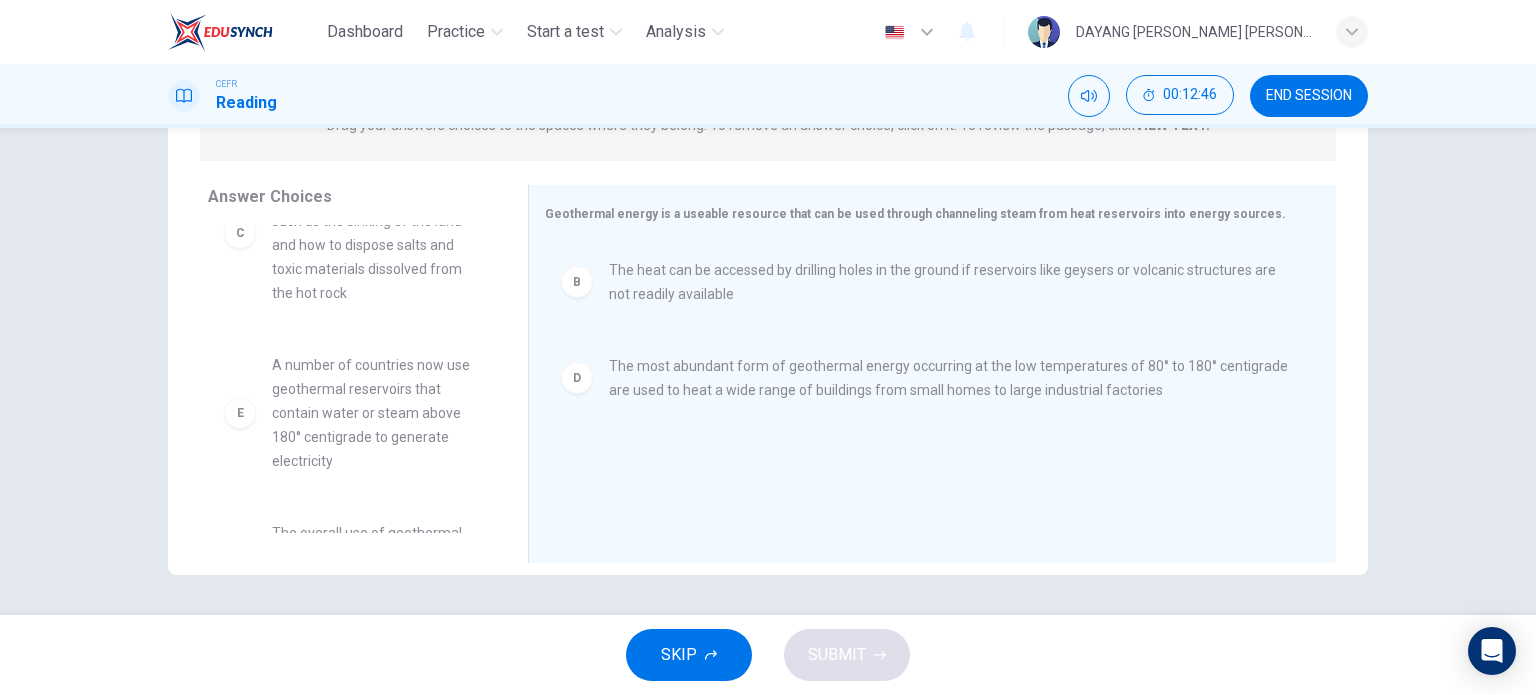 scroll, scrollTop: 300, scrollLeft: 0, axis: vertical 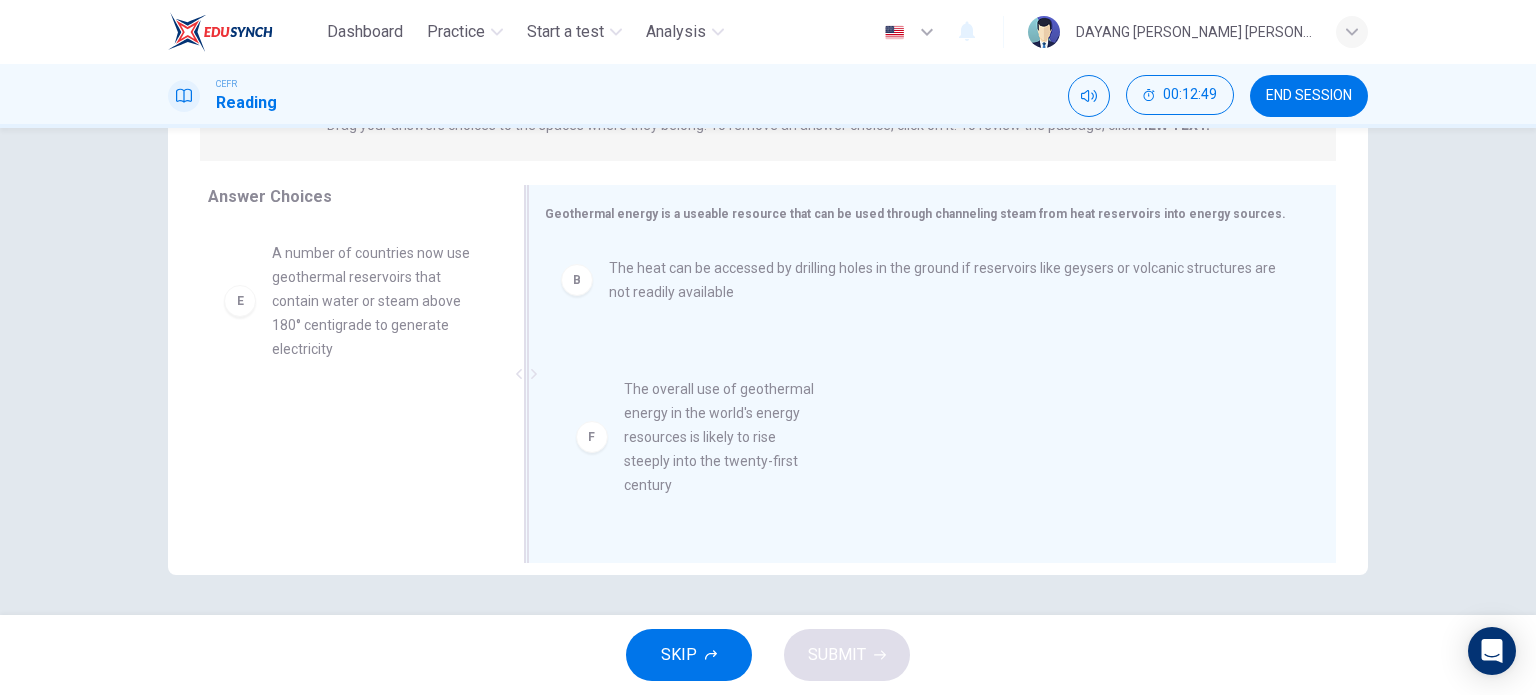 drag, startPoint x: 293, startPoint y: 484, endPoint x: 661, endPoint y: 440, distance: 370.6211 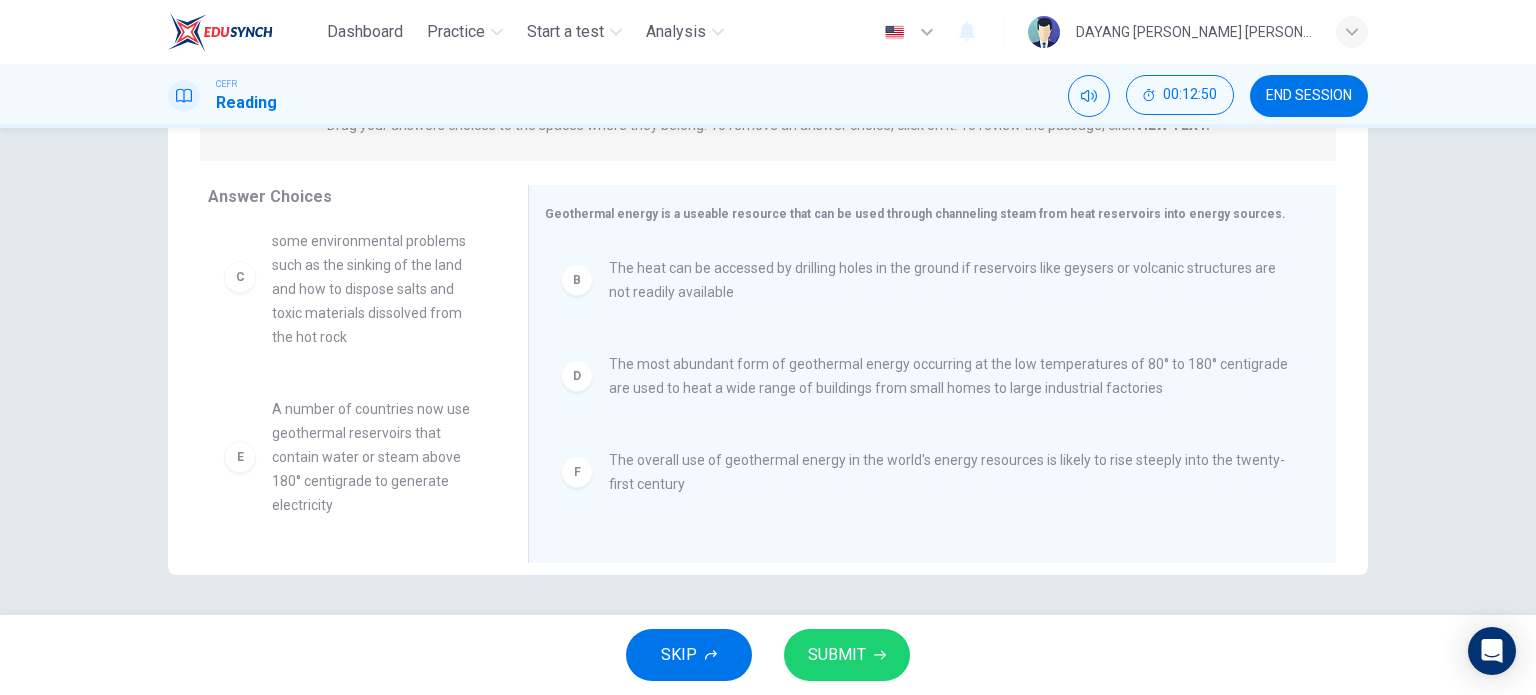 scroll, scrollTop: 156, scrollLeft: 0, axis: vertical 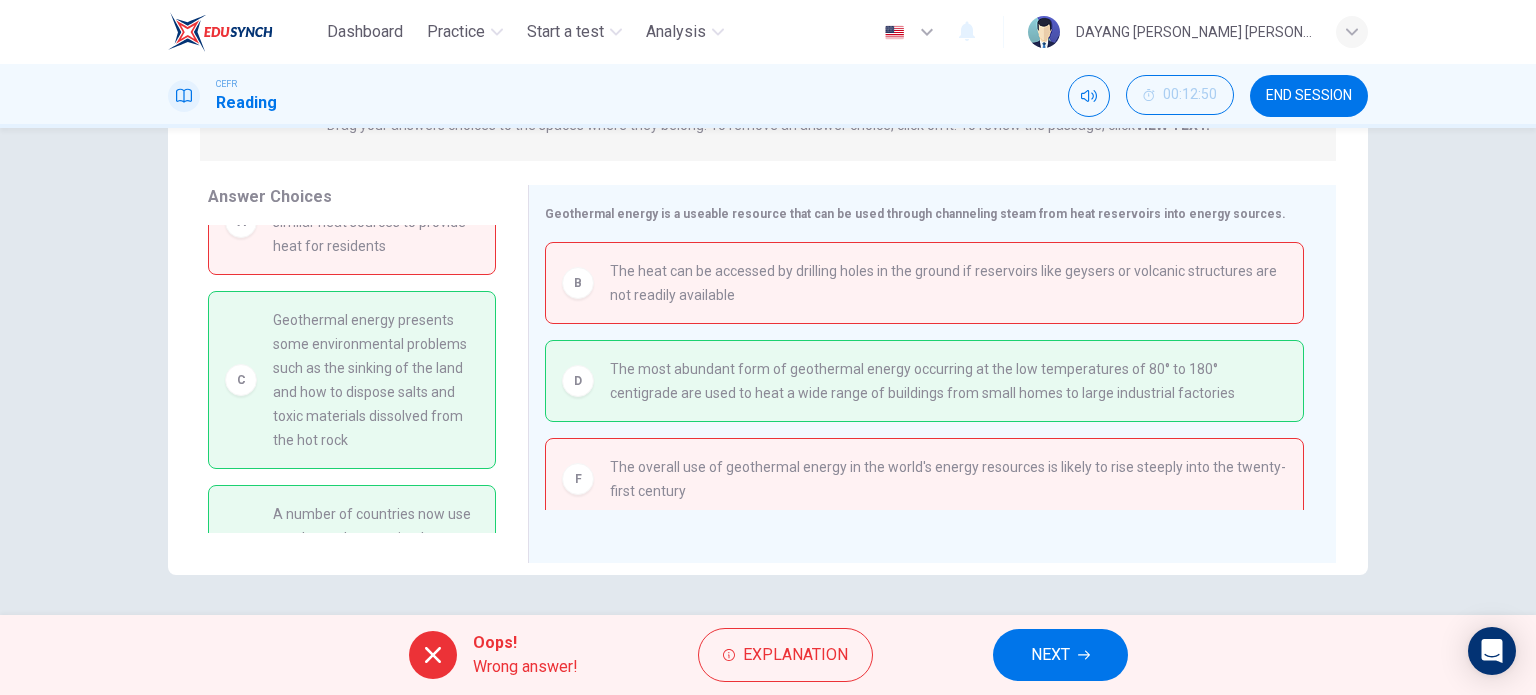click on "NEXT" at bounding box center [1060, 655] 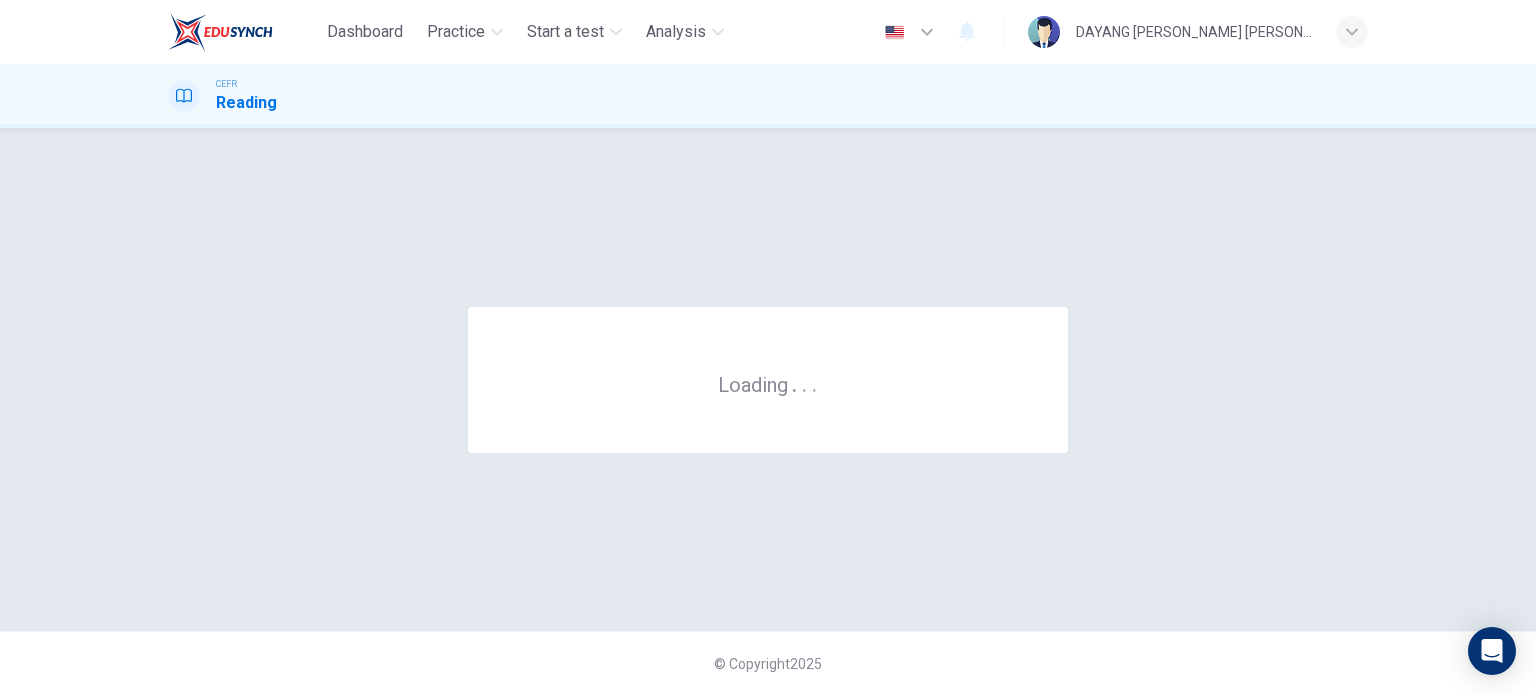scroll, scrollTop: 0, scrollLeft: 0, axis: both 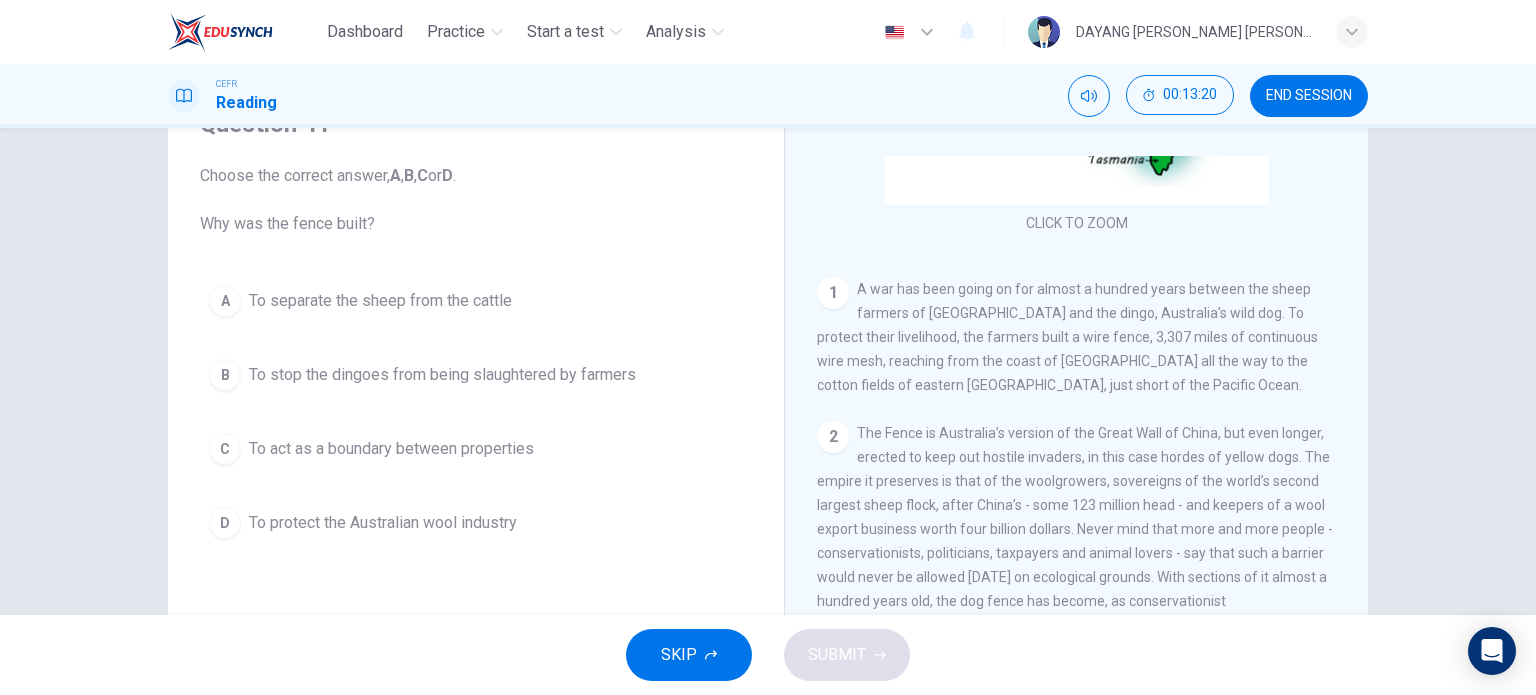 click on "To protect the Australian wool industry" at bounding box center (383, 523) 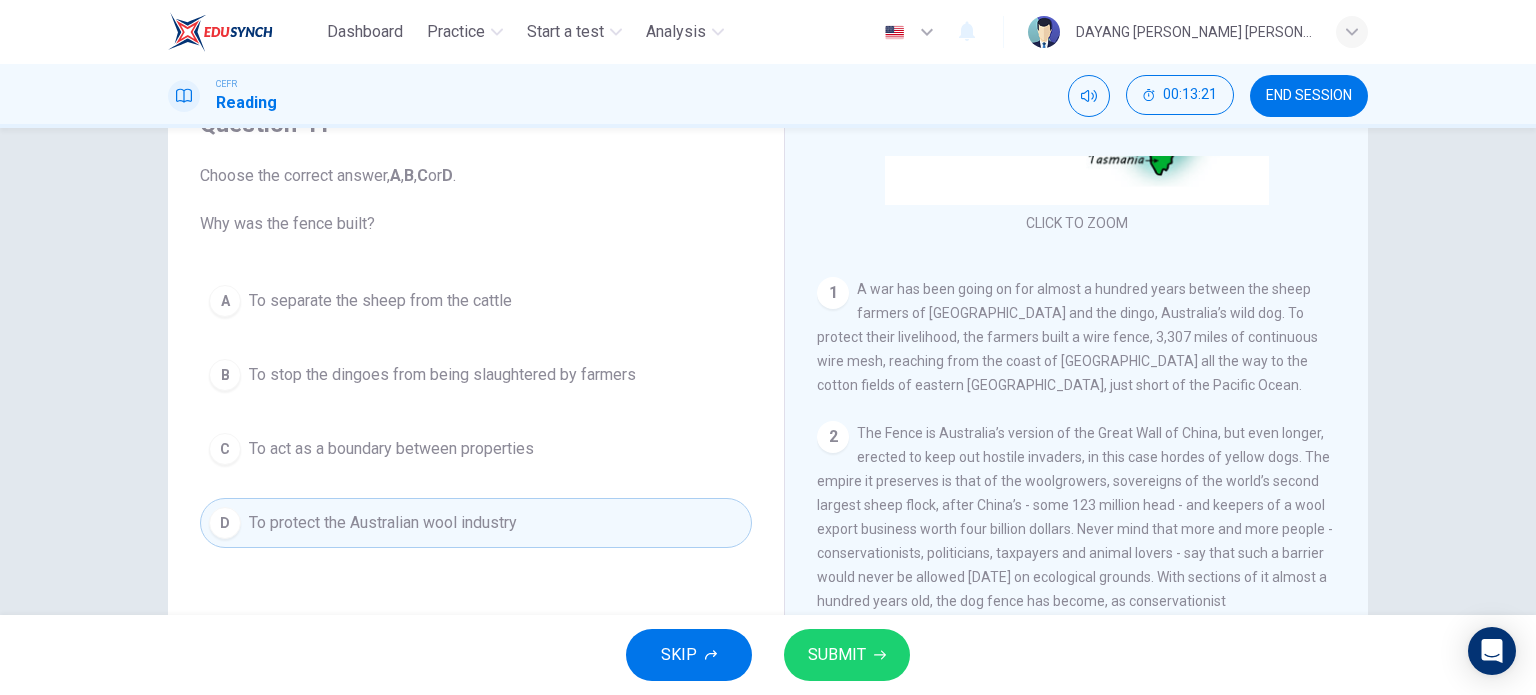 click 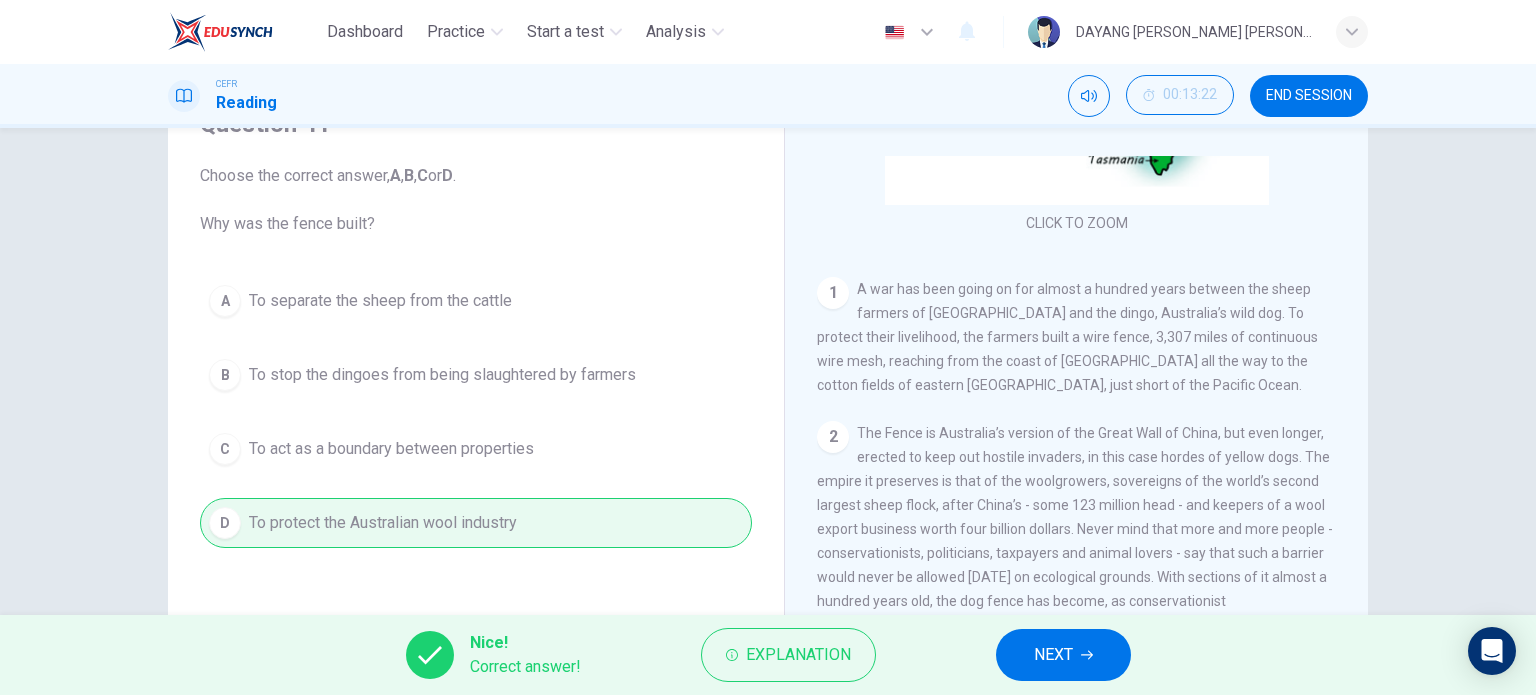 click on "NEXT" at bounding box center (1053, 655) 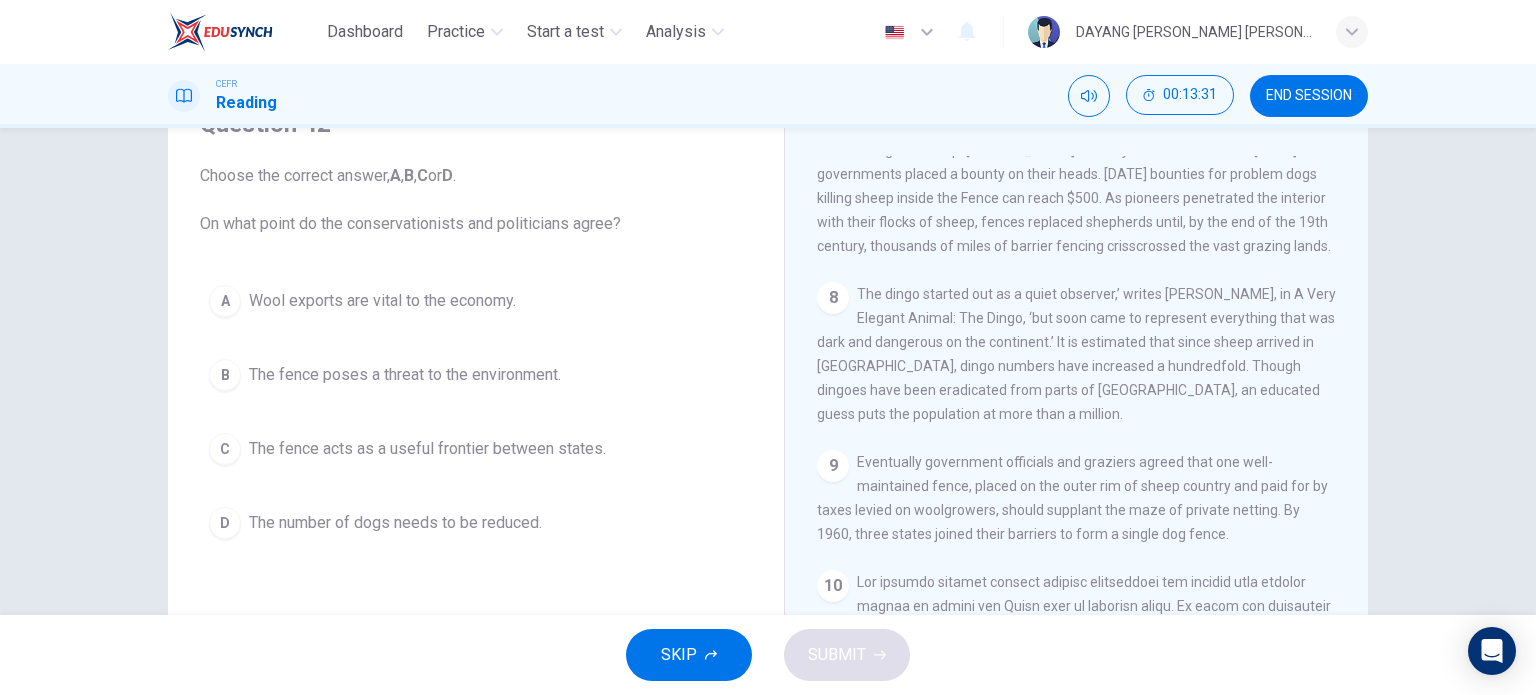 scroll, scrollTop: 339, scrollLeft: 0, axis: vertical 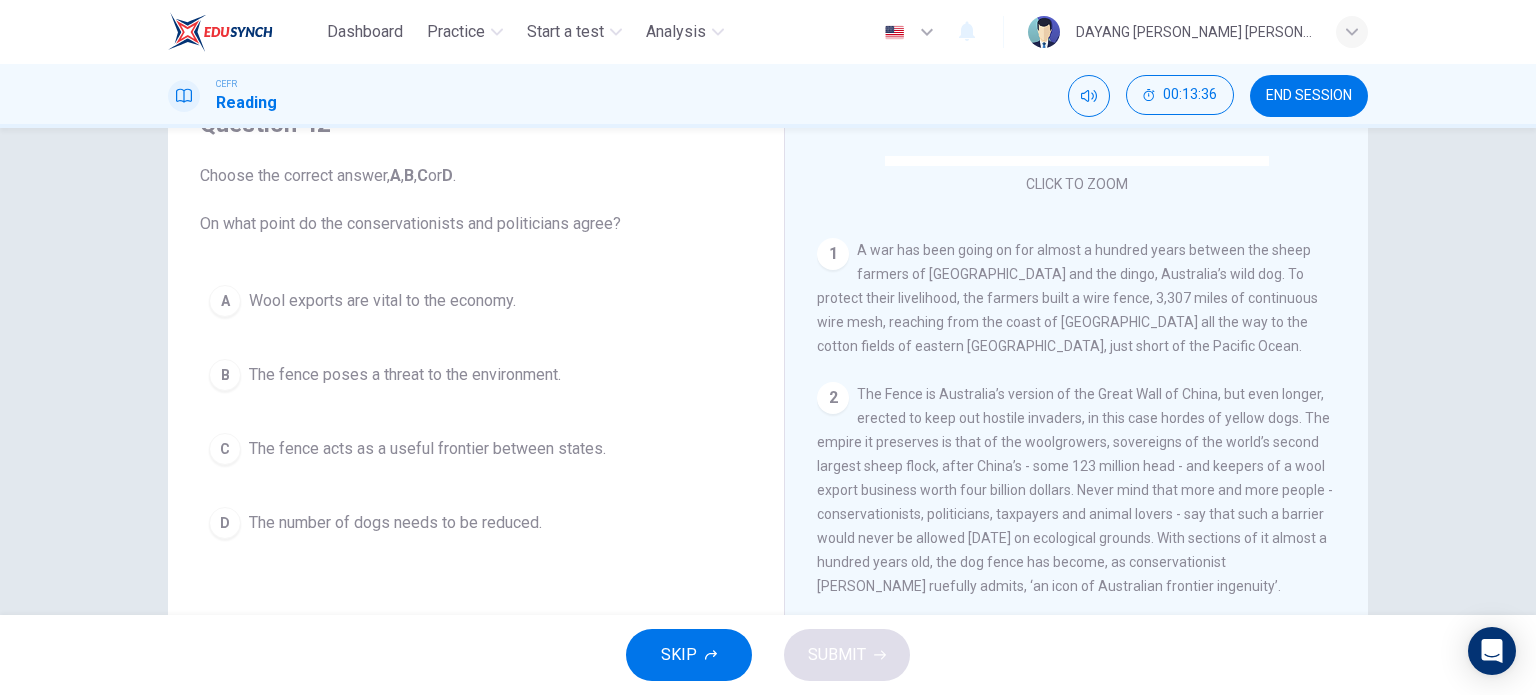 click on "The Fence is Australia’s version of the Great Wall of China, but even longer, erected to keep out hostile invaders, in this case hordes of yellow dogs. The empire it preserves is that of the woolgrowers, sovereigns of the world’s second largest sheep flock, after China’s - some 123 million head - and keepers of a wool export business worth four billion dollars. Never mind that more and more people - conservationists, politicians, taxpayers and animal lovers - say that such a barrier would never be allowed [DATE] on ecological grounds. With sections of it almost a hundred years old, the dog fence has become, as conservationist [PERSON_NAME] ruefully admits, ‘an icon of Australian frontier ingenuity’." at bounding box center (1075, 490) 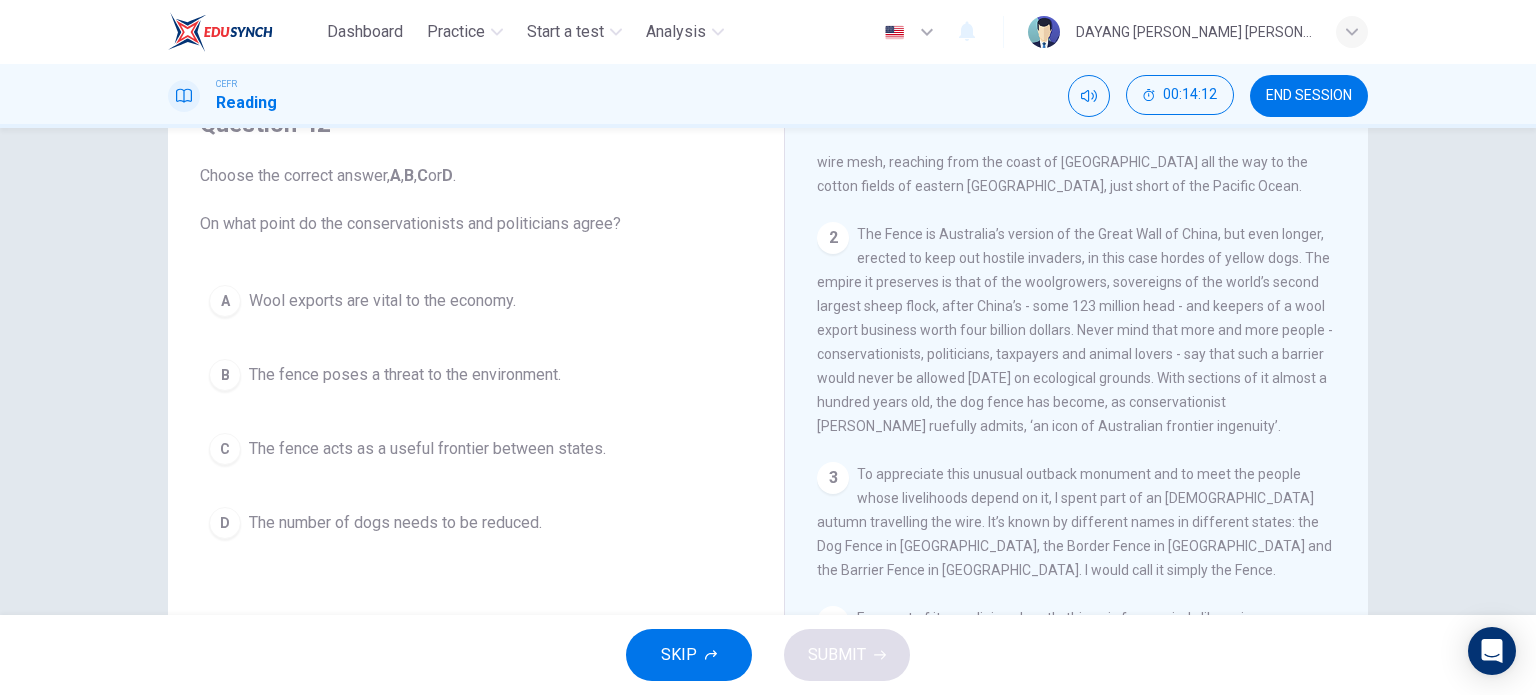 scroll, scrollTop: 539, scrollLeft: 0, axis: vertical 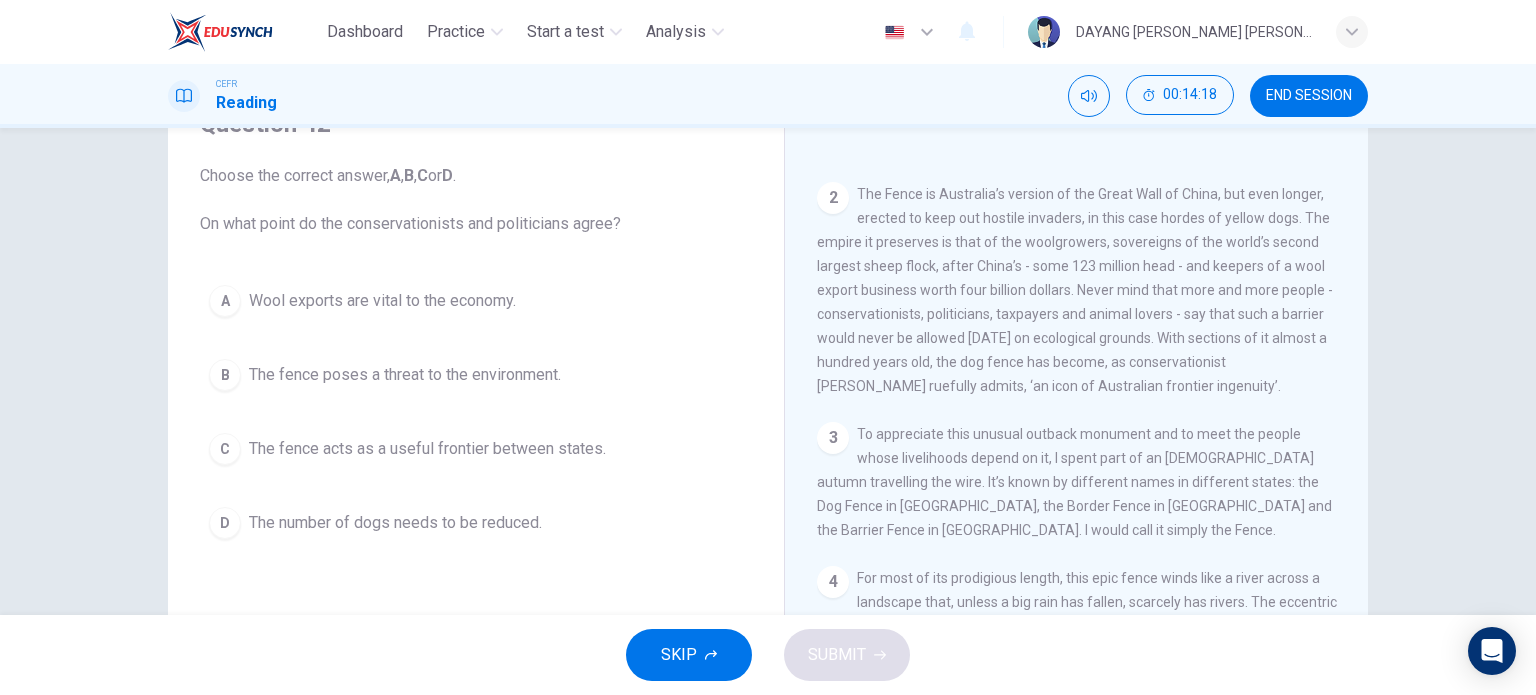 click on "Wool exports are vital to the economy." at bounding box center [382, 301] 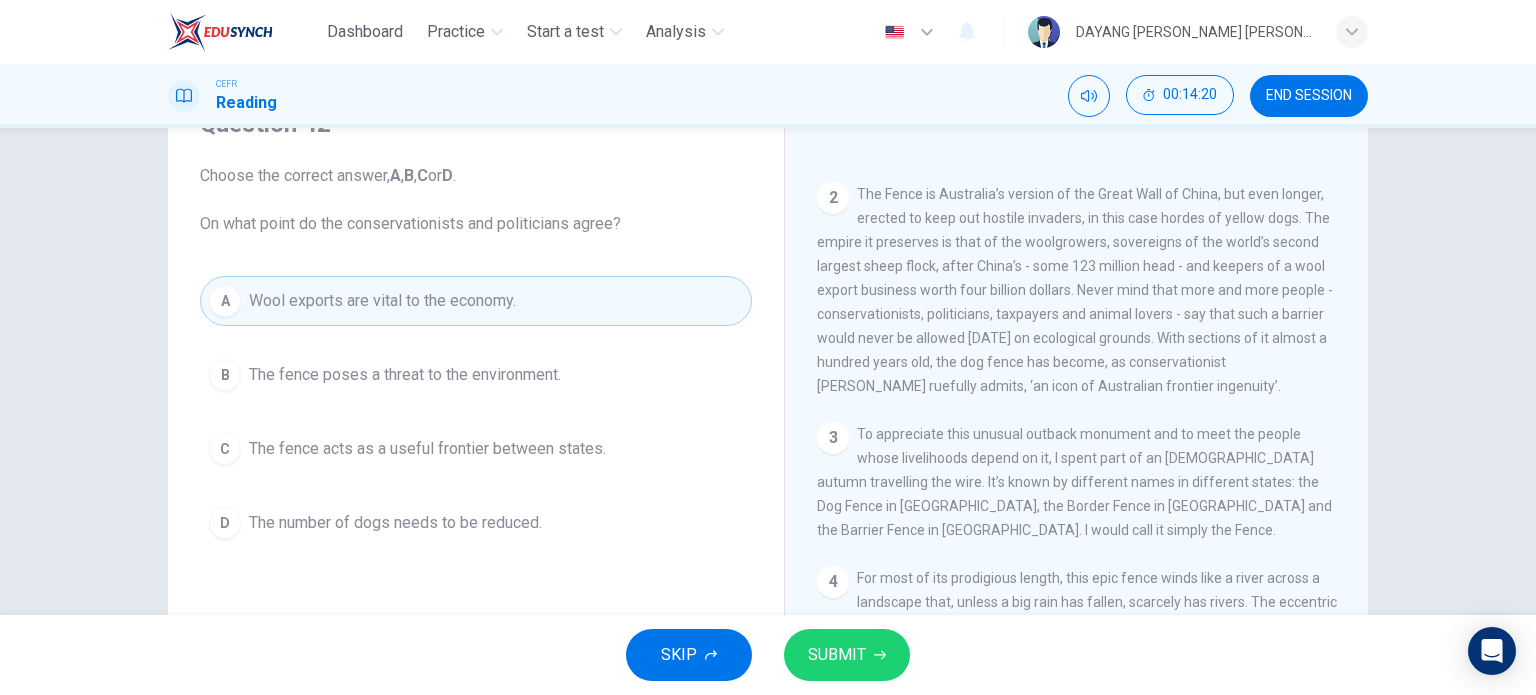 click on "SUBMIT" at bounding box center [847, 655] 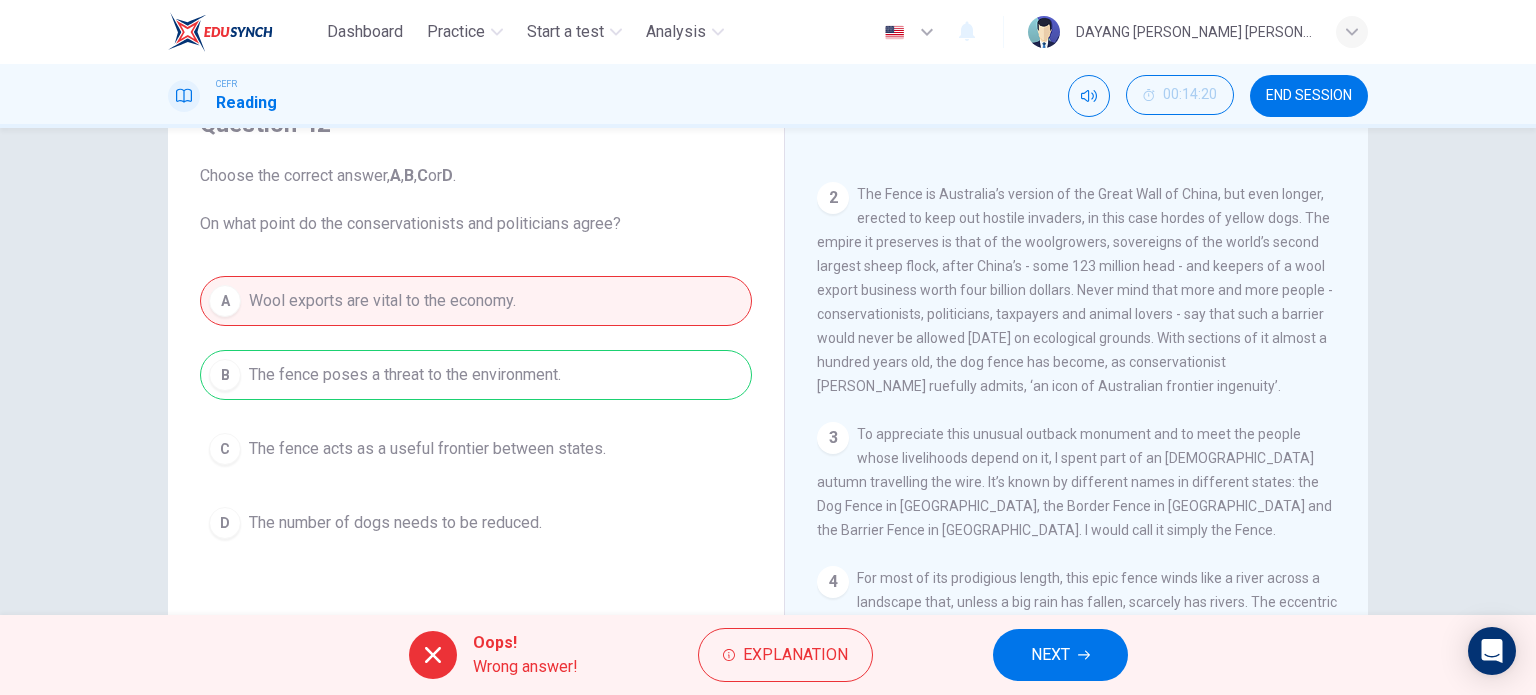 click on "NEXT" at bounding box center [1050, 655] 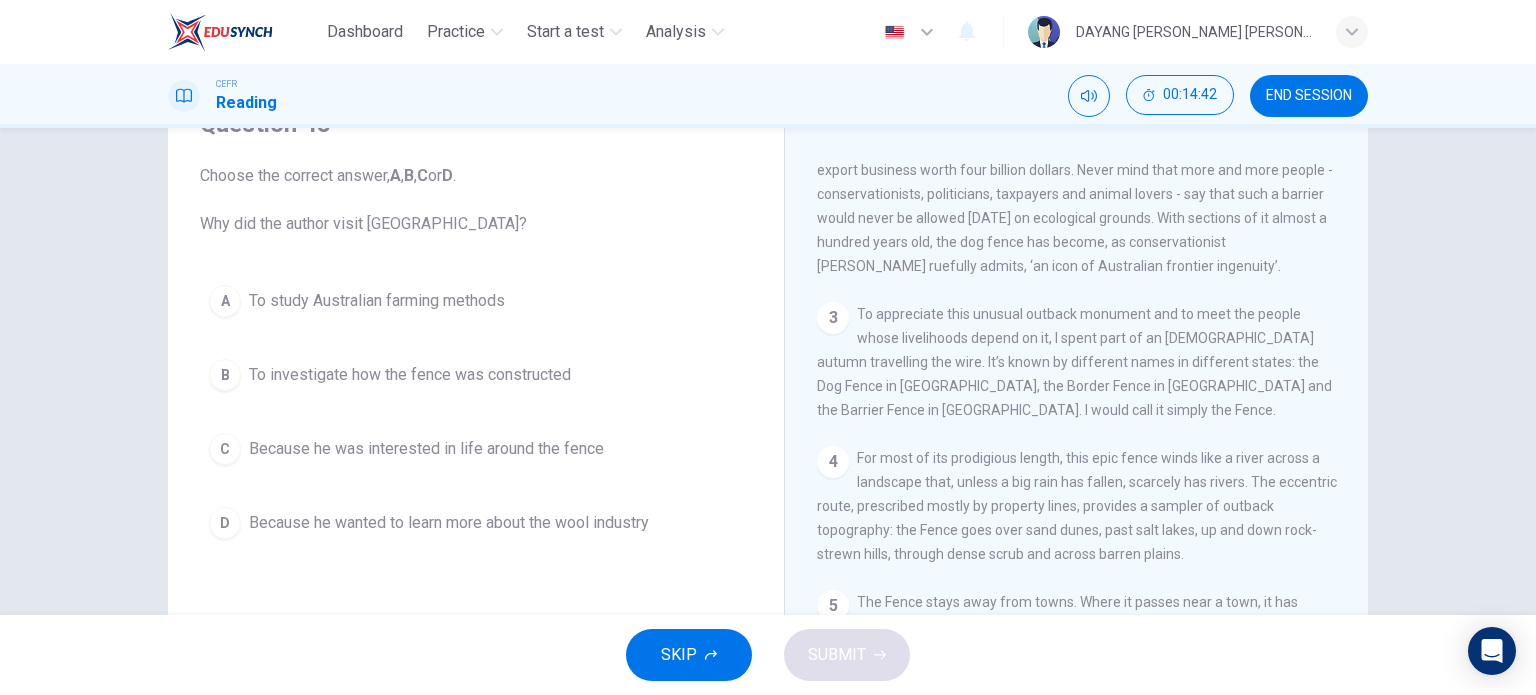 click on "To investigate how the fence was constructed" at bounding box center (410, 375) 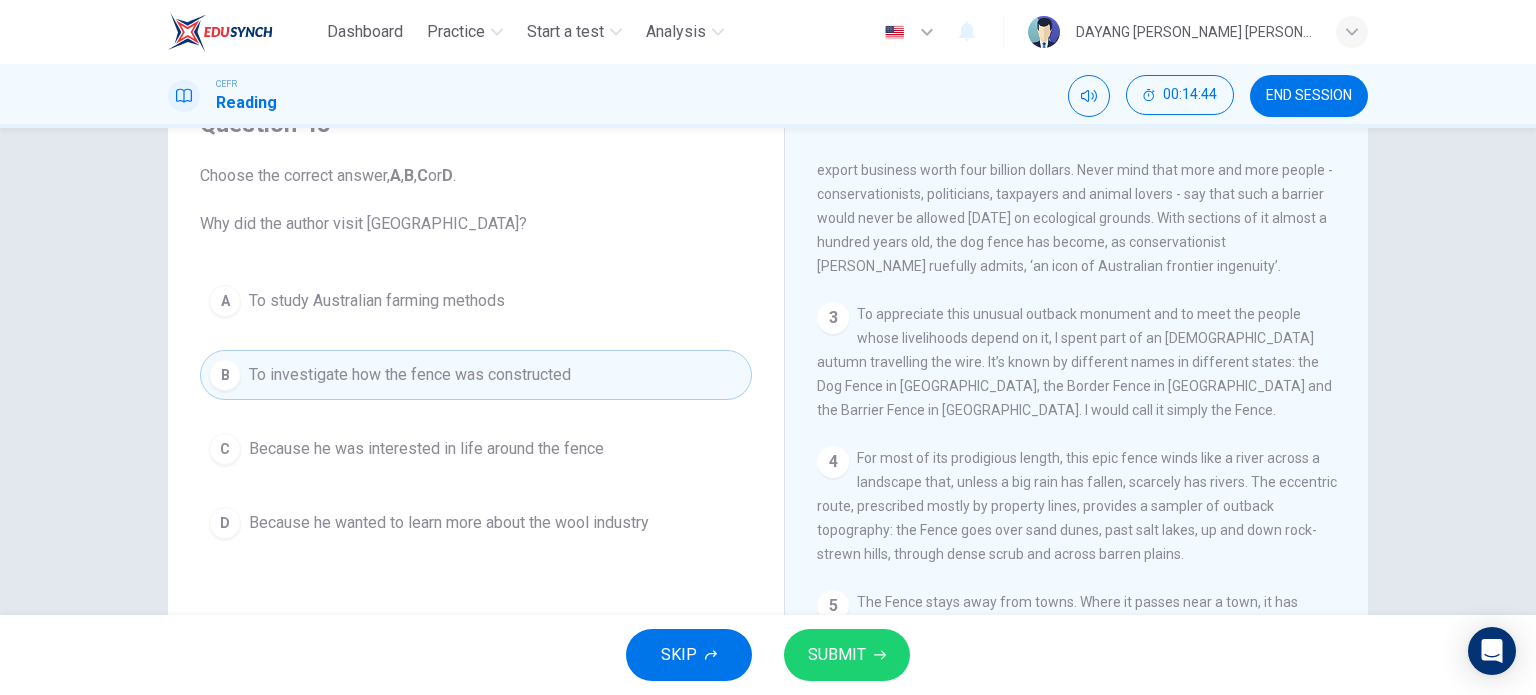 type 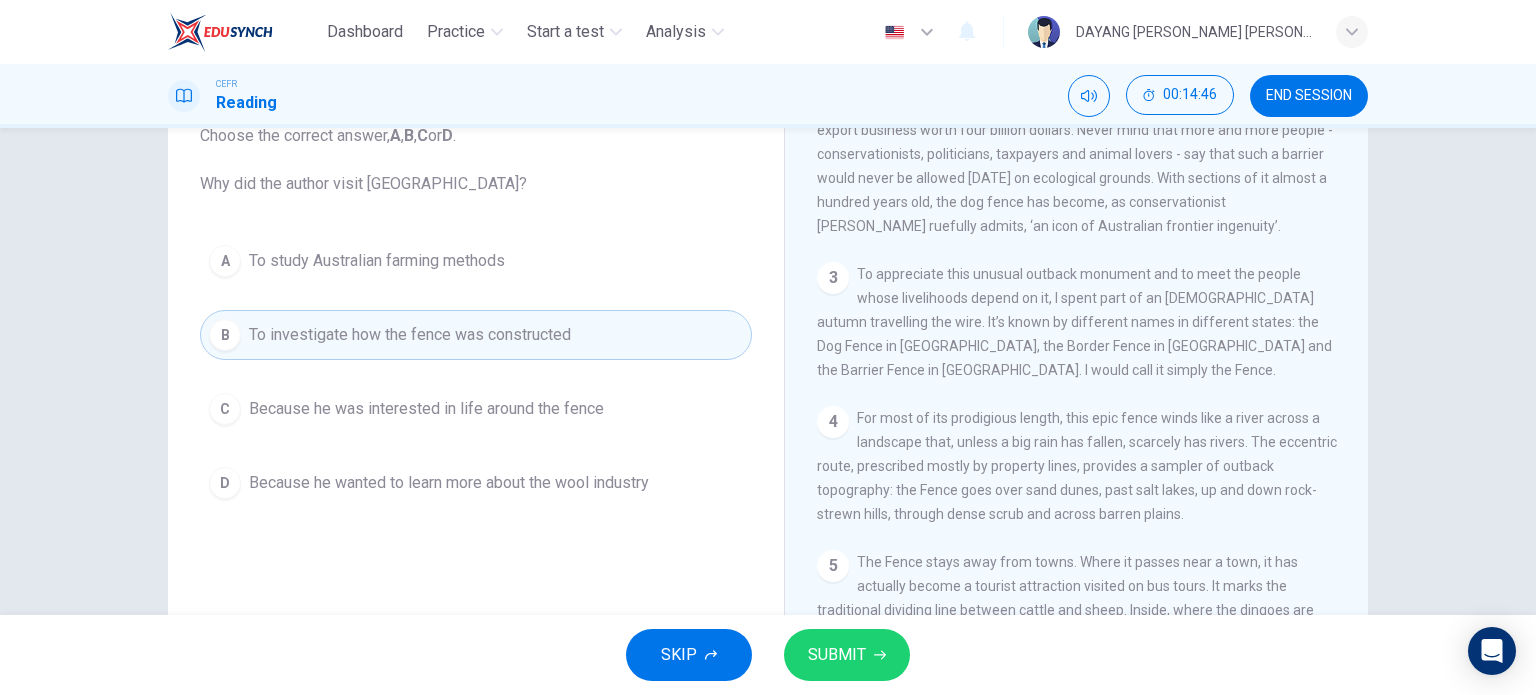 scroll, scrollTop: 180, scrollLeft: 0, axis: vertical 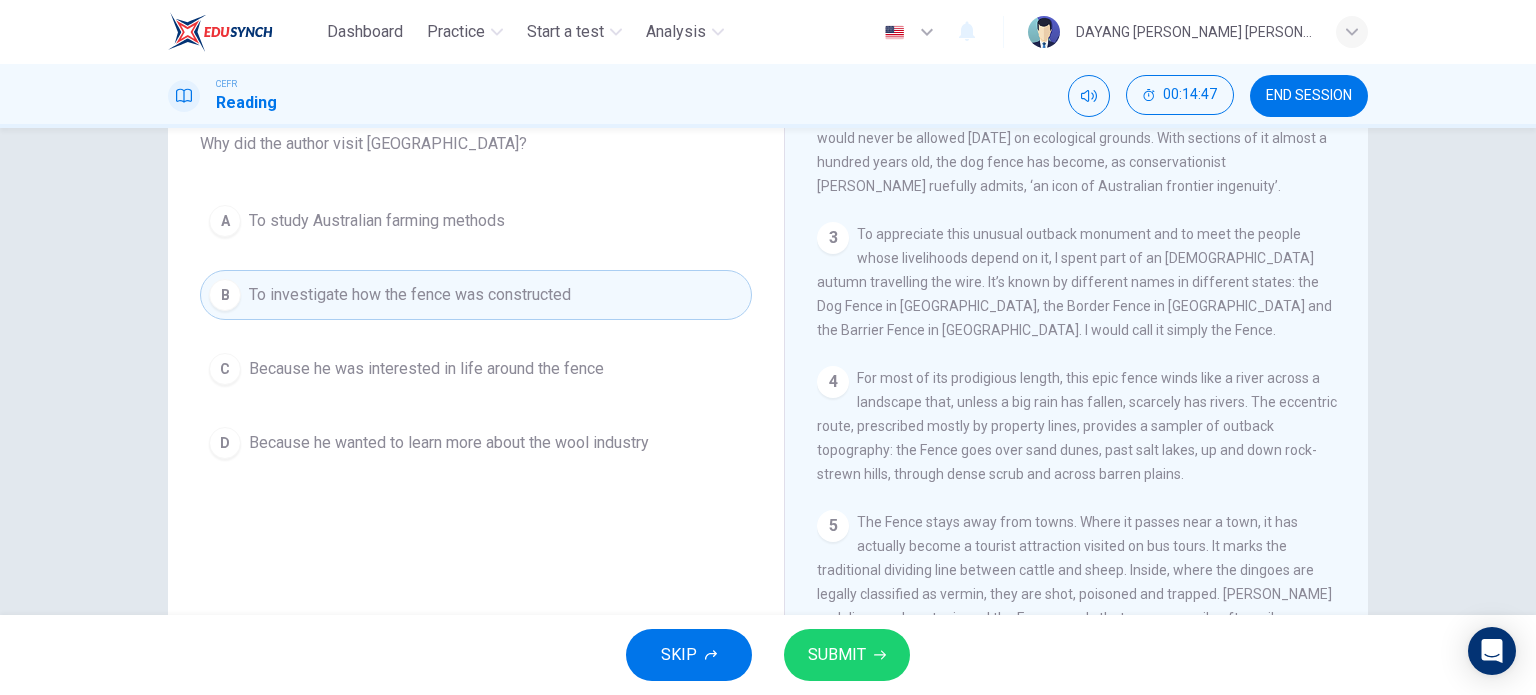 click on "For most of its prodigious length, this epic fence winds like a river across a landscape that, unless a big rain has fallen, scarcely has rivers. The eccentric route, prescribed mostly by property lines, provides a sampler of outback topography: the Fence goes over sand dunes, past salt lakes, up and down rock-strewn hills, through dense scrub and across barren plains." at bounding box center (1077, 426) 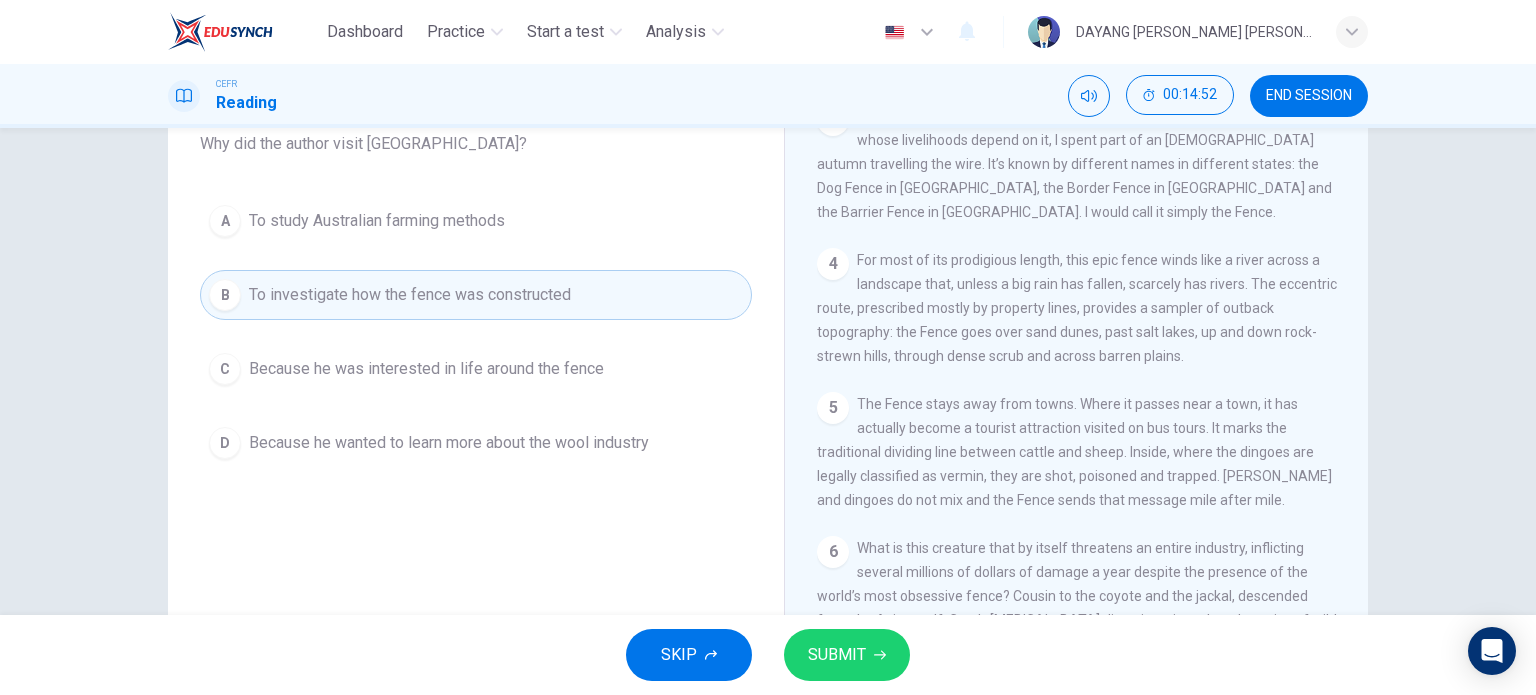 scroll, scrollTop: 779, scrollLeft: 0, axis: vertical 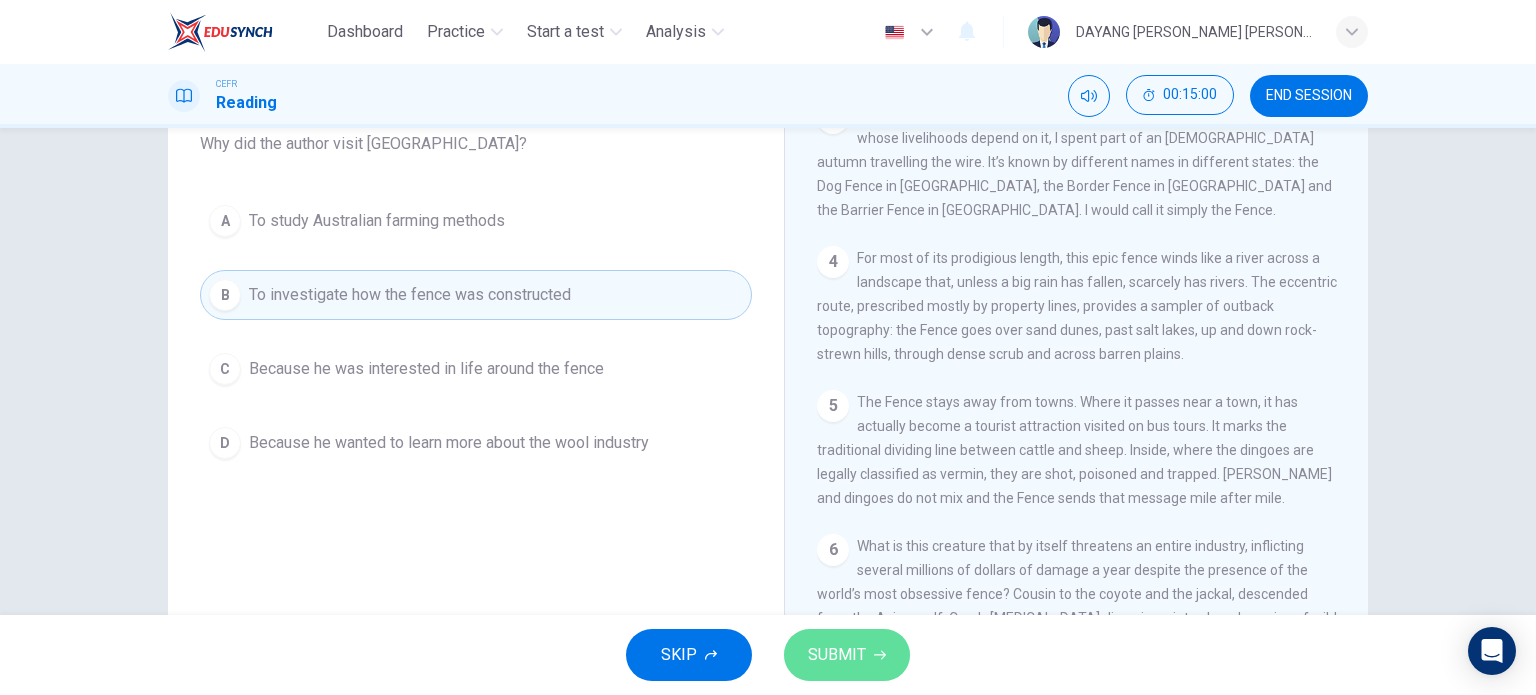 click on "SUBMIT" at bounding box center [847, 655] 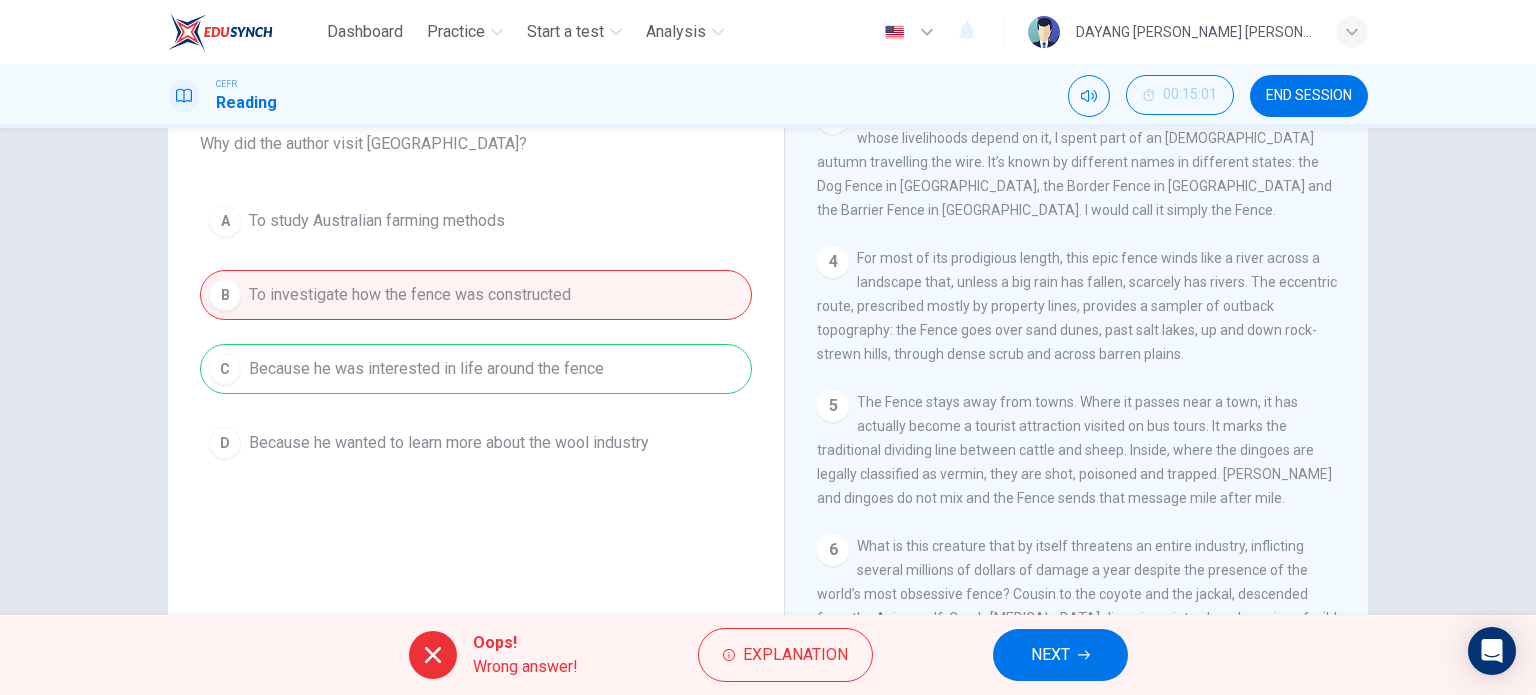 click on "NEXT" at bounding box center [1060, 655] 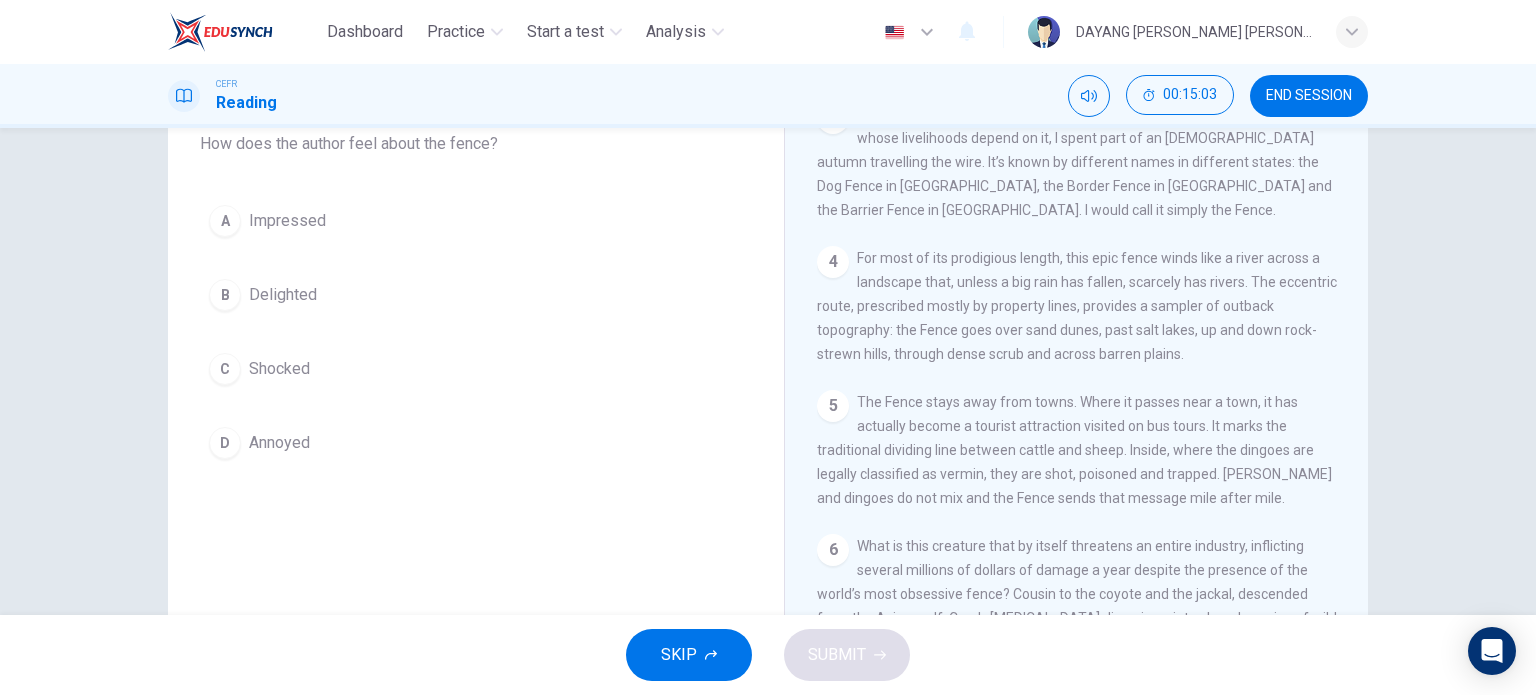 click on "Impressed" at bounding box center [287, 221] 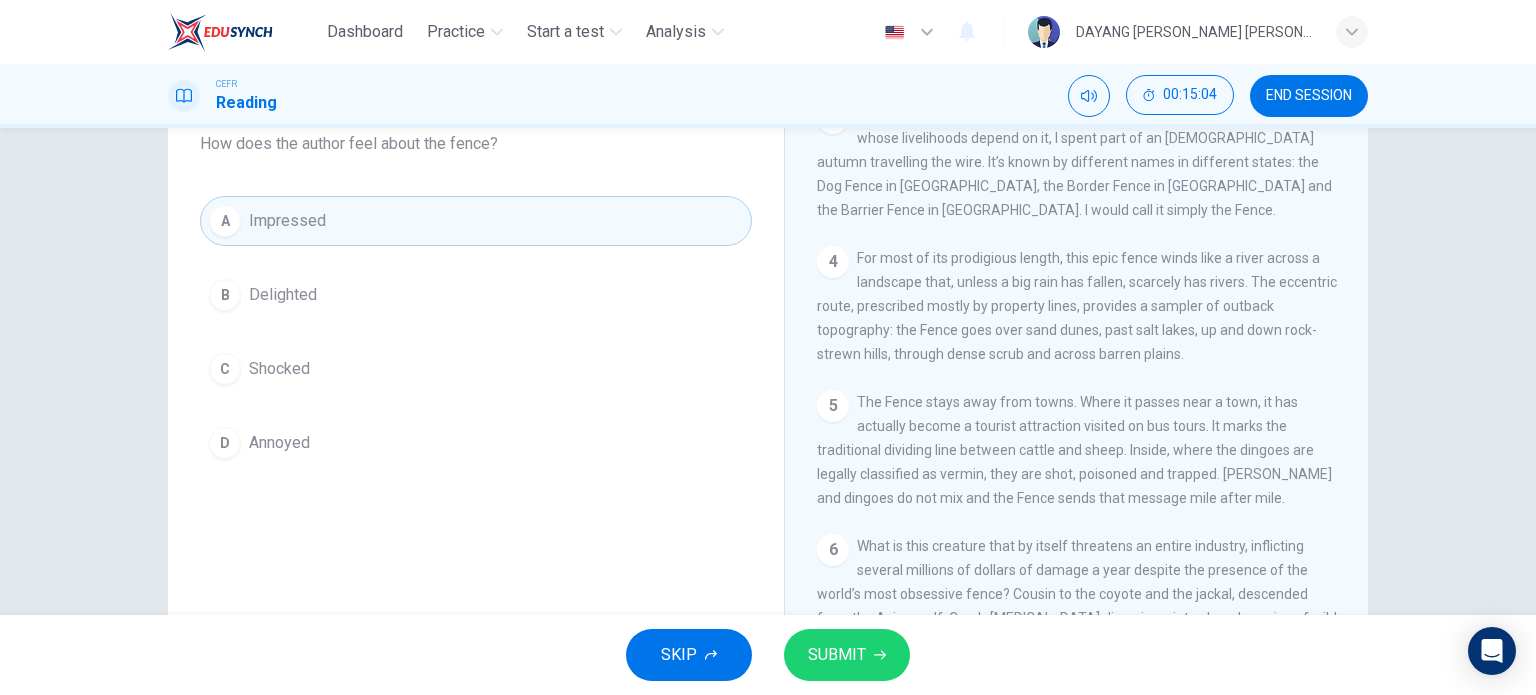 click on "SUBMIT" at bounding box center (847, 655) 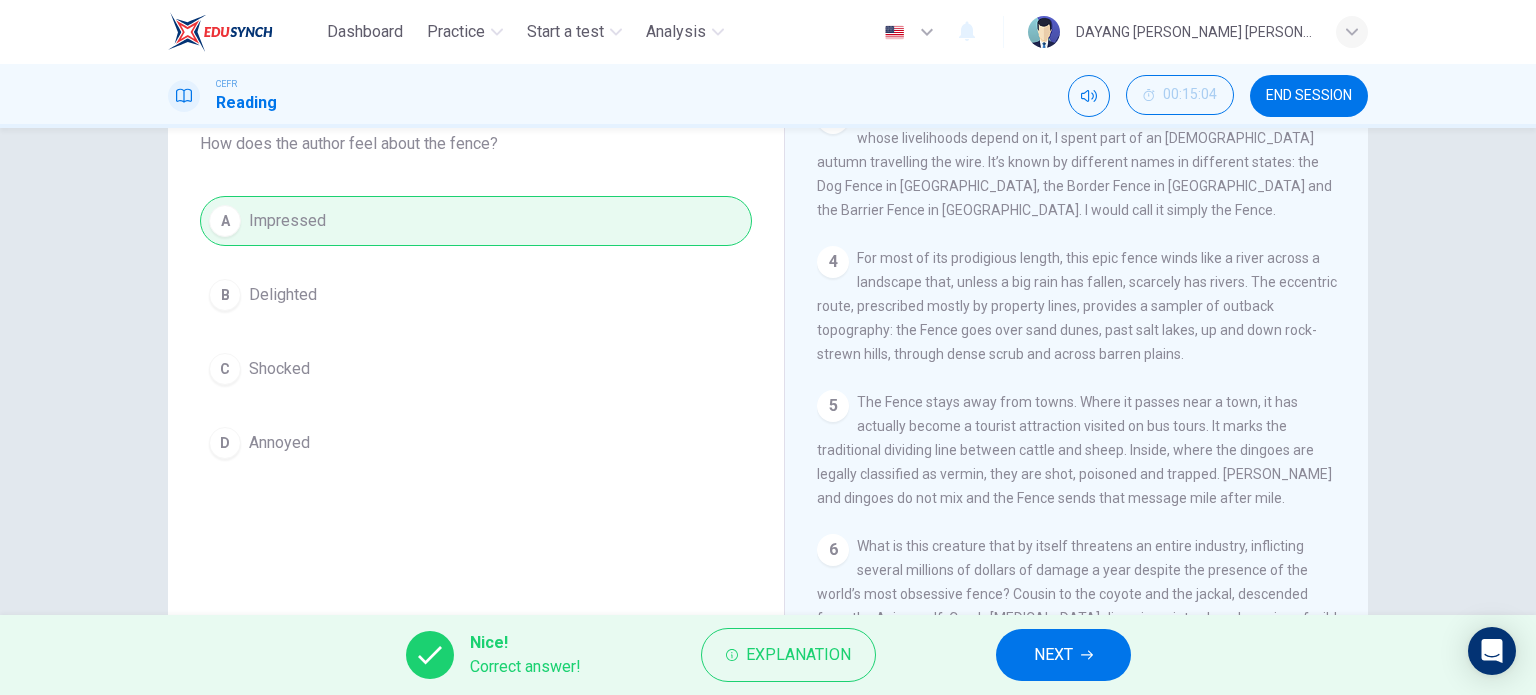 click on "NEXT" at bounding box center [1063, 655] 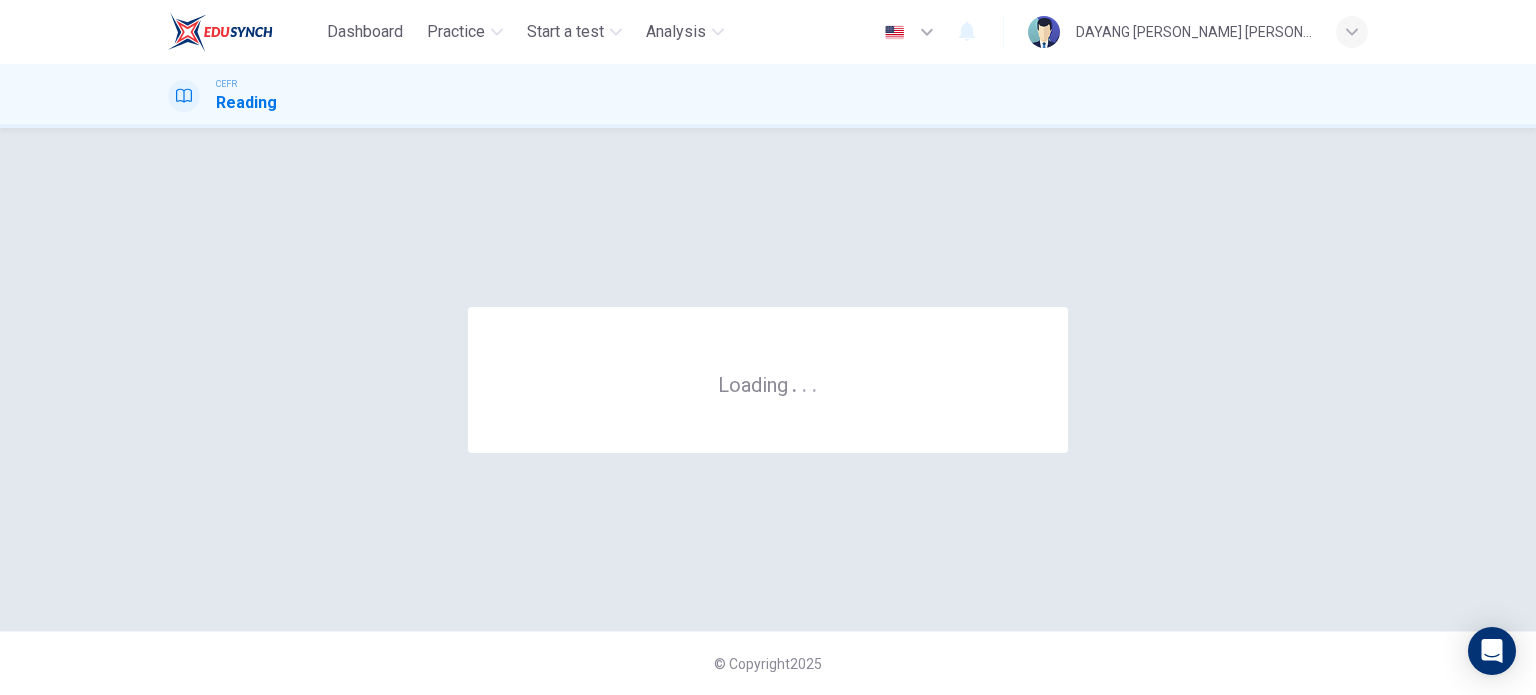 scroll, scrollTop: 0, scrollLeft: 0, axis: both 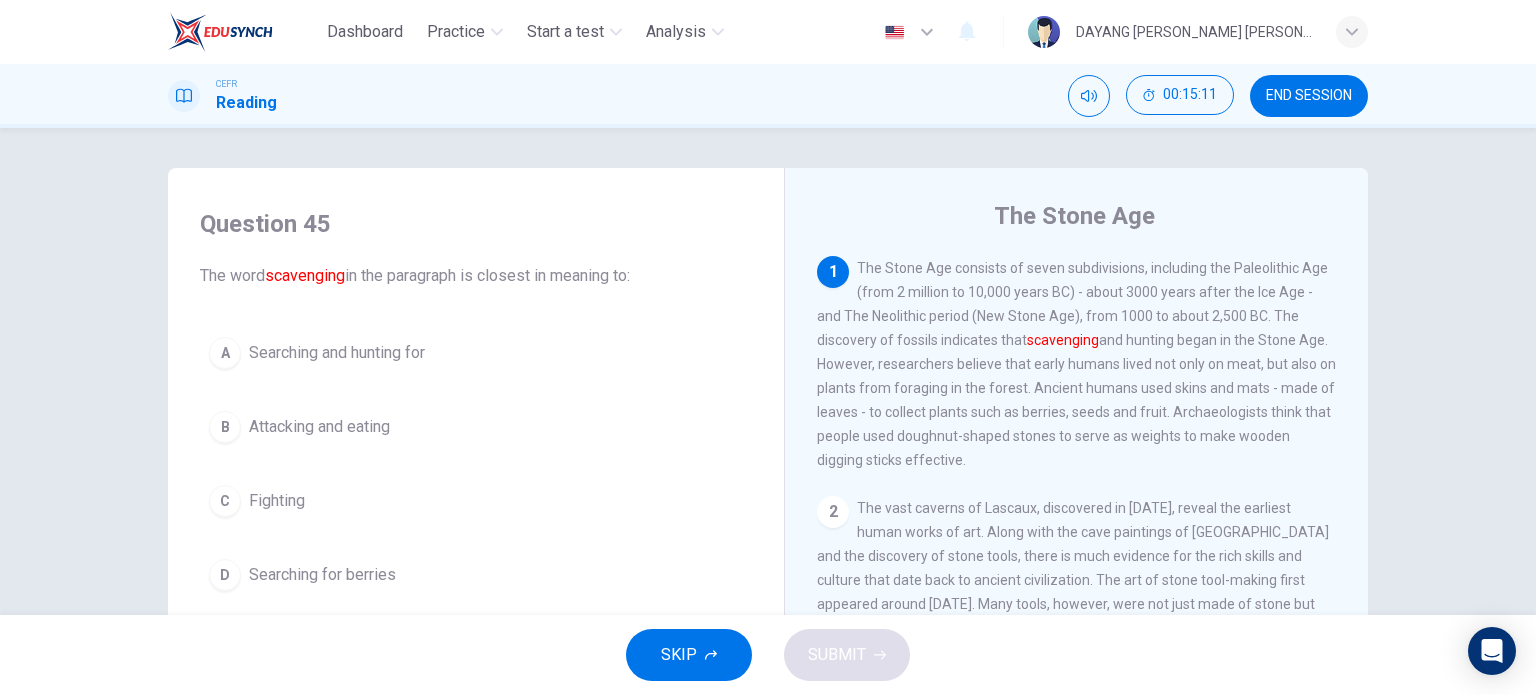 click on "1 The Stone Age consists of seven subdivisions, including the Paleolithic Age (from 2 million to 10,000 years BC) - about 3000 years after the Ice Age - and The Neolithic period (New Stone Age), from 1000 to about 2,500 BC. The discovery of fossils indicates that  scavenging  and hunting began in the Stone Age. However, researchers believe that early humans lived not only on meat, but also on plants from foraging in the forest. Ancient humans used skins and mats - made of leaves - to collect plants such as berries, seeds and fruit. Archaeologists think that people used doughnut-shaped stones to serve as weights to make wooden digging sticks effective." at bounding box center (1077, 364) 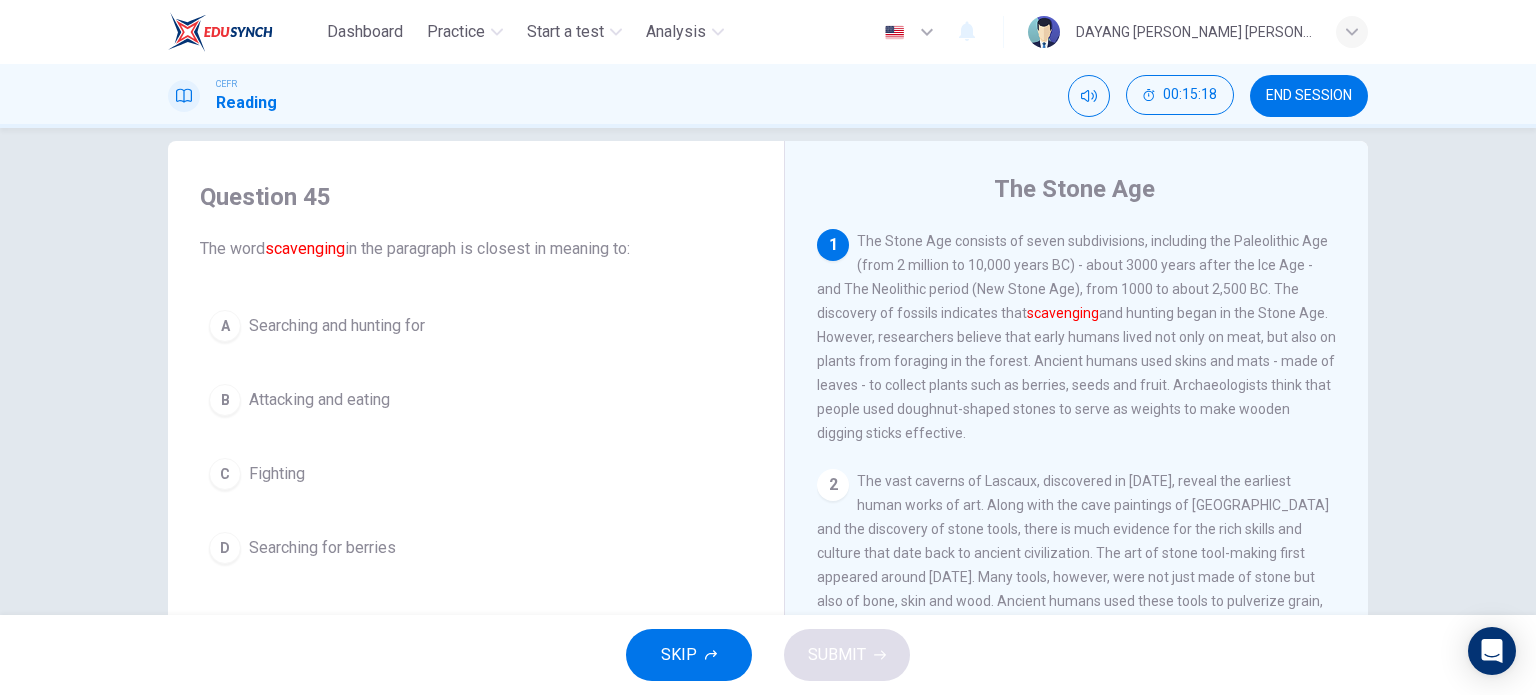 scroll, scrollTop: 28, scrollLeft: 0, axis: vertical 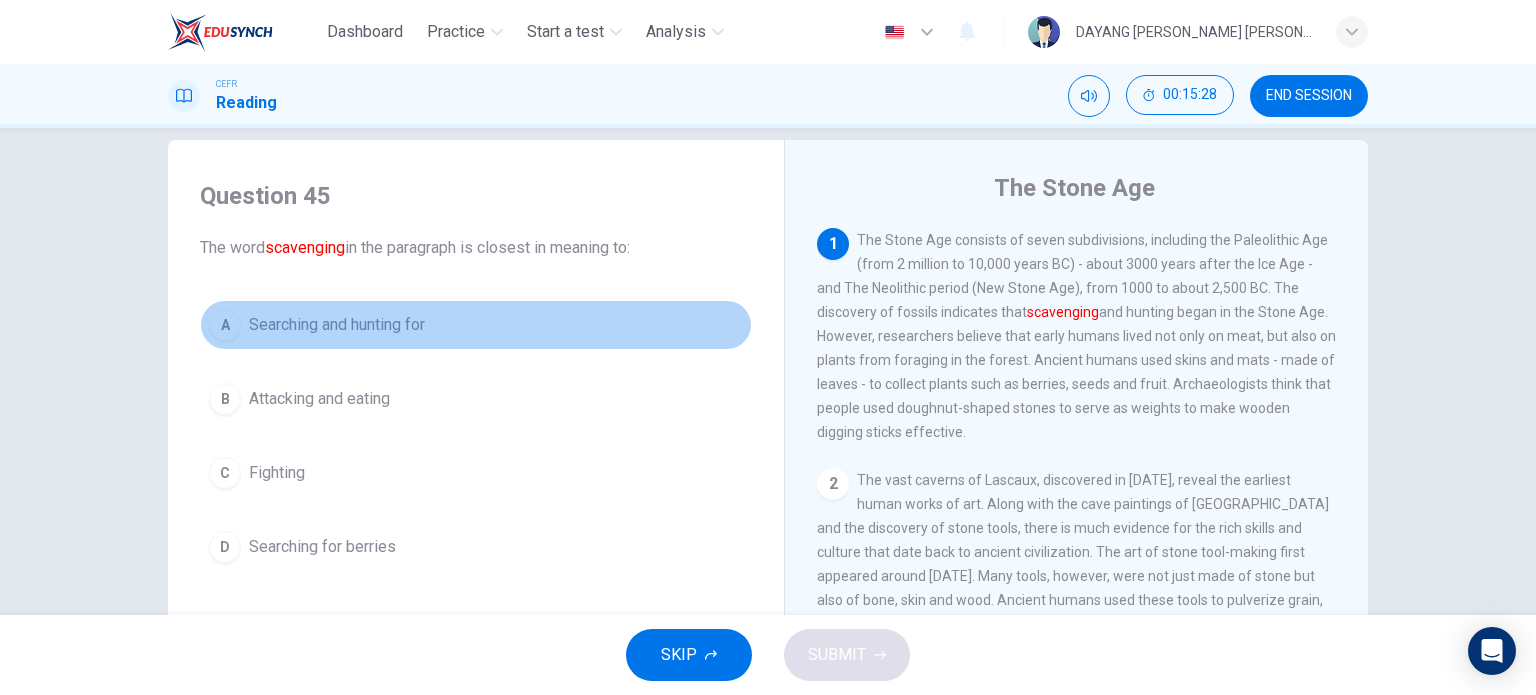click on "Searching and hunting for" at bounding box center [337, 325] 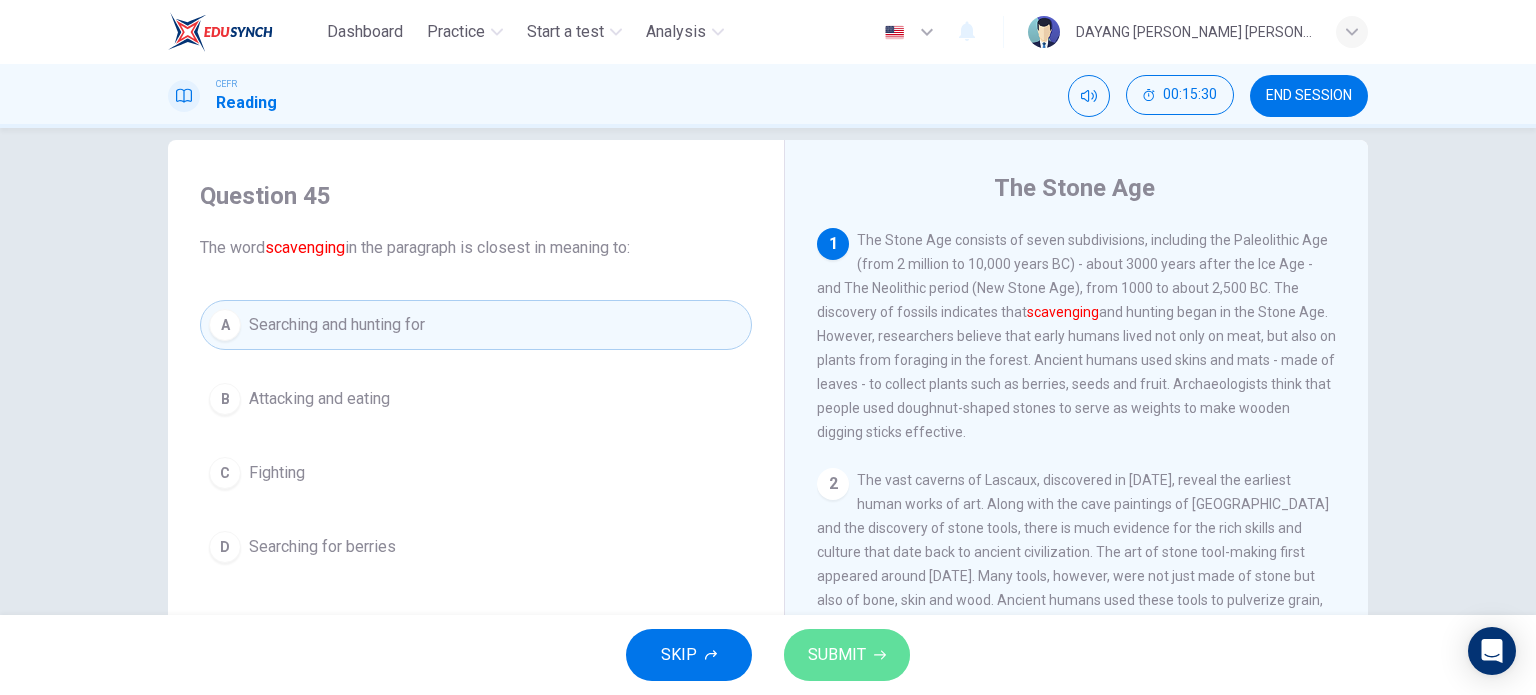 click on "SUBMIT" at bounding box center (837, 655) 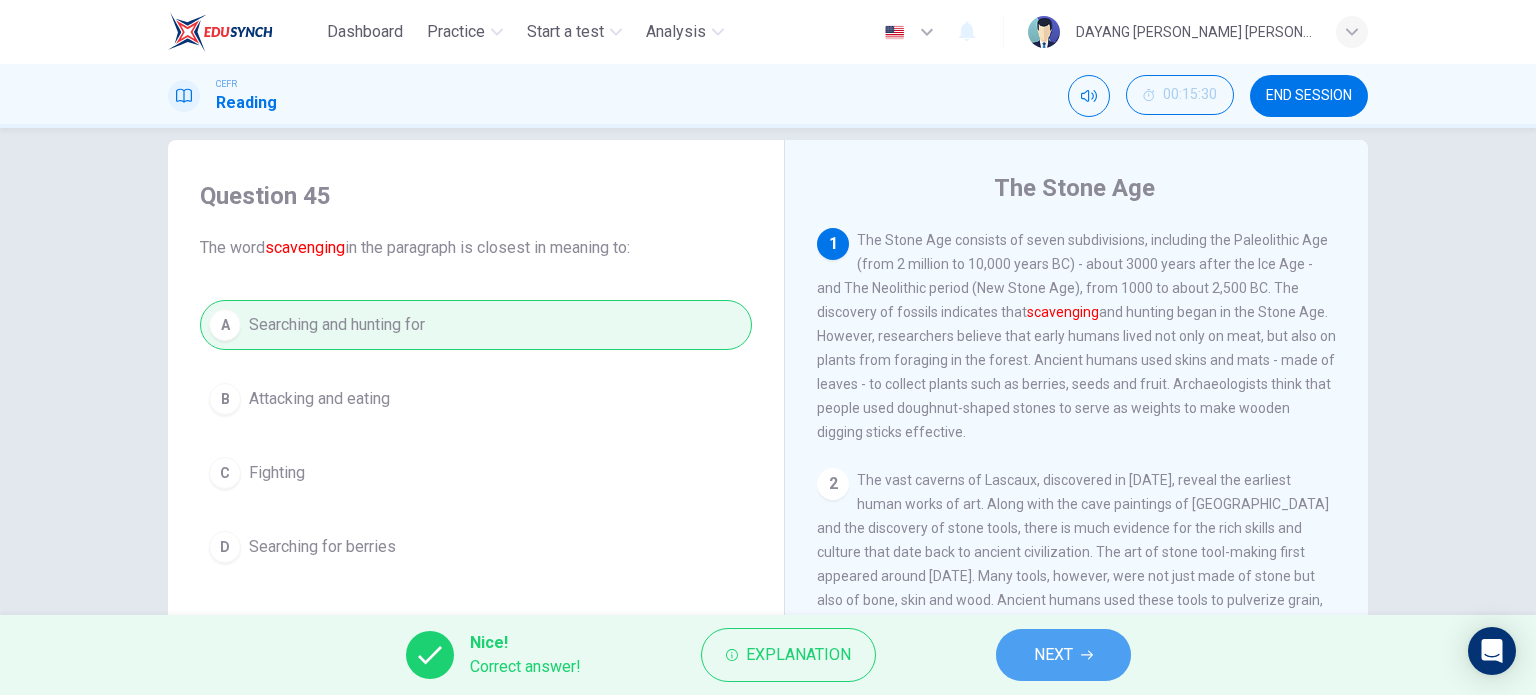 click on "NEXT" at bounding box center [1063, 655] 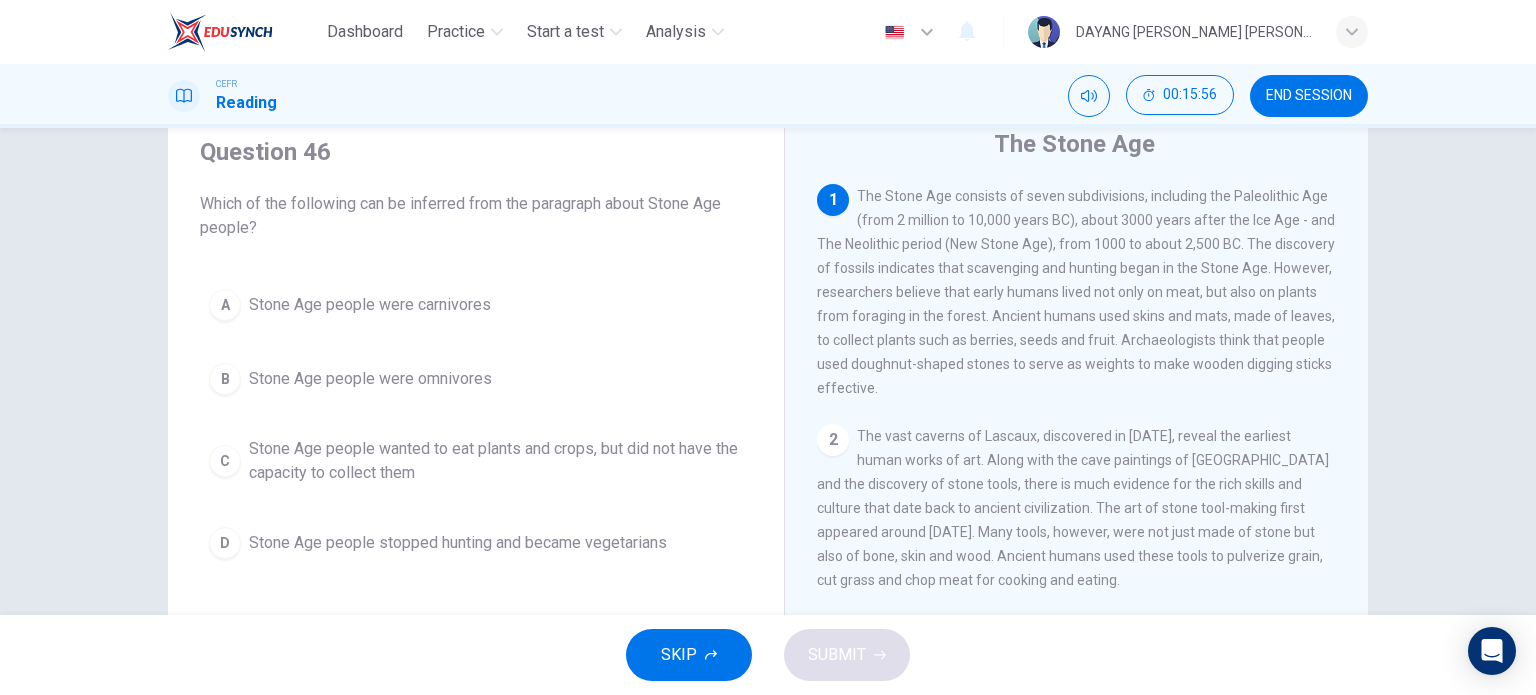 scroll, scrollTop: 64, scrollLeft: 0, axis: vertical 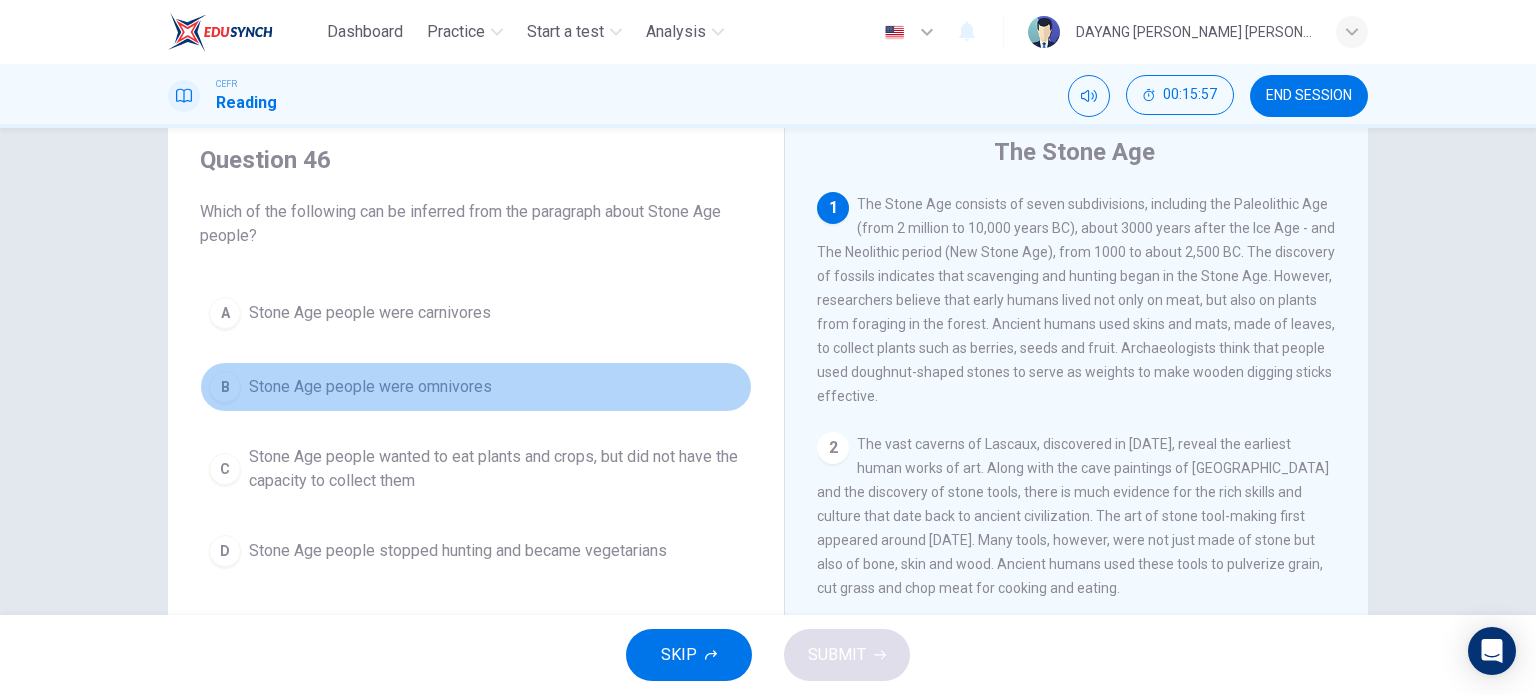 click on "Stone Age people were omnivores" at bounding box center (370, 387) 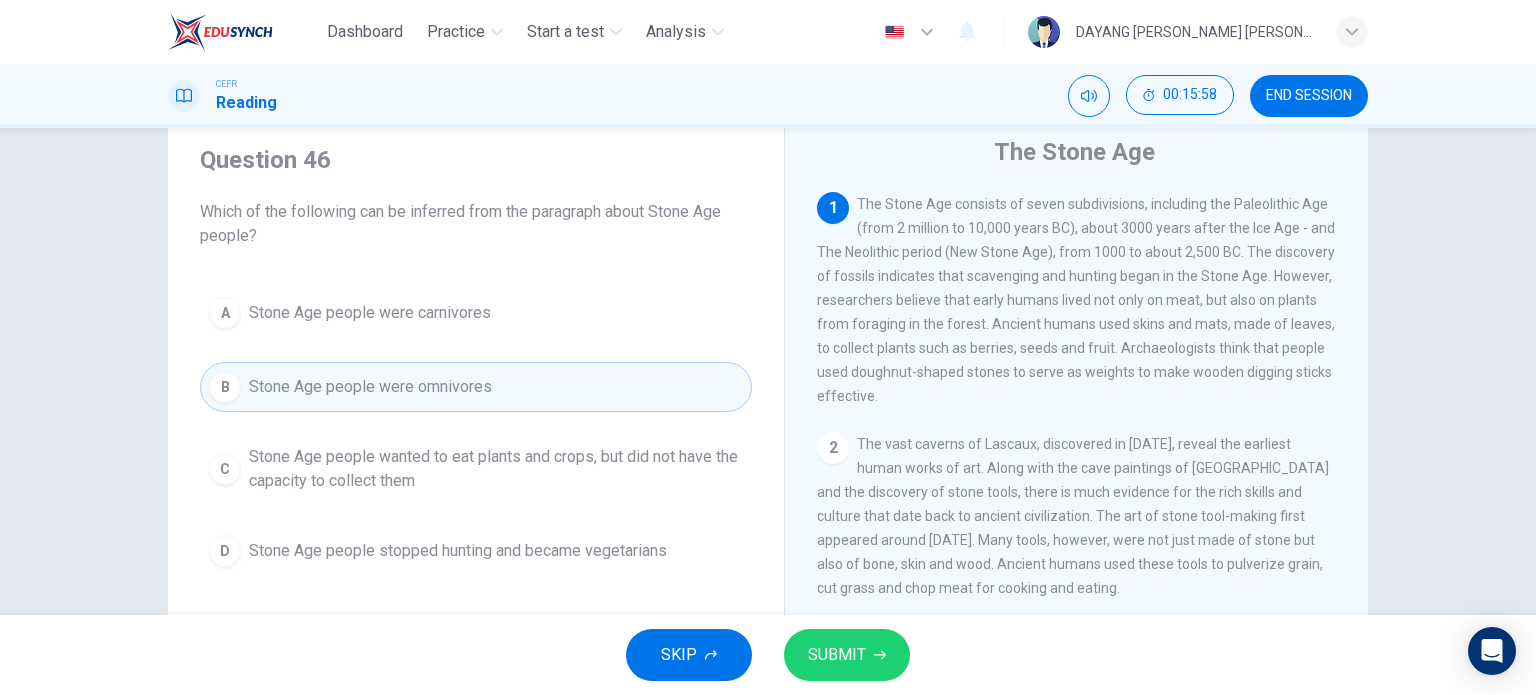 click on "SKIP SUBMIT" at bounding box center (768, 655) 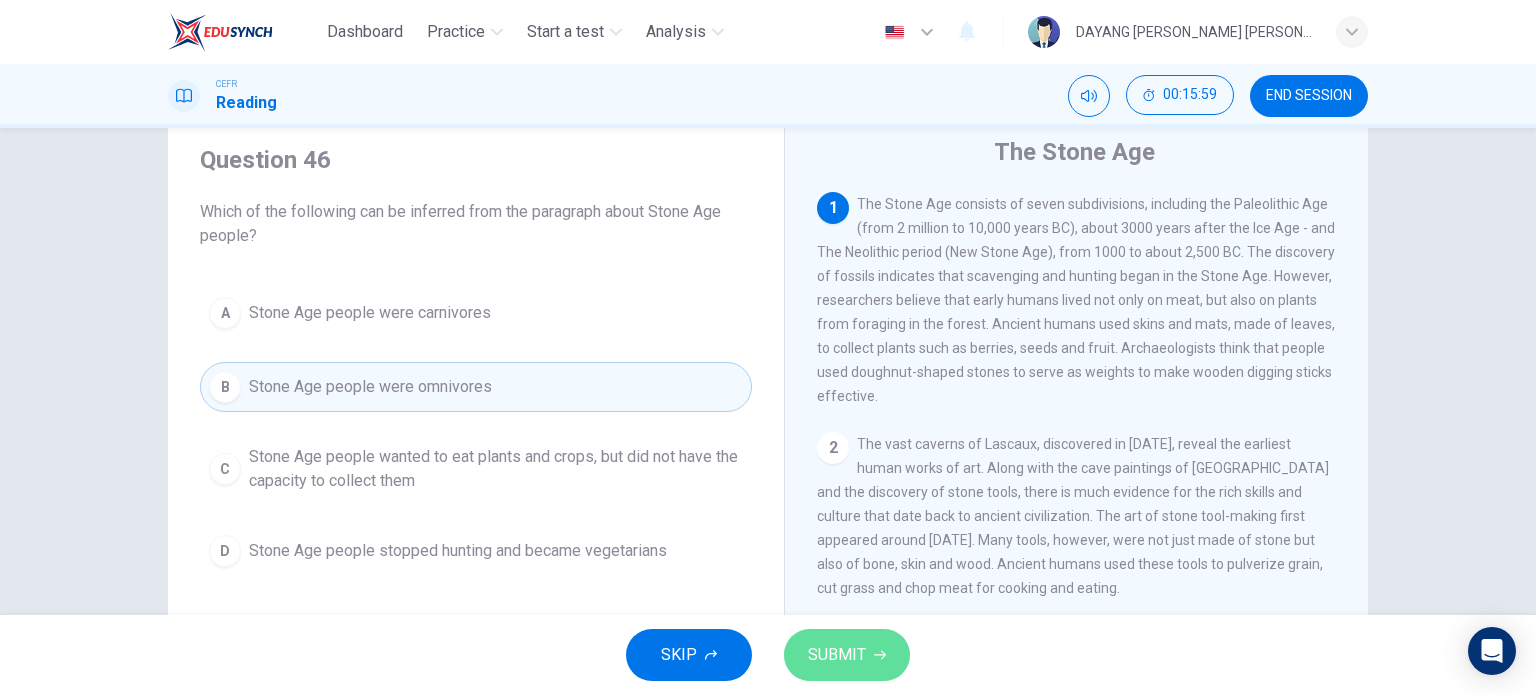 click on "SUBMIT" at bounding box center (837, 655) 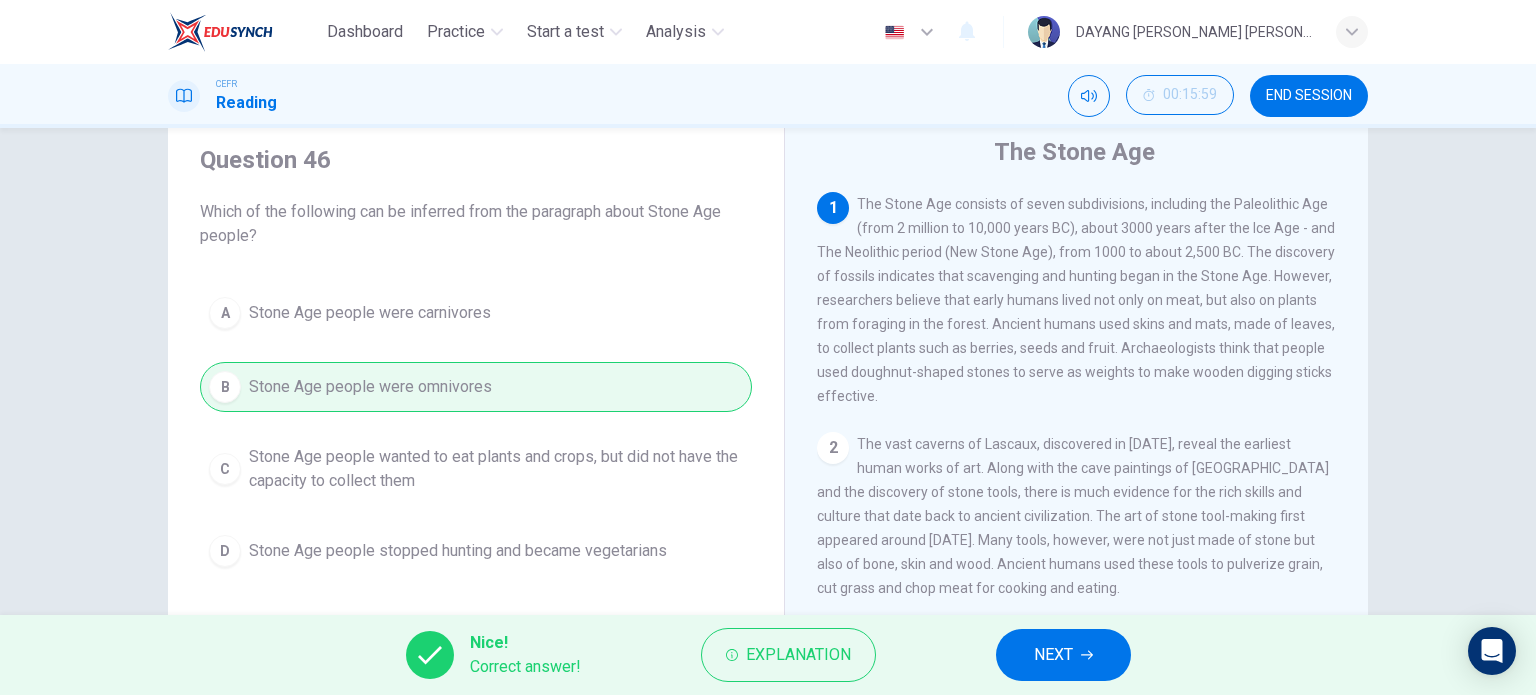 click on "NEXT" at bounding box center [1063, 655] 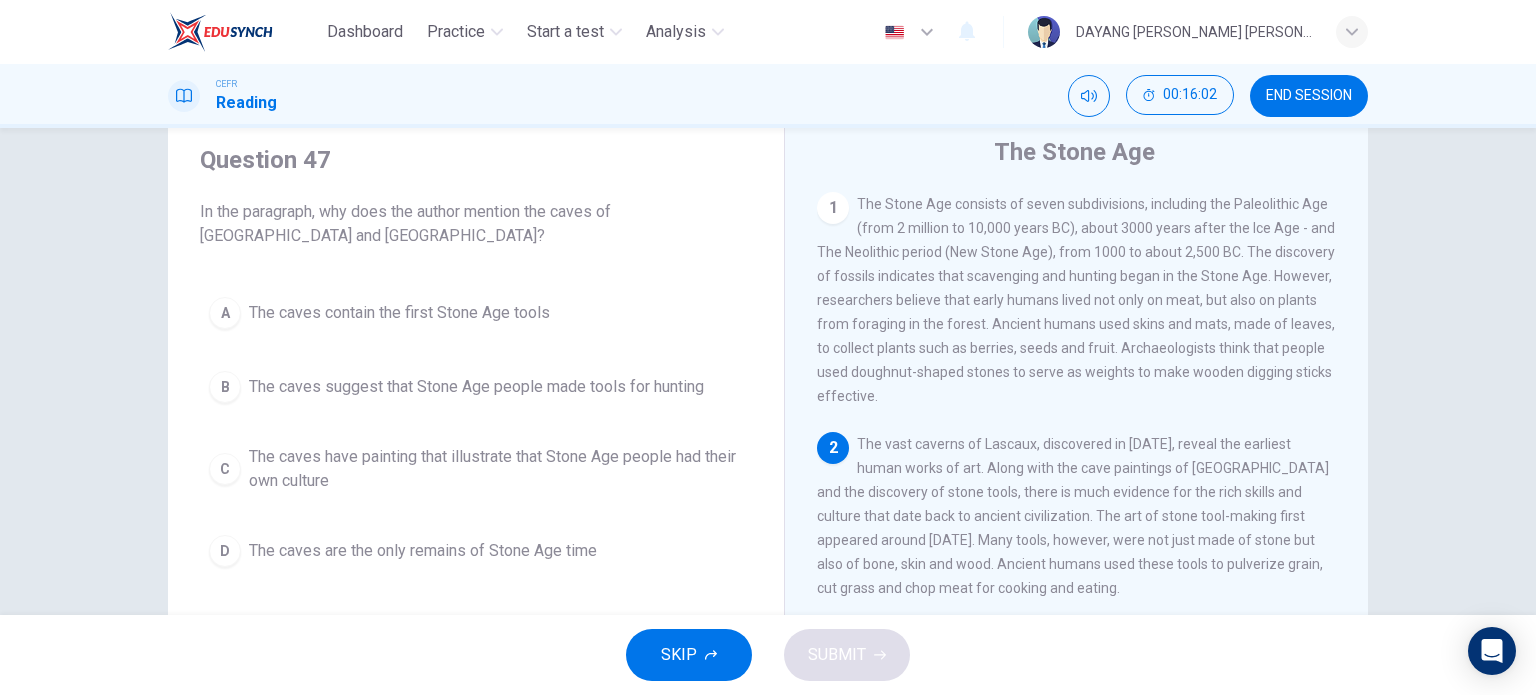 click on "The vast caverns of Lascaux, discovered in [DATE], reveal the earliest human works of art. Along with the cave paintings of [GEOGRAPHIC_DATA] and the discovery of stone tools, there is much evidence for the rich skills and culture that date back to ancient civilization. The art of stone tool-making first appeared around [DATE]. Many tools, however, were not just made of stone but also of bone, skin and wood. Ancient humans used these tools to pulverize grain, cut grass and chop meat for cooking and eating." at bounding box center [1073, 516] 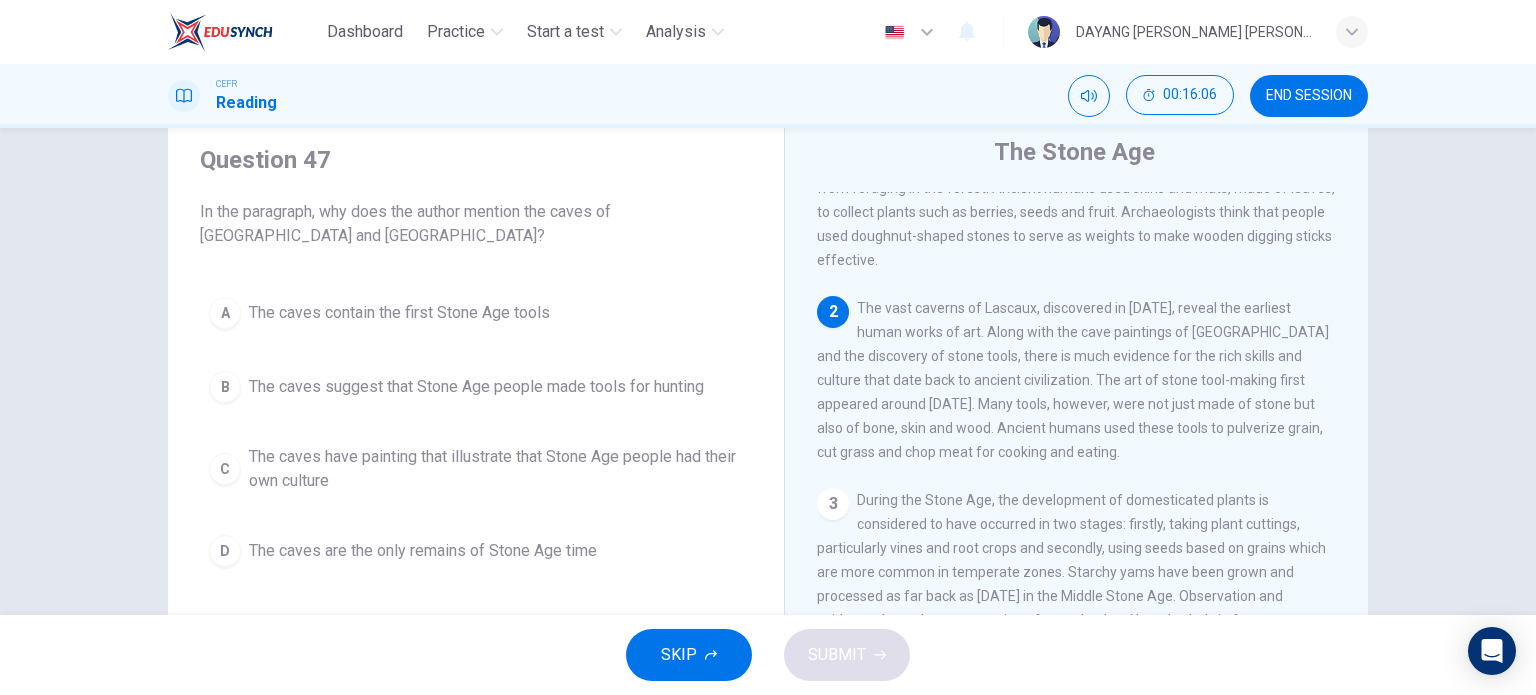 scroll, scrollTop: 136, scrollLeft: 0, axis: vertical 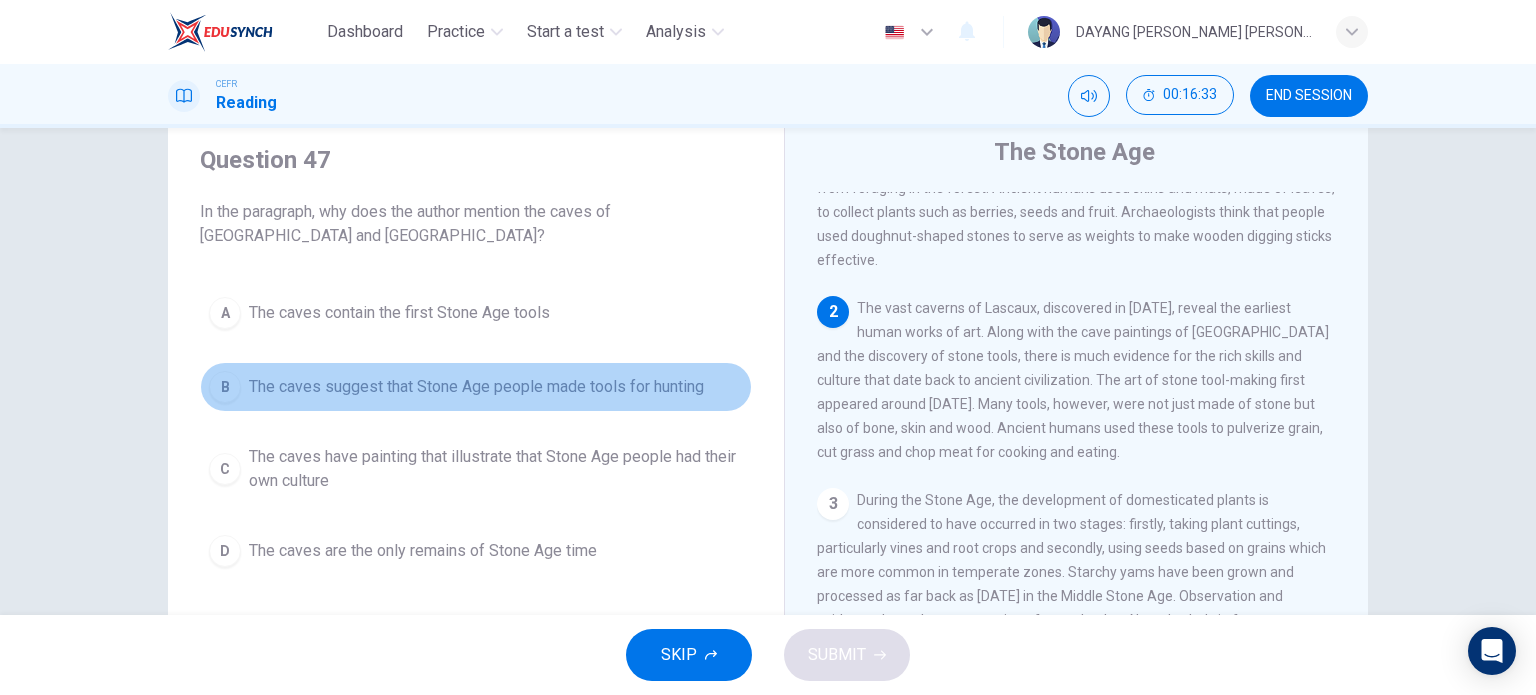 click on "B The caves suggest that Stone Age people made tools for hunting" at bounding box center (476, 387) 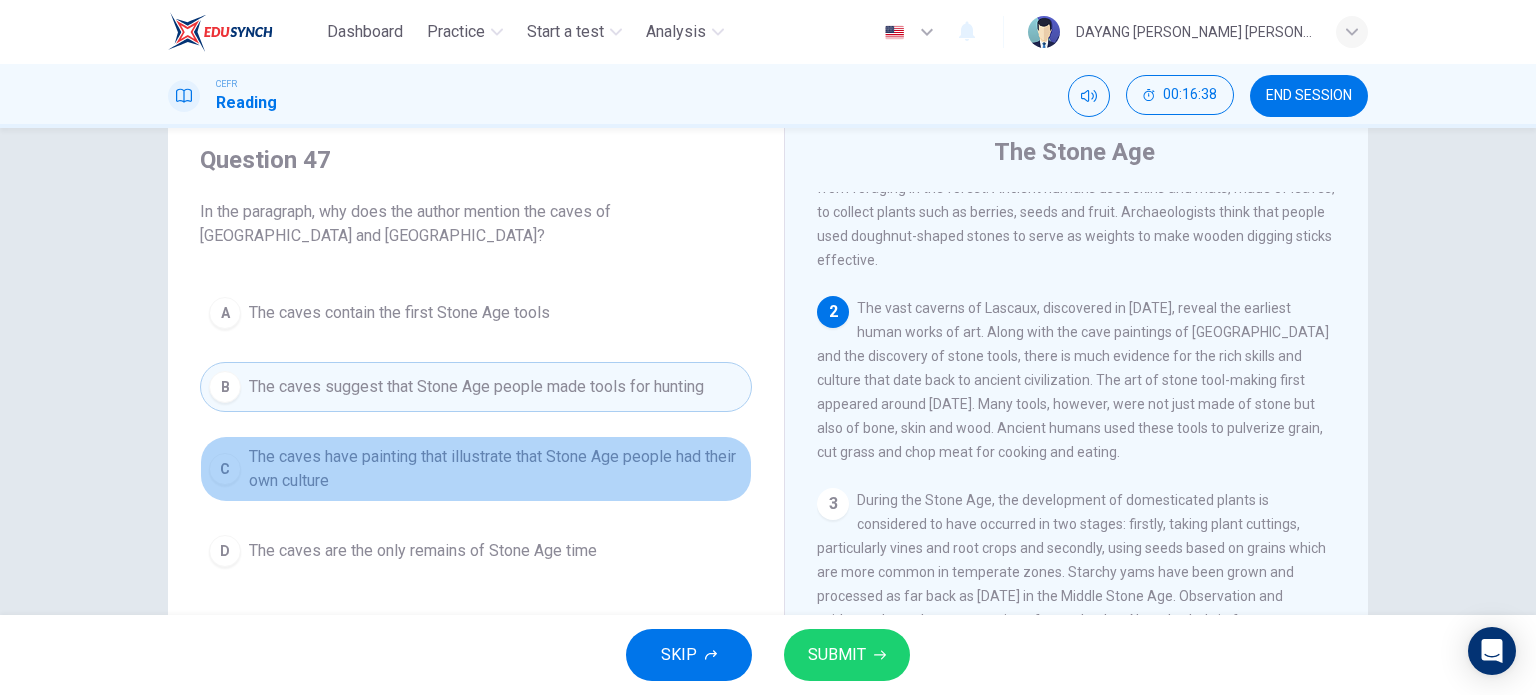 click on "The caves have painting that illustrate that Stone Age people had their own culture" at bounding box center (496, 469) 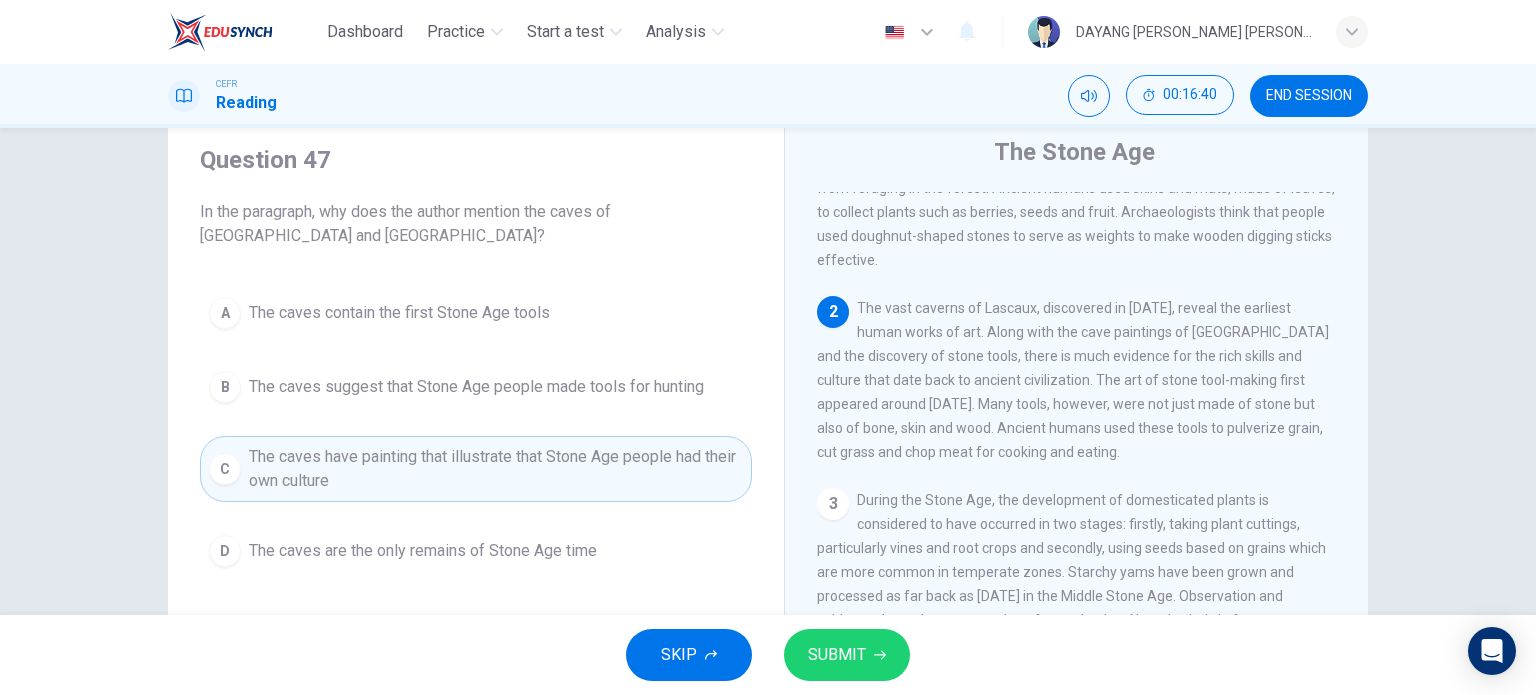 click on "SKIP SUBMIT" at bounding box center (768, 655) 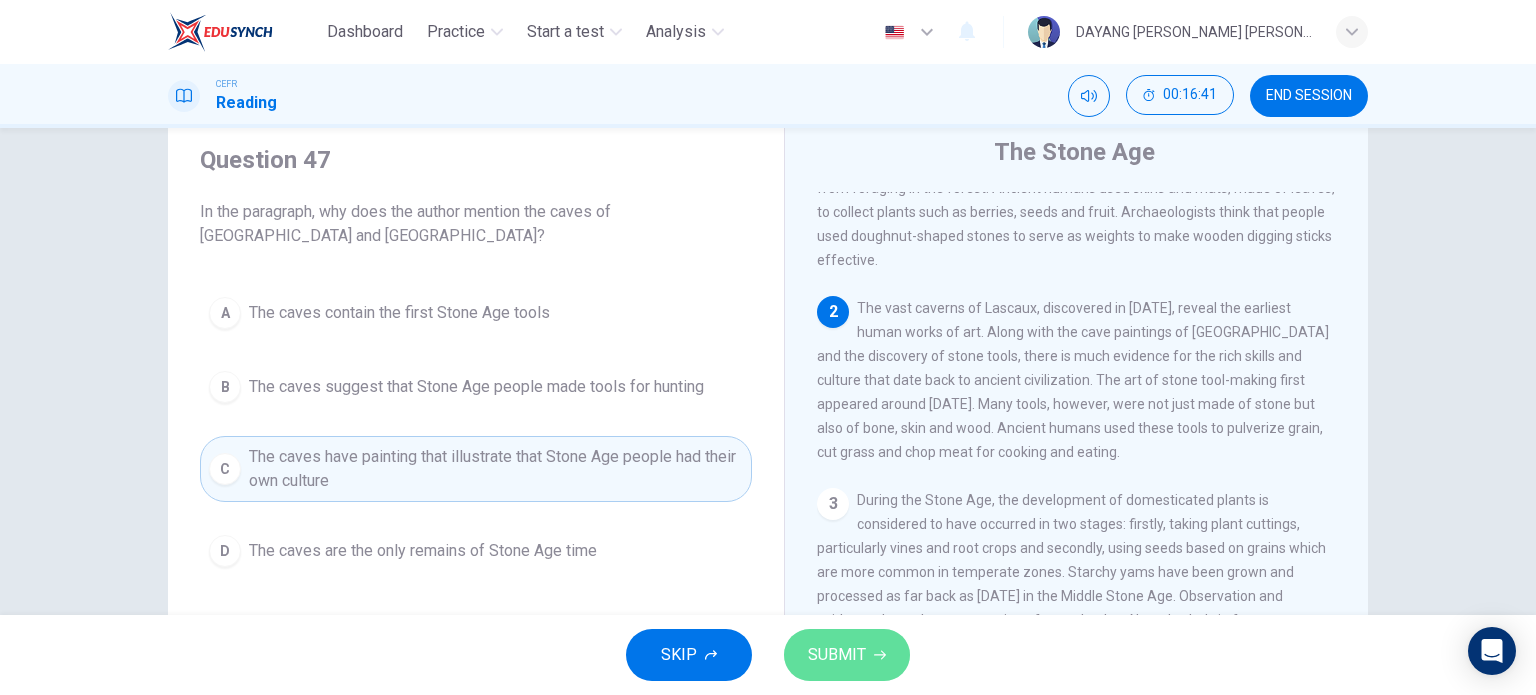 click on "SUBMIT" at bounding box center (847, 655) 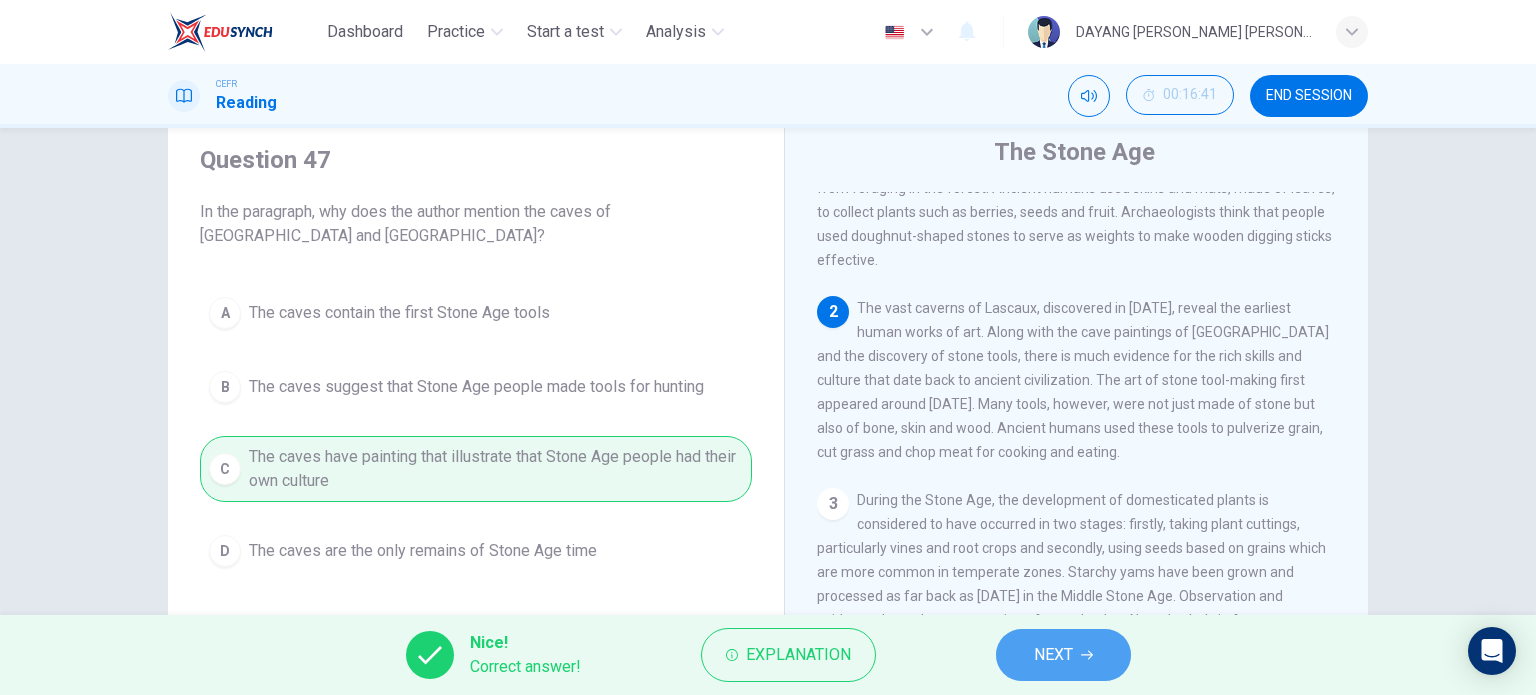 click on "NEXT" at bounding box center [1053, 655] 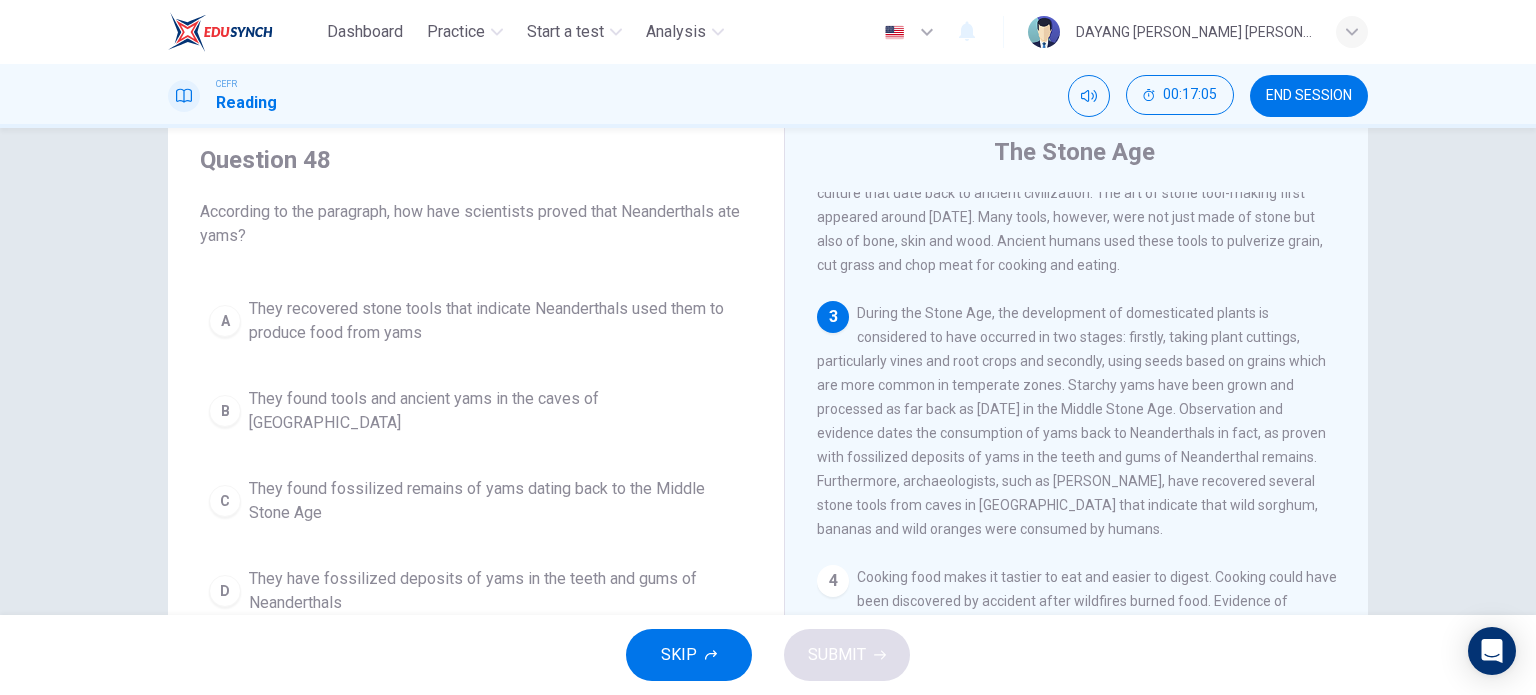 scroll, scrollTop: 324, scrollLeft: 0, axis: vertical 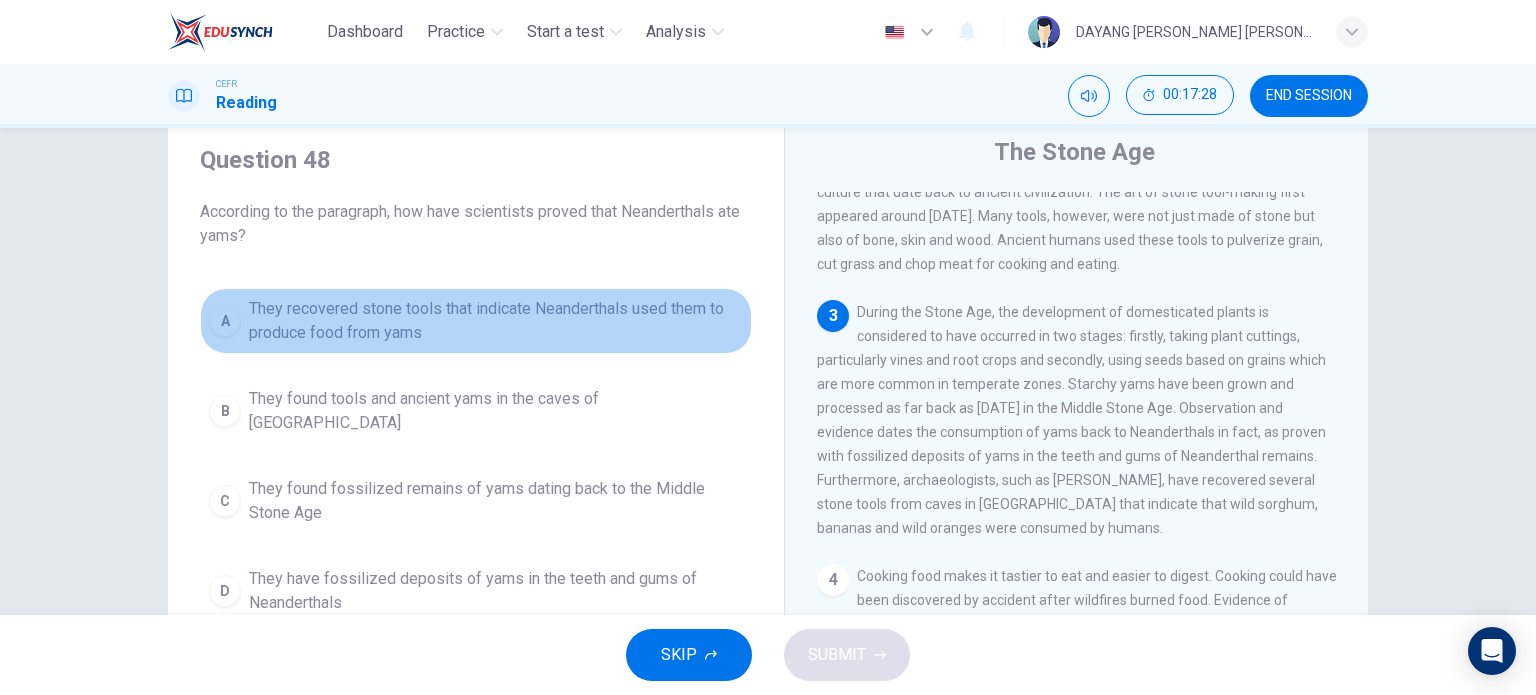click on "They recovered stone tools that indicate Neanderthals used them to produce food from yams" at bounding box center (496, 321) 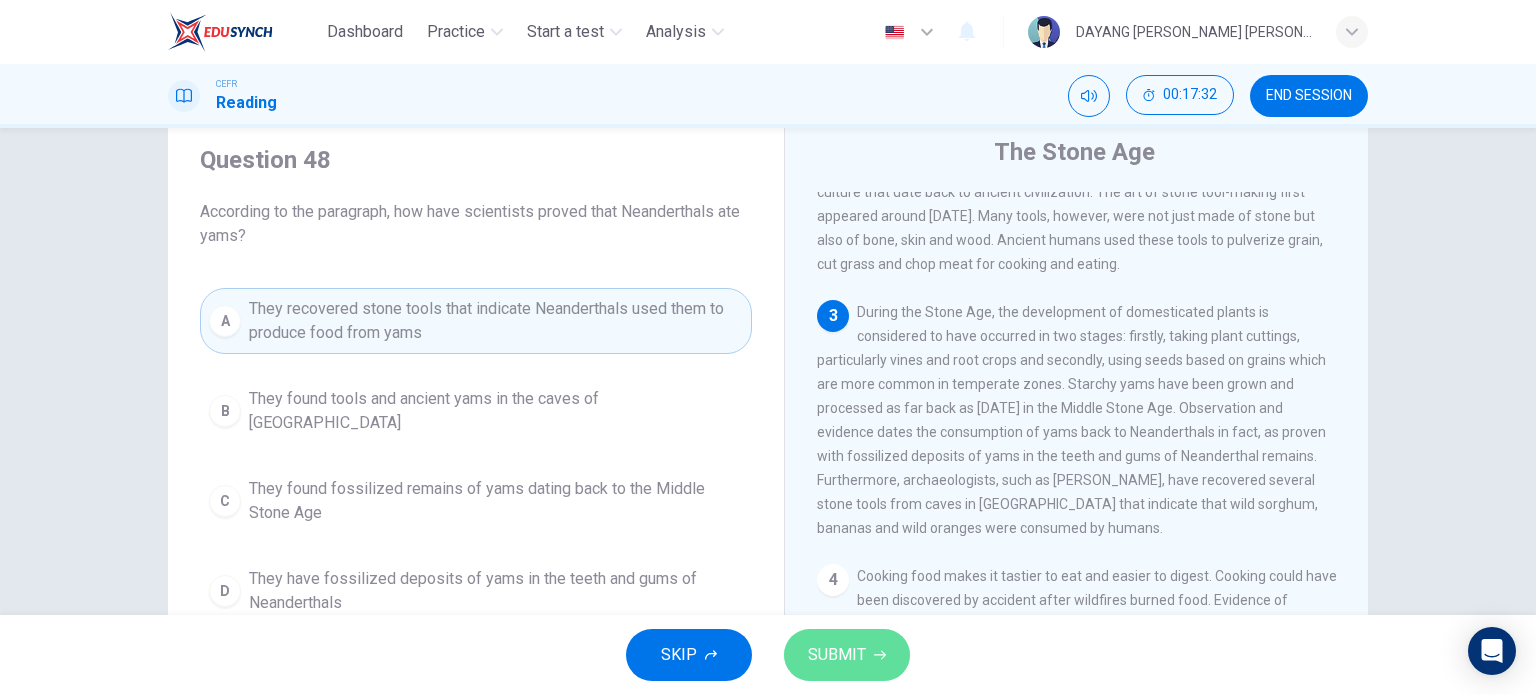 click on "SUBMIT" at bounding box center (837, 655) 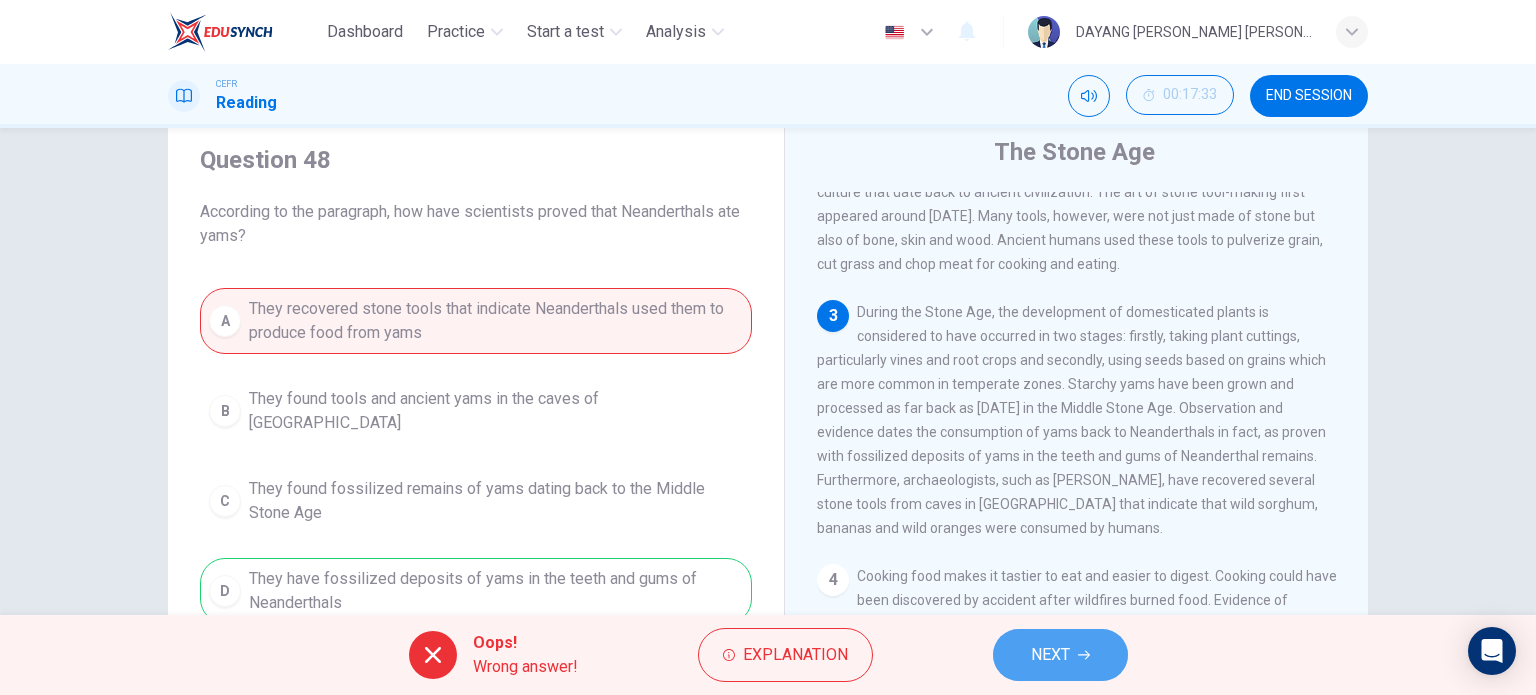 click on "NEXT" at bounding box center (1050, 655) 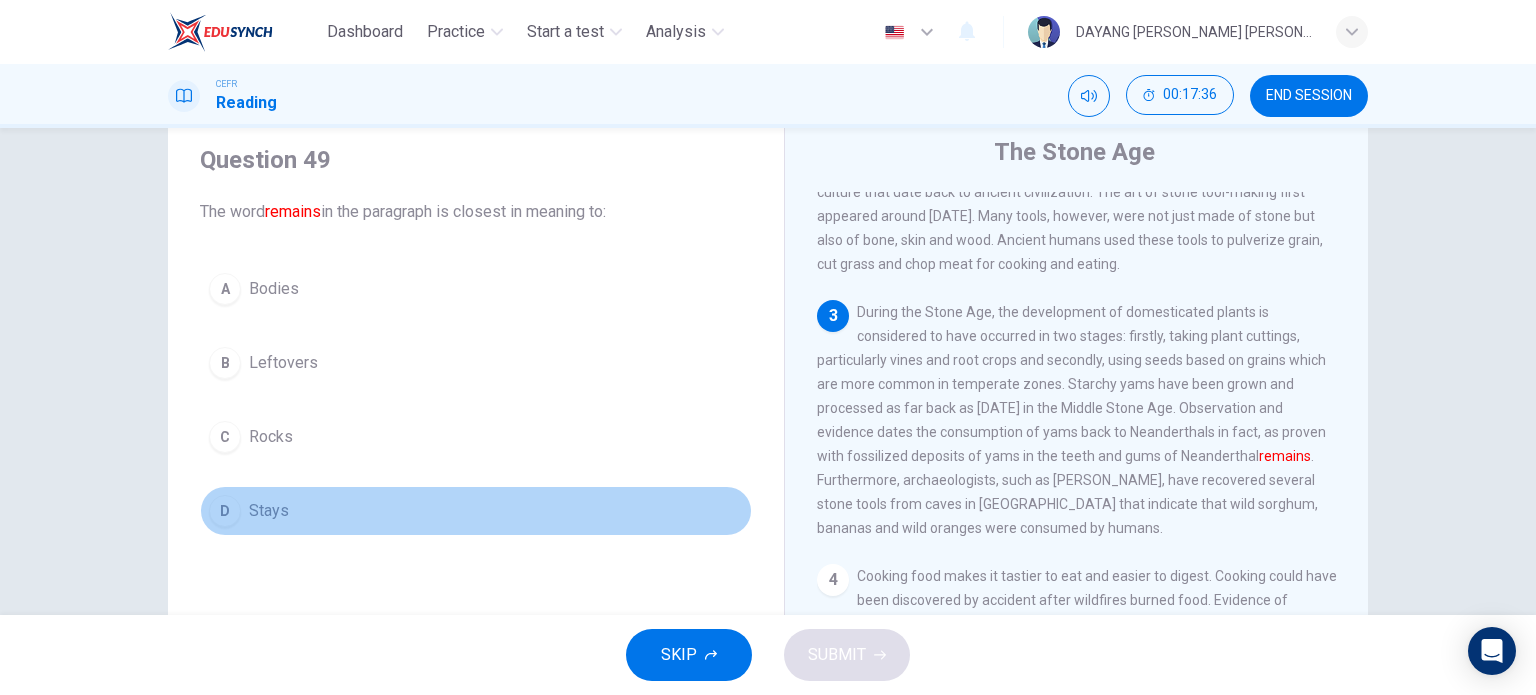 click on "D Stays" at bounding box center [476, 511] 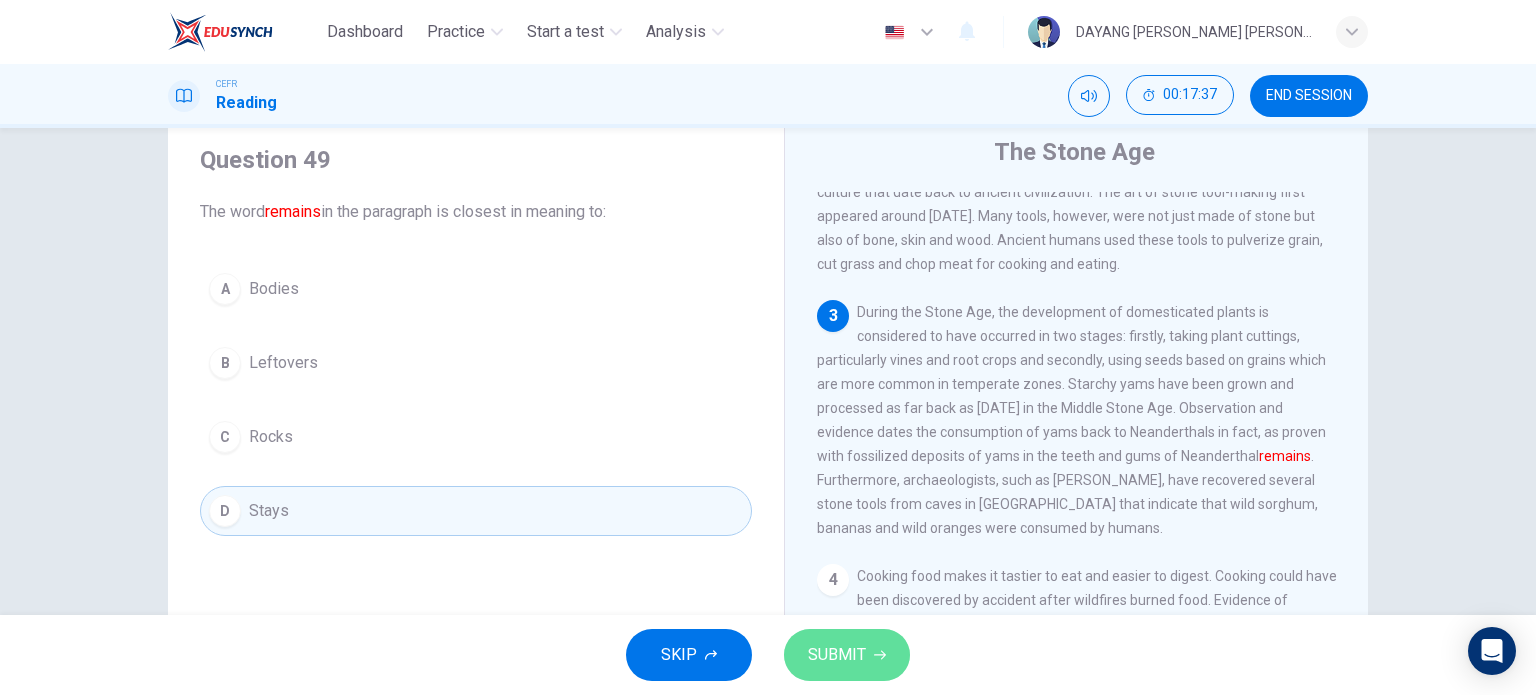 click 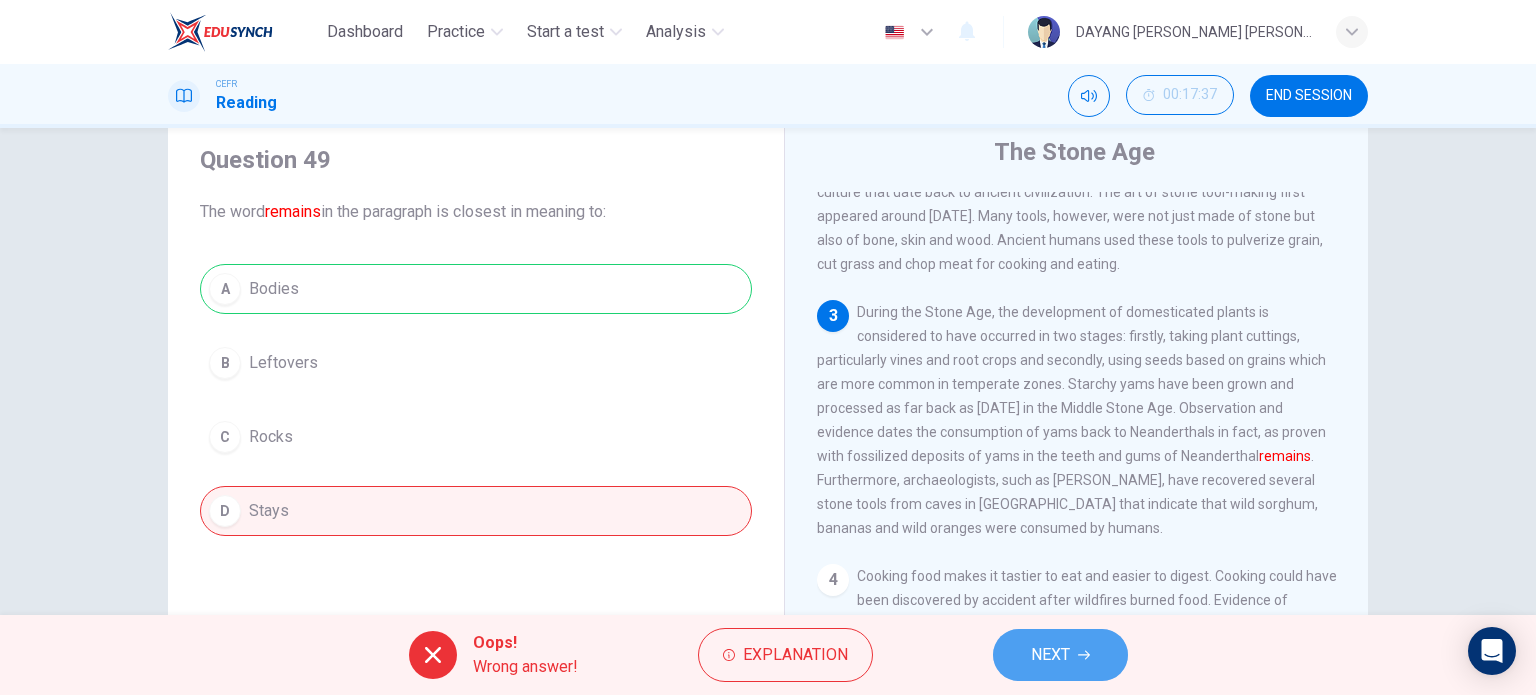 click on "NEXT" at bounding box center (1060, 655) 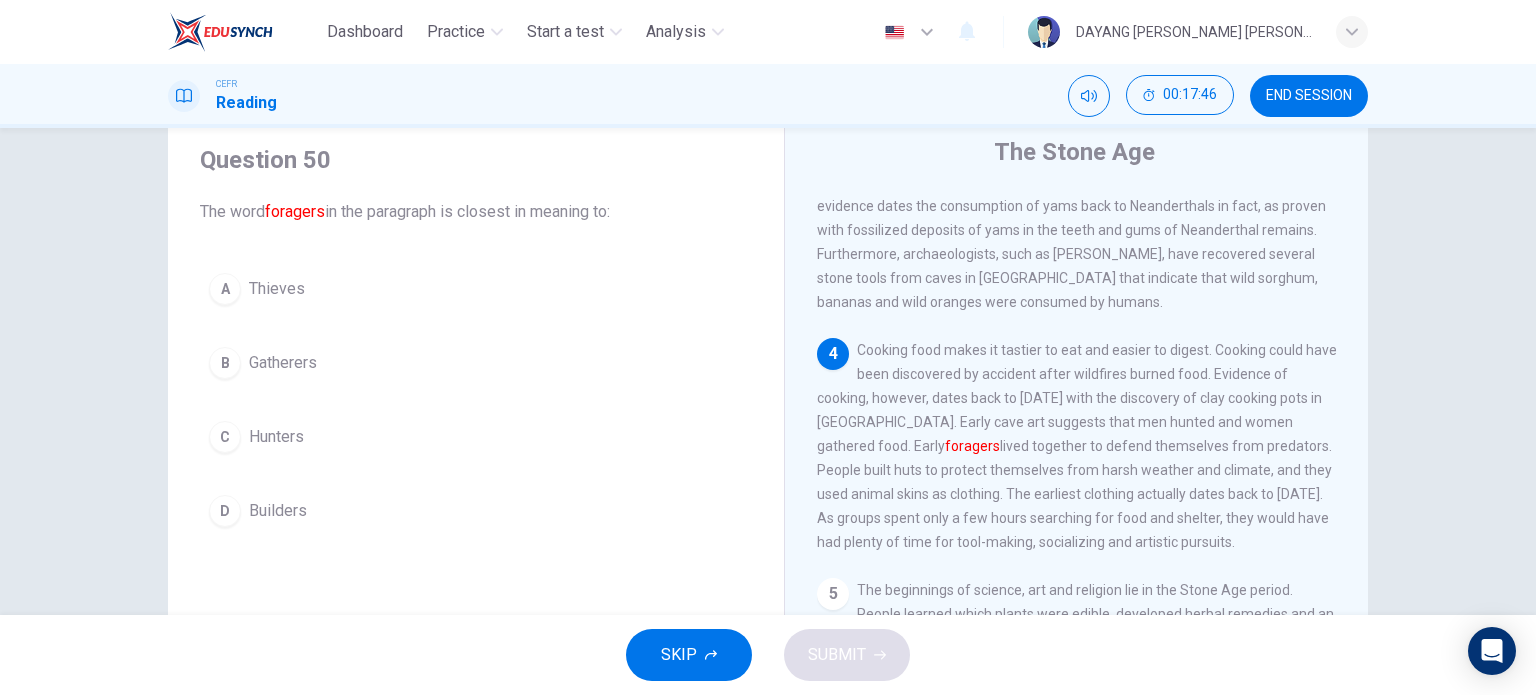 scroll, scrollTop: 551, scrollLeft: 0, axis: vertical 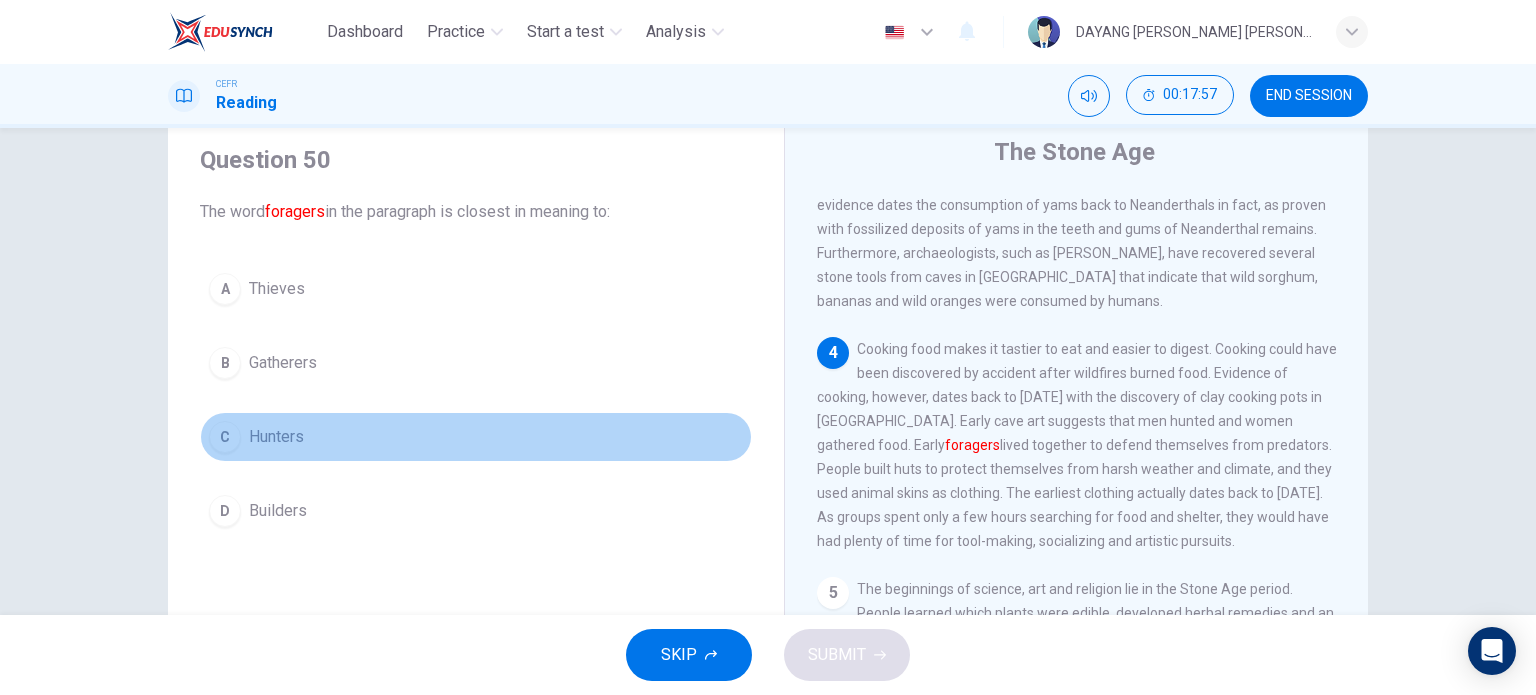 click on "Hunters" at bounding box center (276, 437) 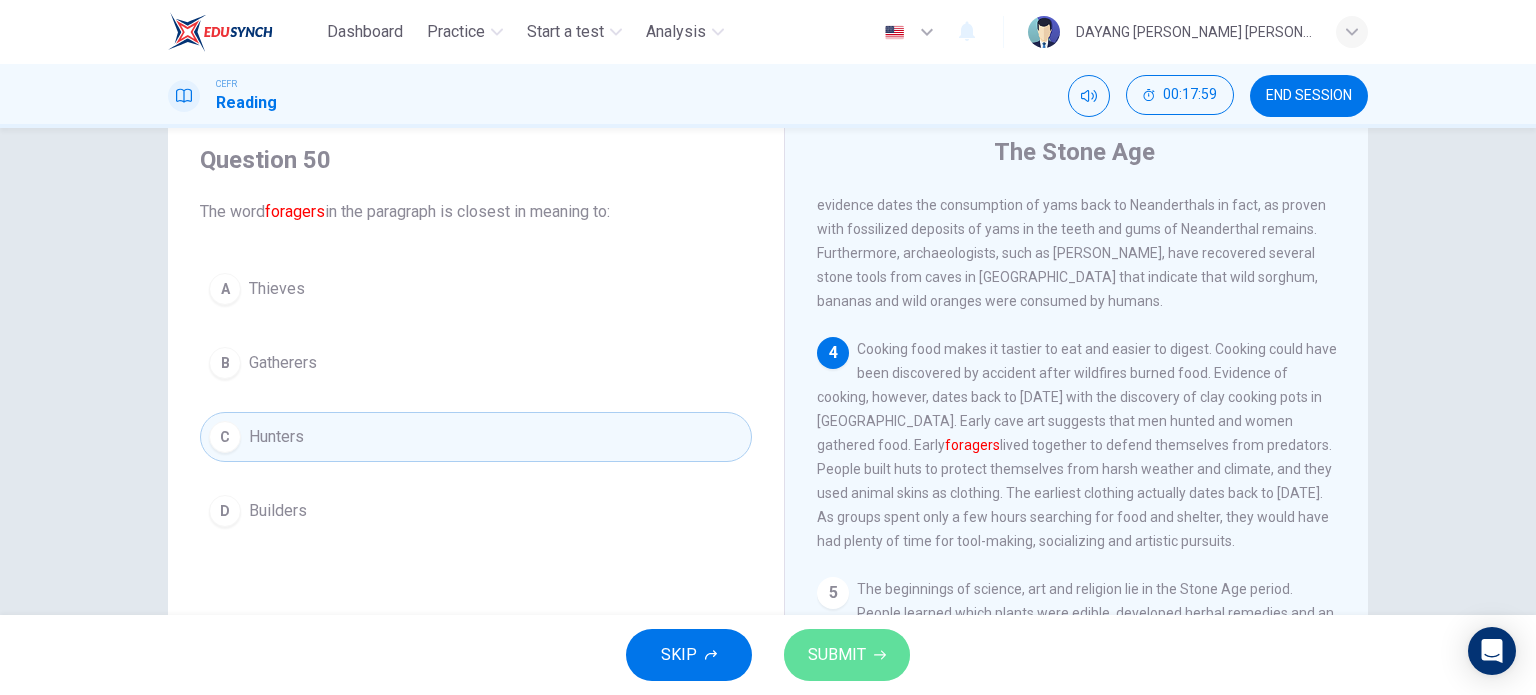 click on "SUBMIT" at bounding box center (837, 655) 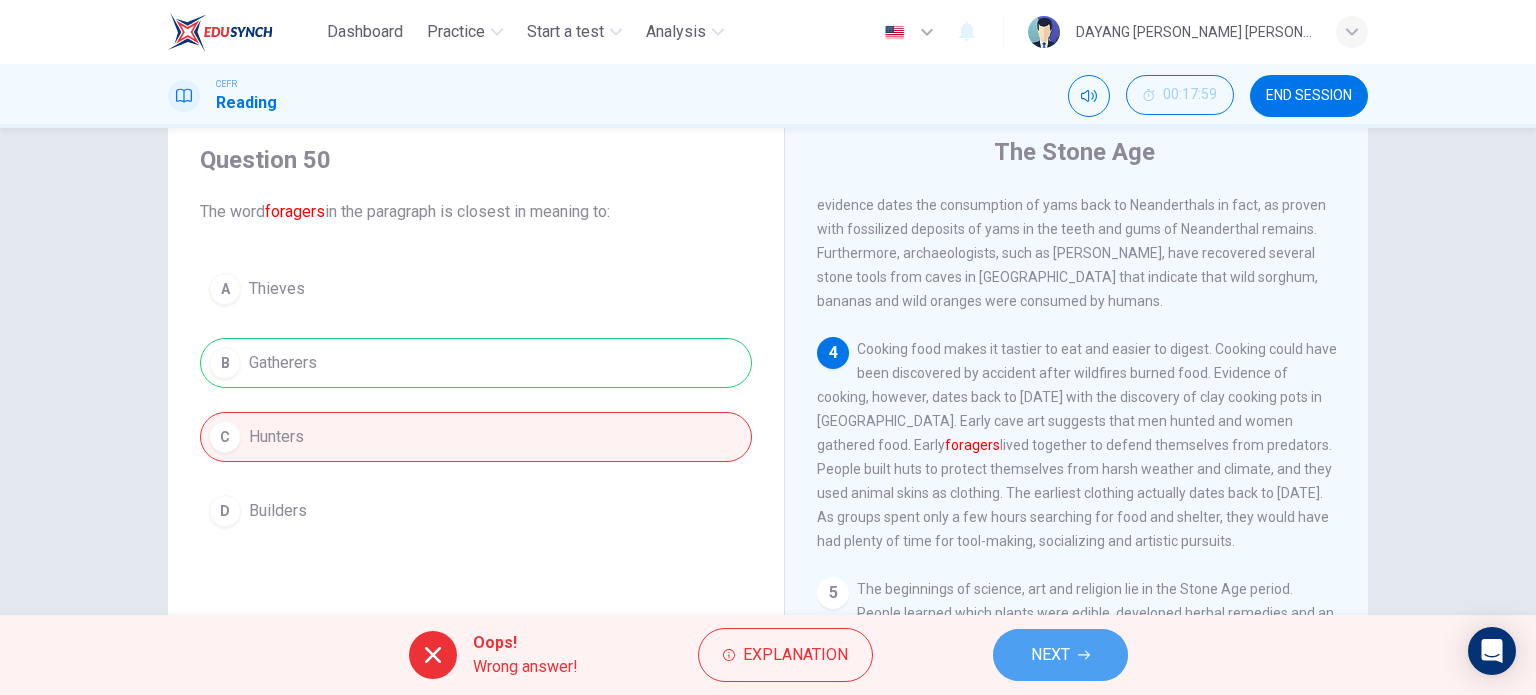 click on "NEXT" at bounding box center [1050, 655] 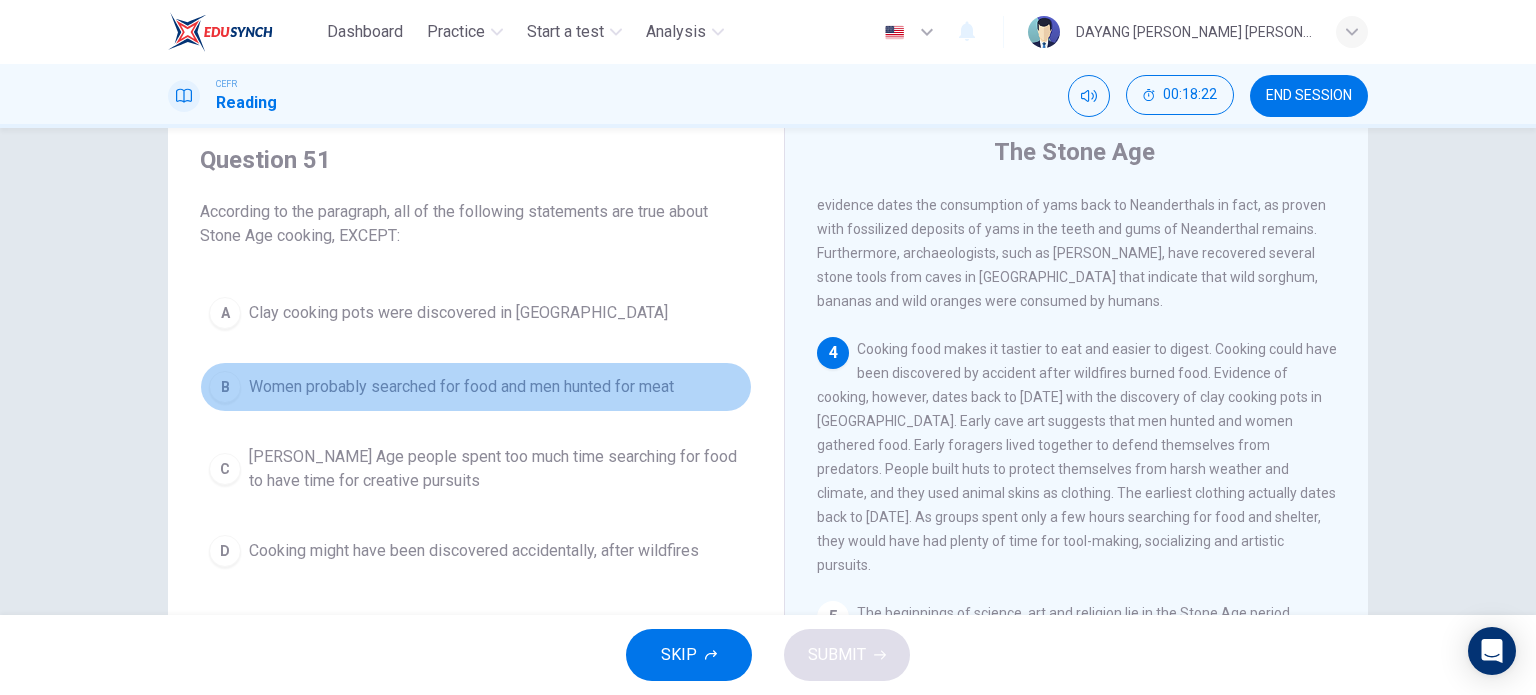 click on "B Women probably searched for food and men hunted for meat" at bounding box center [476, 387] 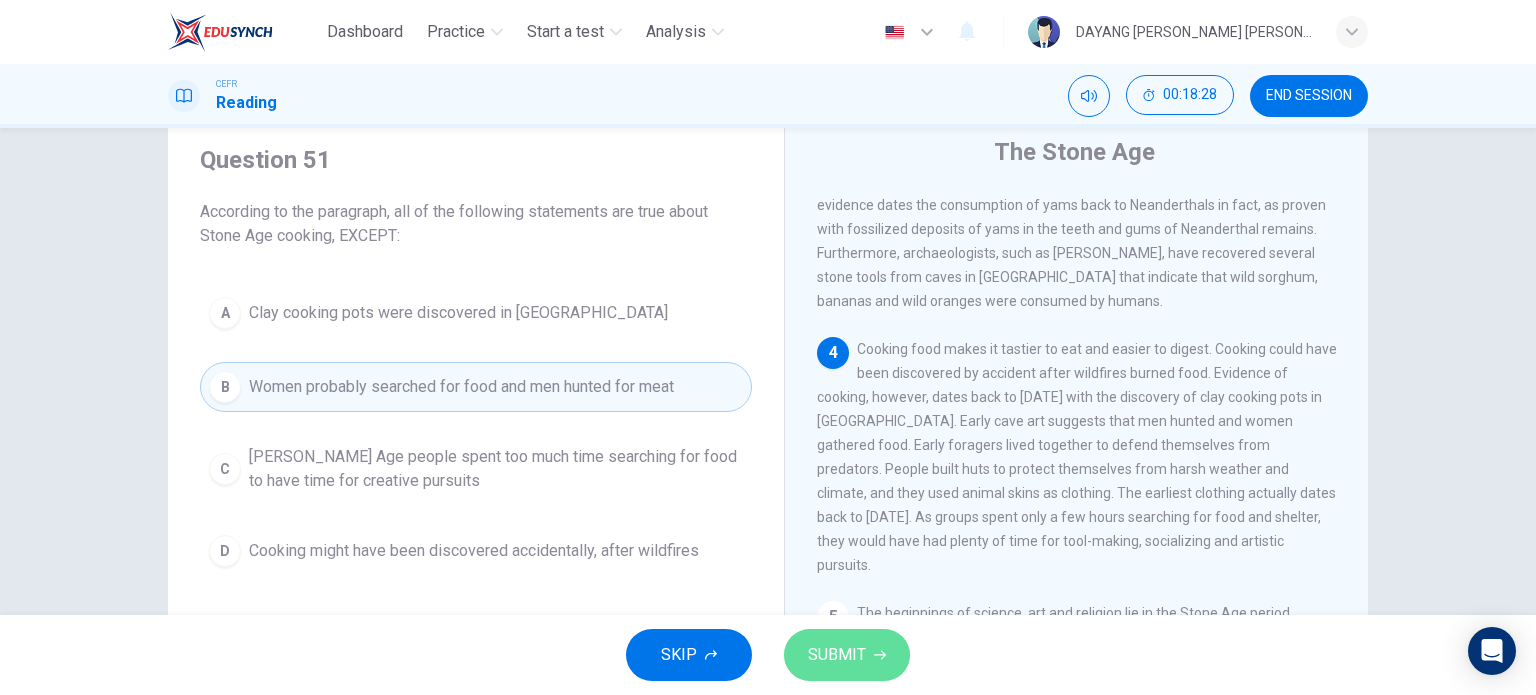 click on "SUBMIT" at bounding box center (837, 655) 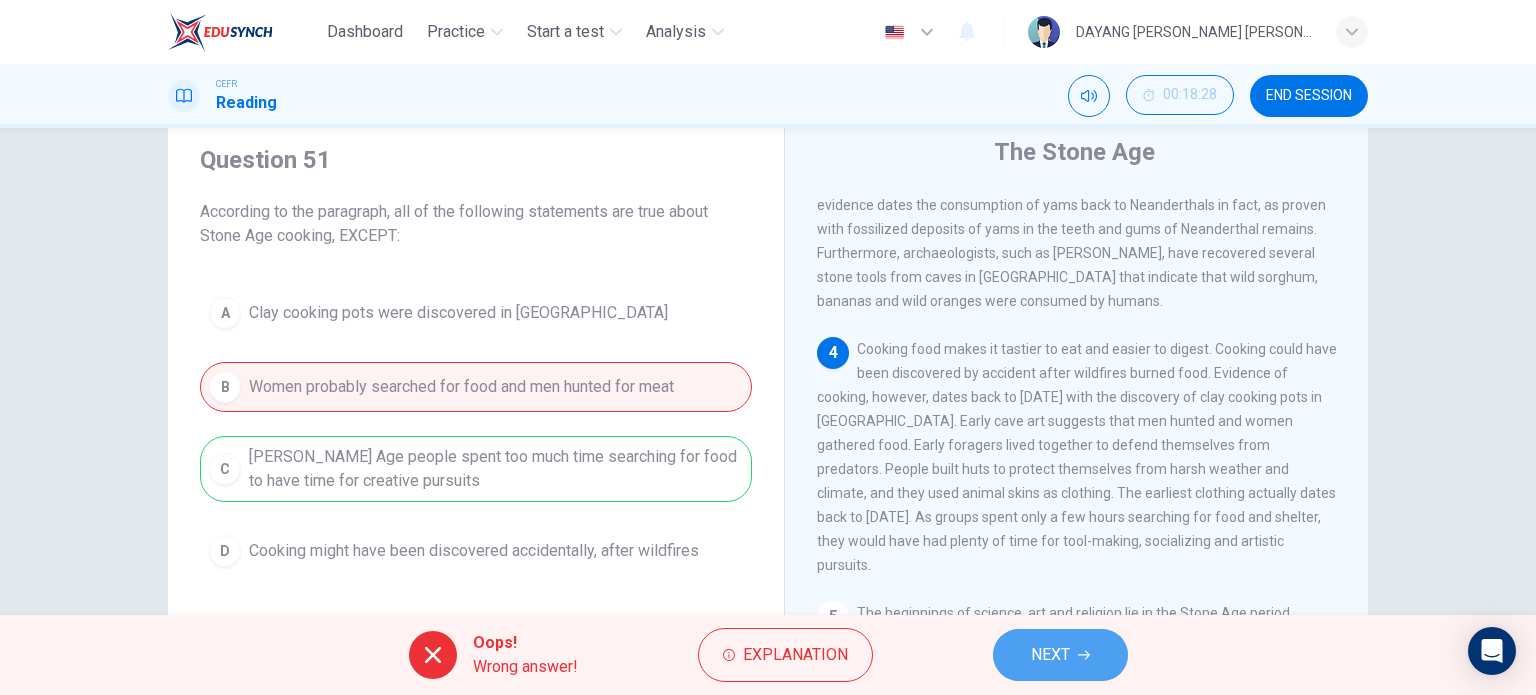 click on "NEXT" at bounding box center [1060, 655] 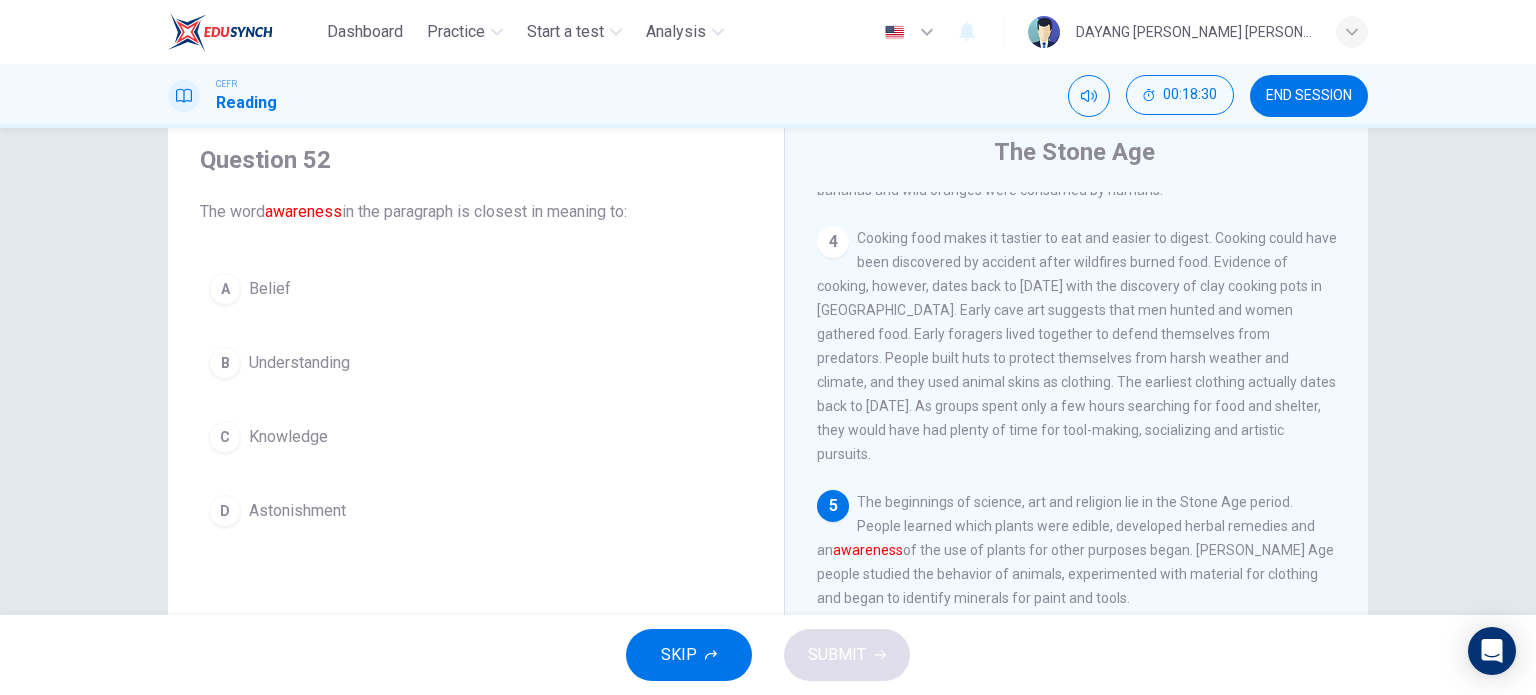 scroll, scrollTop: 702, scrollLeft: 0, axis: vertical 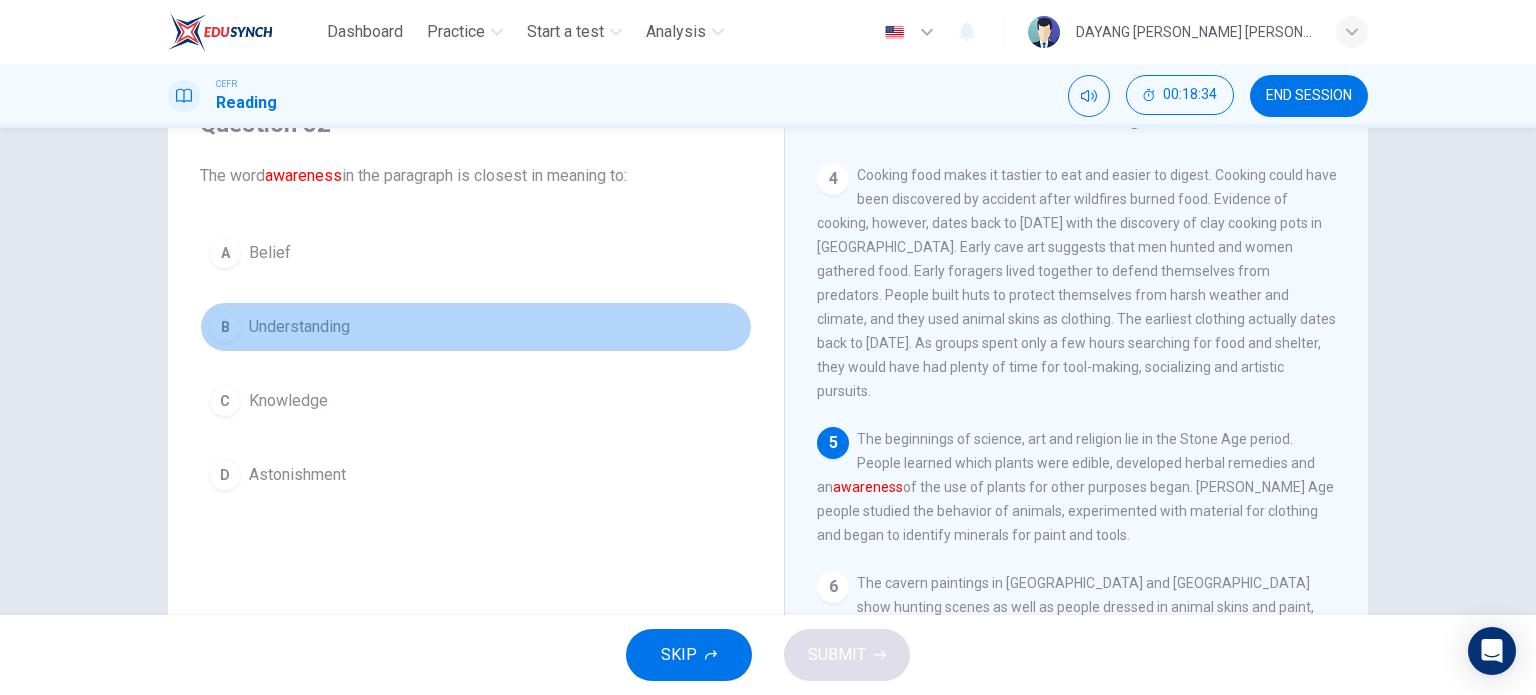 click on "B Understanding" at bounding box center (476, 327) 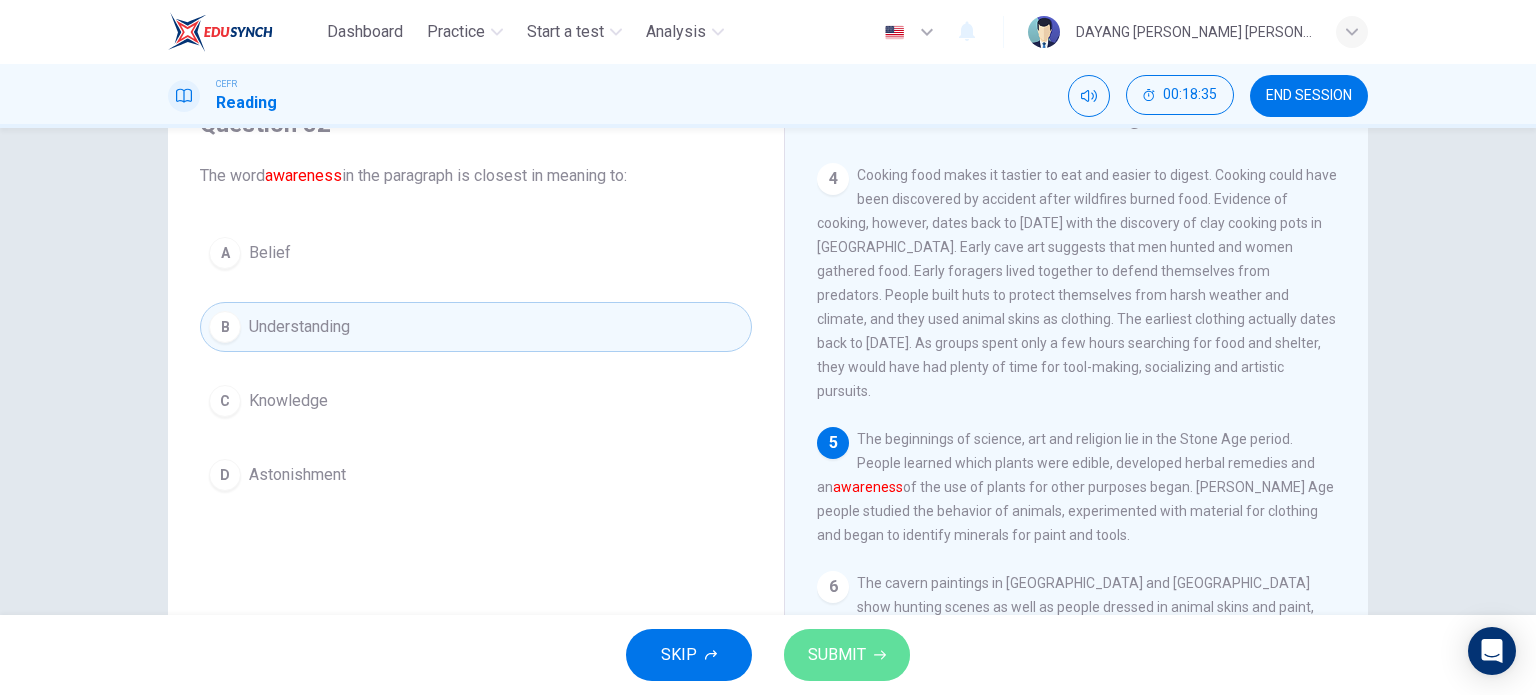 click on "SUBMIT" at bounding box center (847, 655) 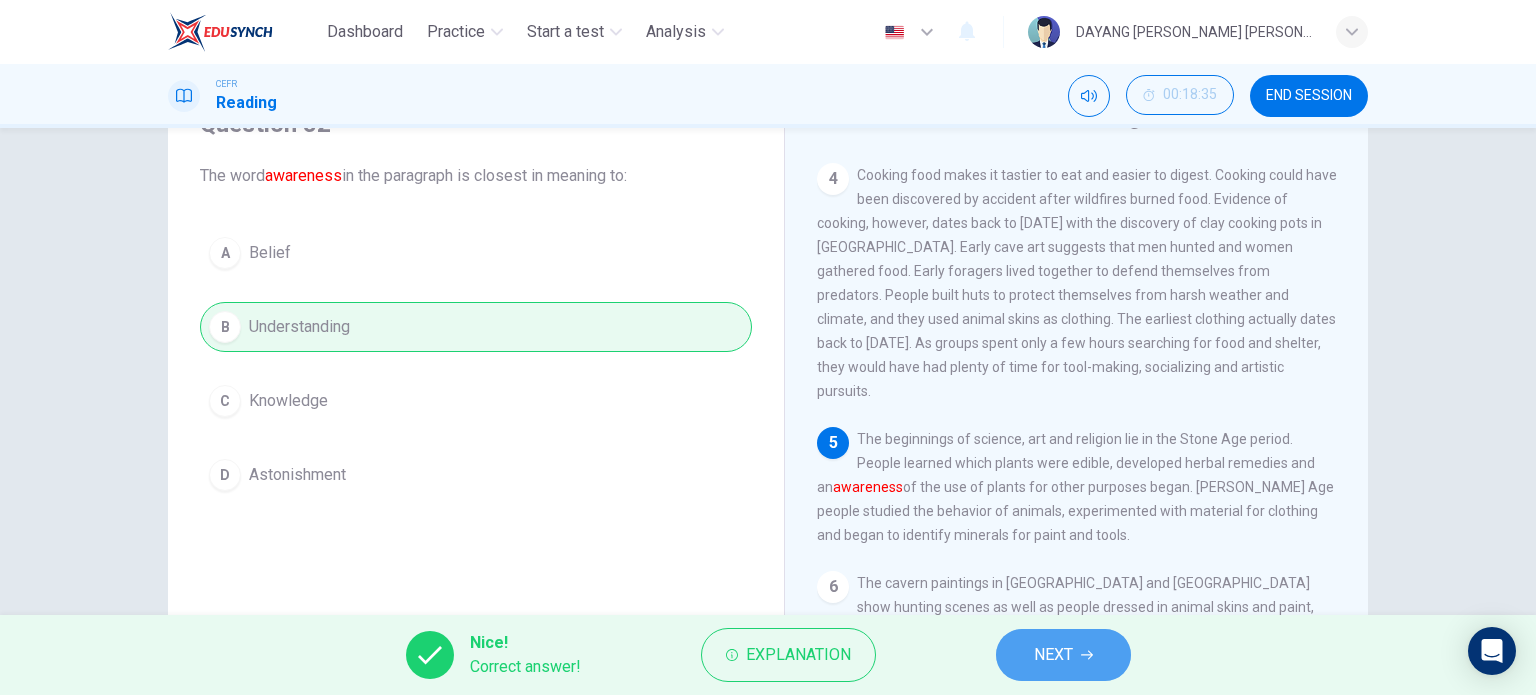 click on "NEXT" at bounding box center [1053, 655] 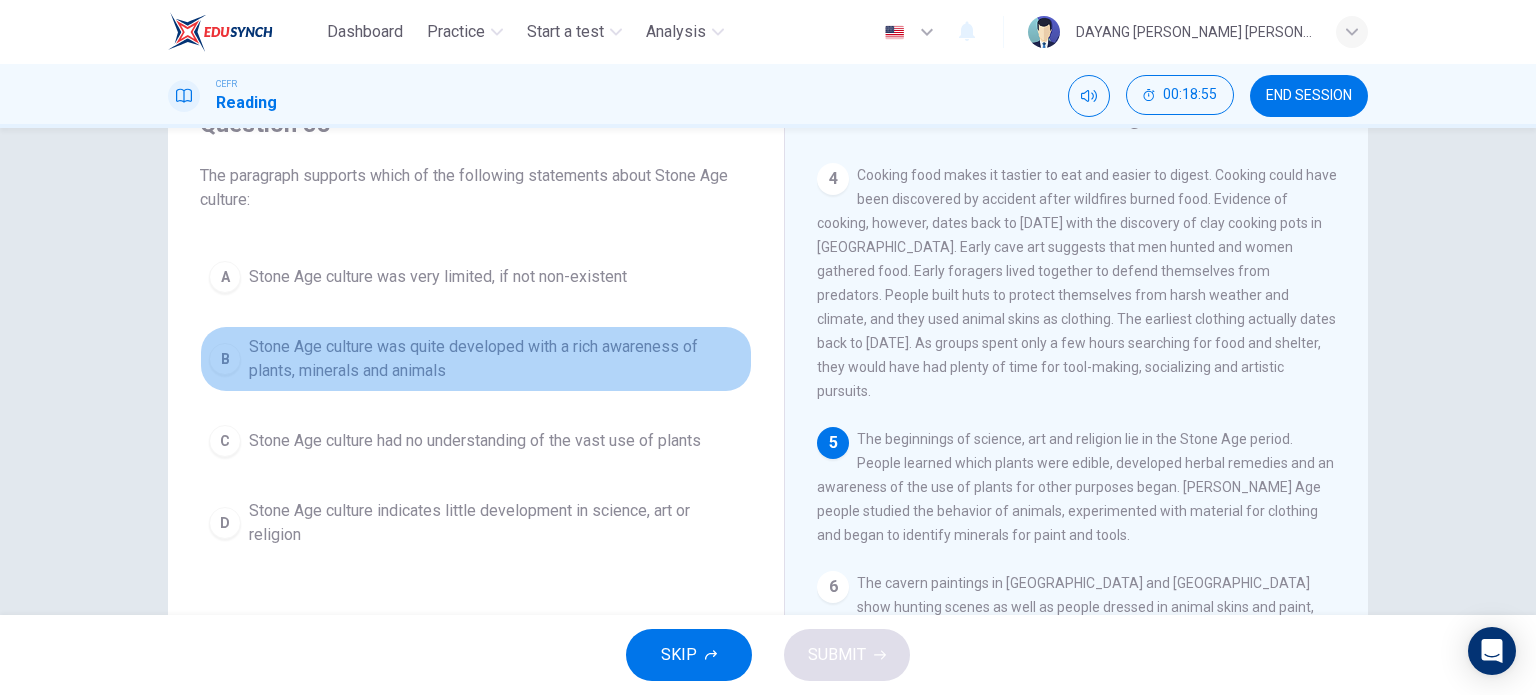 click on "Stone Age culture was quite developed with a rich awareness of plants, minerals and animals" at bounding box center (496, 359) 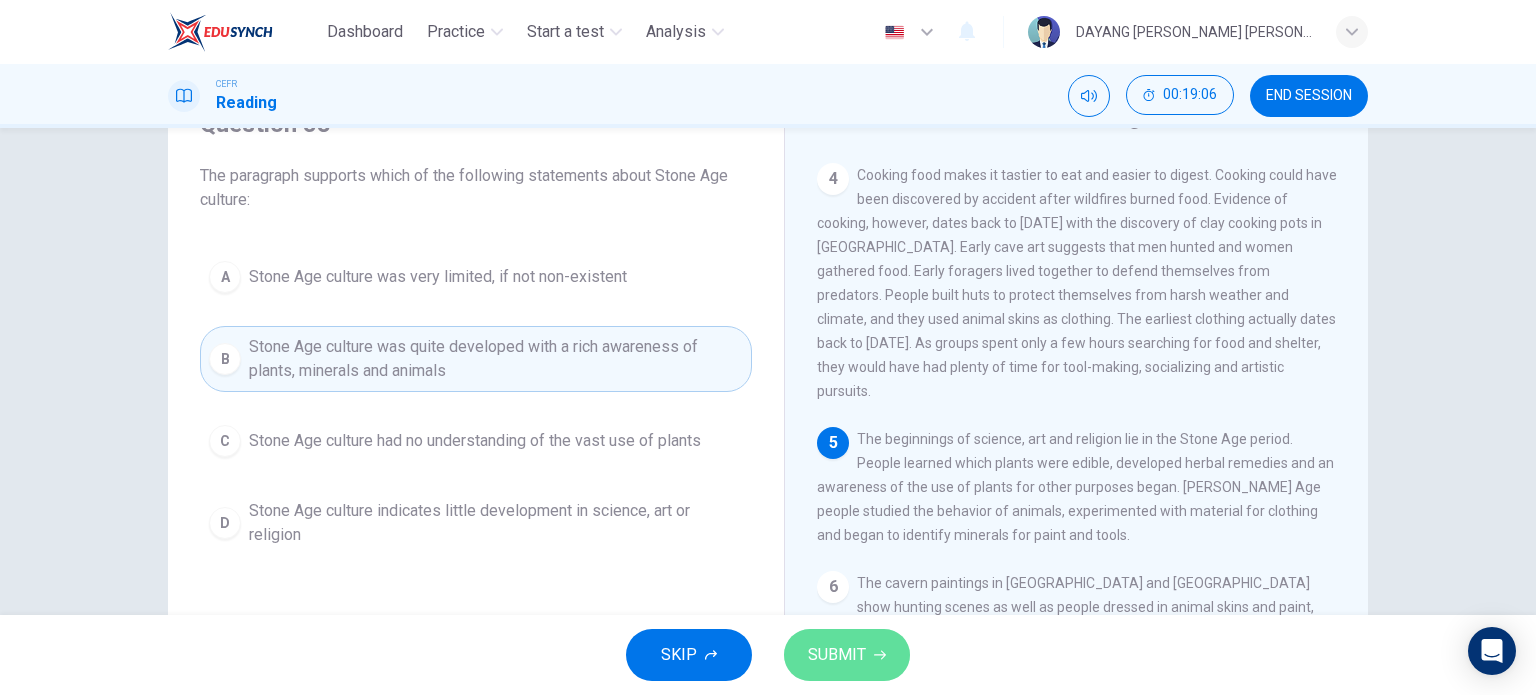 click on "SUBMIT" at bounding box center [837, 655] 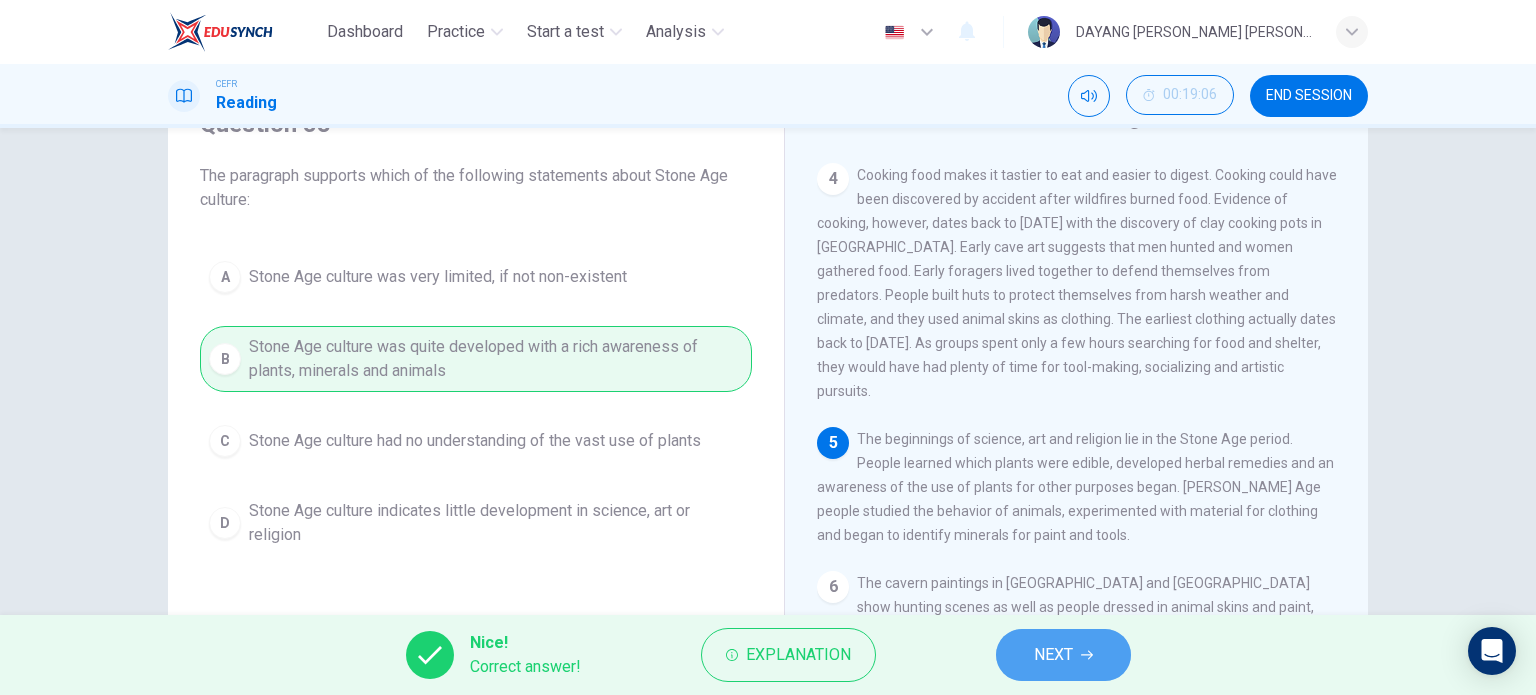 click on "NEXT" at bounding box center (1053, 655) 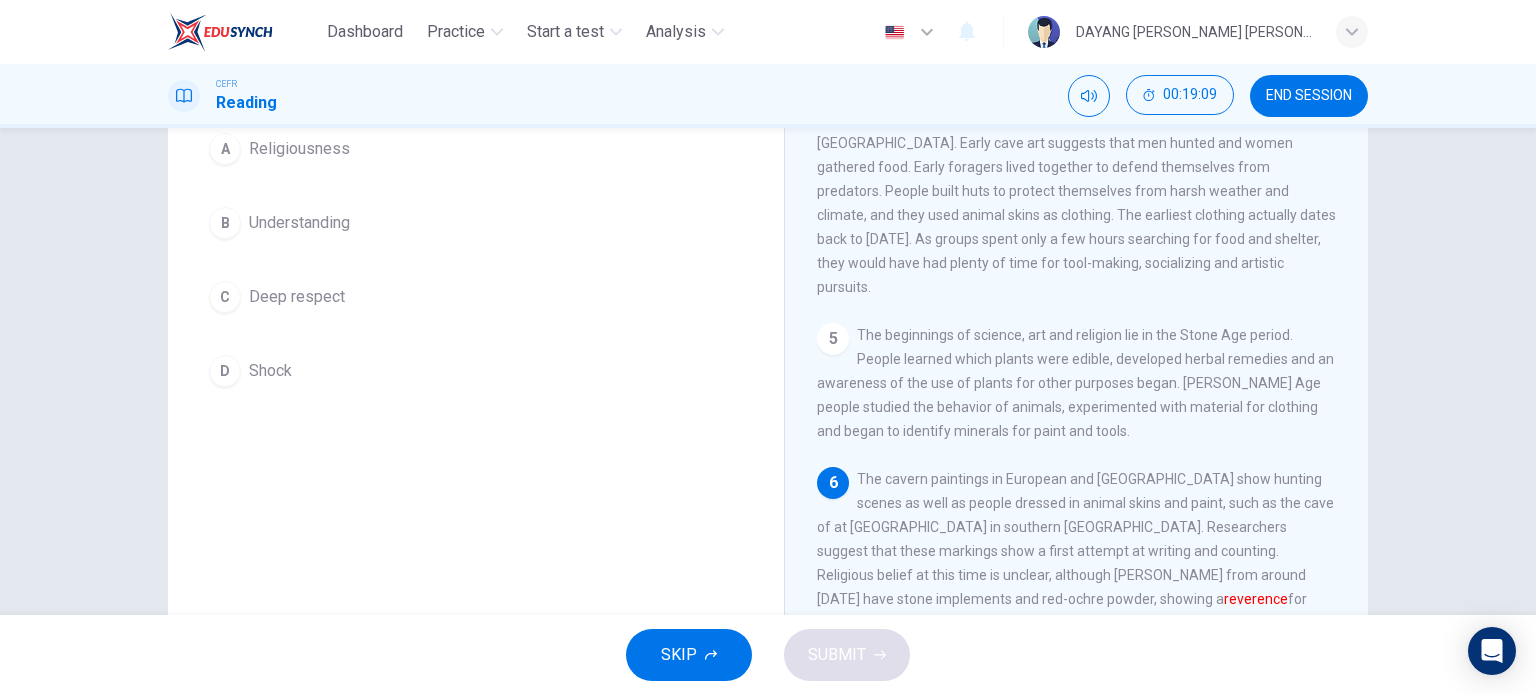 scroll, scrollTop: 206, scrollLeft: 0, axis: vertical 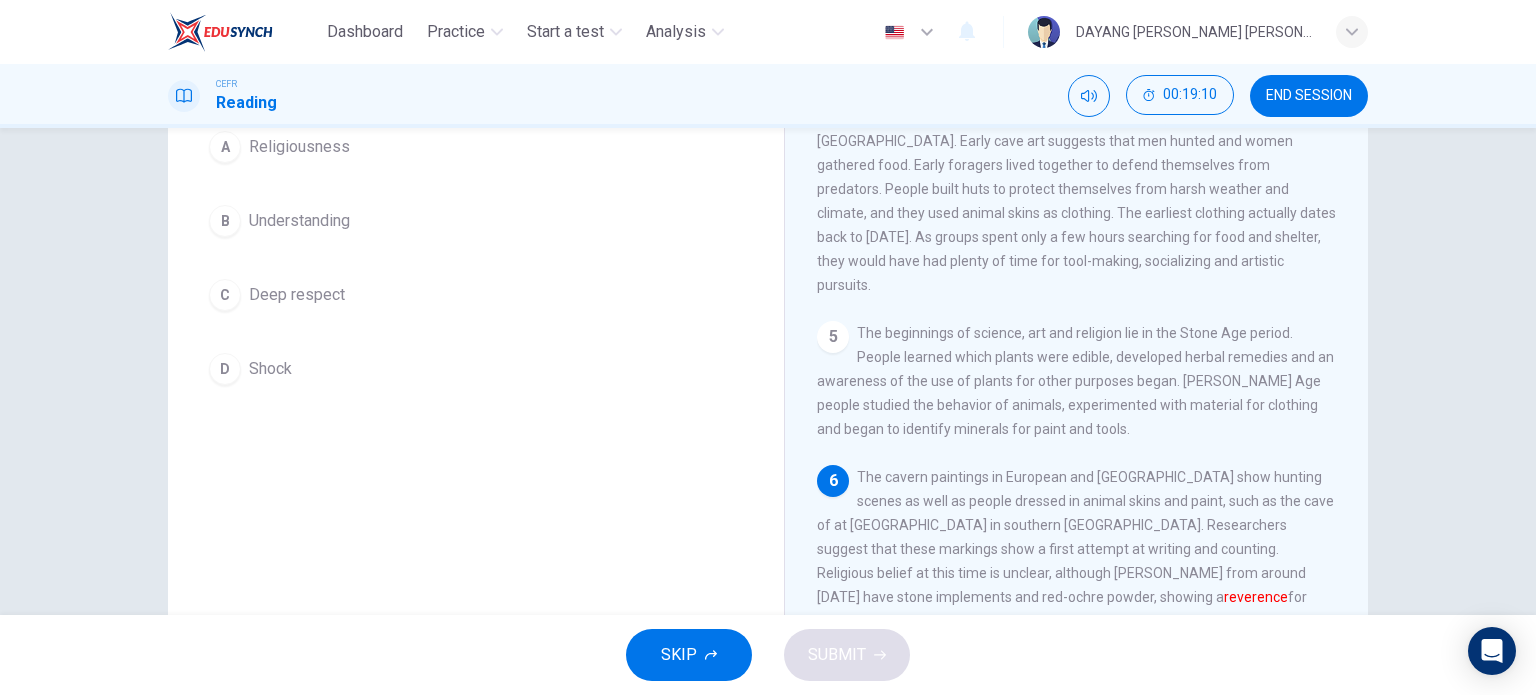 click on "6 The cavern paintings in European and [GEOGRAPHIC_DATA] show hunting scenes as well as people dressed in animal skins and paint, such as the cave of at [GEOGRAPHIC_DATA] in southern [GEOGRAPHIC_DATA]. Researchers suggest that these markings show a first attempt at writing and counting. Religious belief at this time is unclear, although [PERSON_NAME] from around [DATE] have stone implements and red-ochre powder, showing a  reverence  for their leaders and a possible belief in immortality." at bounding box center [1077, 549] 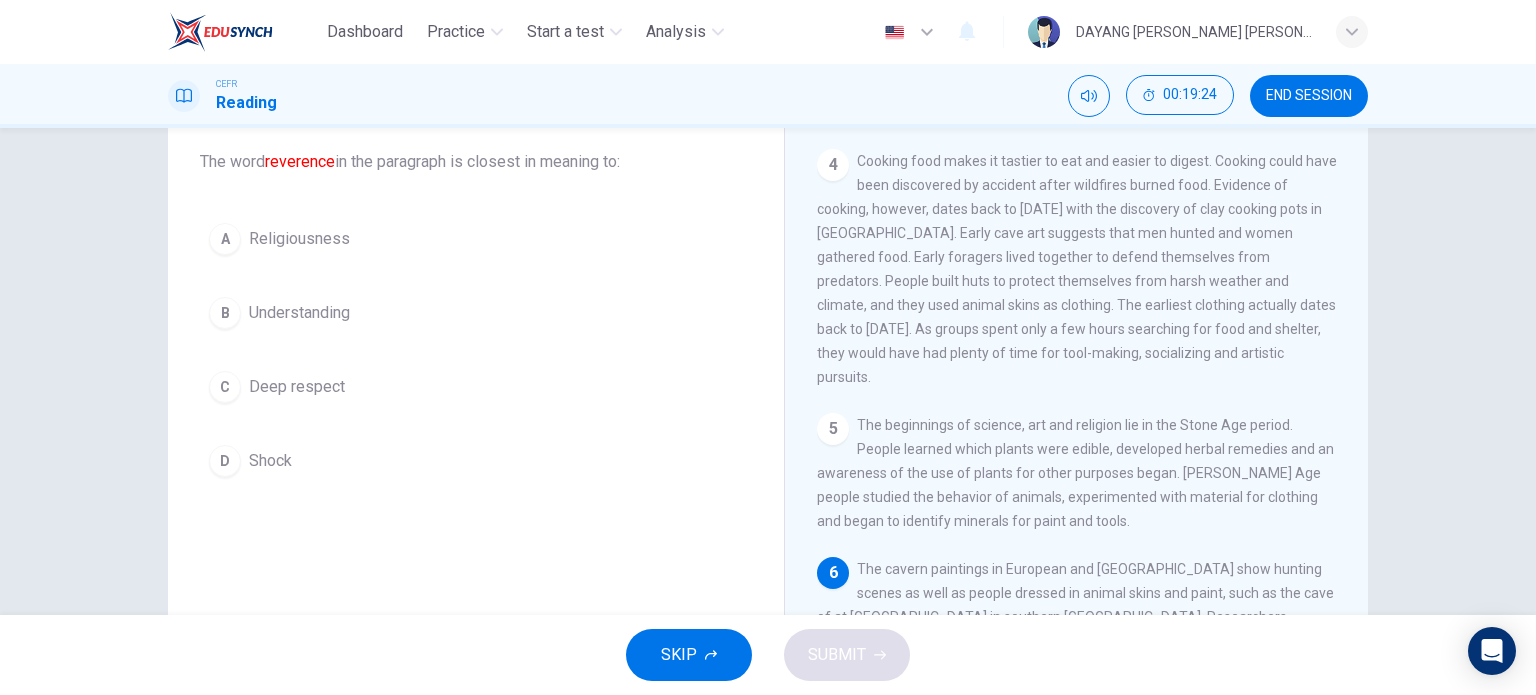 scroll, scrollTop: 112, scrollLeft: 0, axis: vertical 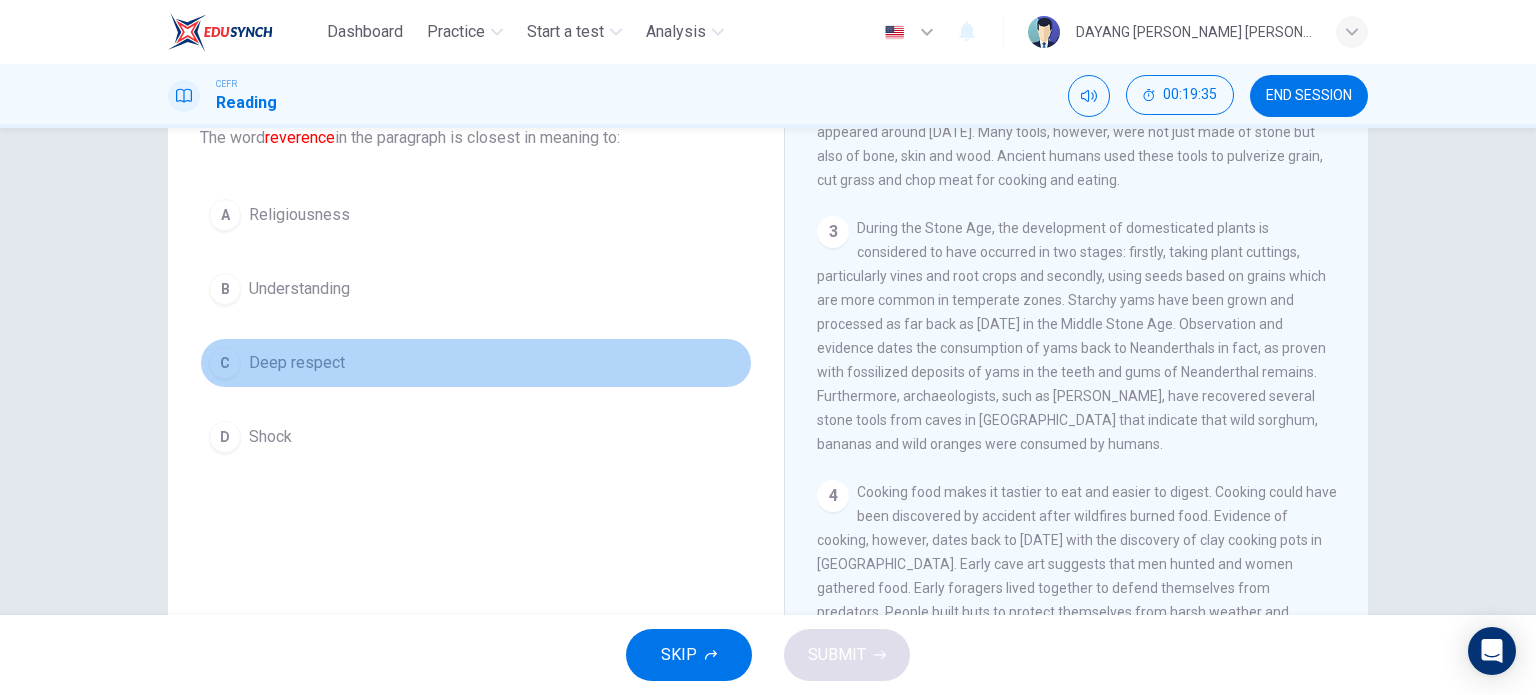 click on "Deep respect" at bounding box center (297, 363) 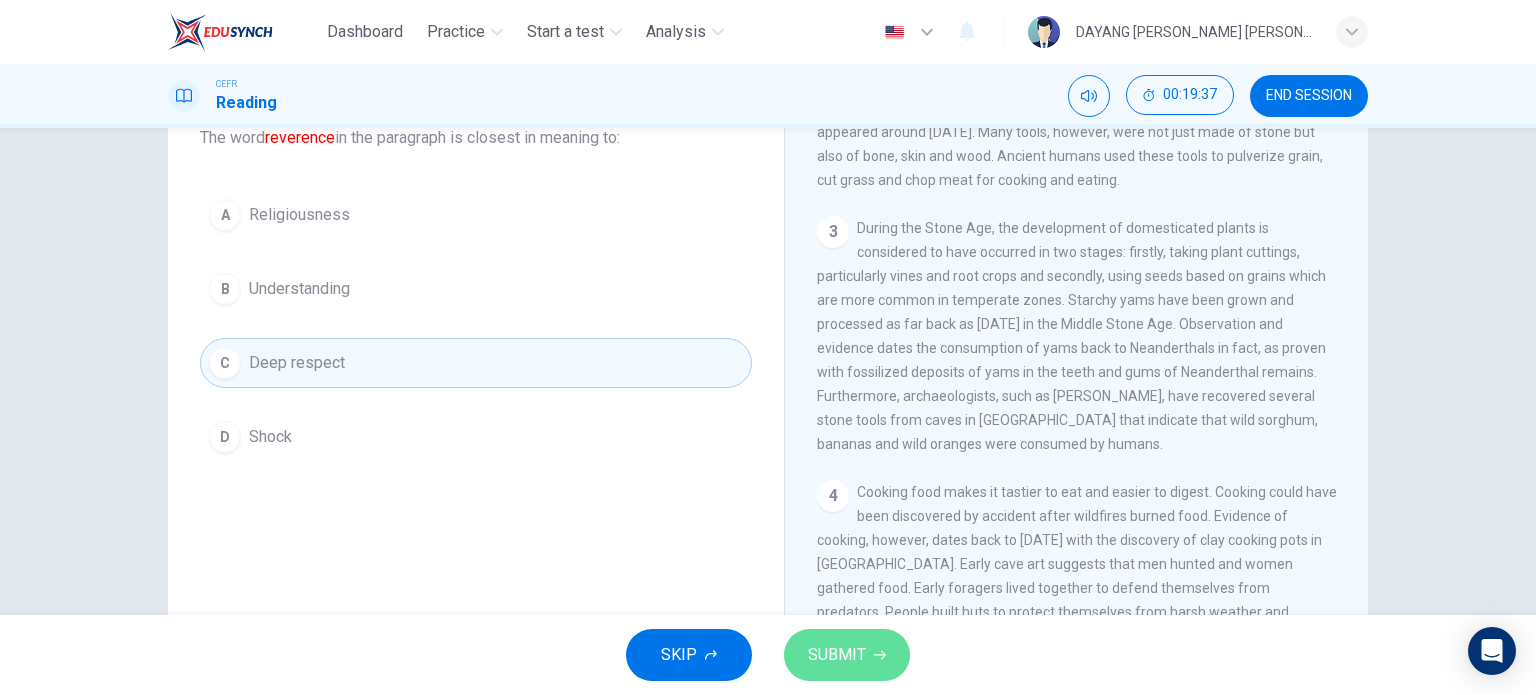 click on "SUBMIT" at bounding box center [837, 655] 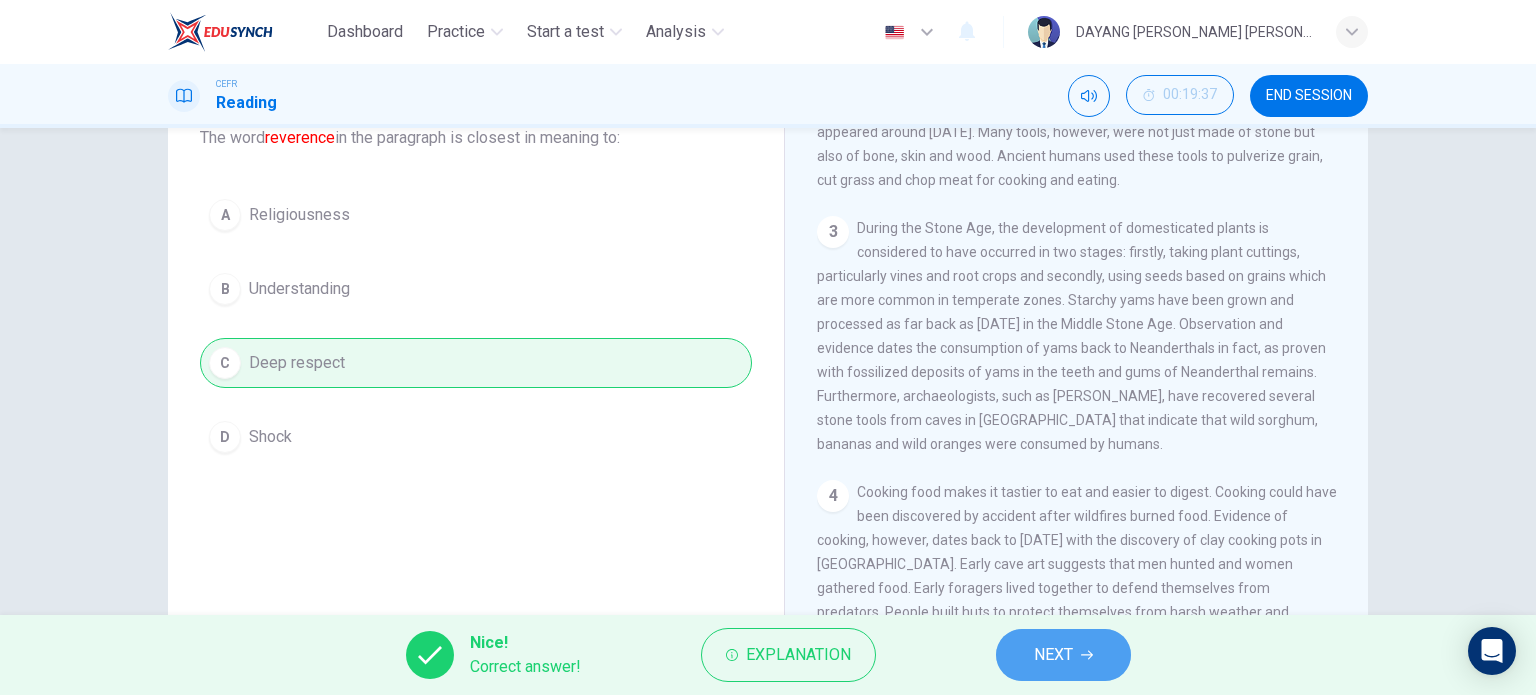 click on "NEXT" at bounding box center [1063, 655] 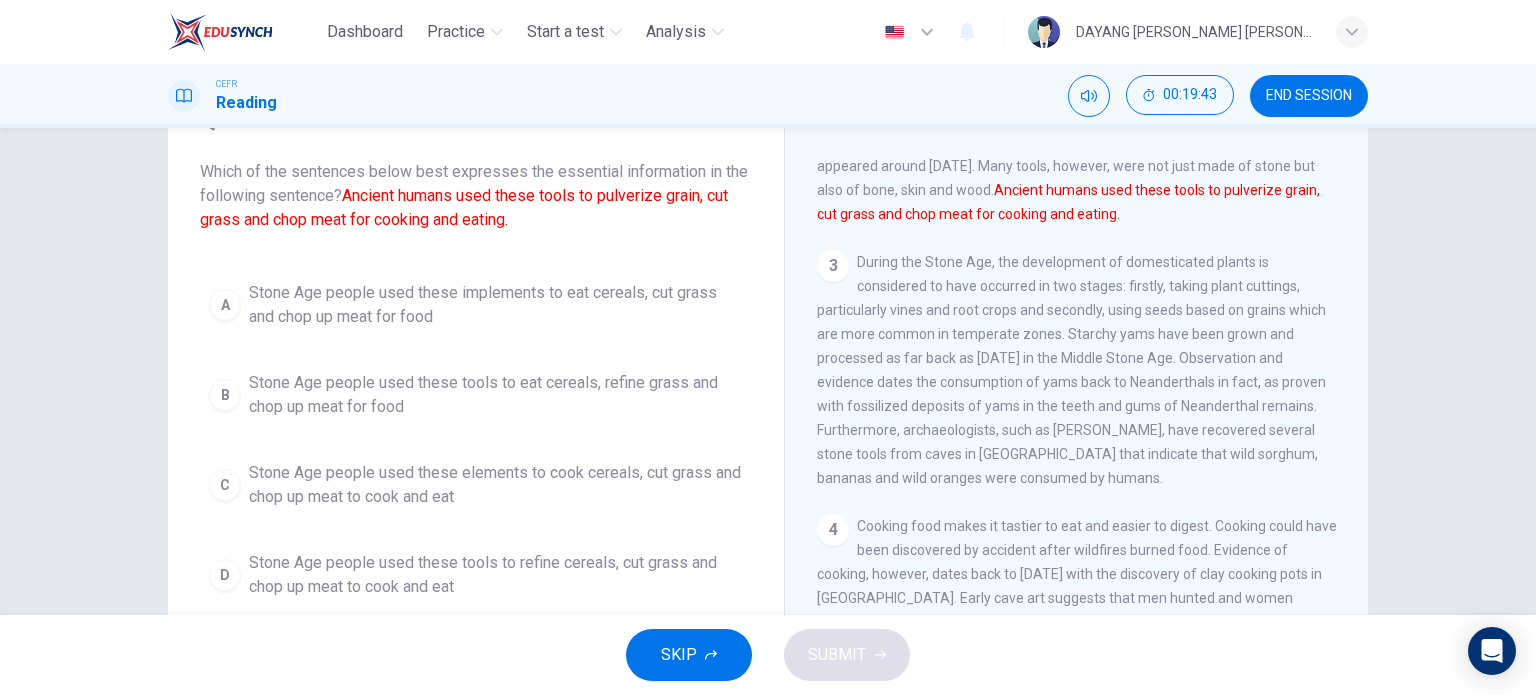 scroll, scrollTop: 104, scrollLeft: 0, axis: vertical 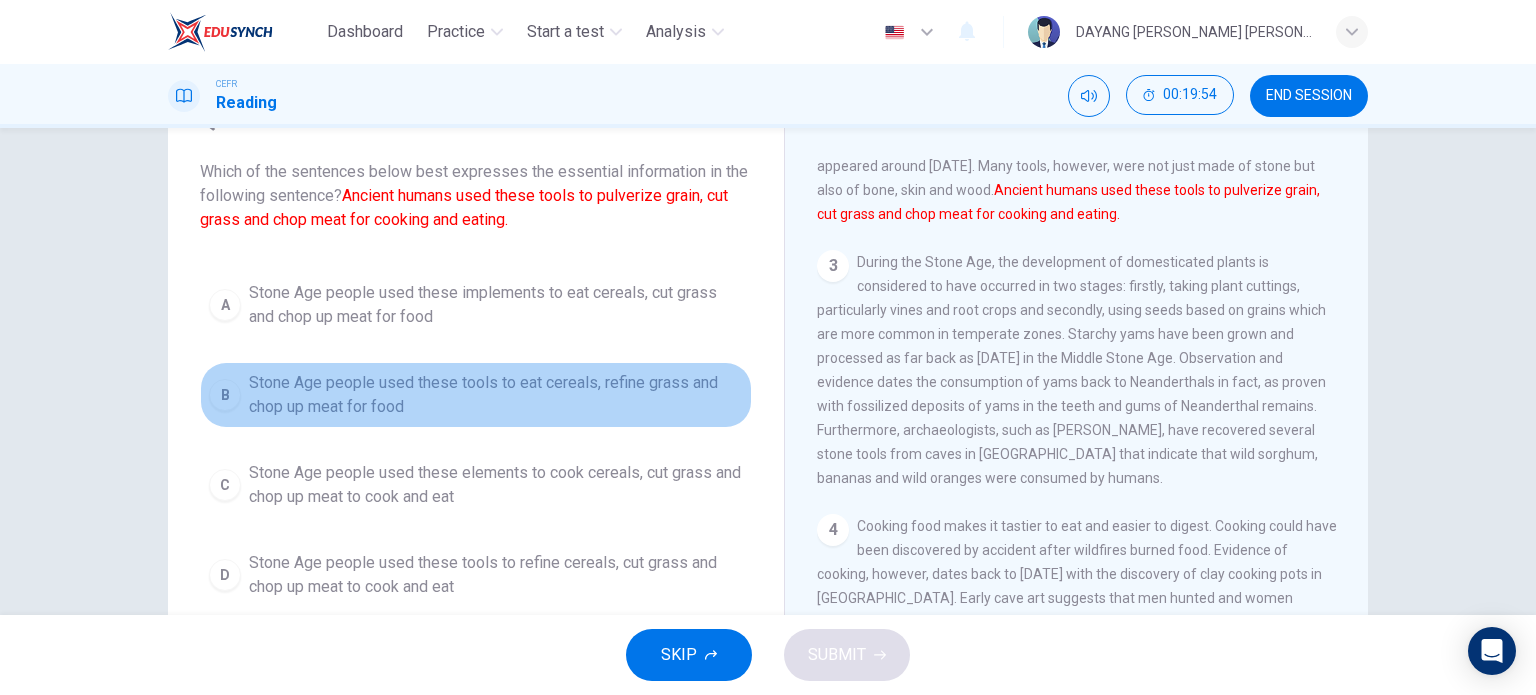 click on "Stone Age people used these tools to eat cereals, refine grass and chop up meat for food" at bounding box center [496, 395] 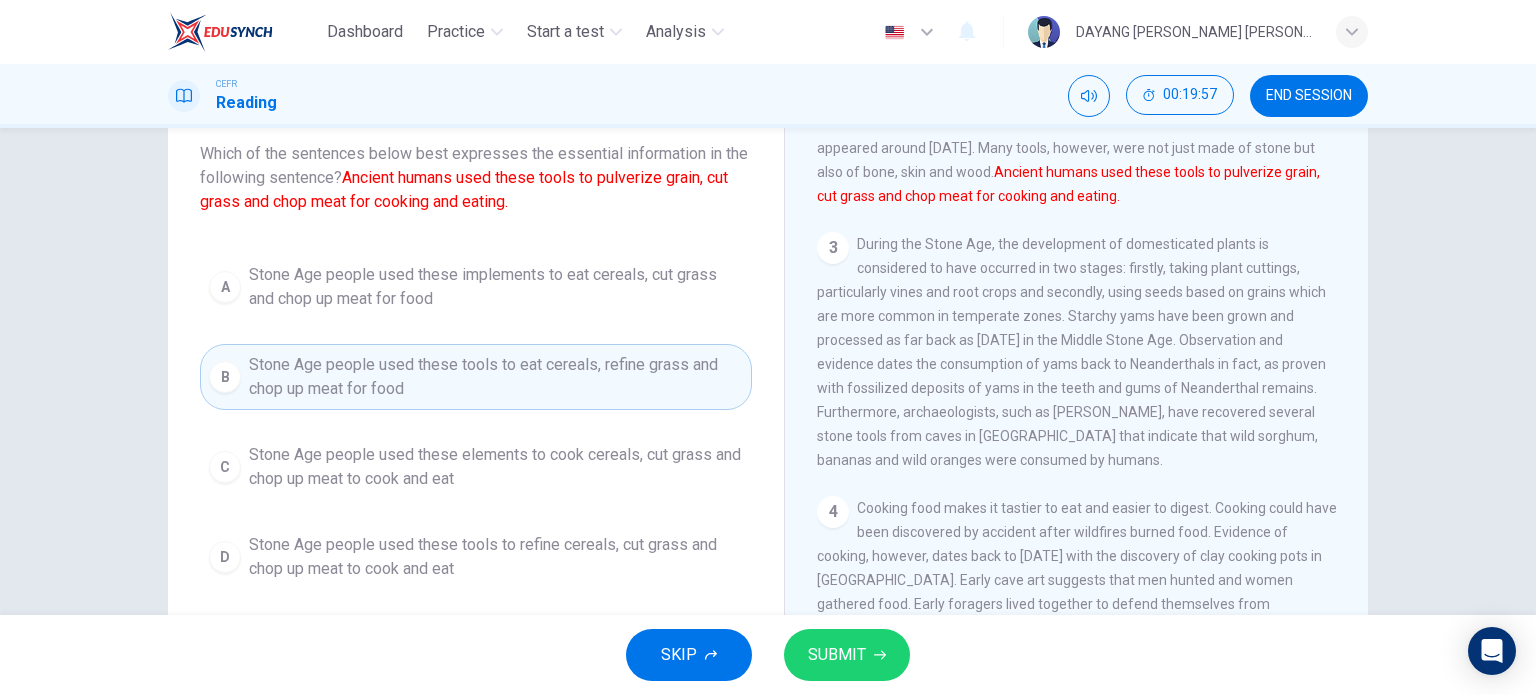 scroll, scrollTop: 120, scrollLeft: 0, axis: vertical 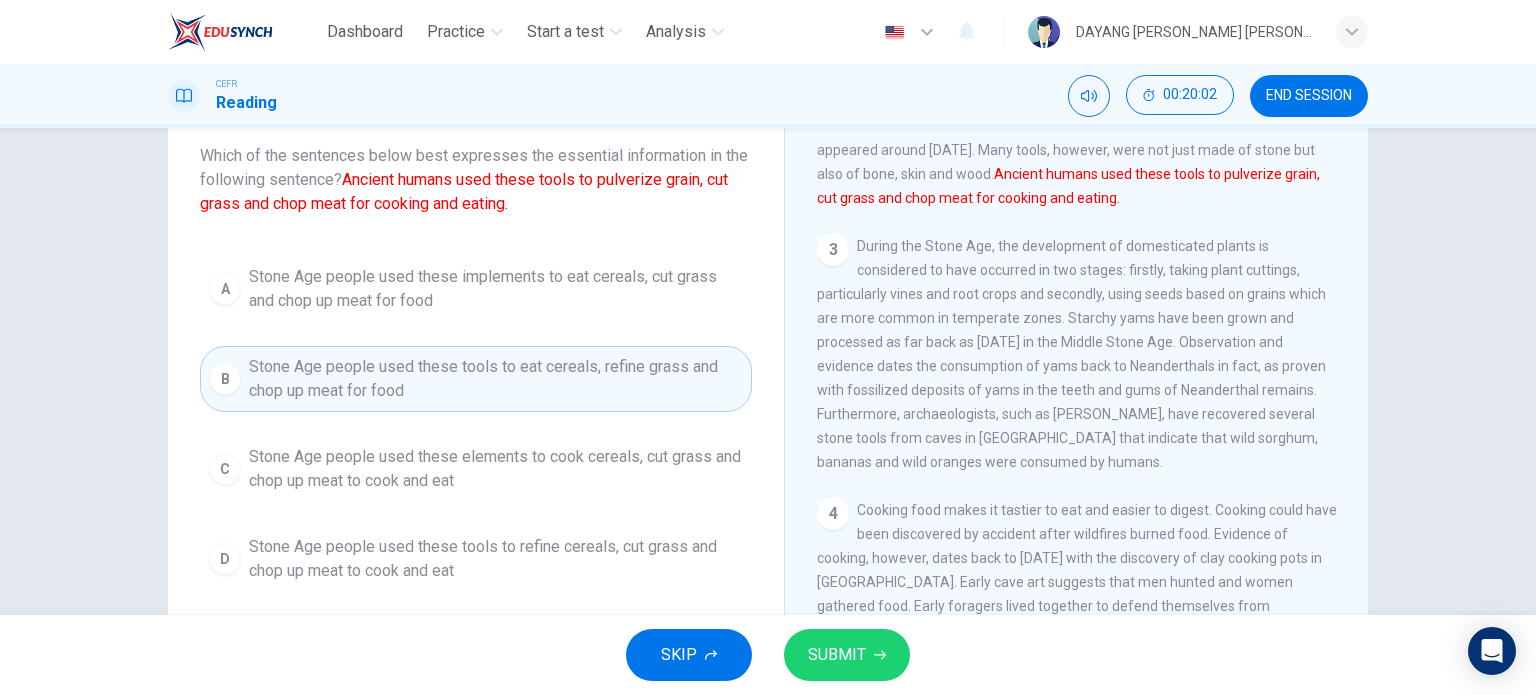 click on "SUBMIT" at bounding box center (837, 655) 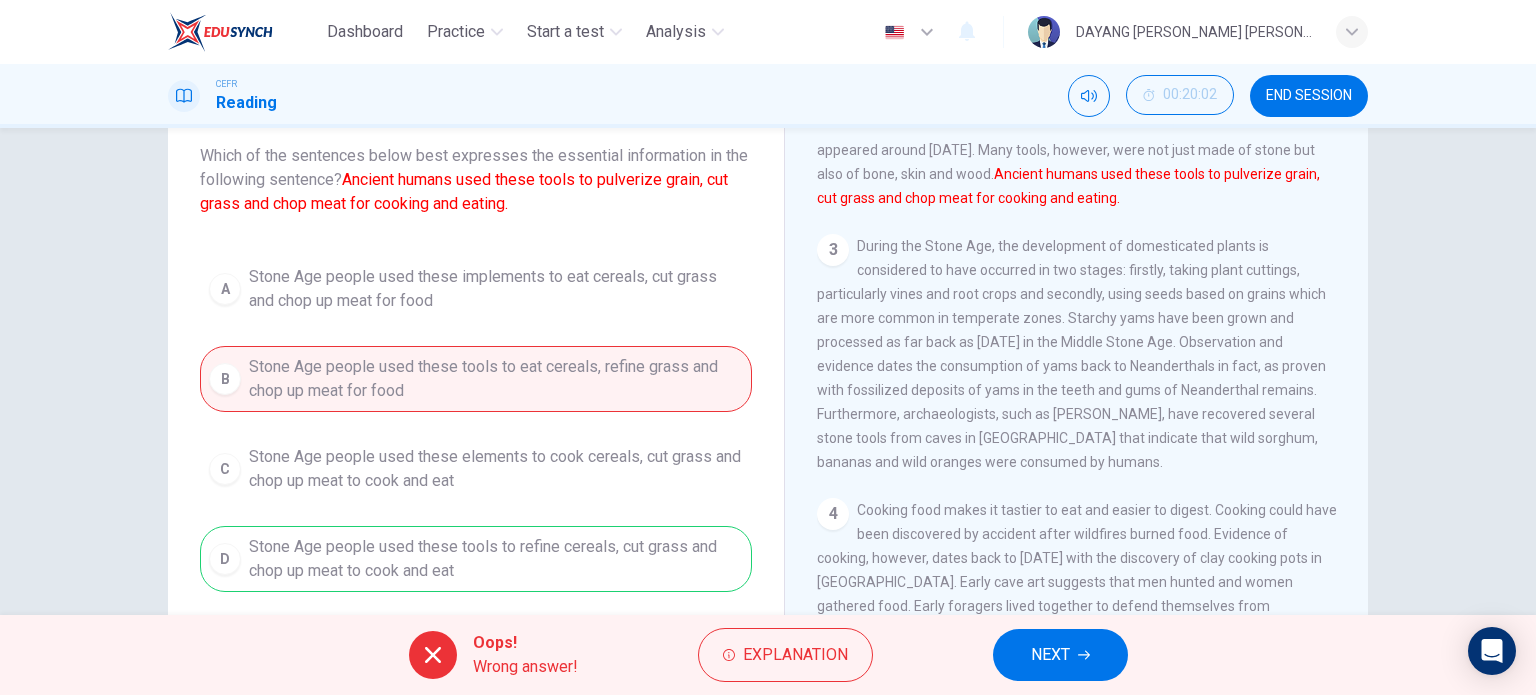 click on "A Stone Age people used these implements to eat cereals, cut grass and chop up meat for food B Stone Age people used these tools to eat cereals, refine grass and chop up meat for food C Stone Age people used these elements to cook cereals, cut grass and chop up meat to cook and eat D Stone Age people used these tools to refine cereals, cut grass and chop up meat to cook and eat" at bounding box center [476, 424] 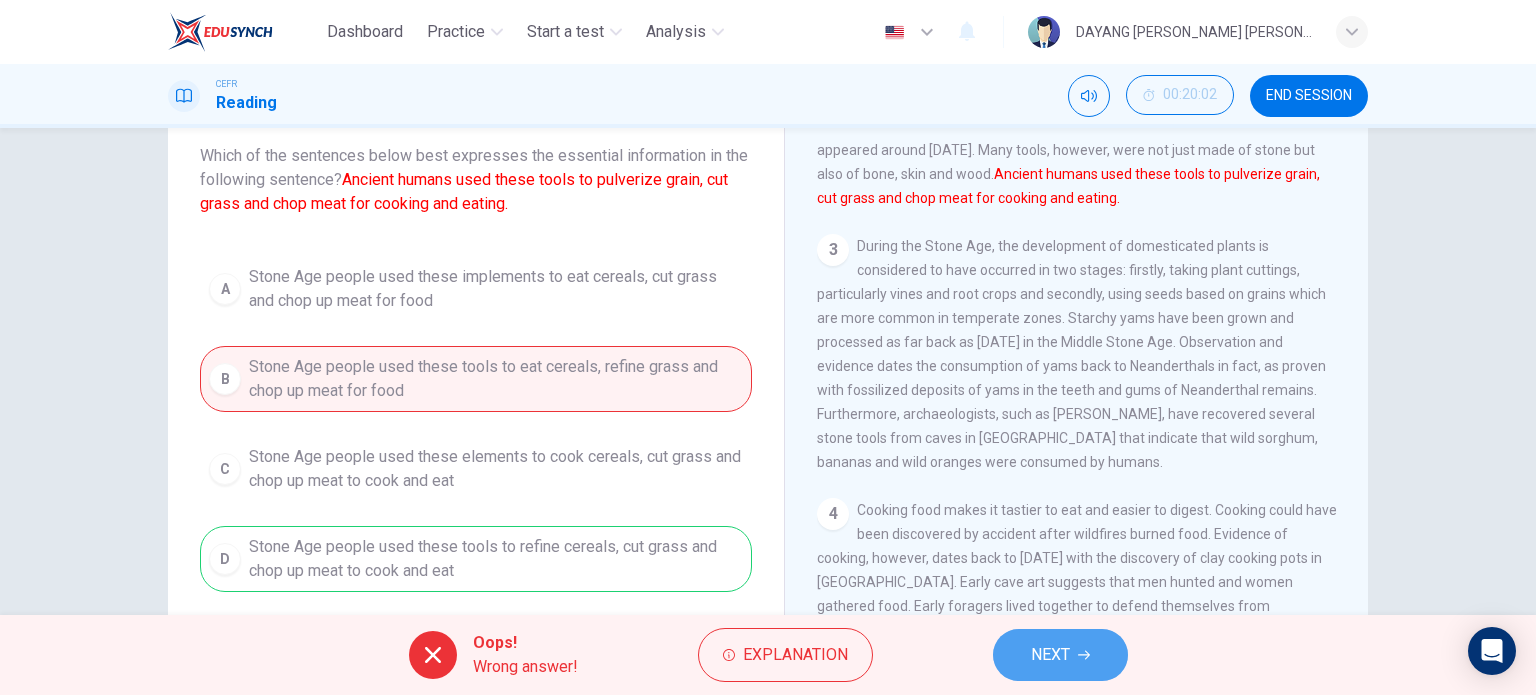 click on "NEXT" at bounding box center (1060, 655) 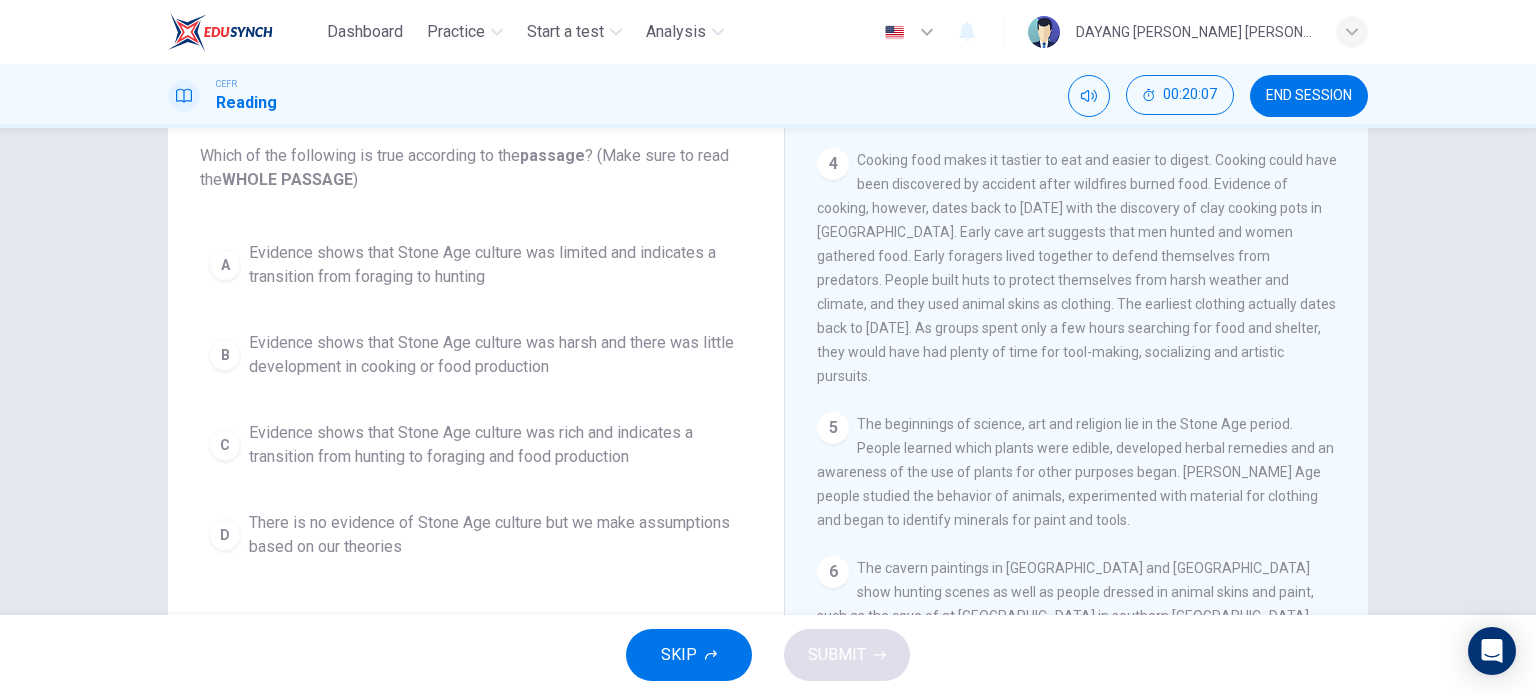 scroll, scrollTop: 702, scrollLeft: 0, axis: vertical 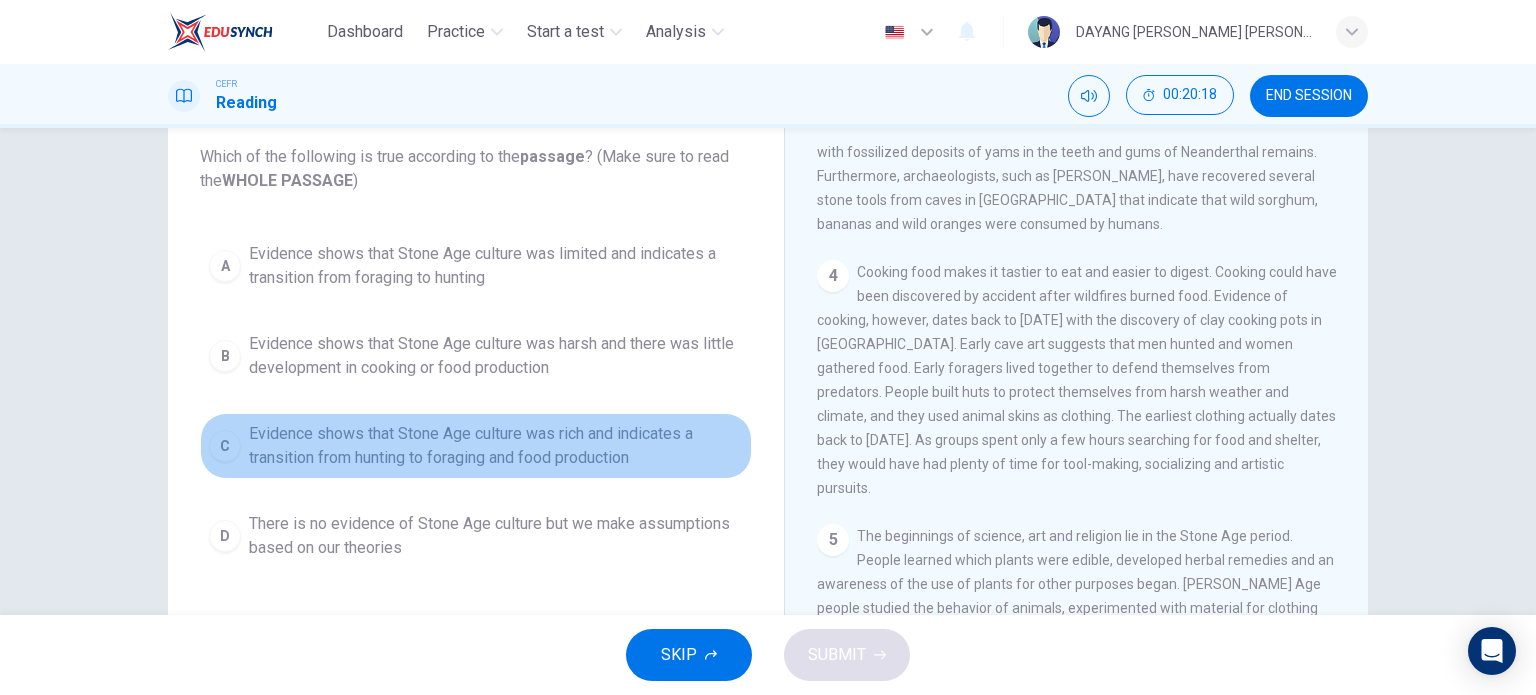 click on "Evidence shows that Stone Age culture was rich and indicates a transition from hunting to foraging and food production" at bounding box center [496, 446] 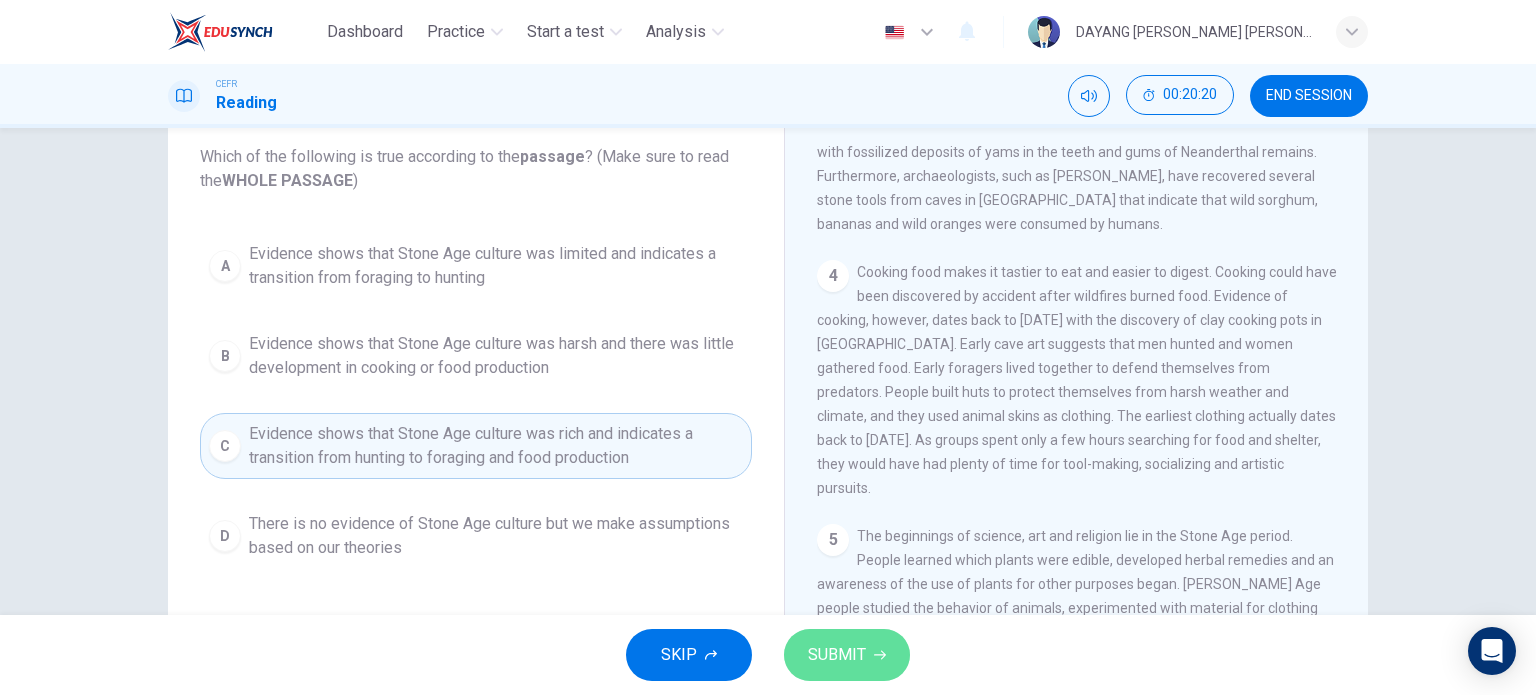 click on "SUBMIT" at bounding box center [837, 655] 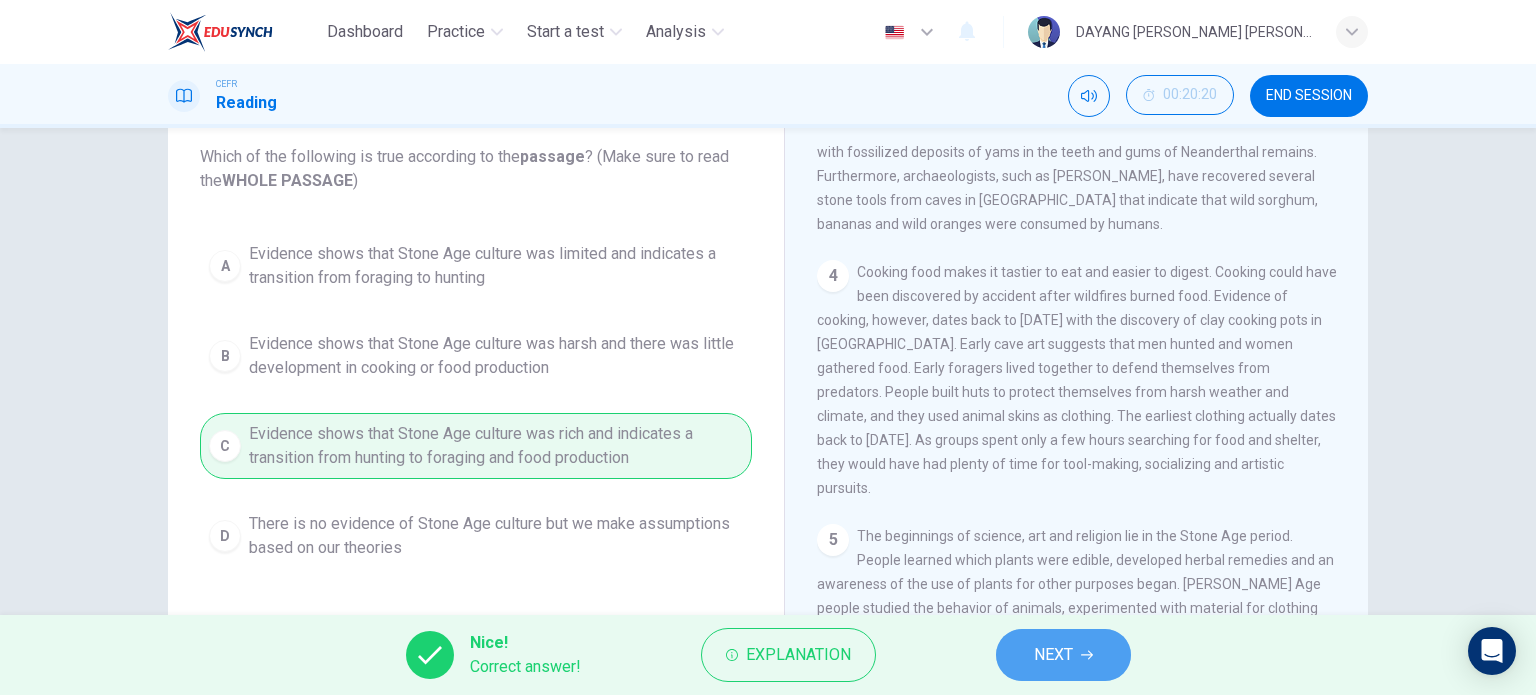 click on "NEXT" at bounding box center [1063, 655] 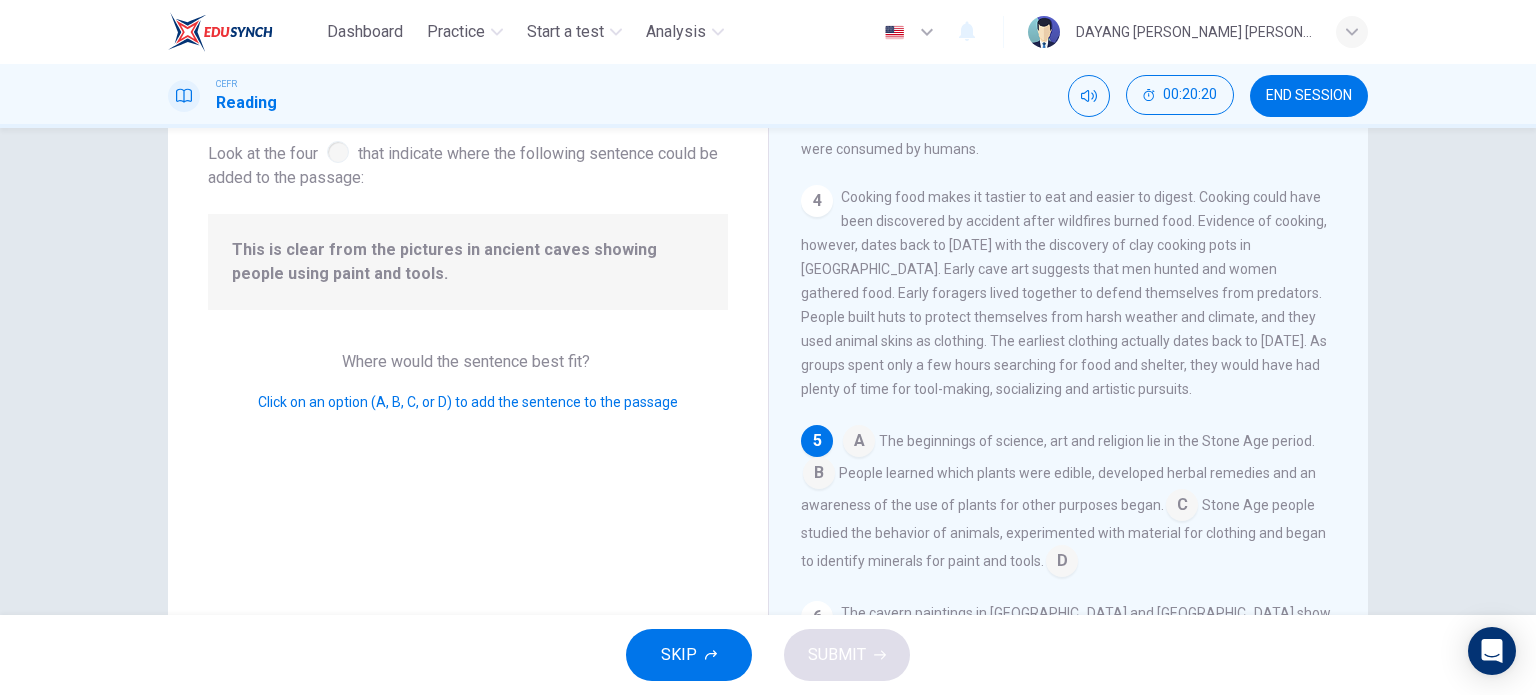scroll, scrollTop: 737, scrollLeft: 0, axis: vertical 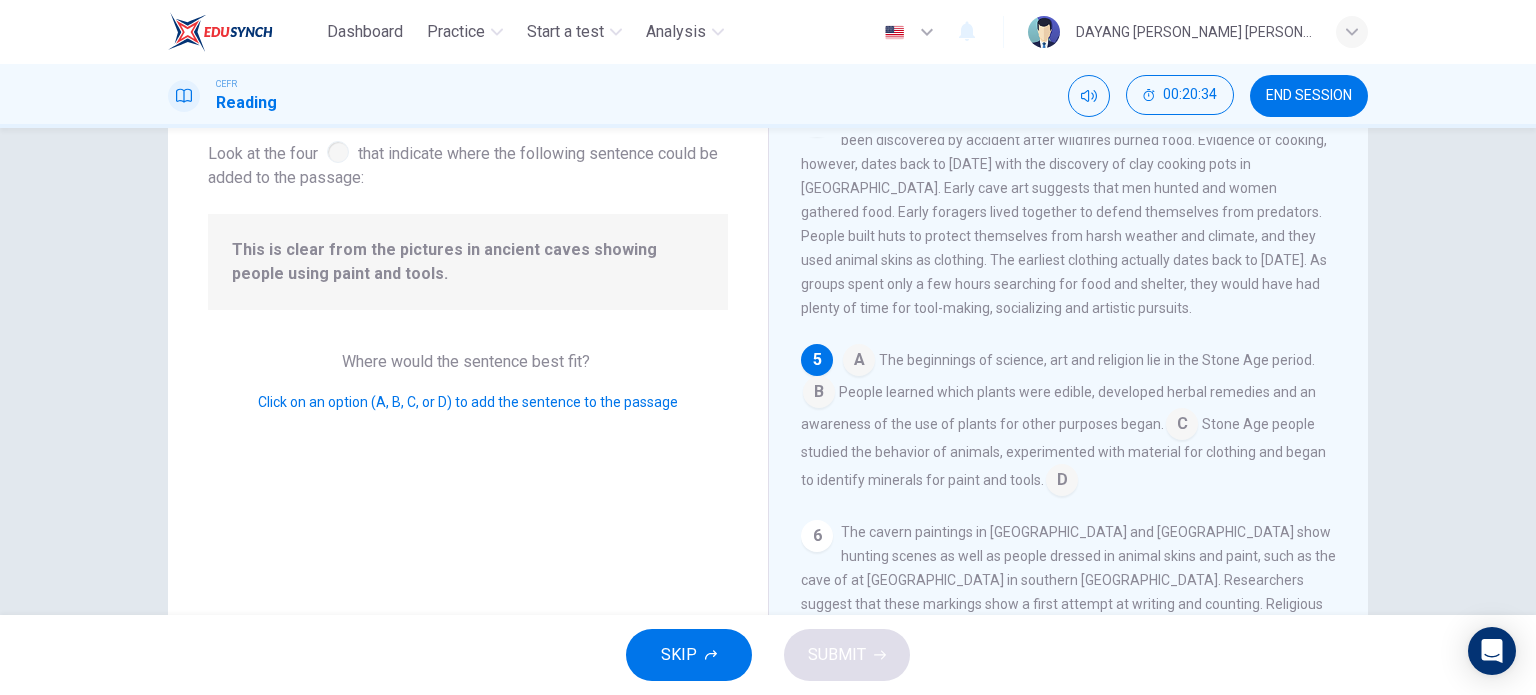 click at bounding box center (819, 394) 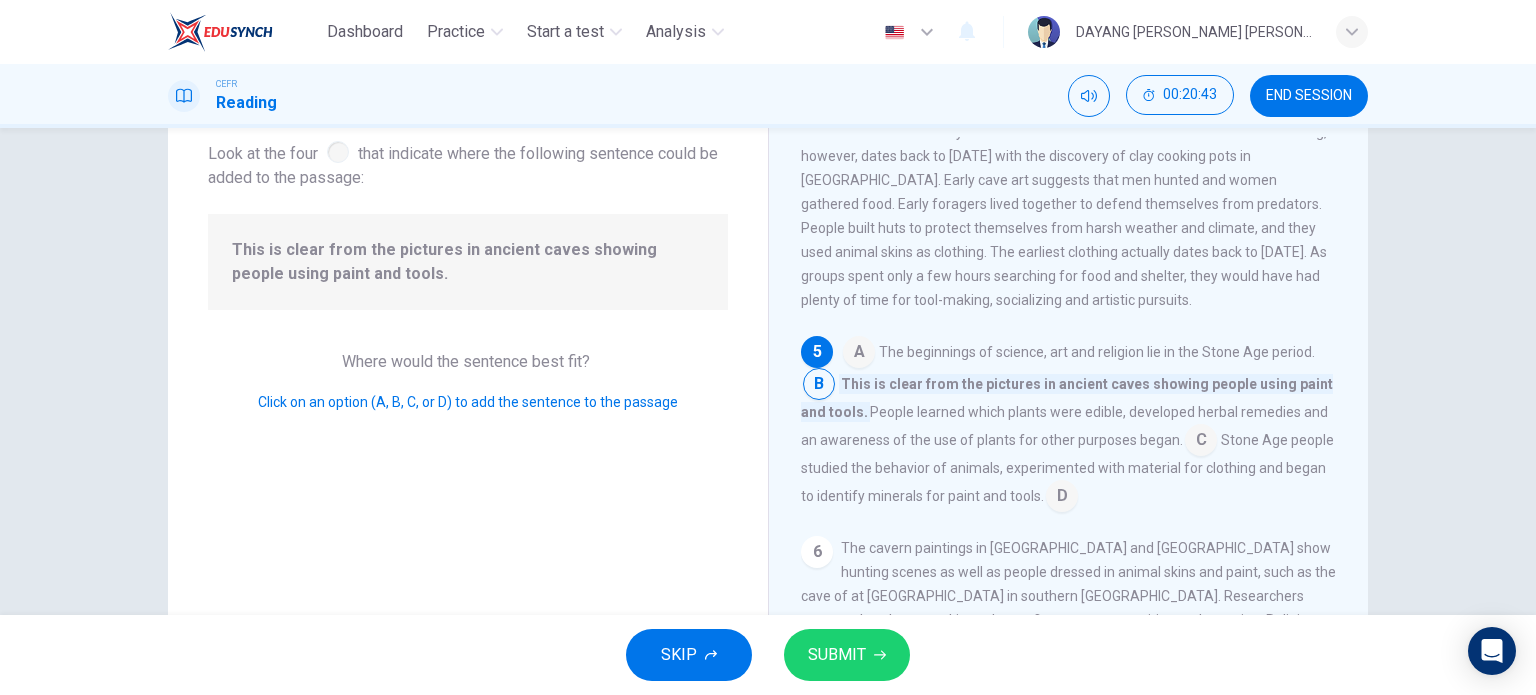 click at bounding box center [1062, 498] 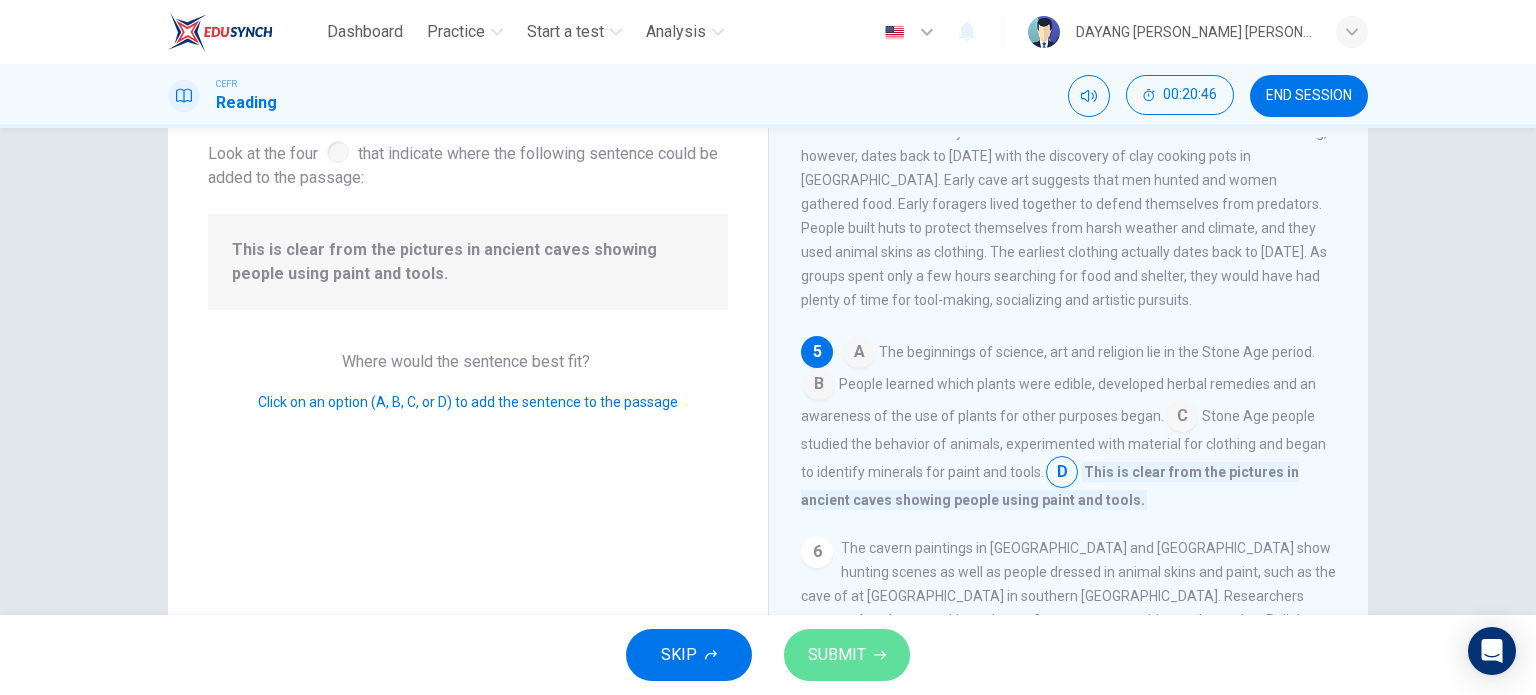click 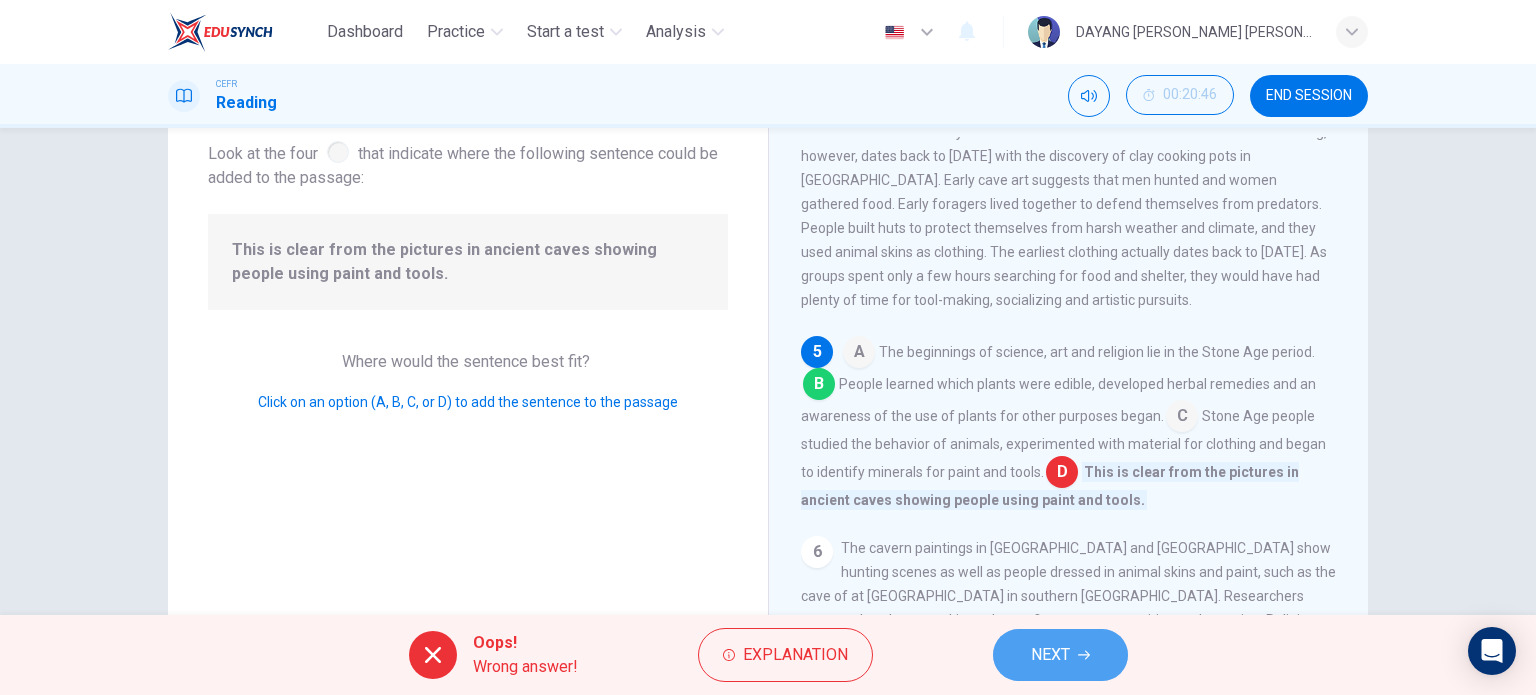 click on "NEXT" at bounding box center [1060, 655] 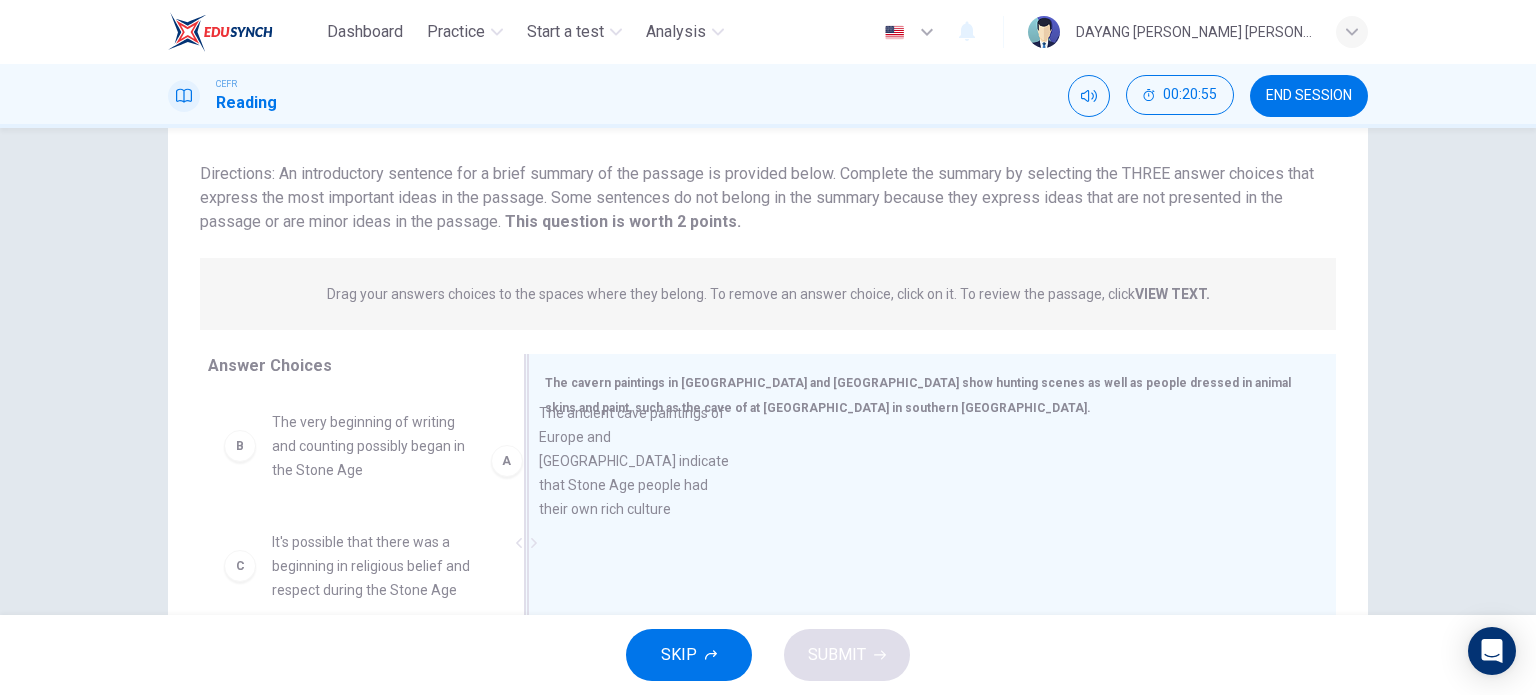 drag, startPoint x: 348, startPoint y: 457, endPoint x: 660, endPoint y: 446, distance: 312.19385 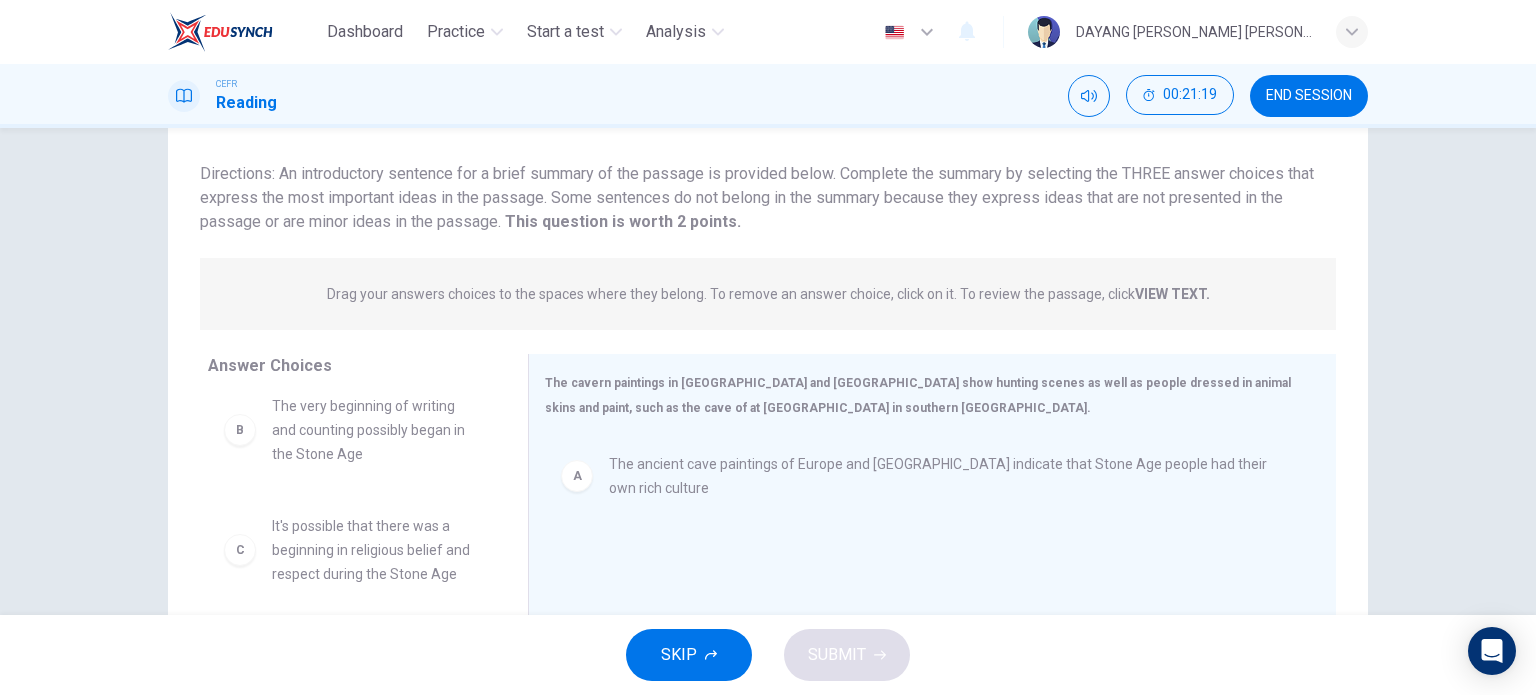 scroll, scrollTop: 0, scrollLeft: 0, axis: both 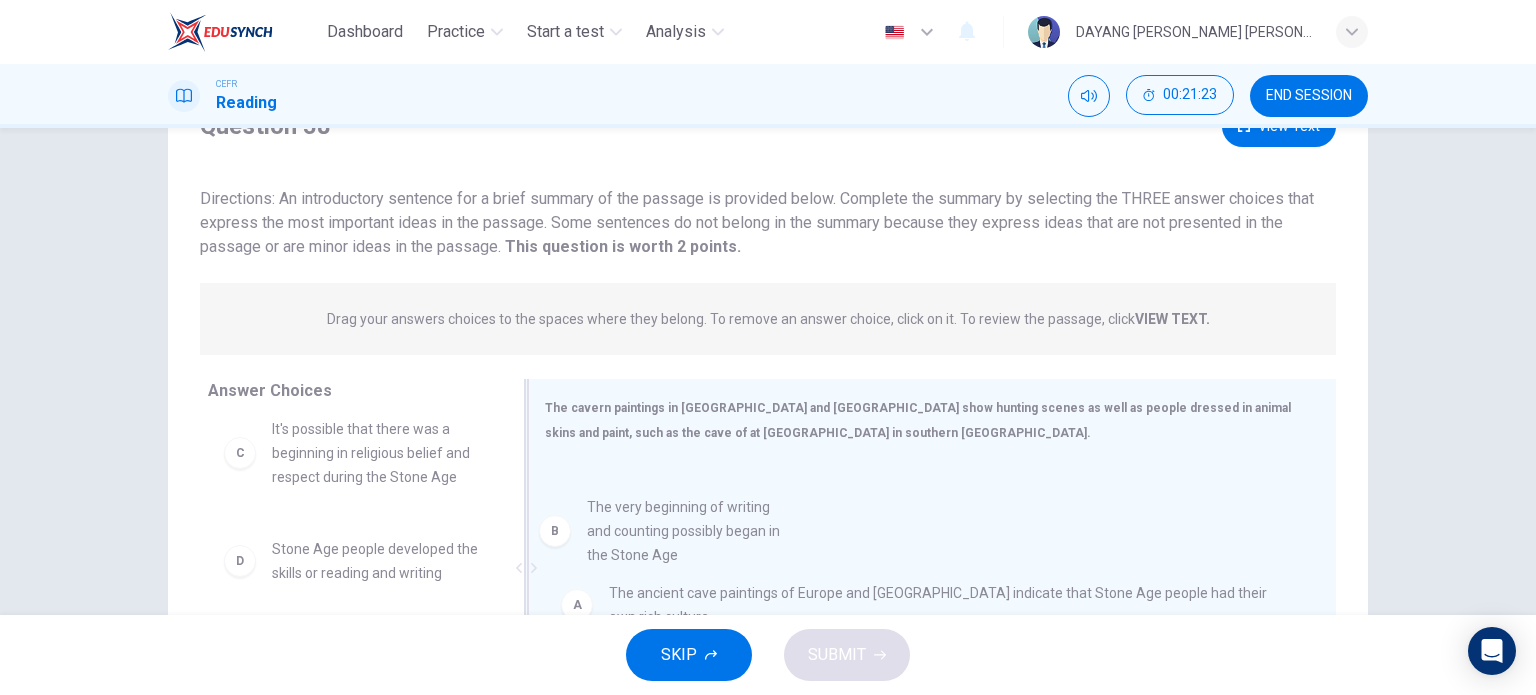 drag, startPoint x: 382, startPoint y: 437, endPoint x: 710, endPoint y: 518, distance: 337.85352 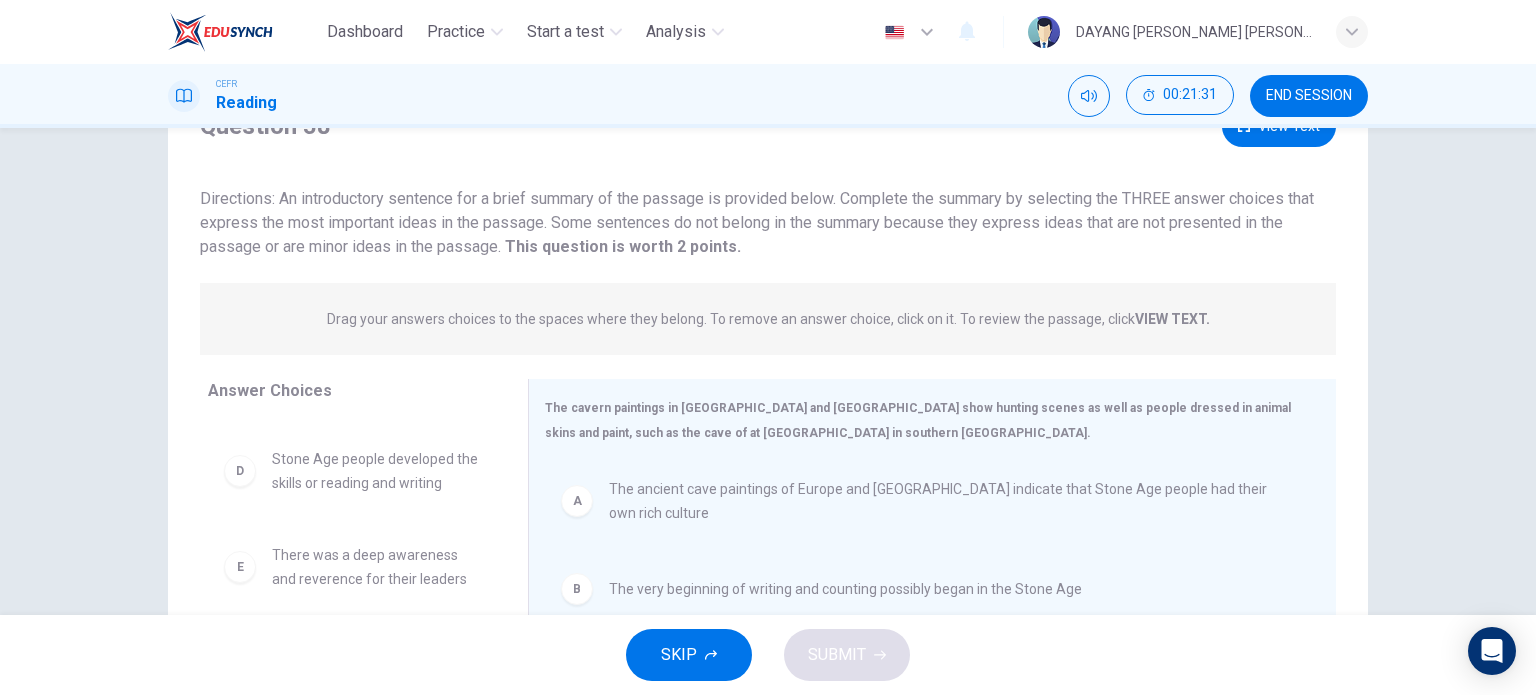scroll, scrollTop: 0, scrollLeft: 0, axis: both 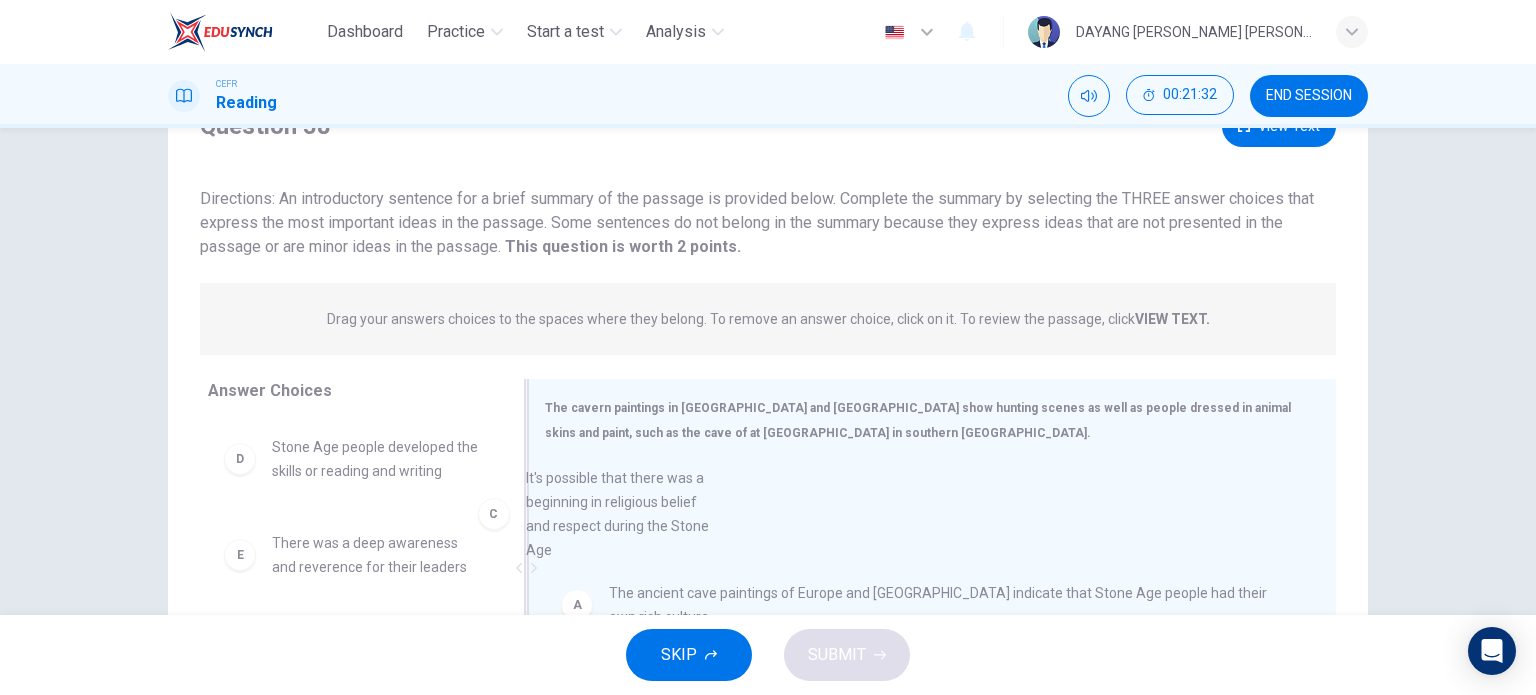 drag, startPoint x: 408, startPoint y: 455, endPoint x: 793, endPoint y: 495, distance: 387.07236 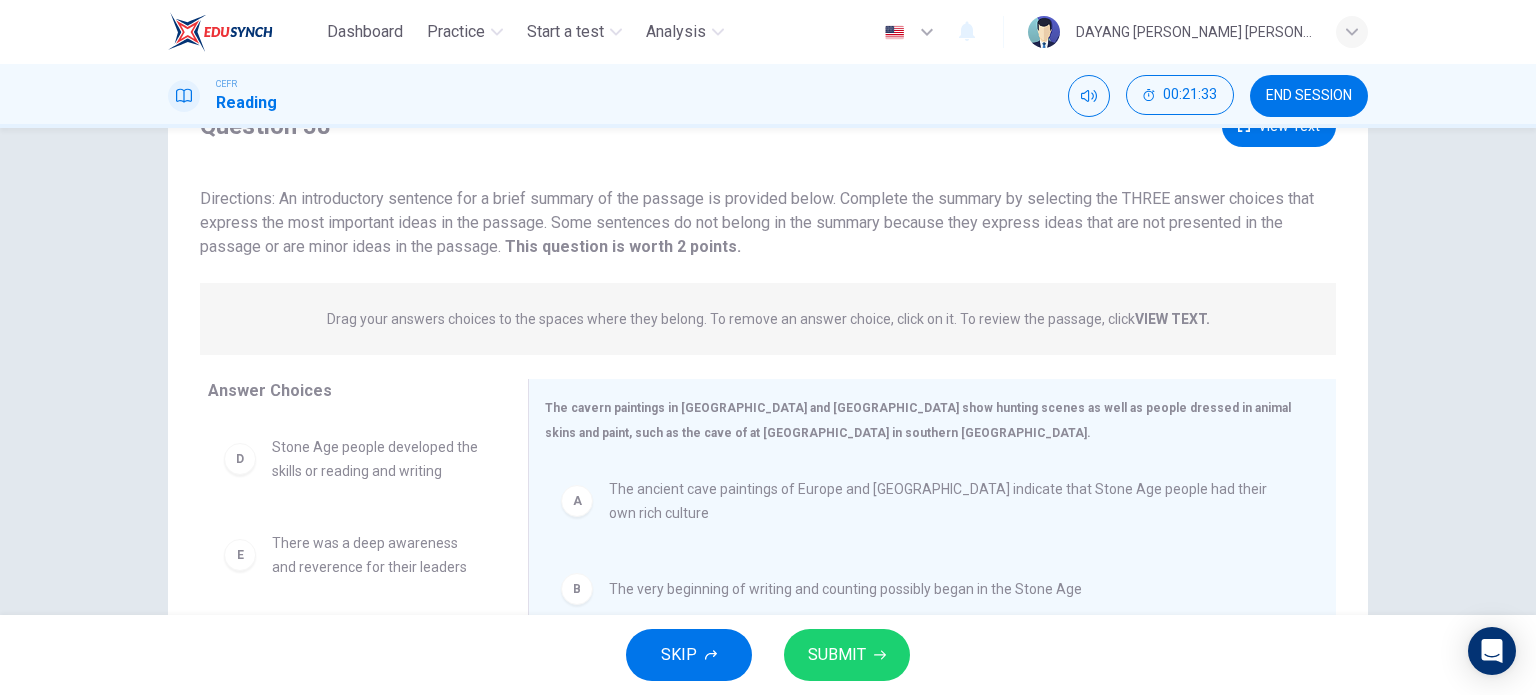 click on "SUBMIT" at bounding box center (847, 655) 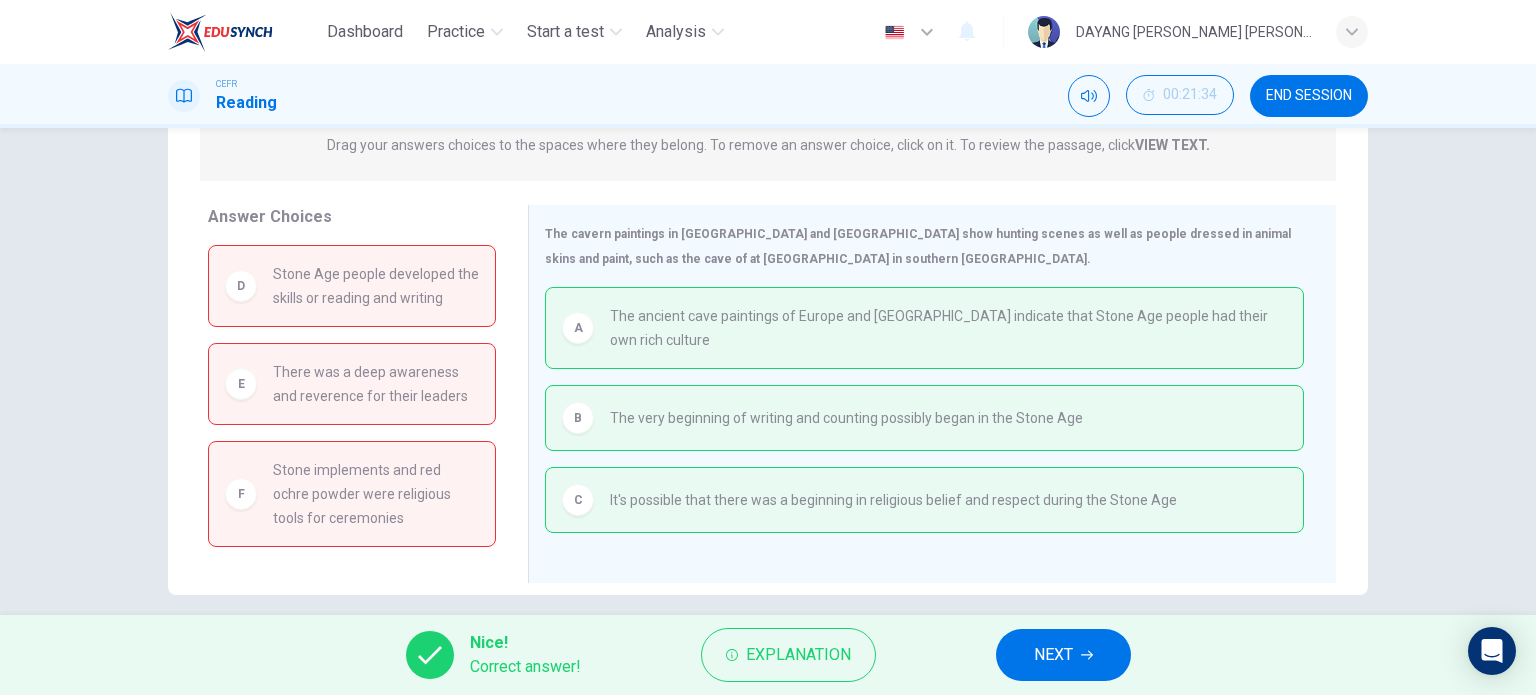 scroll, scrollTop: 268, scrollLeft: 0, axis: vertical 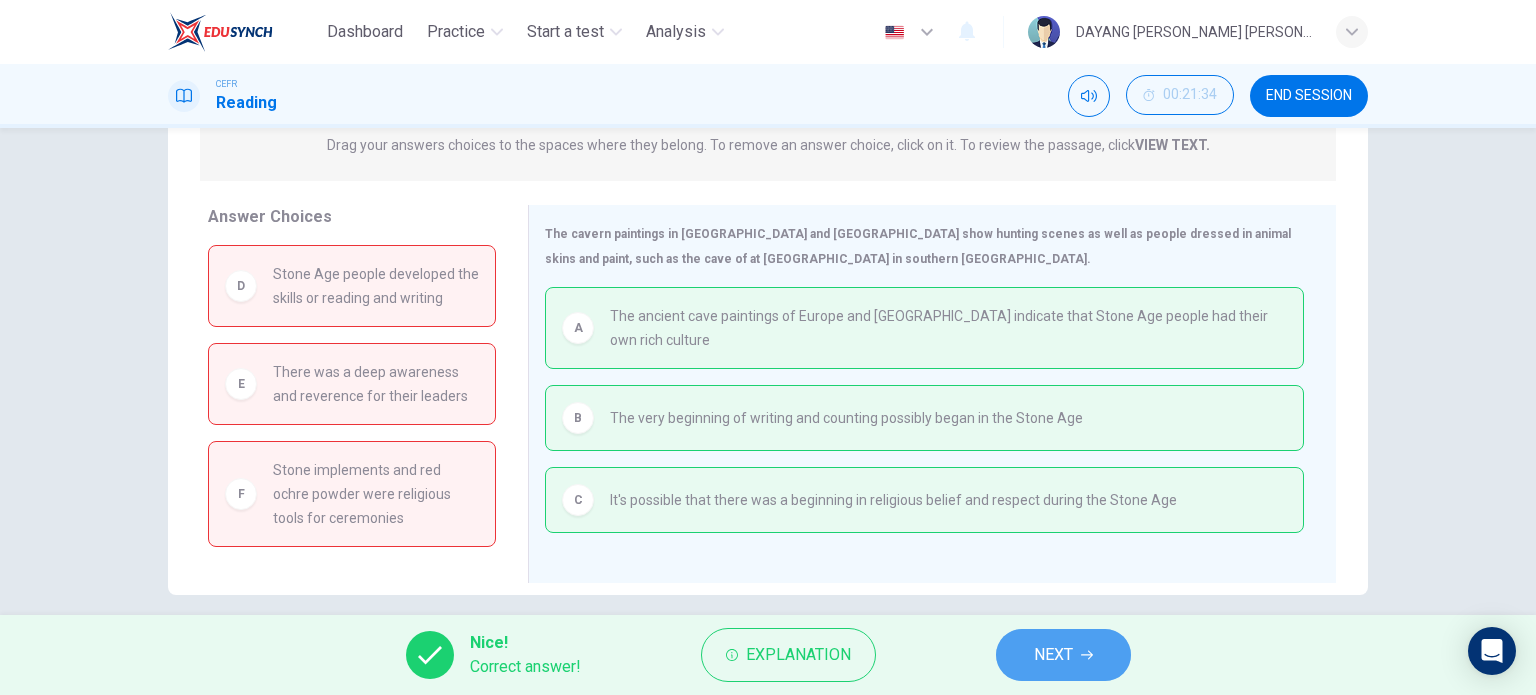 click on "NEXT" at bounding box center [1063, 655] 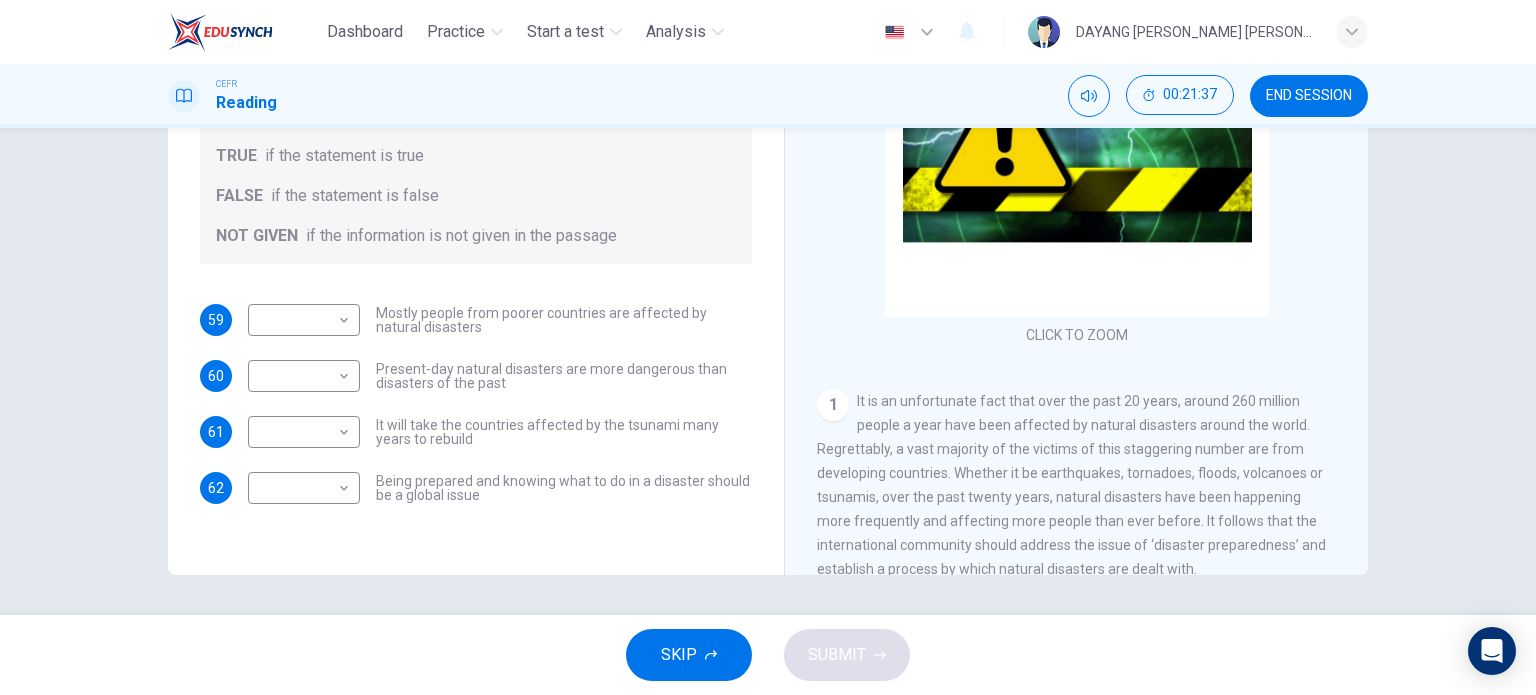 scroll, scrollTop: 0, scrollLeft: 0, axis: both 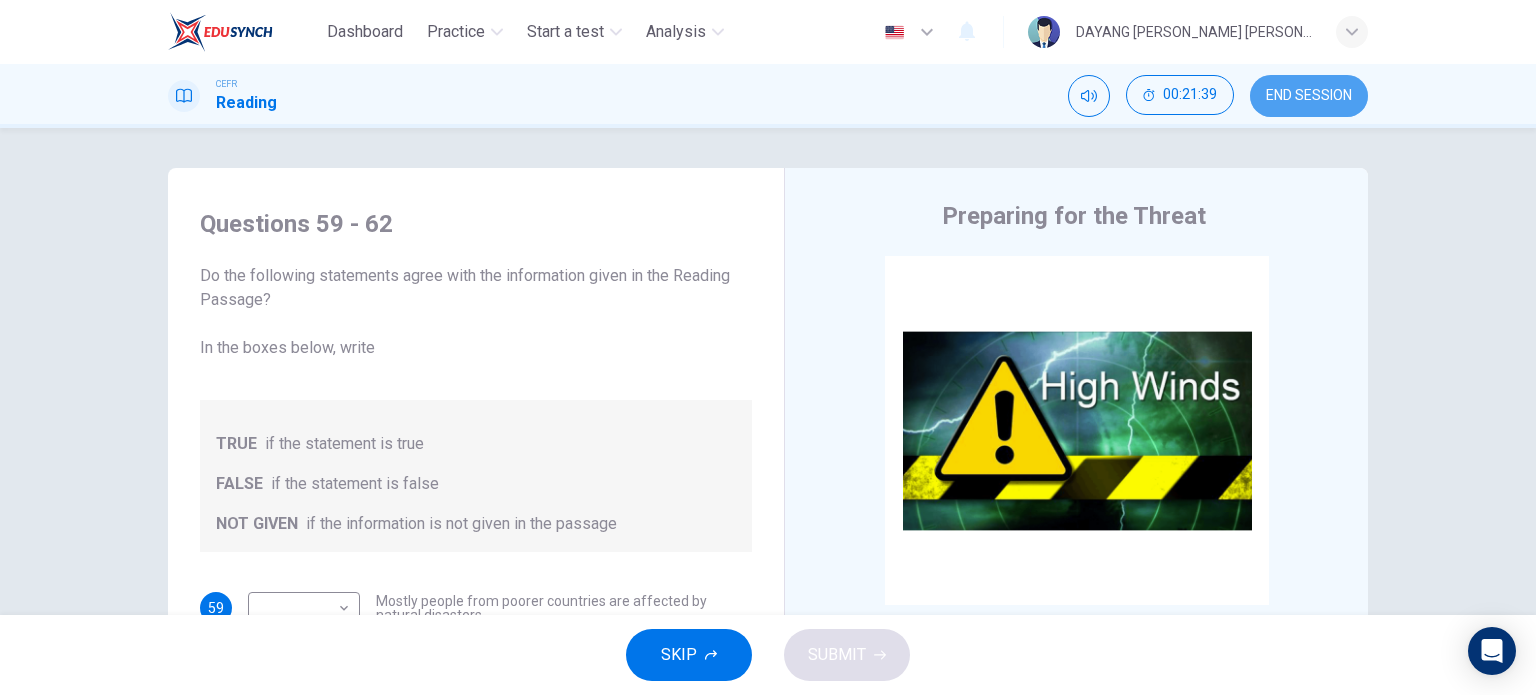 click on "END SESSION" at bounding box center (1309, 96) 